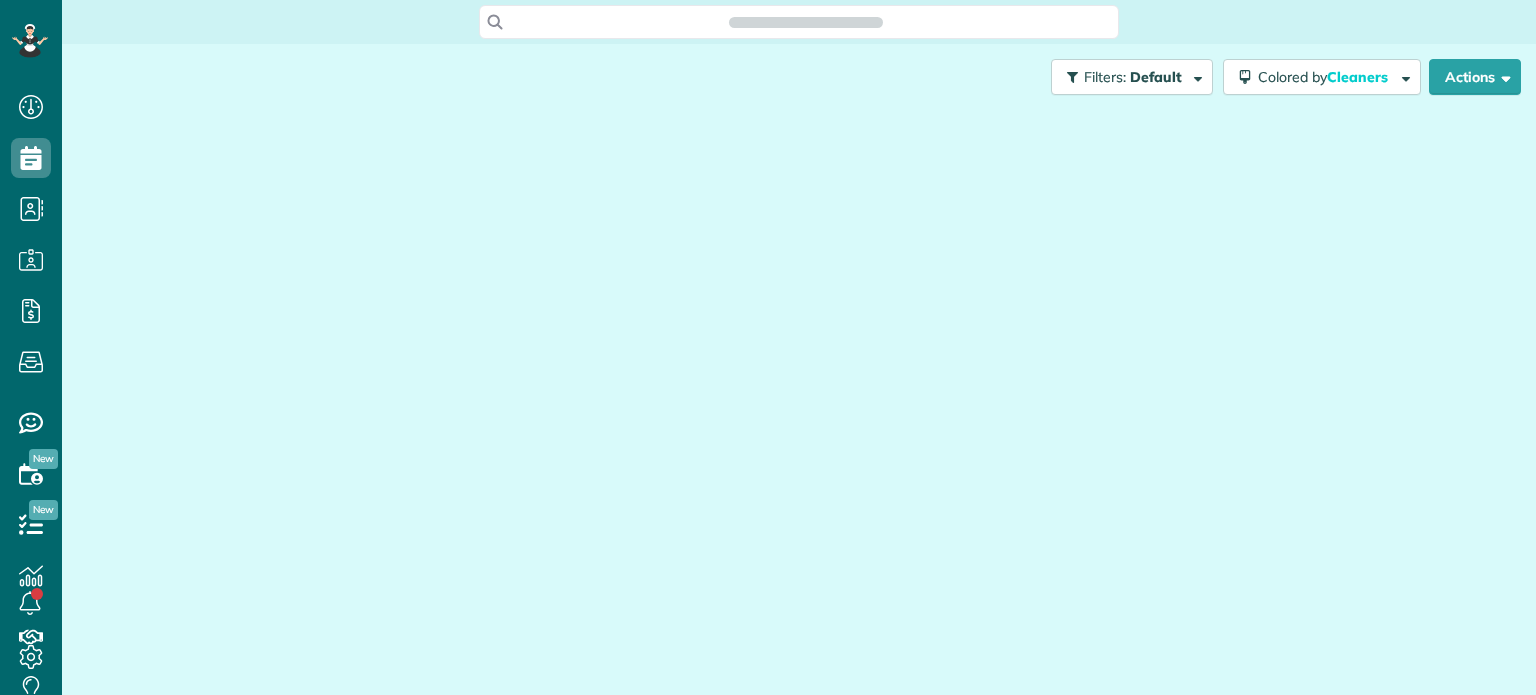 scroll, scrollTop: 0, scrollLeft: 0, axis: both 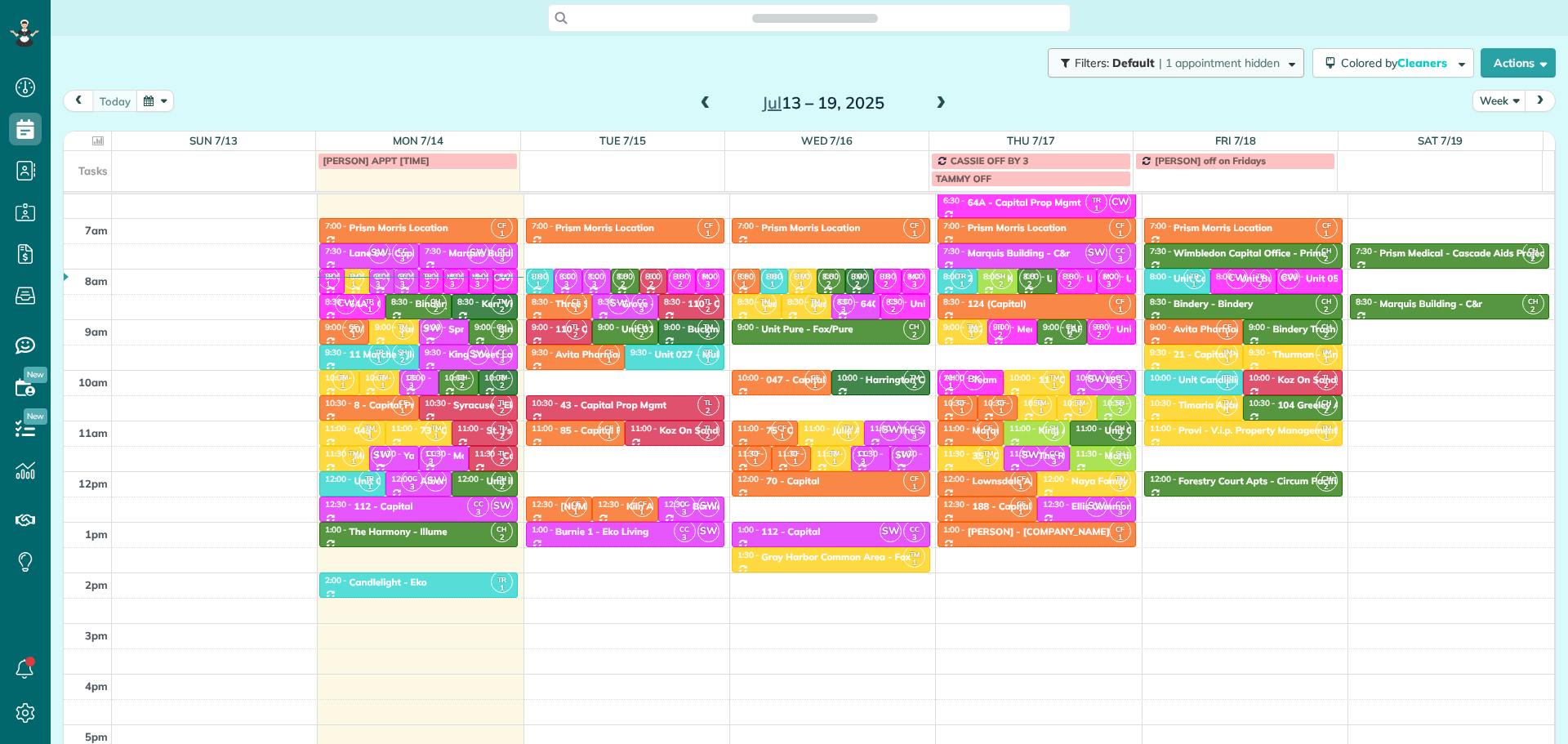 click on "|  1 appointment hidden" at bounding box center [1219, 63] 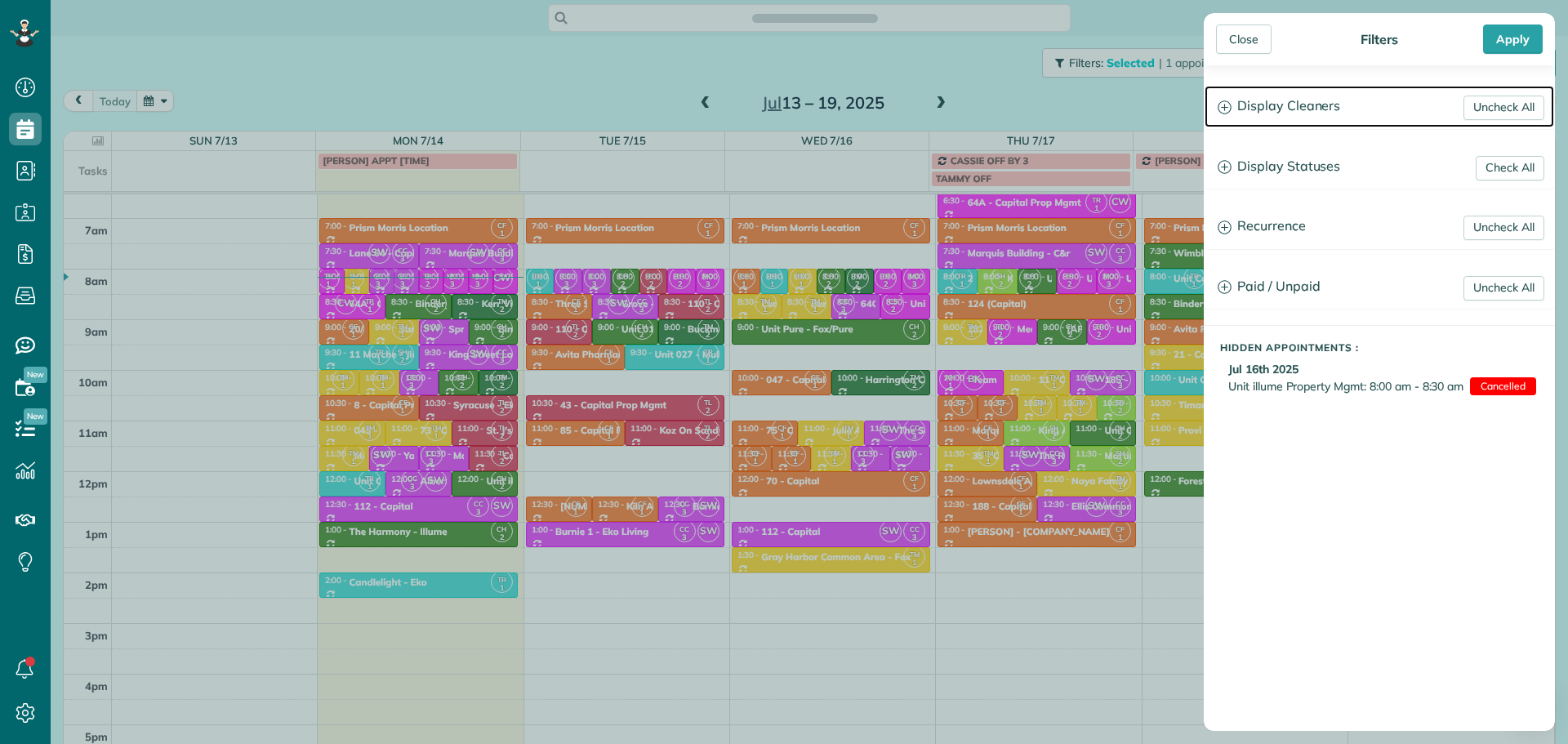 click on "Display Cleaners" at bounding box center [1379, 106] 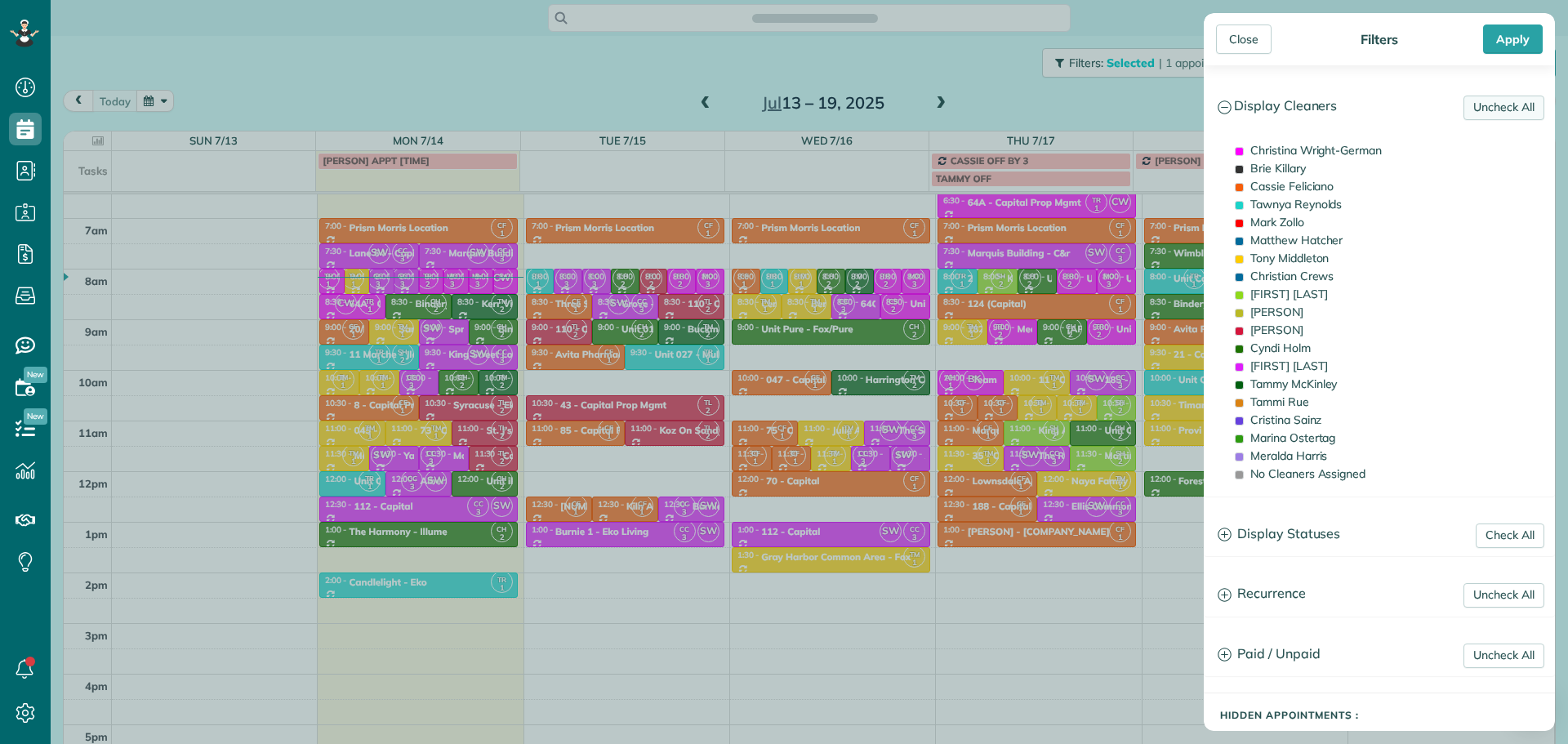 click on "Uncheck All" at bounding box center [1503, 108] 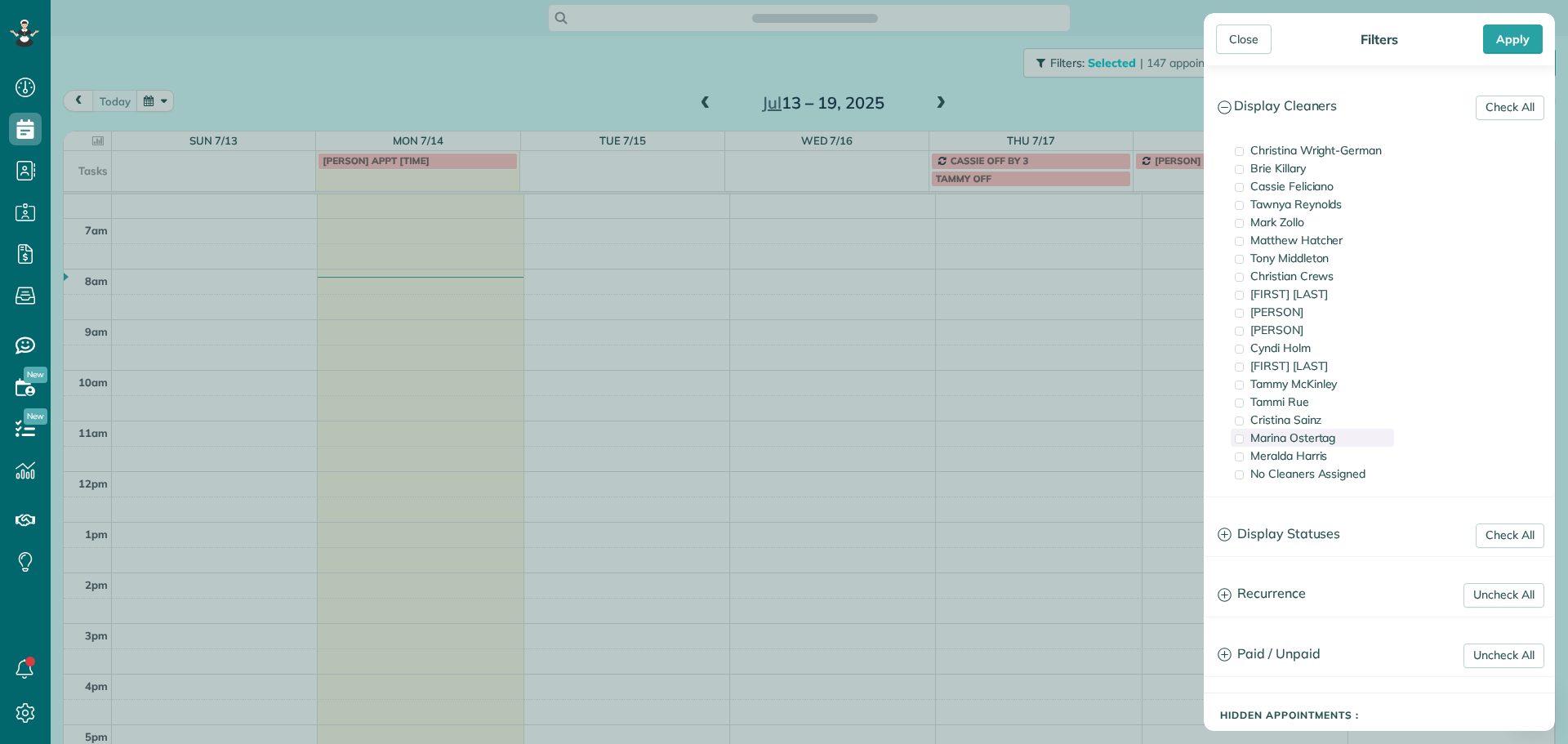 click on "Marina Ostertag" at bounding box center [1293, 438] 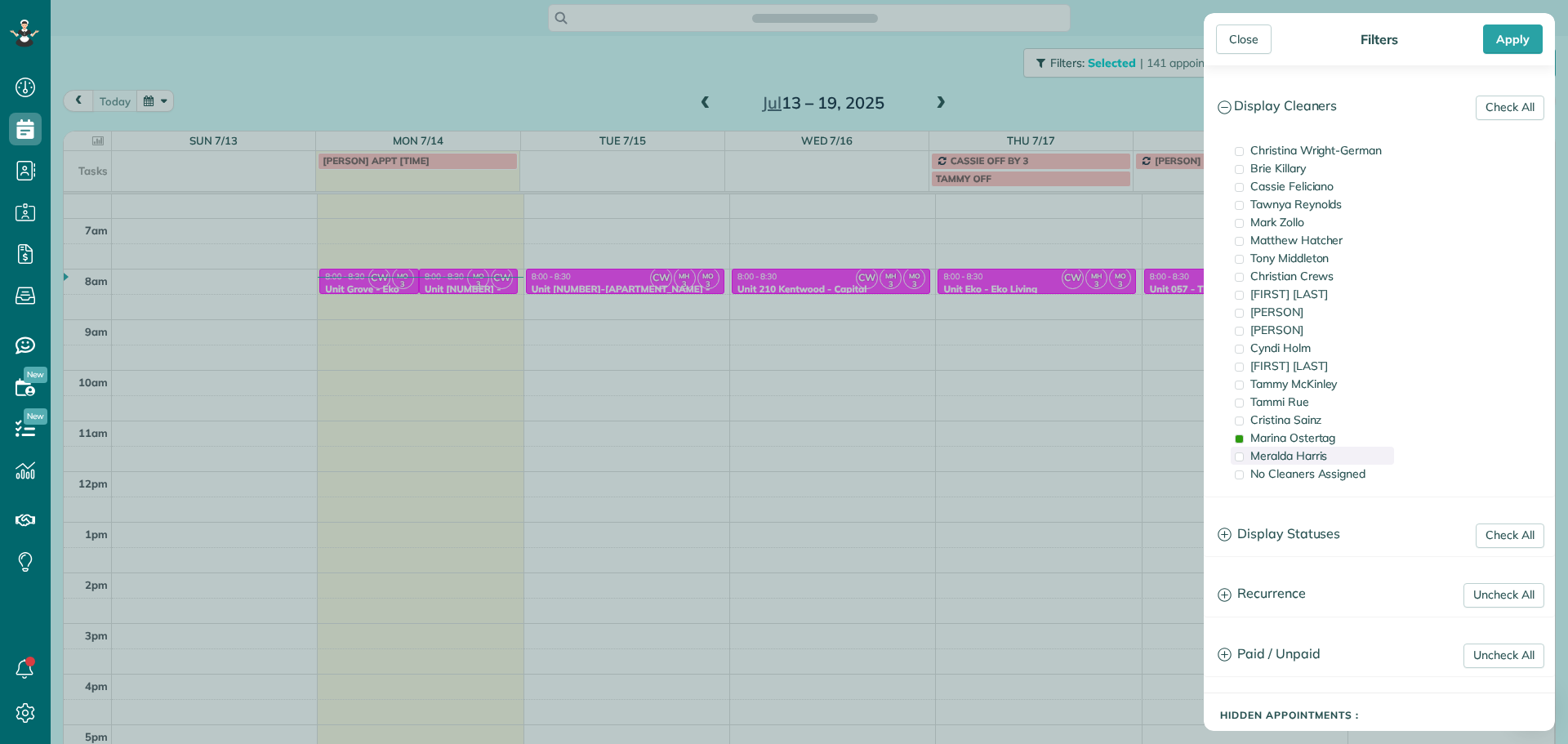 click on "Meralda Harris" at bounding box center (1312, 456) 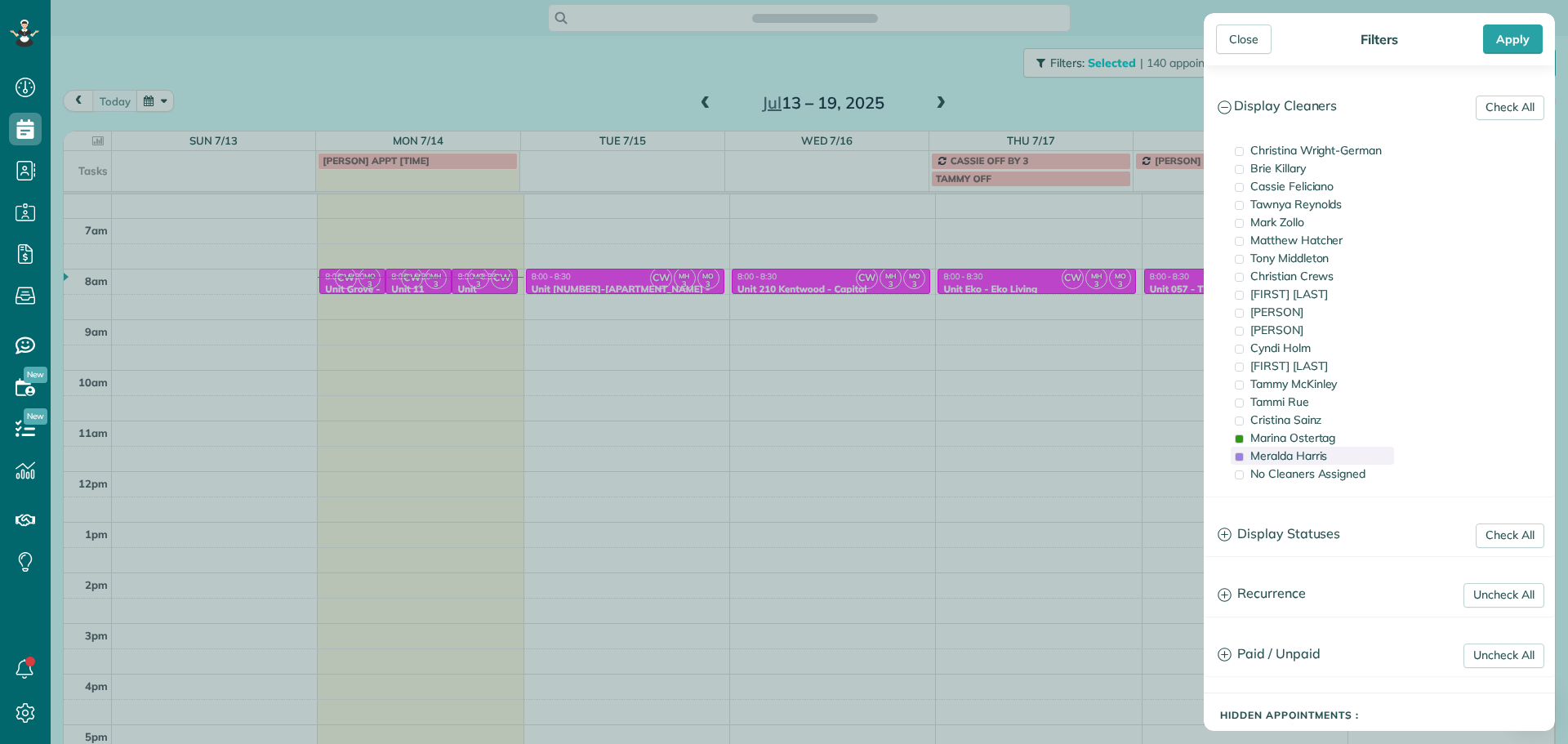 click on "Meralda Harris" at bounding box center (1312, 456) 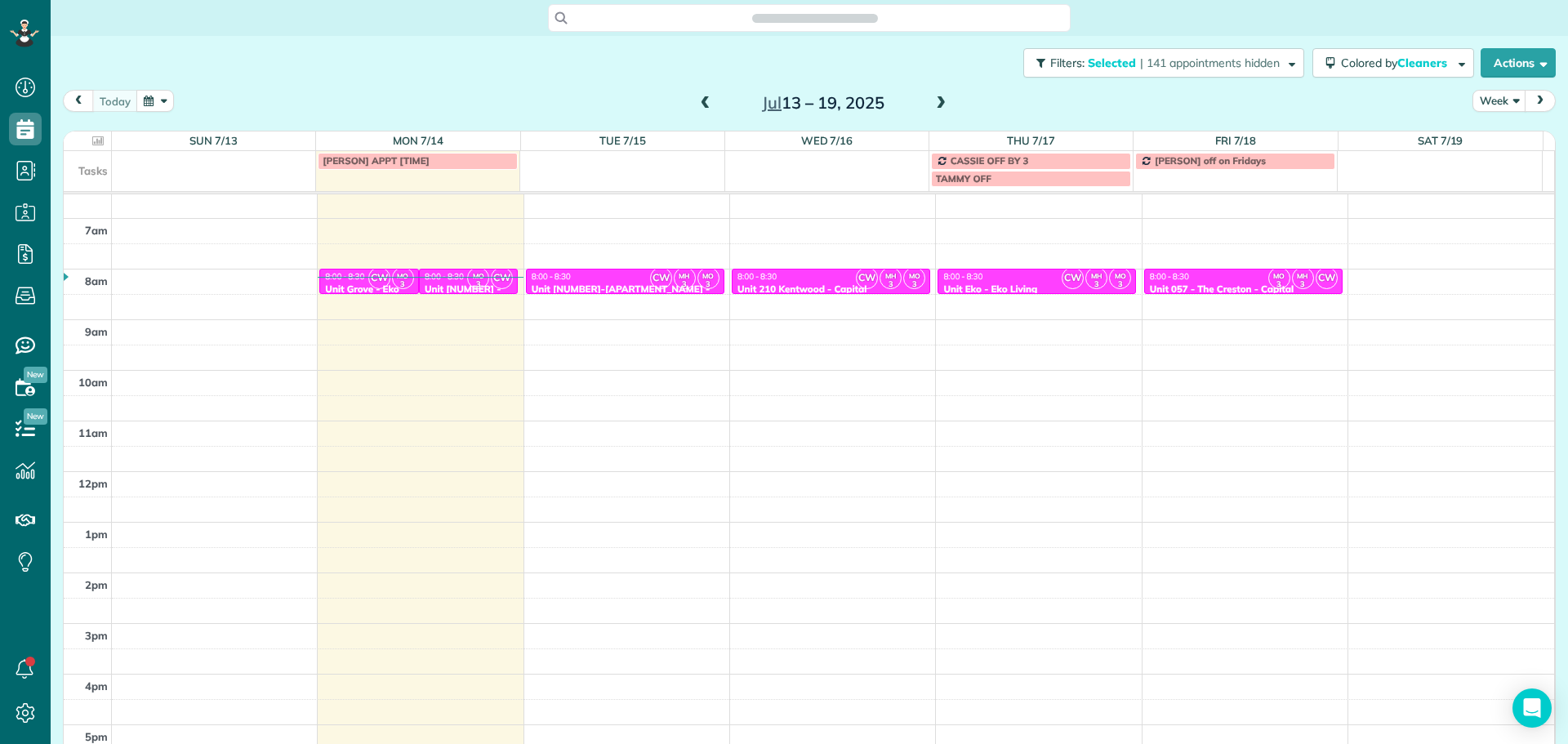 click on "Close
Filters
Apply
Check All
Display Cleaners
[FIRST] [LAST]
[FIRST] [LAST]
[FIRST] [LAST]
[FIRST] [LAST]
[FIRST] [LAST]
[FIRST] [LAST]
[FIRST] [LAST]" at bounding box center [784, 372] 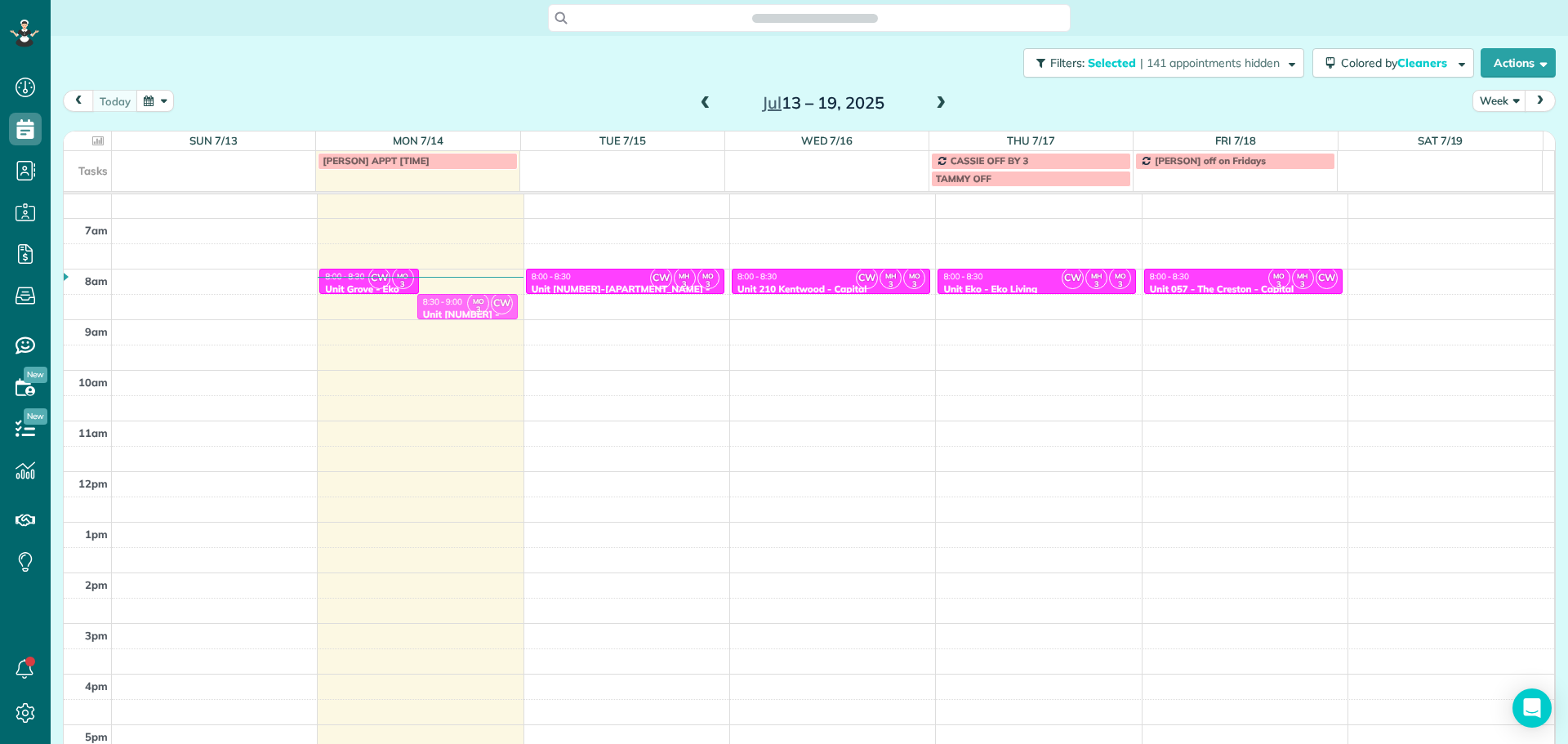 drag, startPoint x: 483, startPoint y: 287, endPoint x: 502, endPoint y: 309, distance: 29.068884 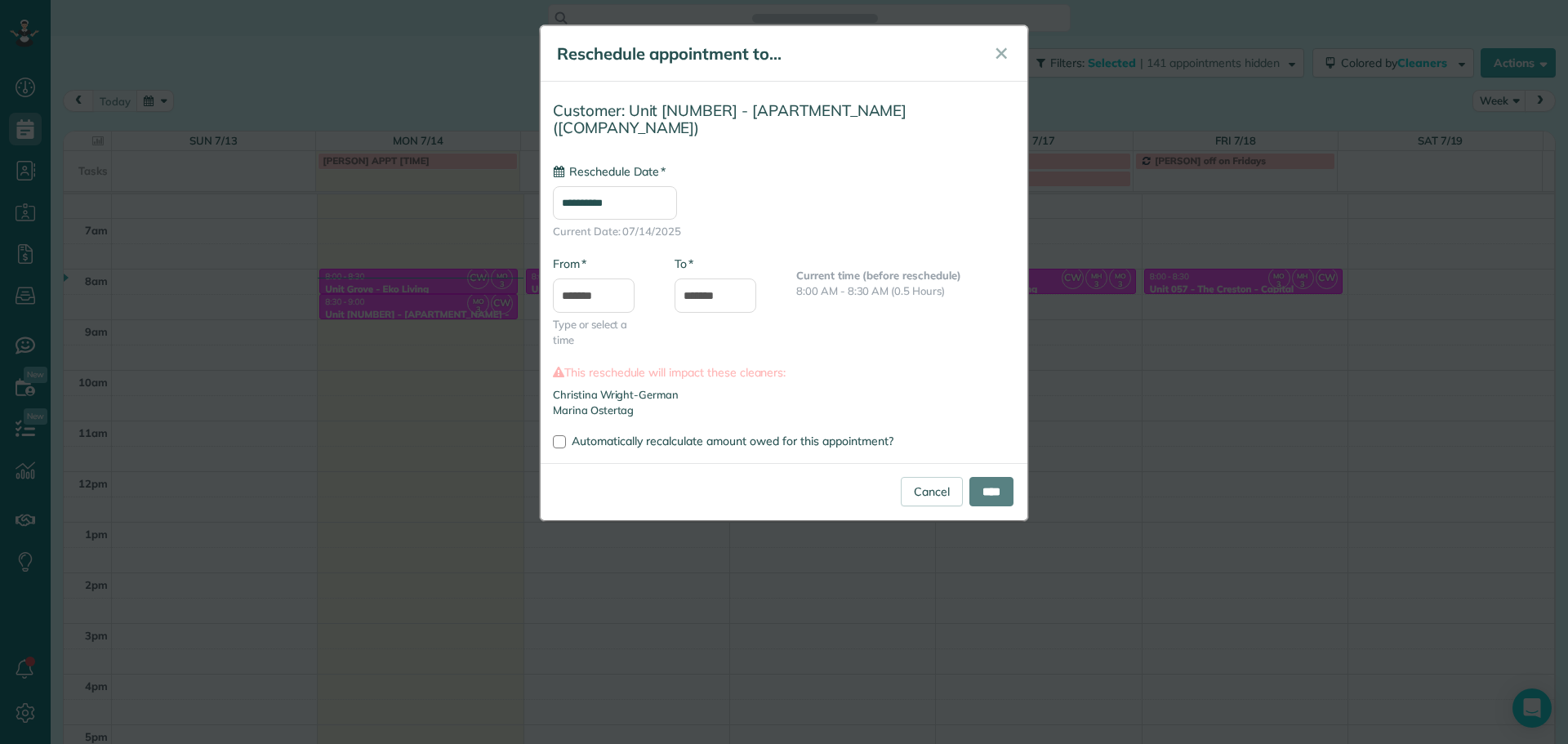 type on "**********" 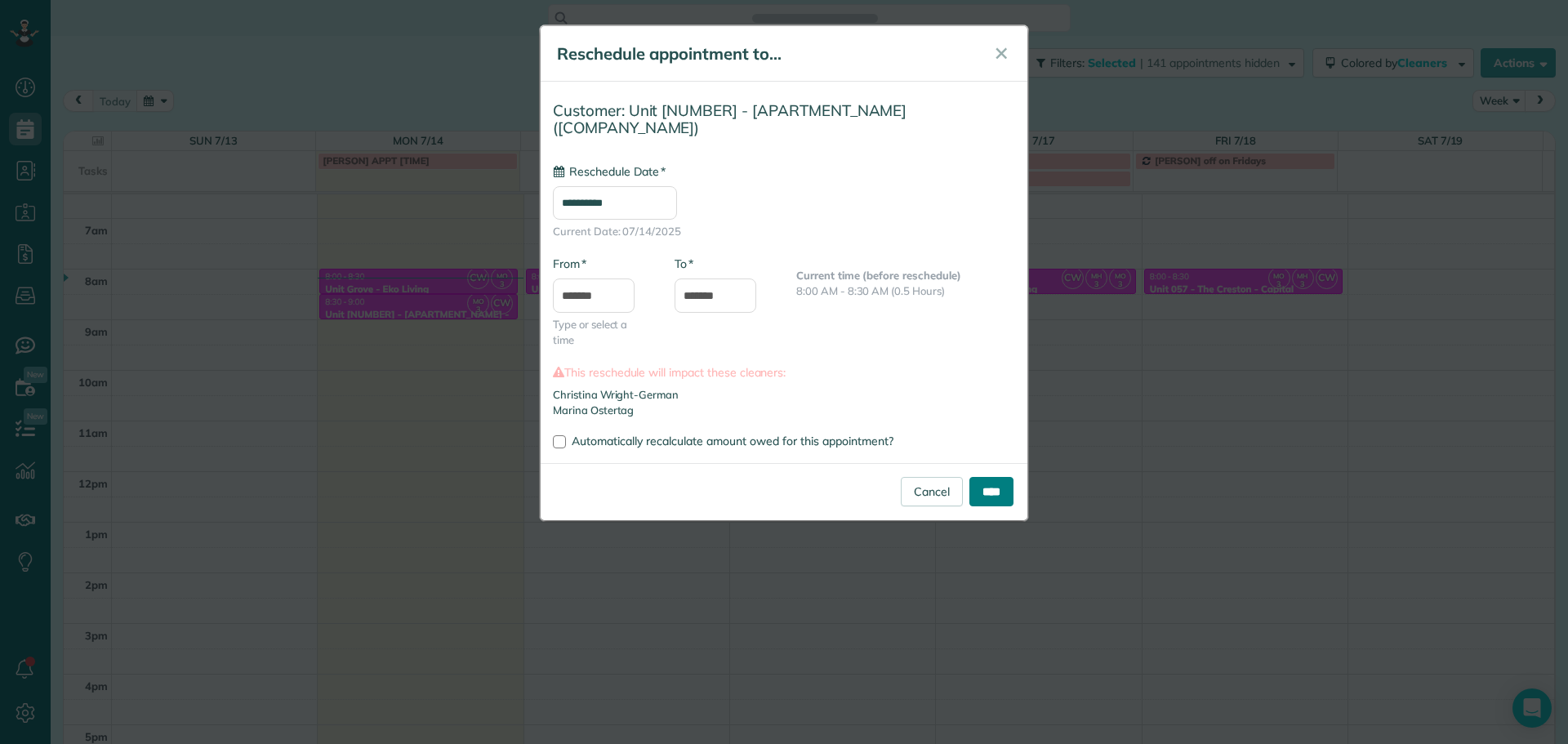 click on "****" at bounding box center (991, 492) 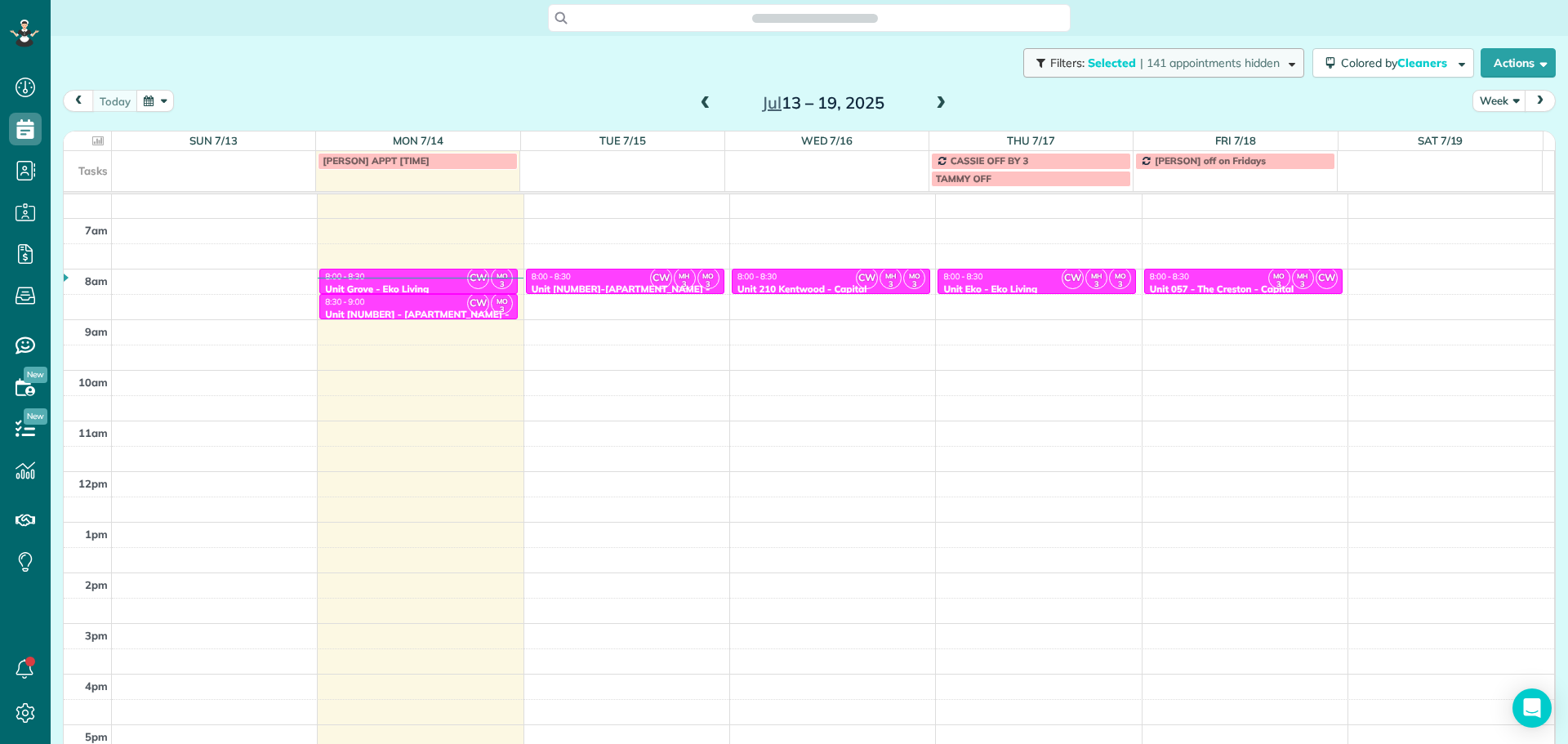 click on "Selected" at bounding box center [1112, 63] 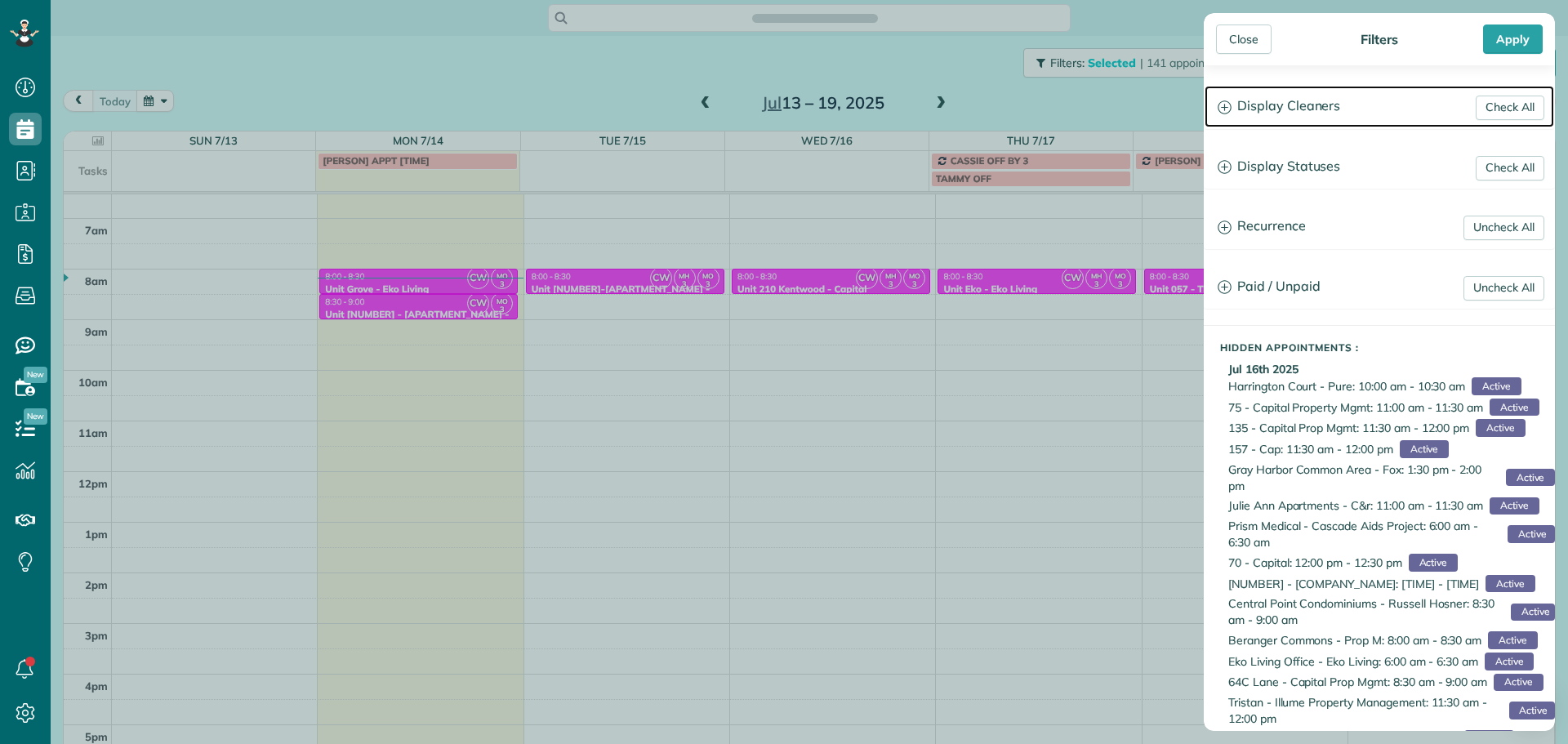 click on "Display Cleaners" at bounding box center [1379, 106] 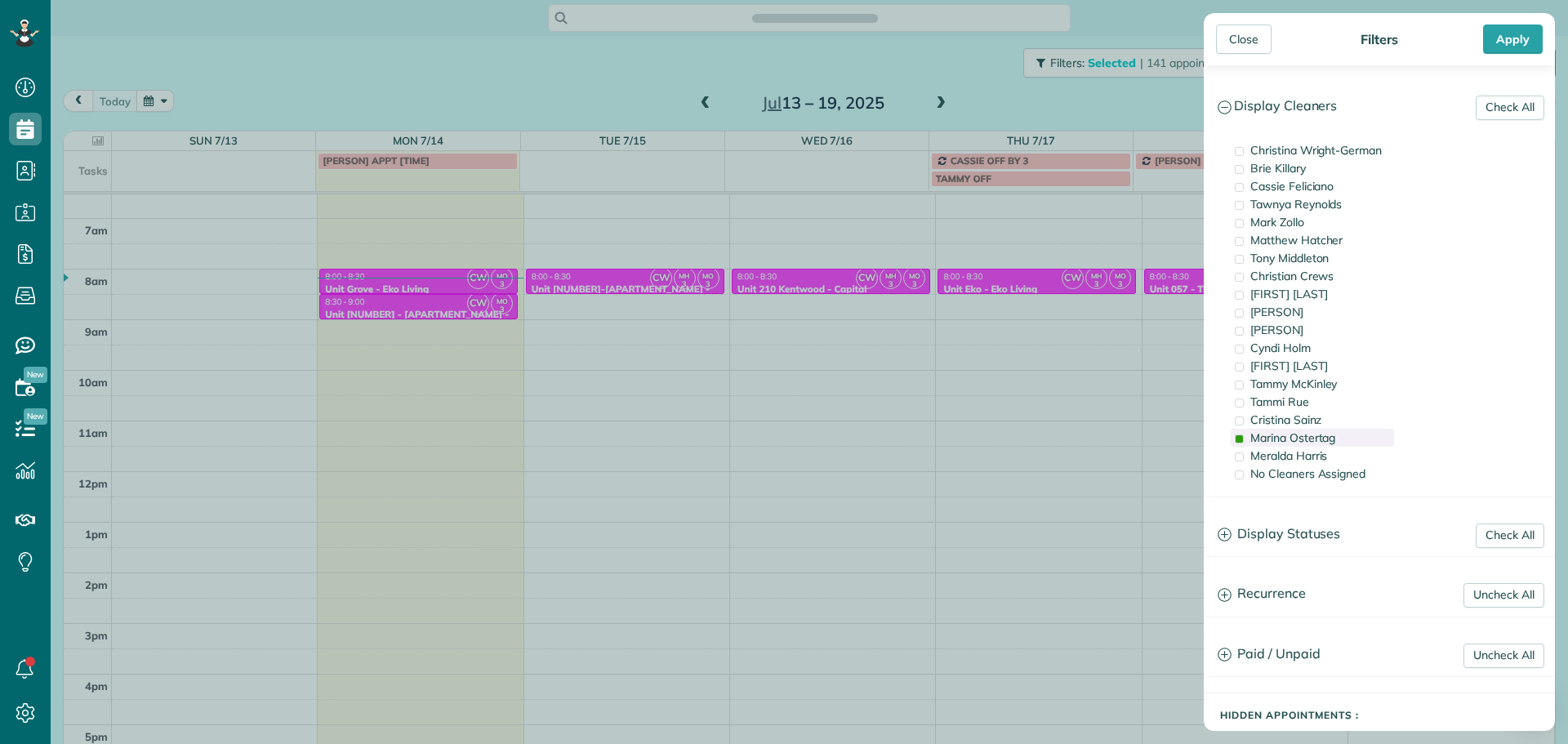 click on "Marina Ostertag" at bounding box center (1293, 438) 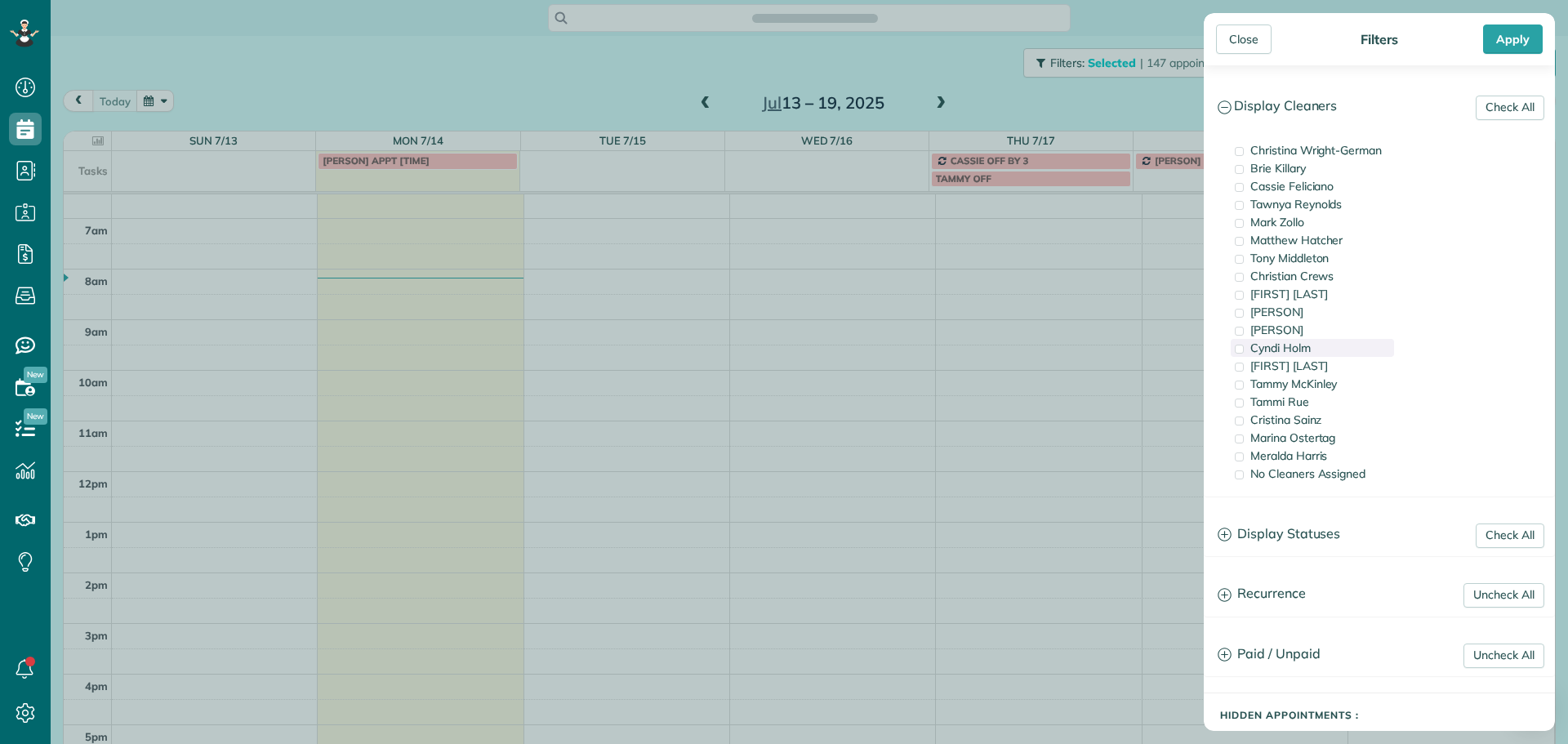 click on "Cyndi Holm" at bounding box center (1312, 348) 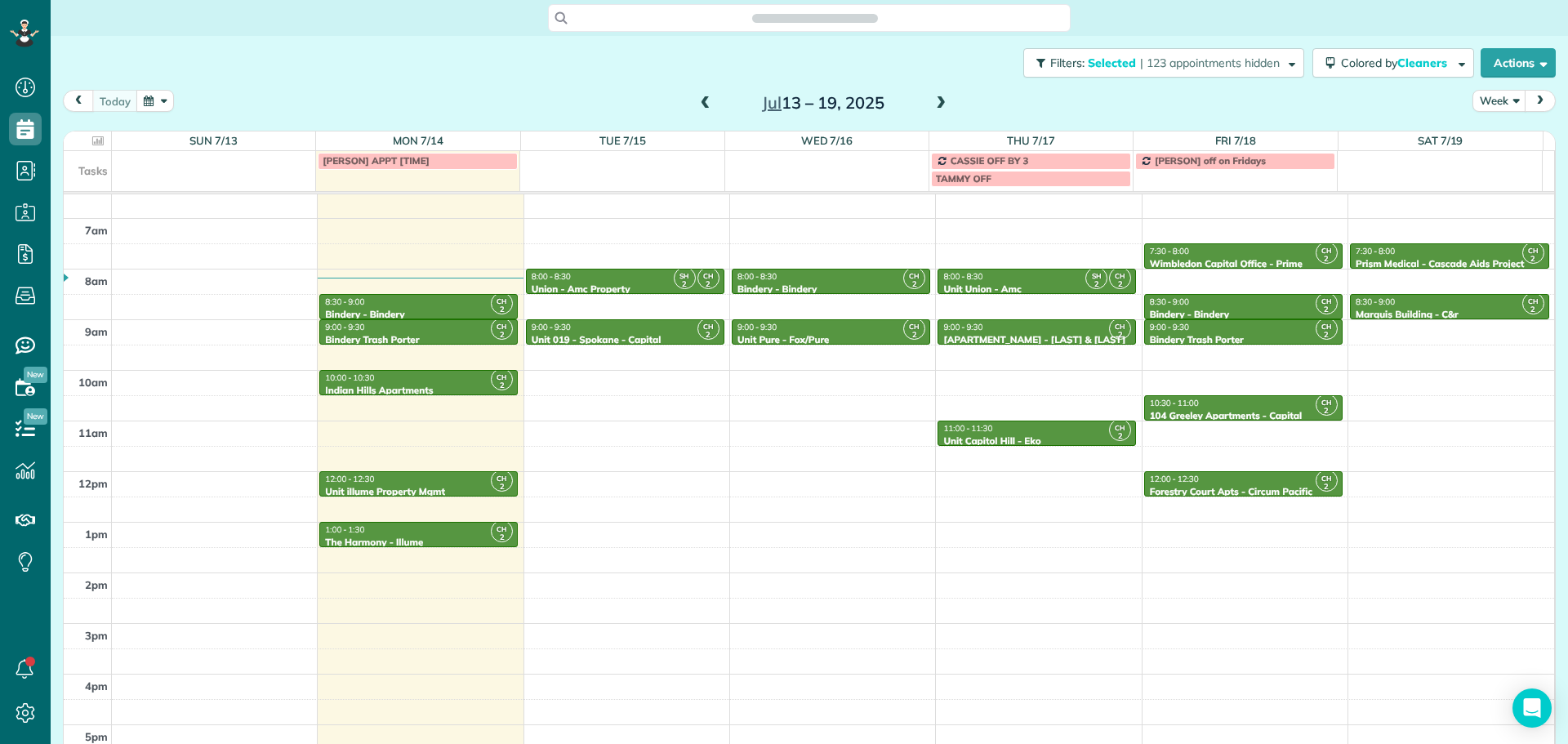 click on "Close
Filters
Apply
Check All
Display Cleaners
[FIRST] [LAST]
[FIRST] [LAST]
[FIRST] [LAST]
[FIRST] [LAST]
[FIRST] [LAST]
[FIRST] [LAST]
[FIRST] [LAST]" at bounding box center [784, 372] 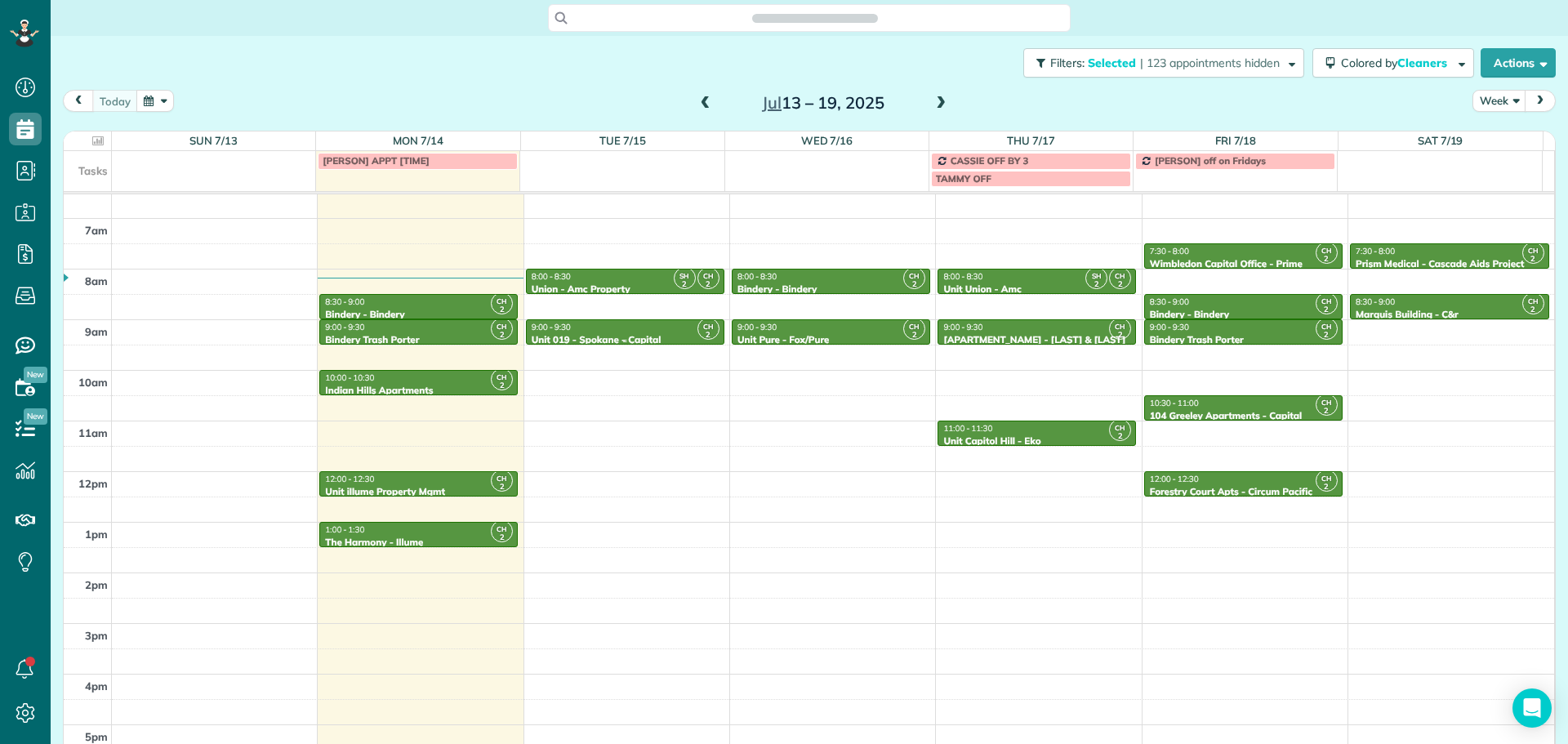 click on "9:00 - 9:30" at bounding box center [625, 327] 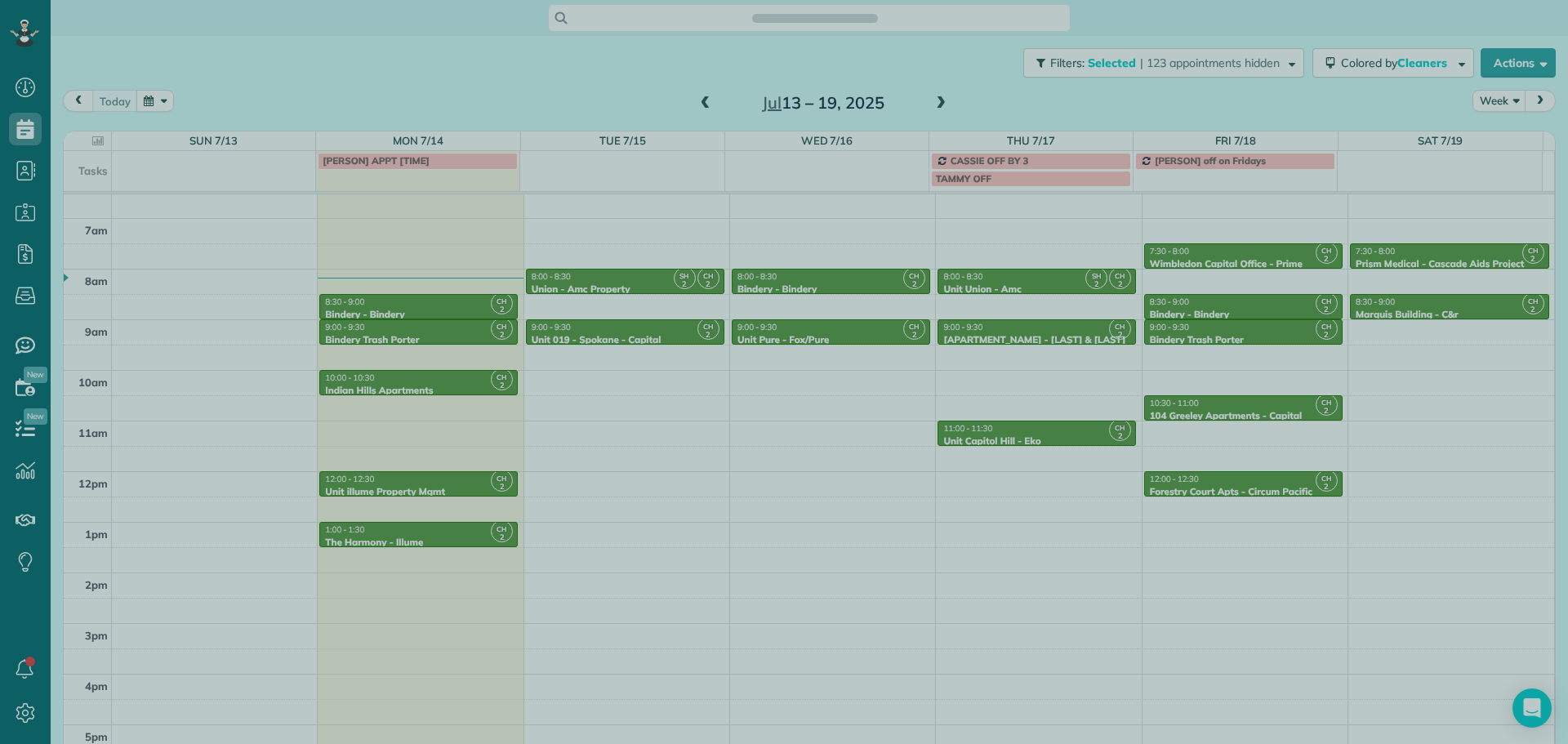 click at bounding box center [784, 372] 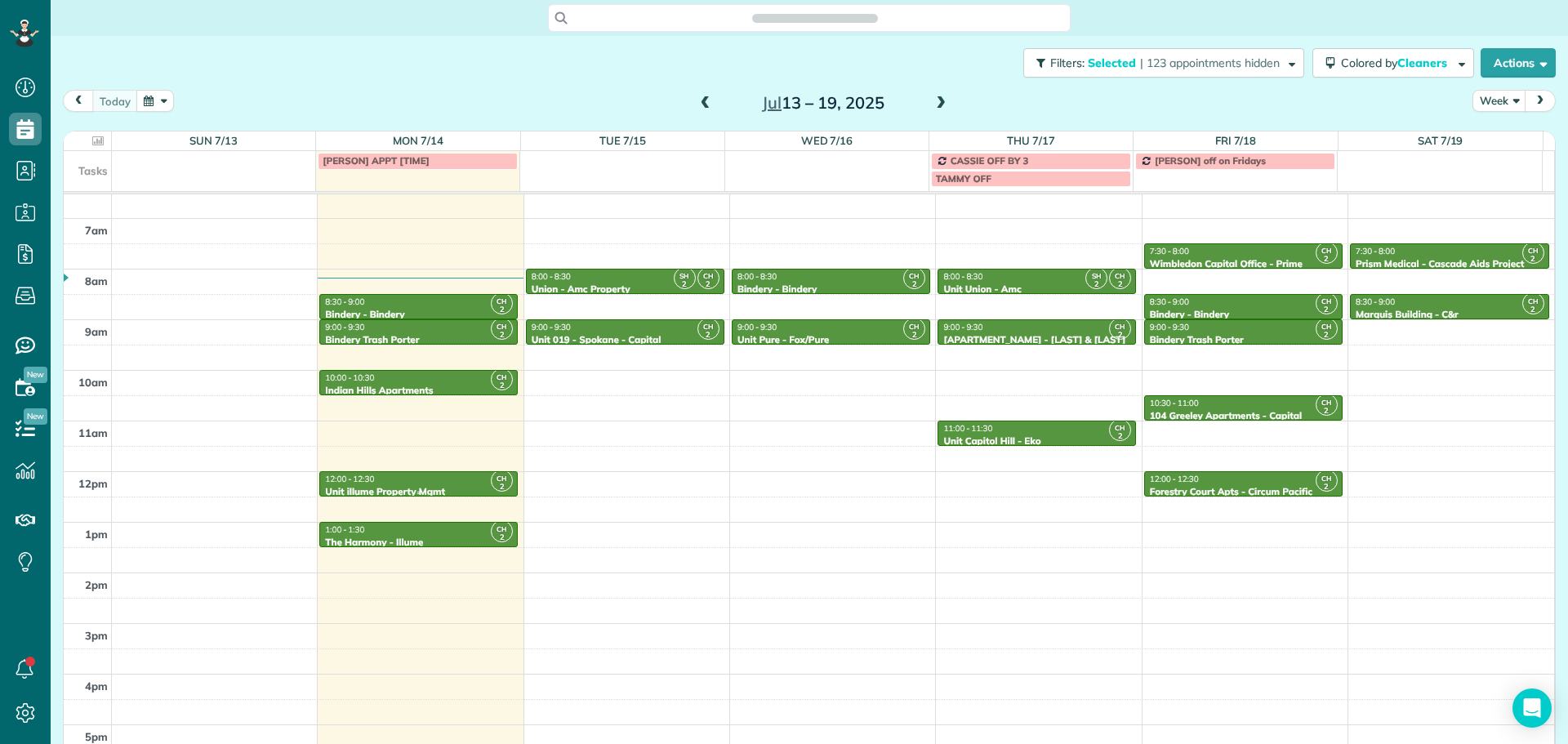 click on "12:00 - 12:30" at bounding box center [418, 479] 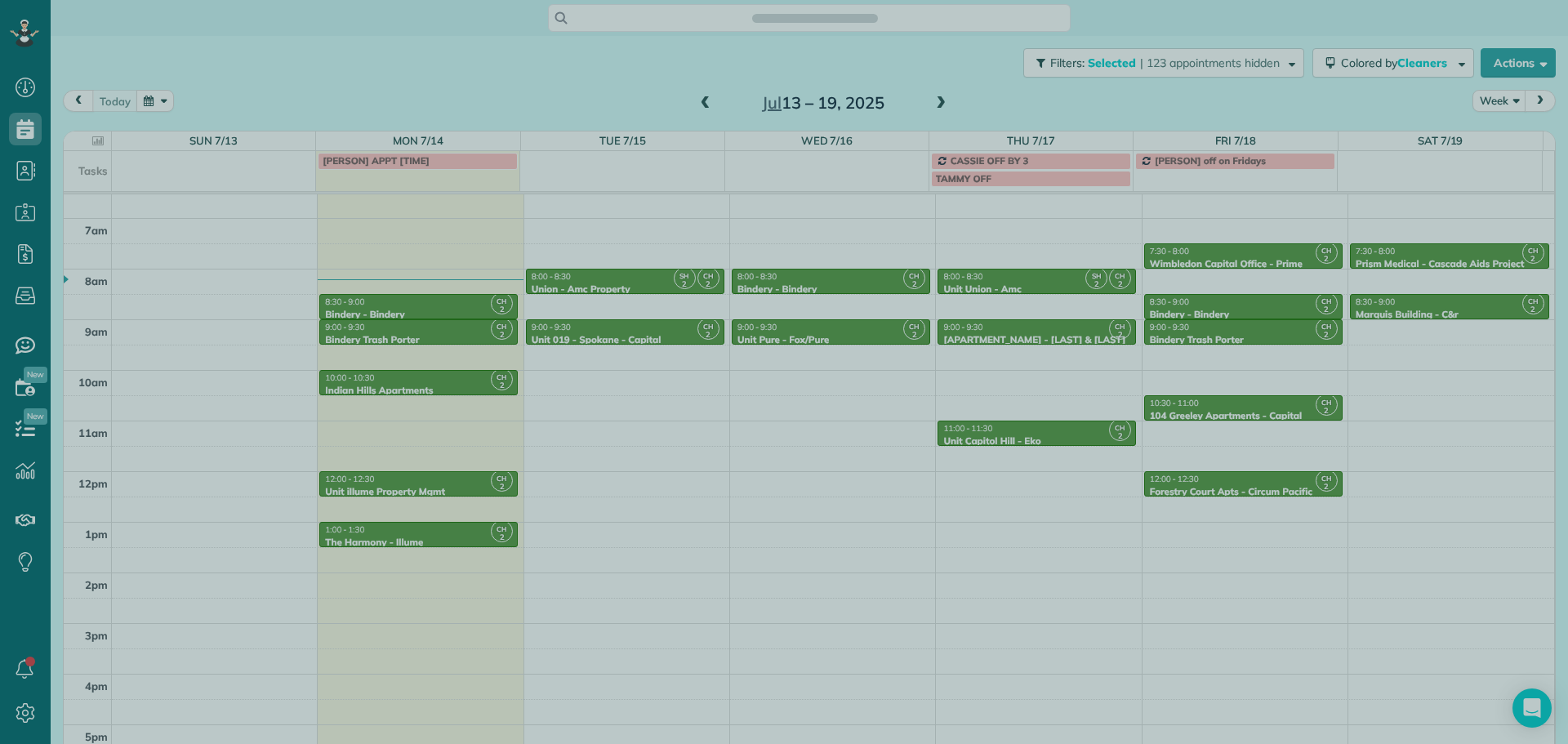 click at bounding box center (784, 372) 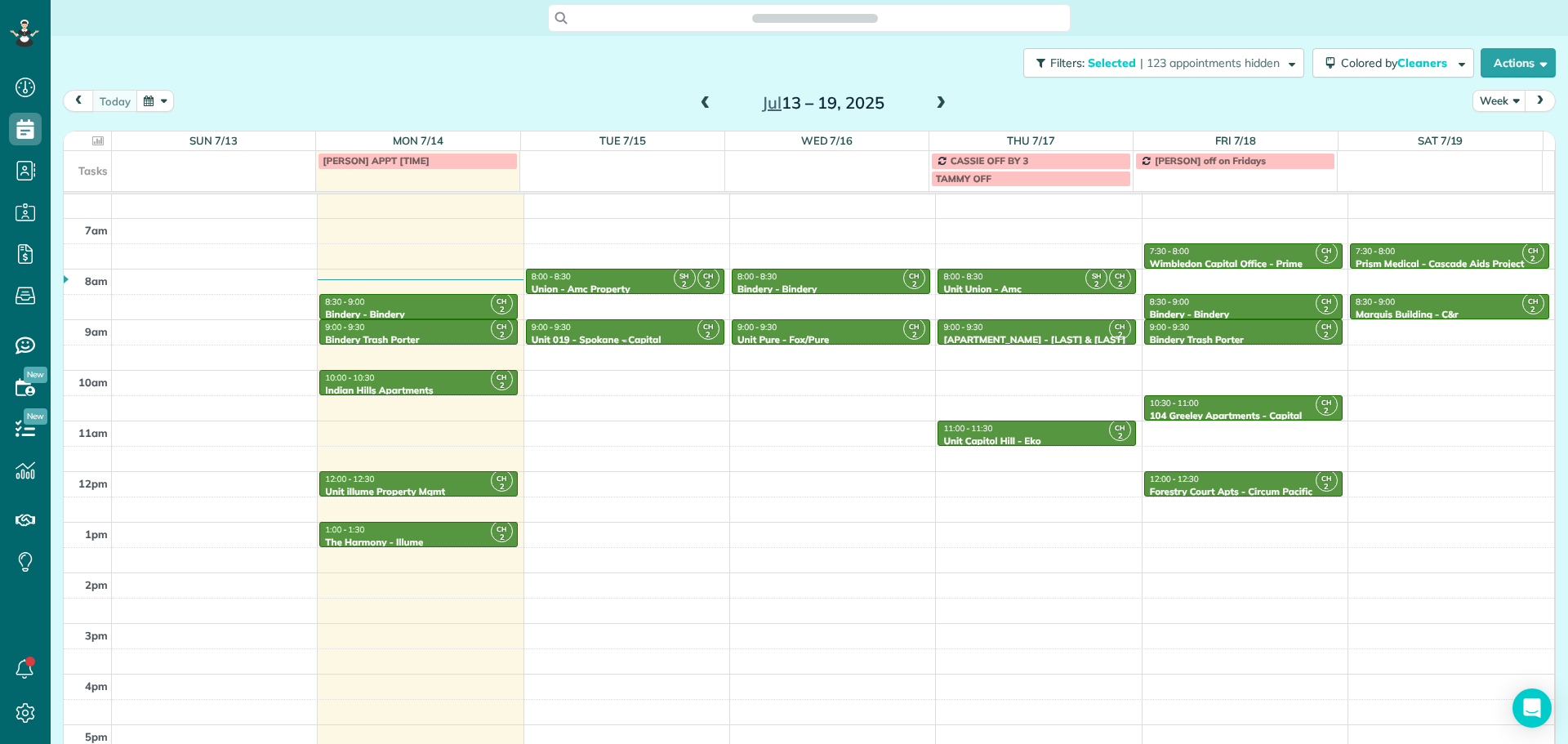 click on "9:00 - 9:30" at bounding box center (625, 327) 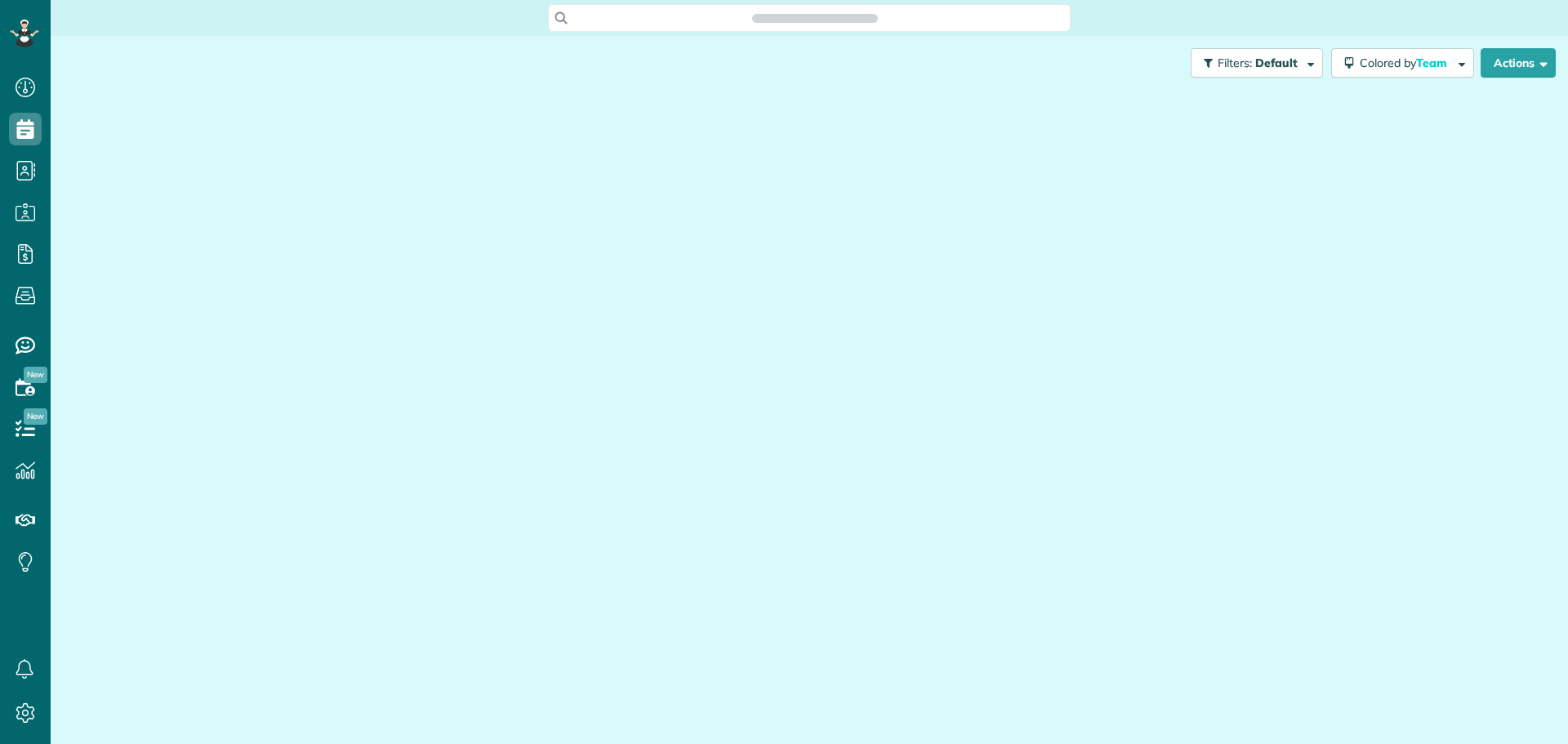 scroll, scrollTop: 0, scrollLeft: 0, axis: both 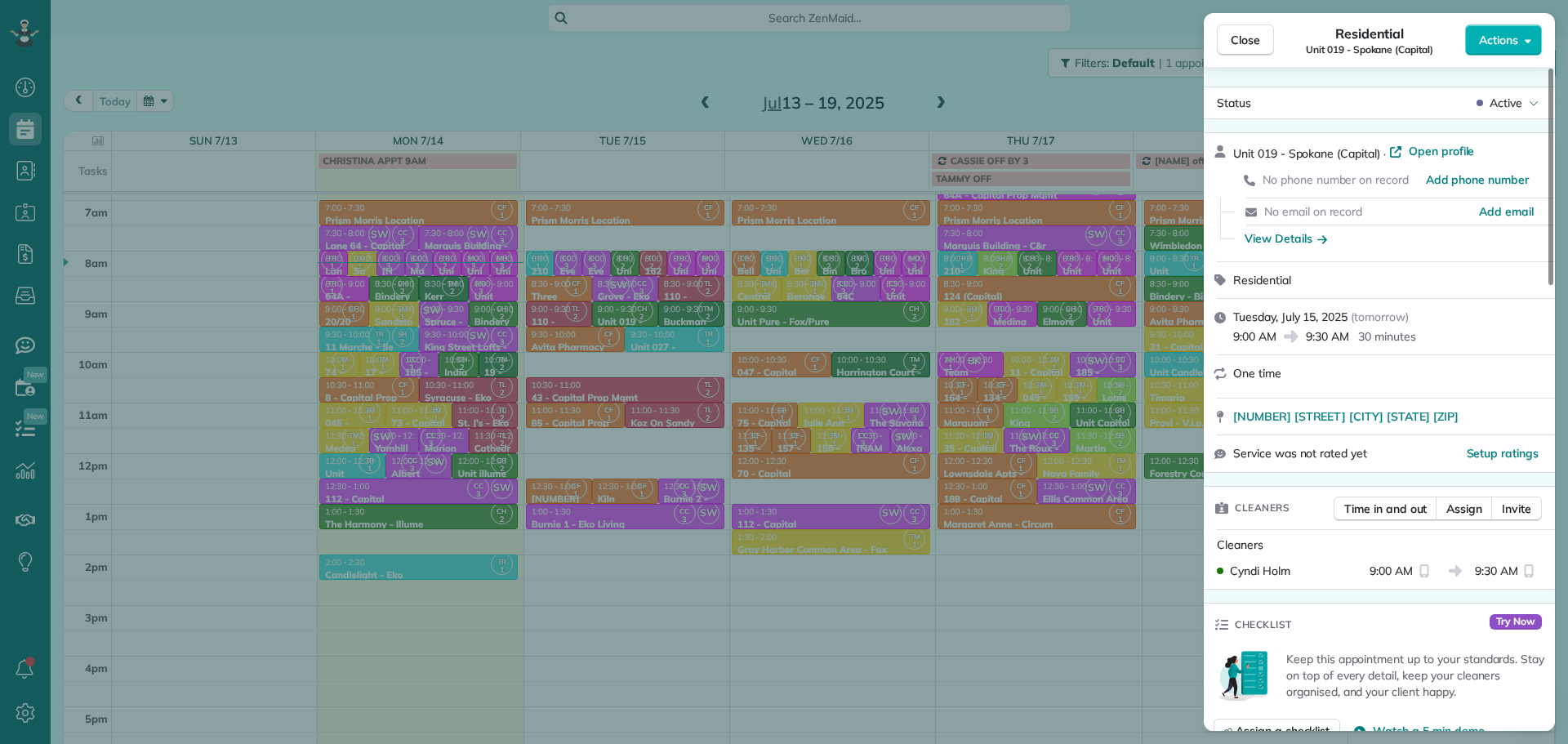 click on "Close" at bounding box center (1245, 40) 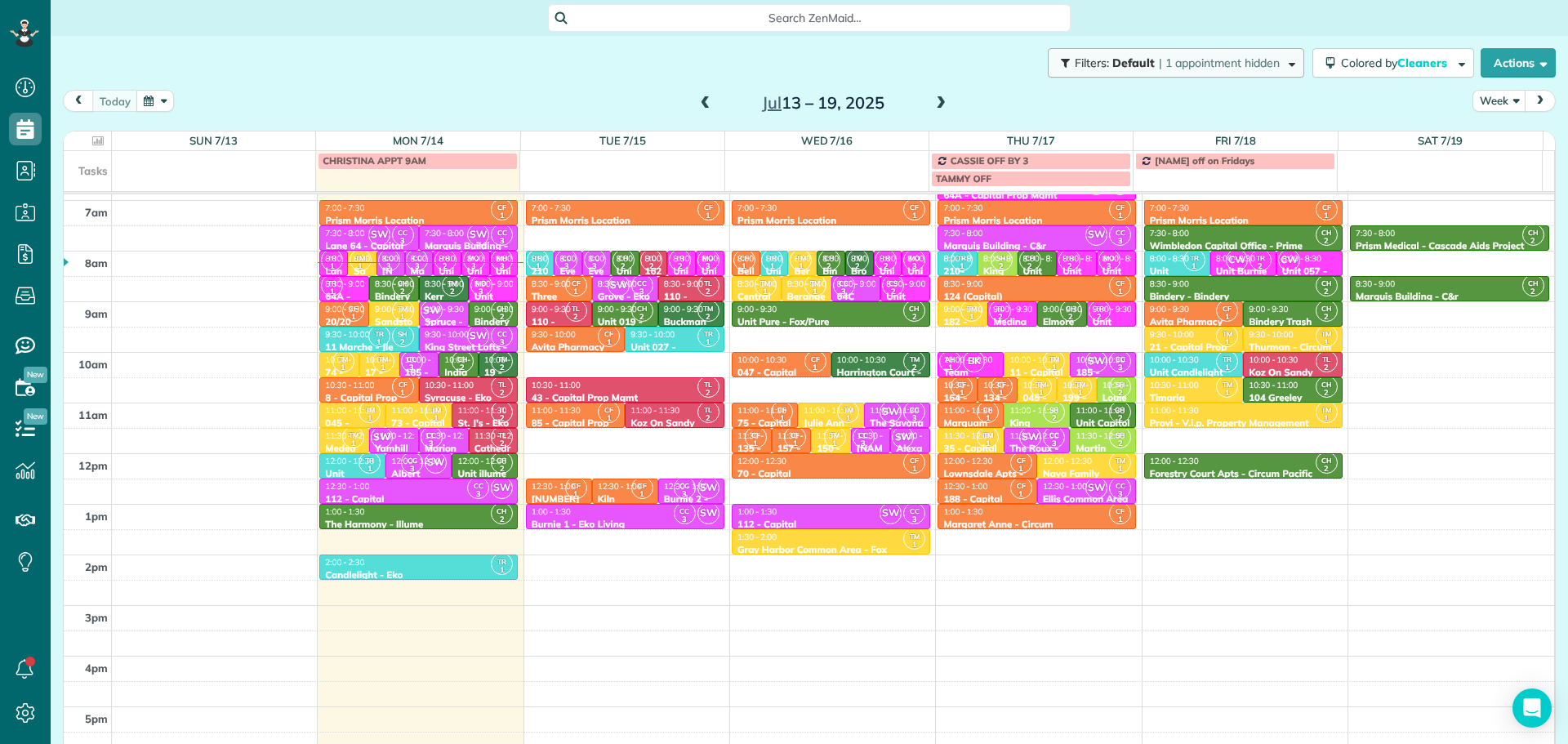 click on "|  1 appointment hidden" at bounding box center (1219, 63) 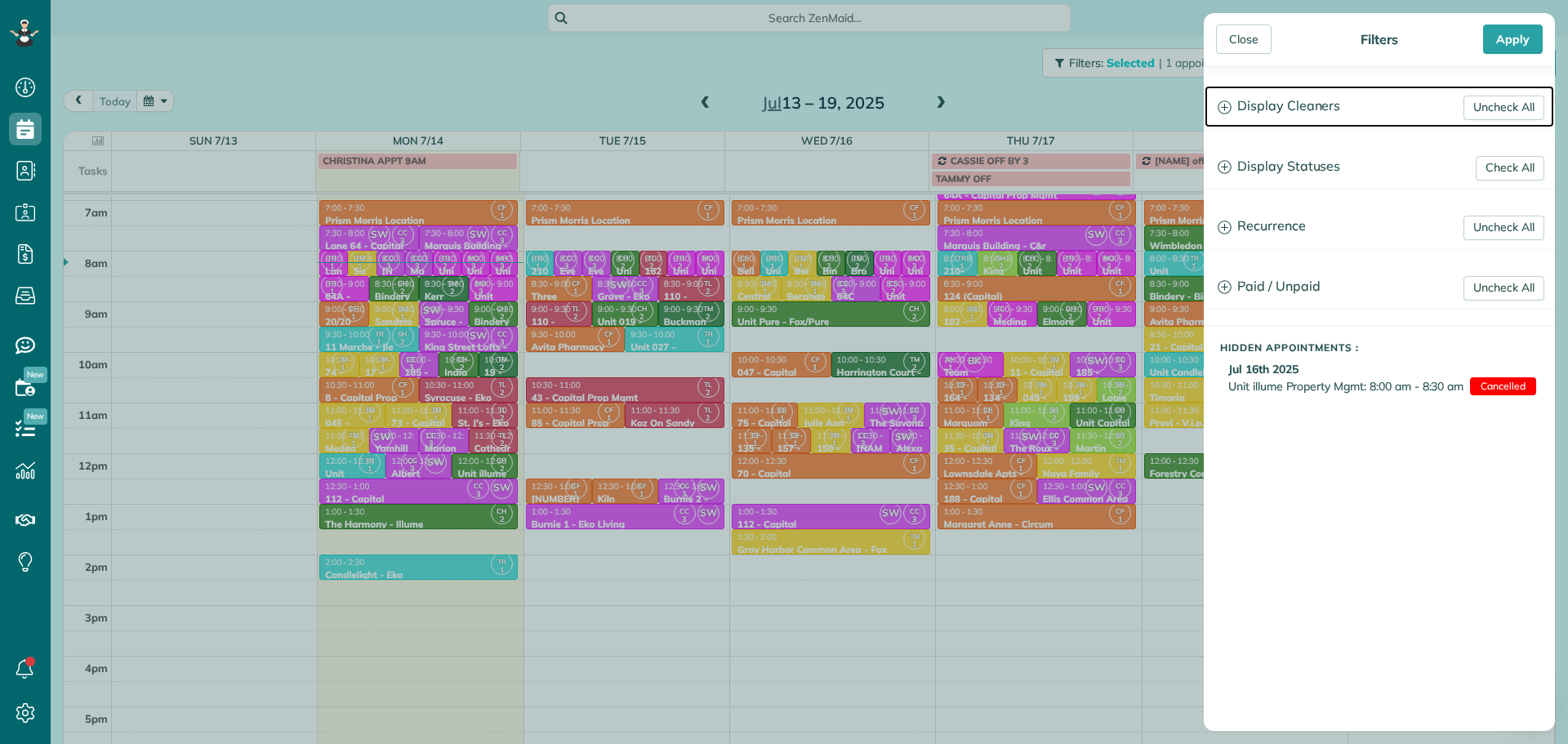 click on "Display Cleaners" at bounding box center (1379, 106) 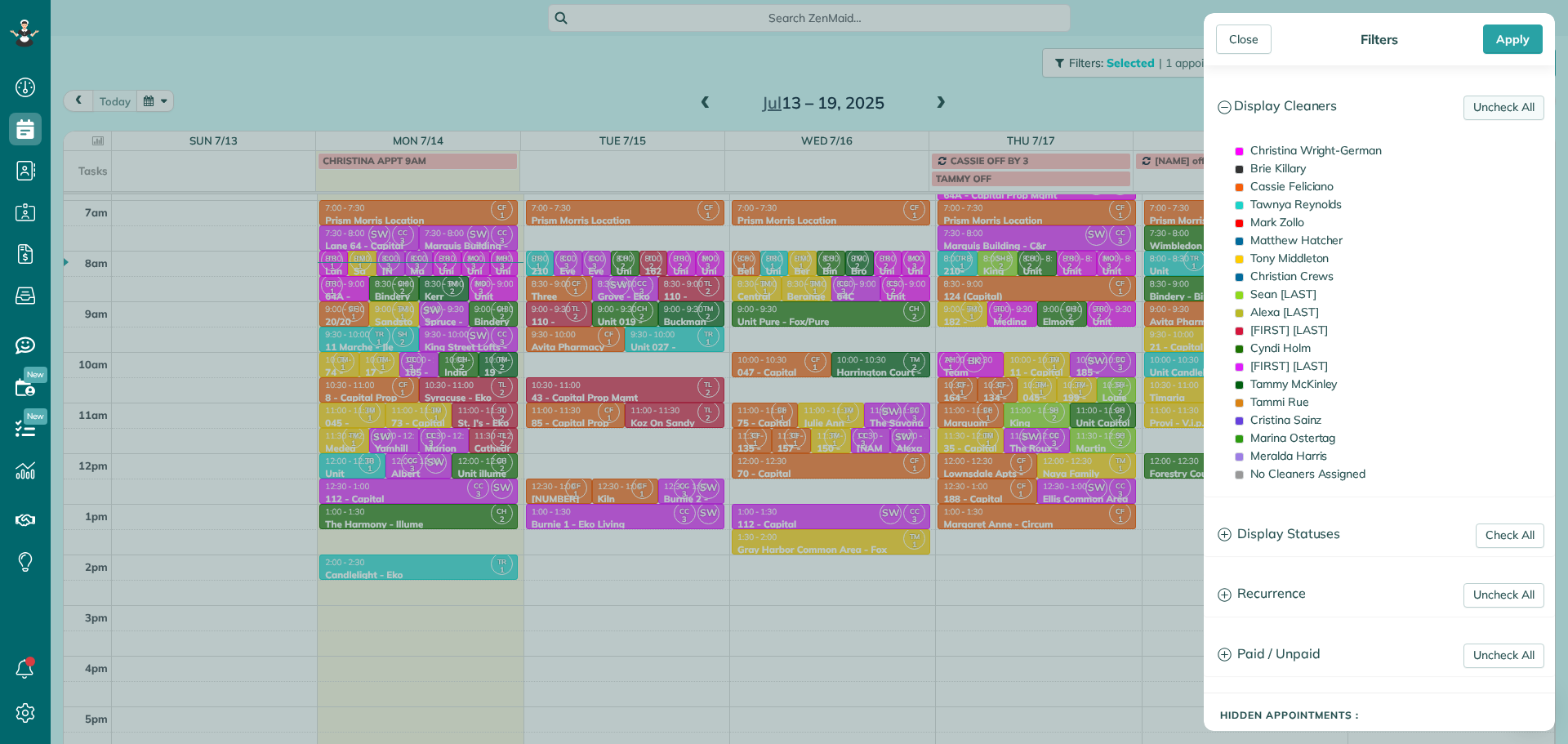 click on "Uncheck All" at bounding box center (1503, 108) 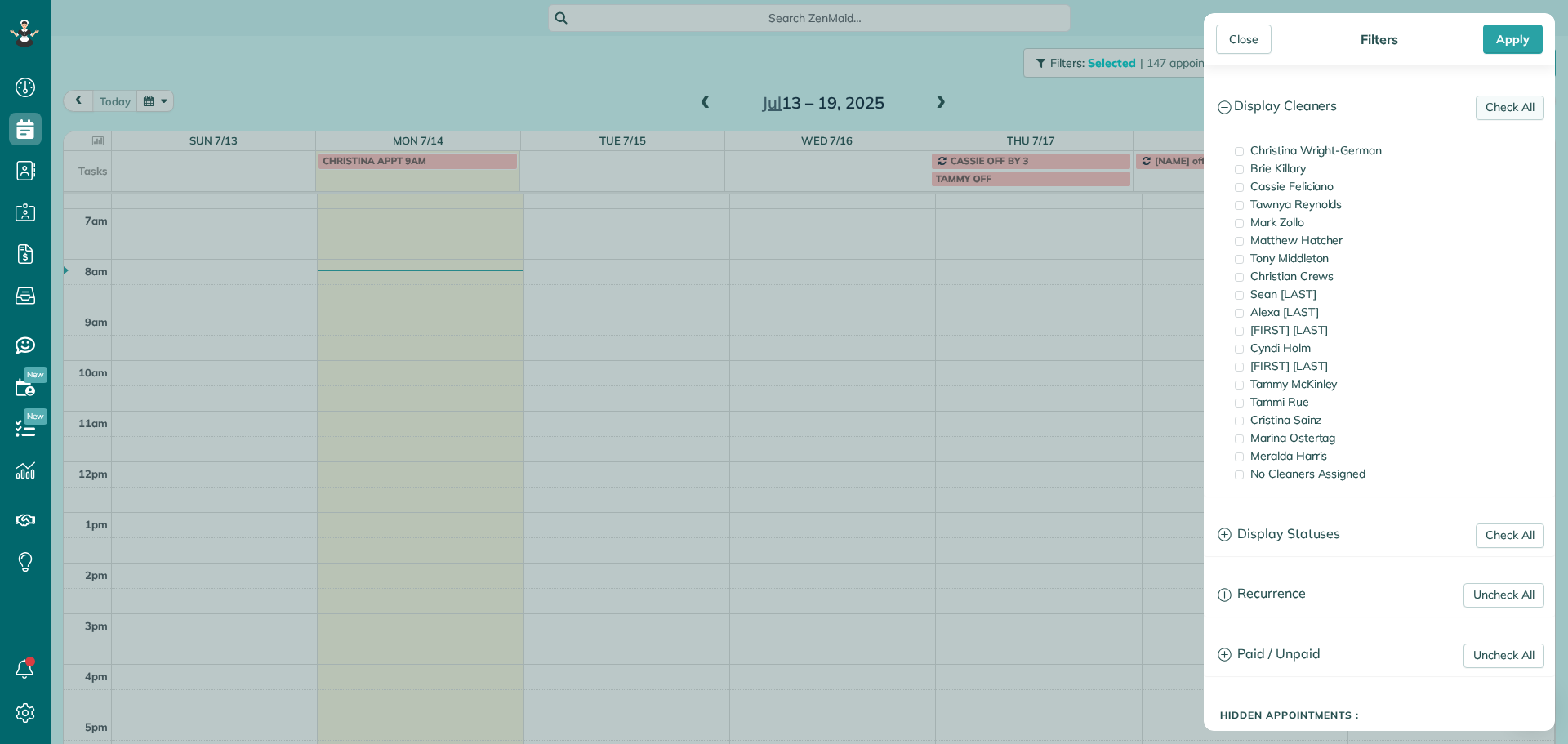 scroll, scrollTop: 129, scrollLeft: 0, axis: vertical 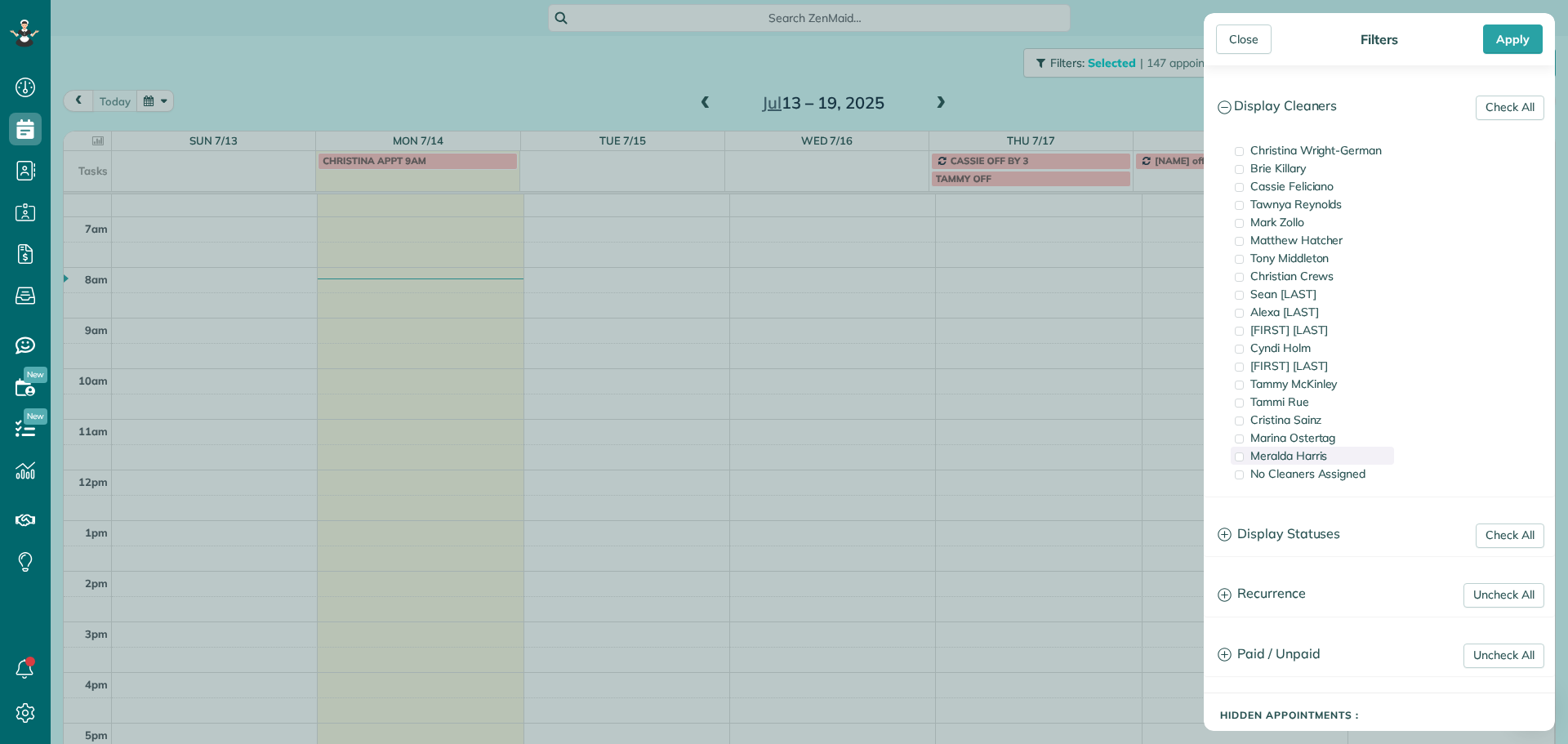 click on "Meralda Harris" at bounding box center [1289, 456] 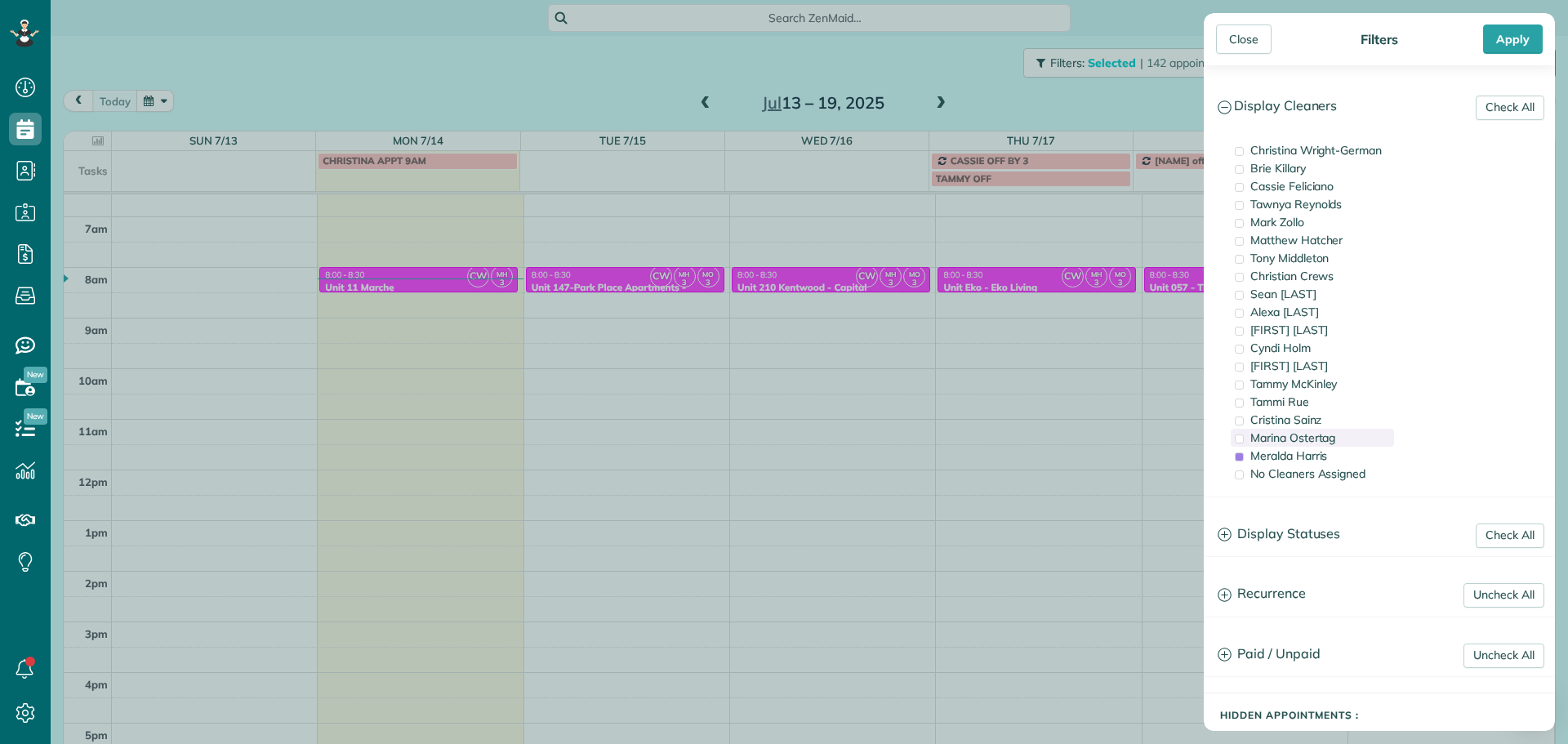 click on "Marina Ostertag" at bounding box center [1293, 438] 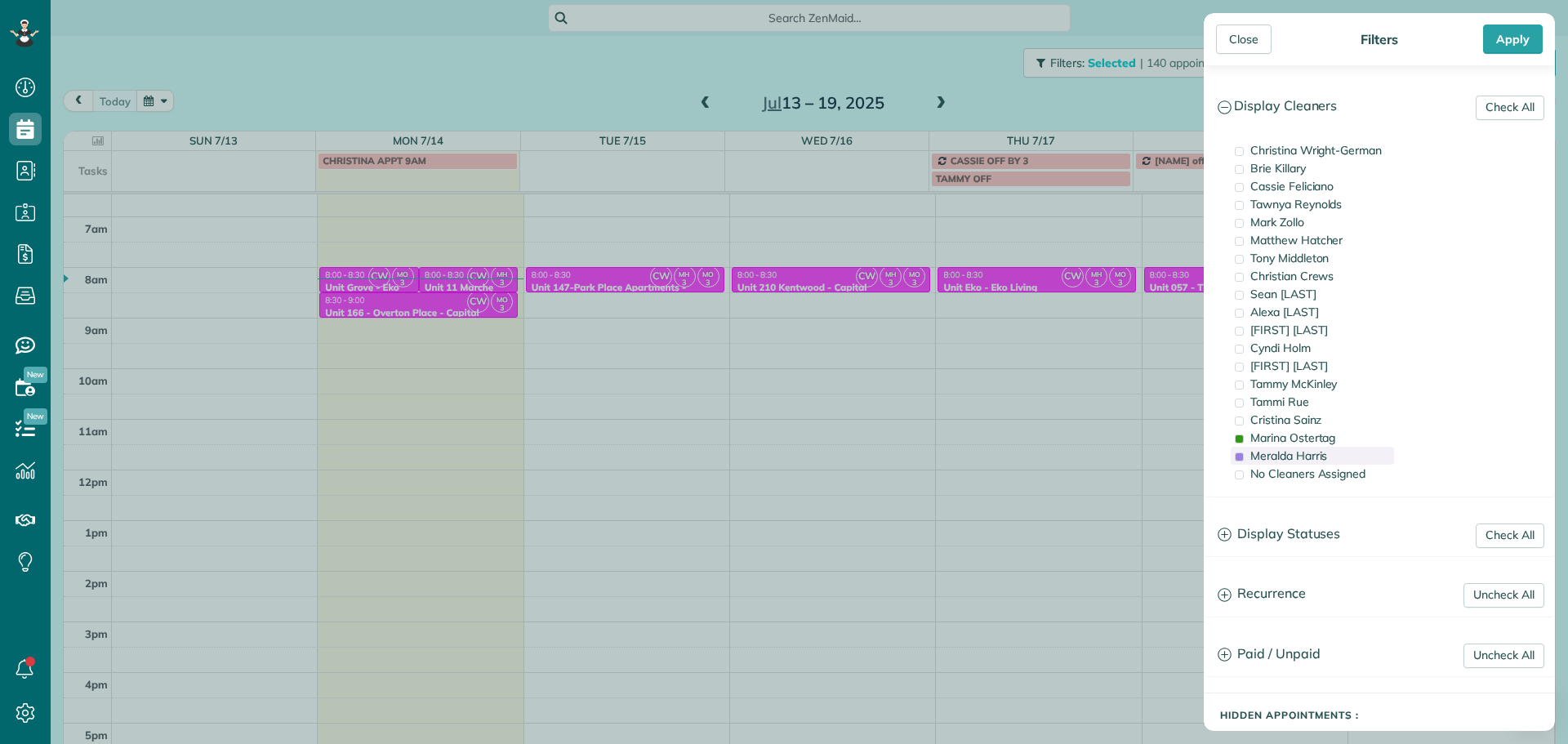 click on "Meralda Harris" at bounding box center [1289, 456] 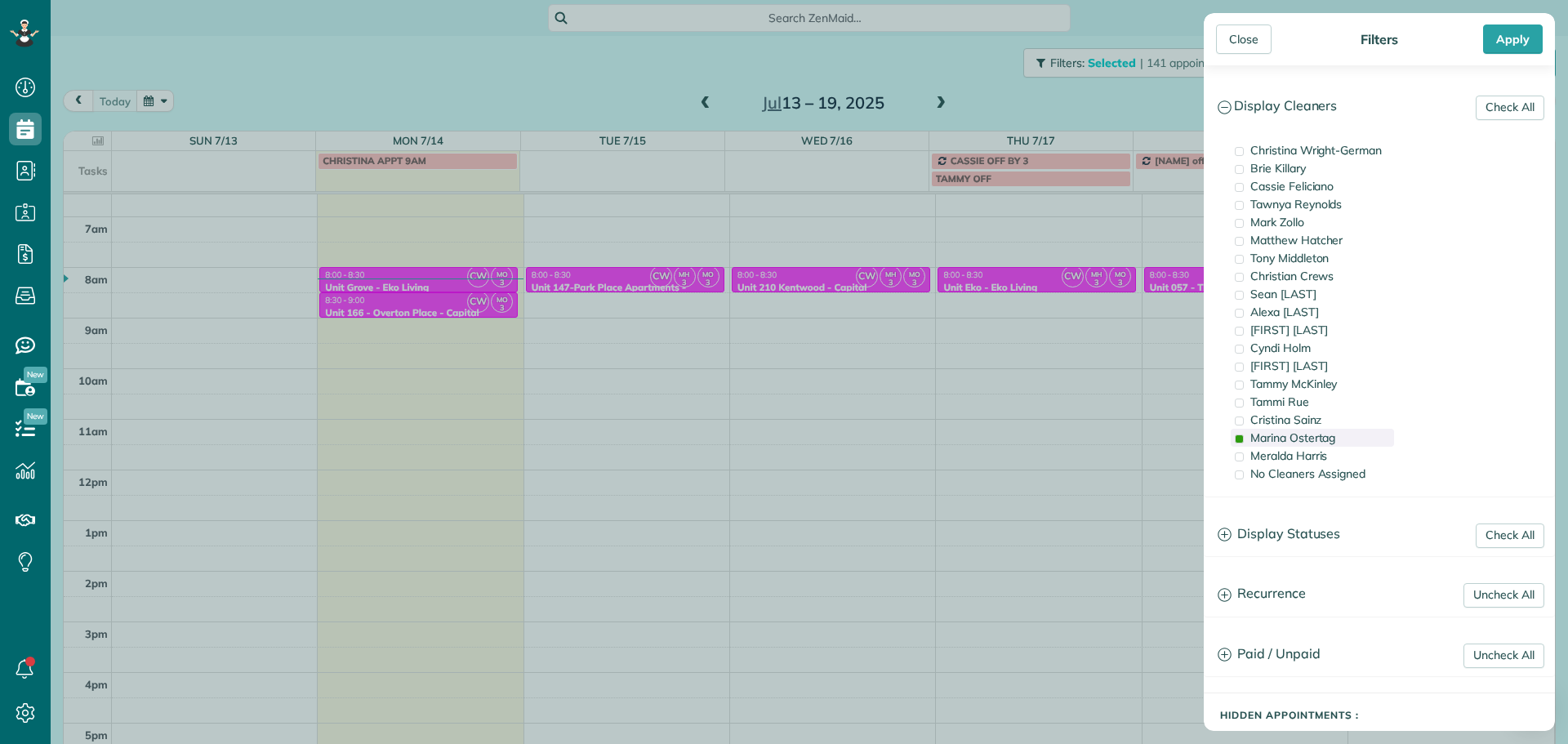 click on "Marina Ostertag" at bounding box center (1293, 438) 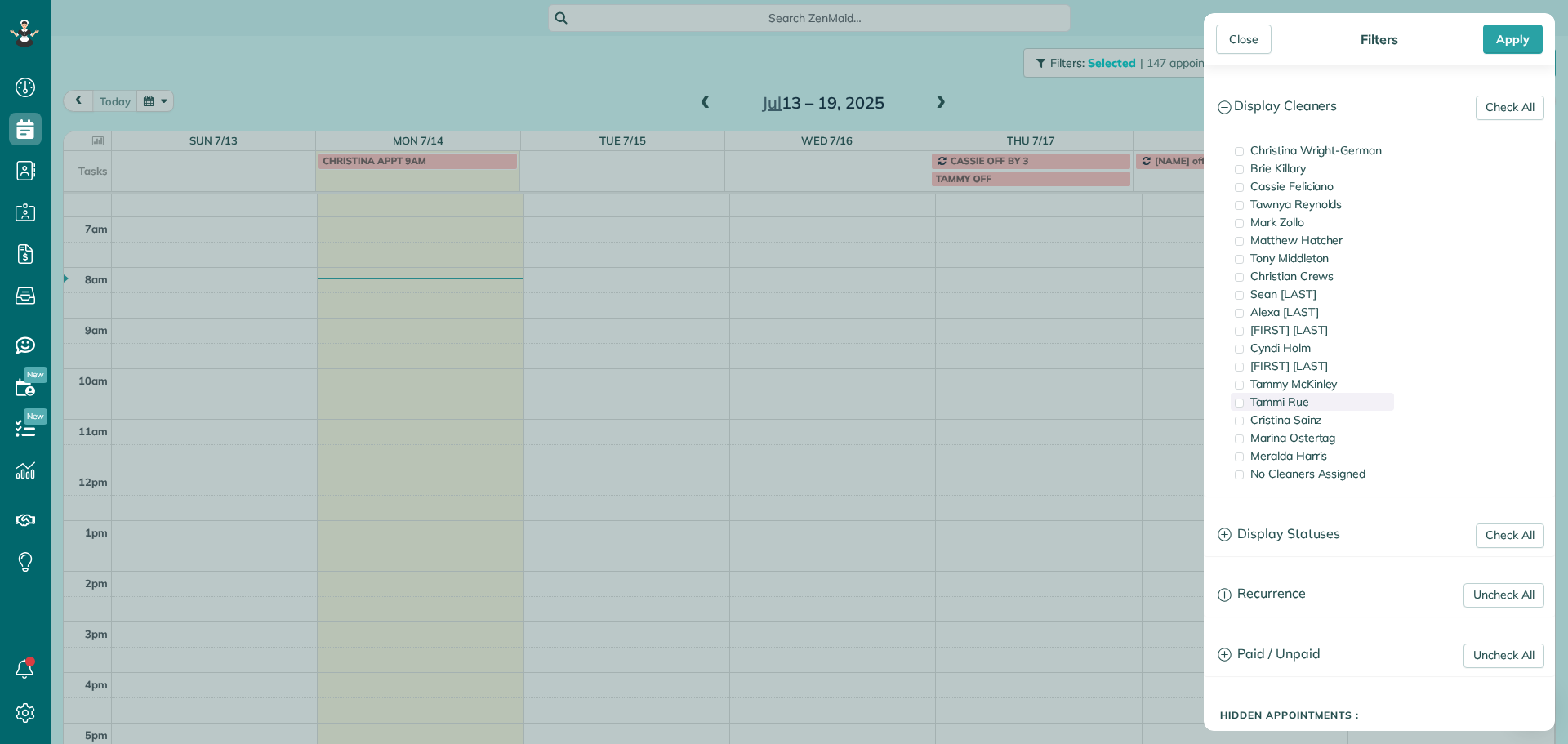 click on "Tammi Rue" at bounding box center (1280, 402) 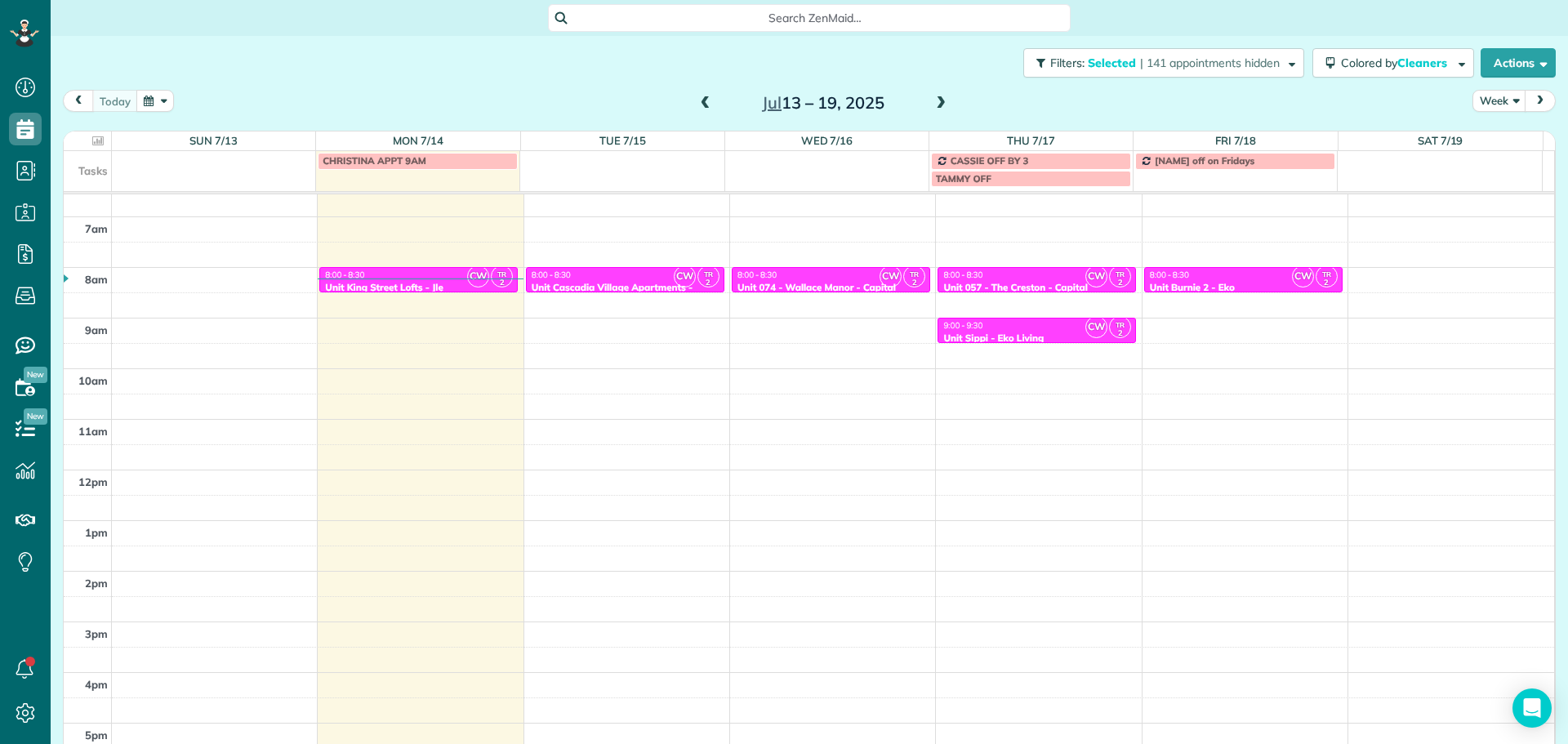 click on "Close
Filters
Apply
Check All
Display Cleaners
[FIRST] [LAST]
[FIRST] [LAST]
[FIRST] [LAST]
[FIRST] [LAST]
[FIRST] [LAST]
[FIRST] [LAST]
[FIRST] [LAST]" at bounding box center [784, 372] 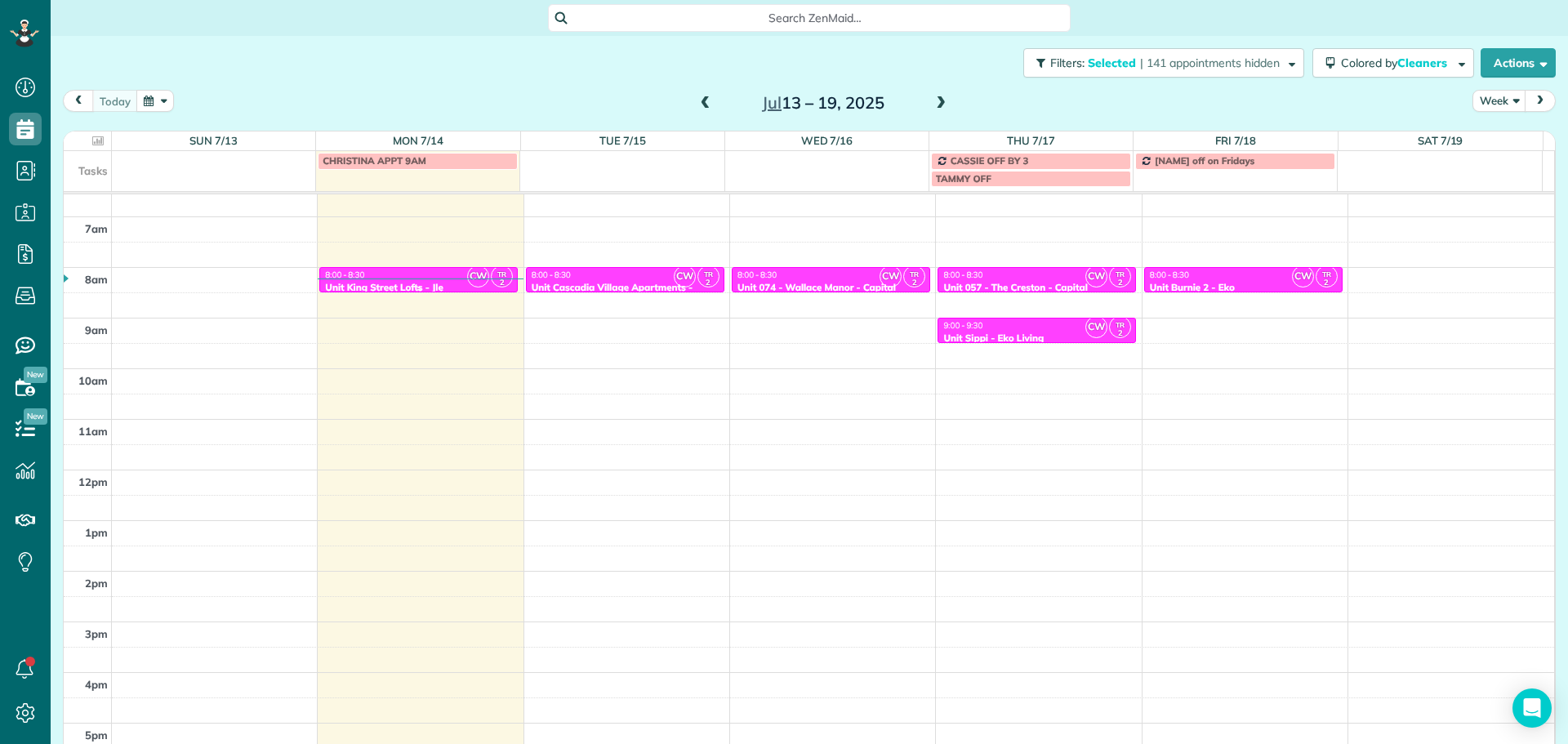 click on "8:00 - 8:30" at bounding box center [418, 274] 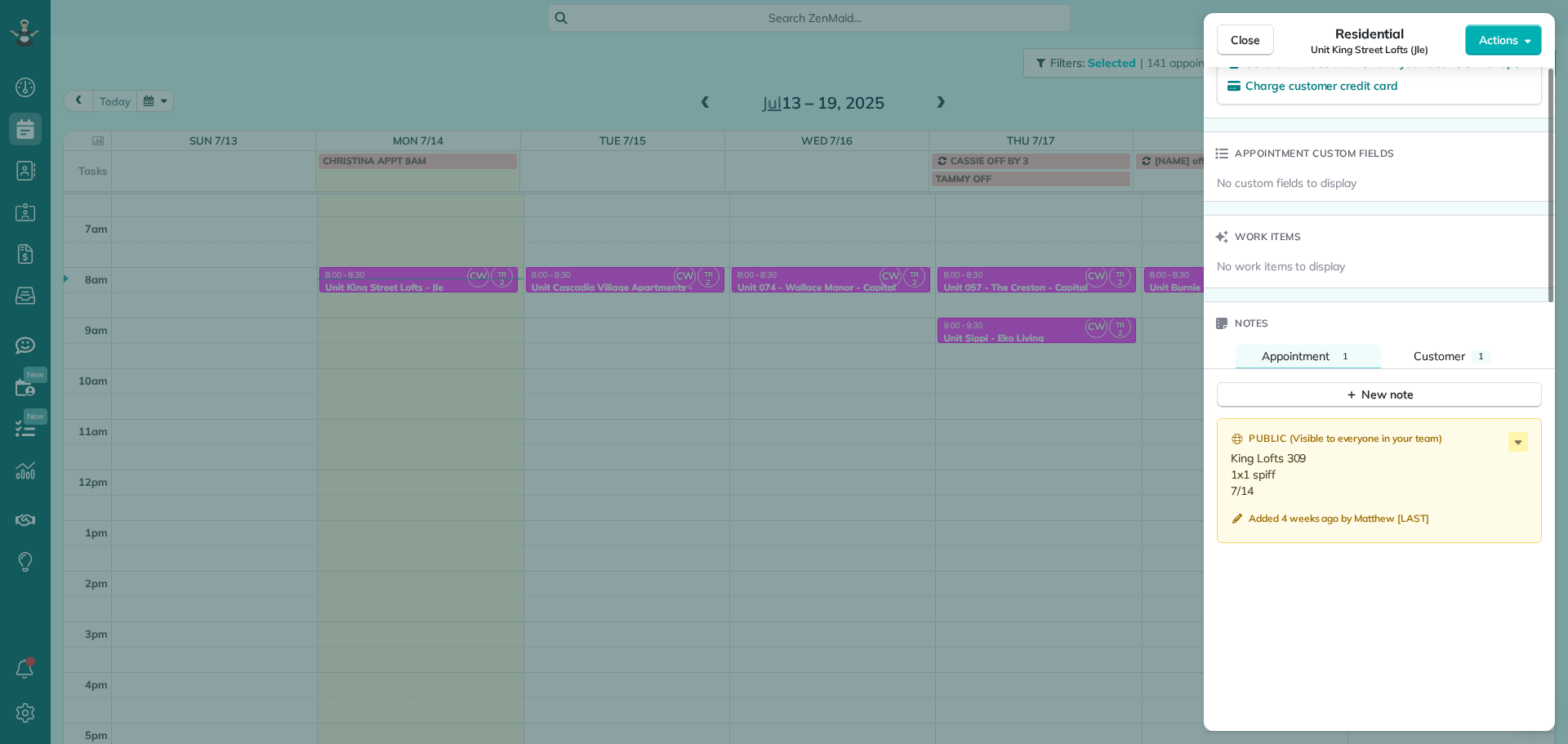 scroll, scrollTop: 1214, scrollLeft: 0, axis: vertical 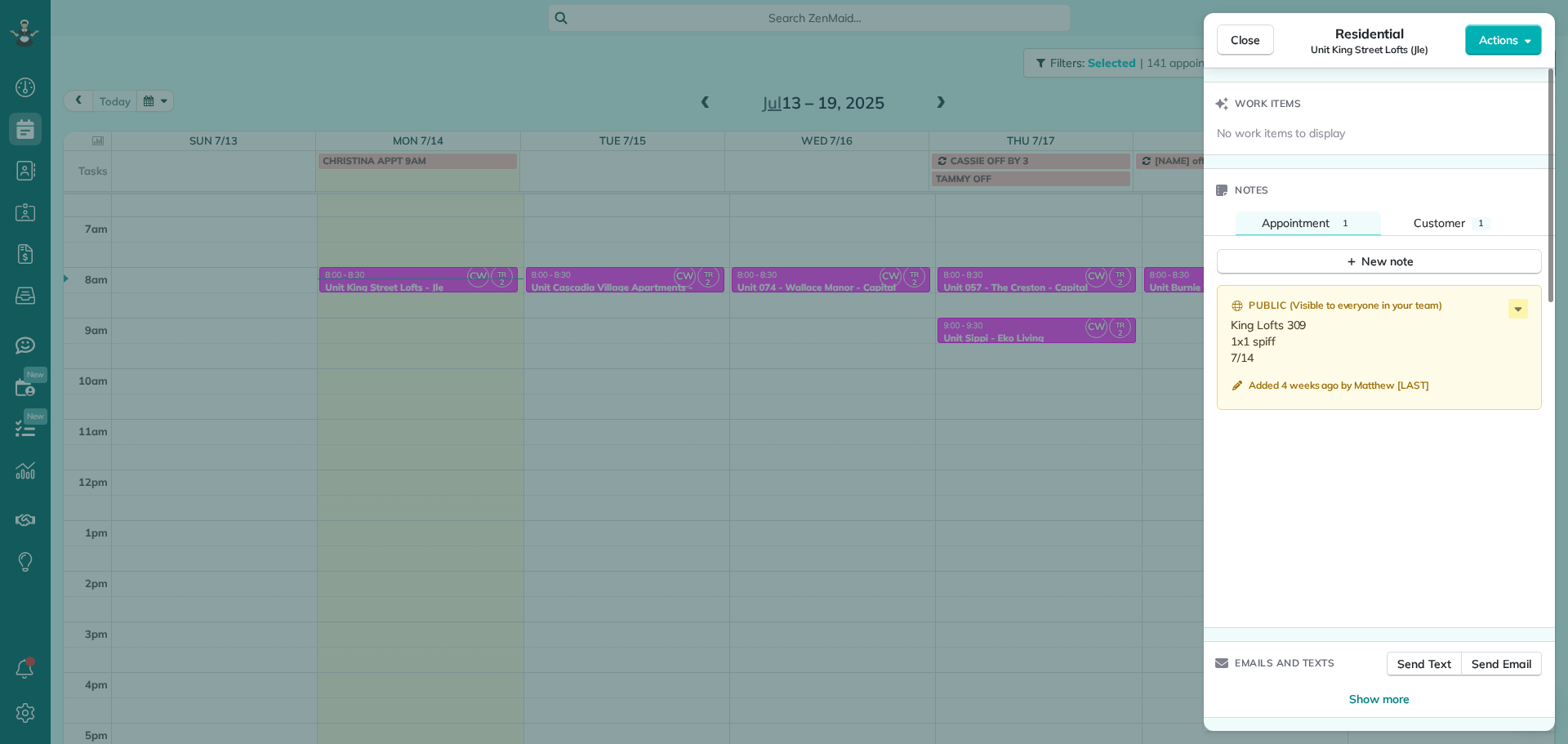 click on "Close Residential Unit King Street Lofts (Jle) Actions Status Active Unit King Street Lofts (Jle) · Open profile No phone number on record Add phone number No email on record Add email View Details Residential Monday, [DATE] ( today ) 8:00 AM 8:30 AM 30 minutes One time [NUMBER] [STREET] [CITY] [STATE] Service was not rated yet Setup ratings Cleaners Time in and out Assign Invite Cleaners Christina   Wright-German 8:00 AM 8:30 AM Tammi   Rue 8:00 AM 8:30 AM Checklist Try Now Keep this appointment up to your standards. Stay on top of every detail, keep your cleaners organised, and your client happy. Assign a checklist Watch a 5 min demo Billing Billing actions Price $0.00 Overcharge $0.00 Discount $0.00 Coupon discount - Primary tax - Secondary tax - Total appointment price $0.00 Tips collected New feature! $0.00 Mark as paid Total including tip $0.00 Get paid online in no-time! Send an invoice and reward your cleaners with tips Charge customer credit card Appointment custom fields Notes 1" at bounding box center [784, 372] 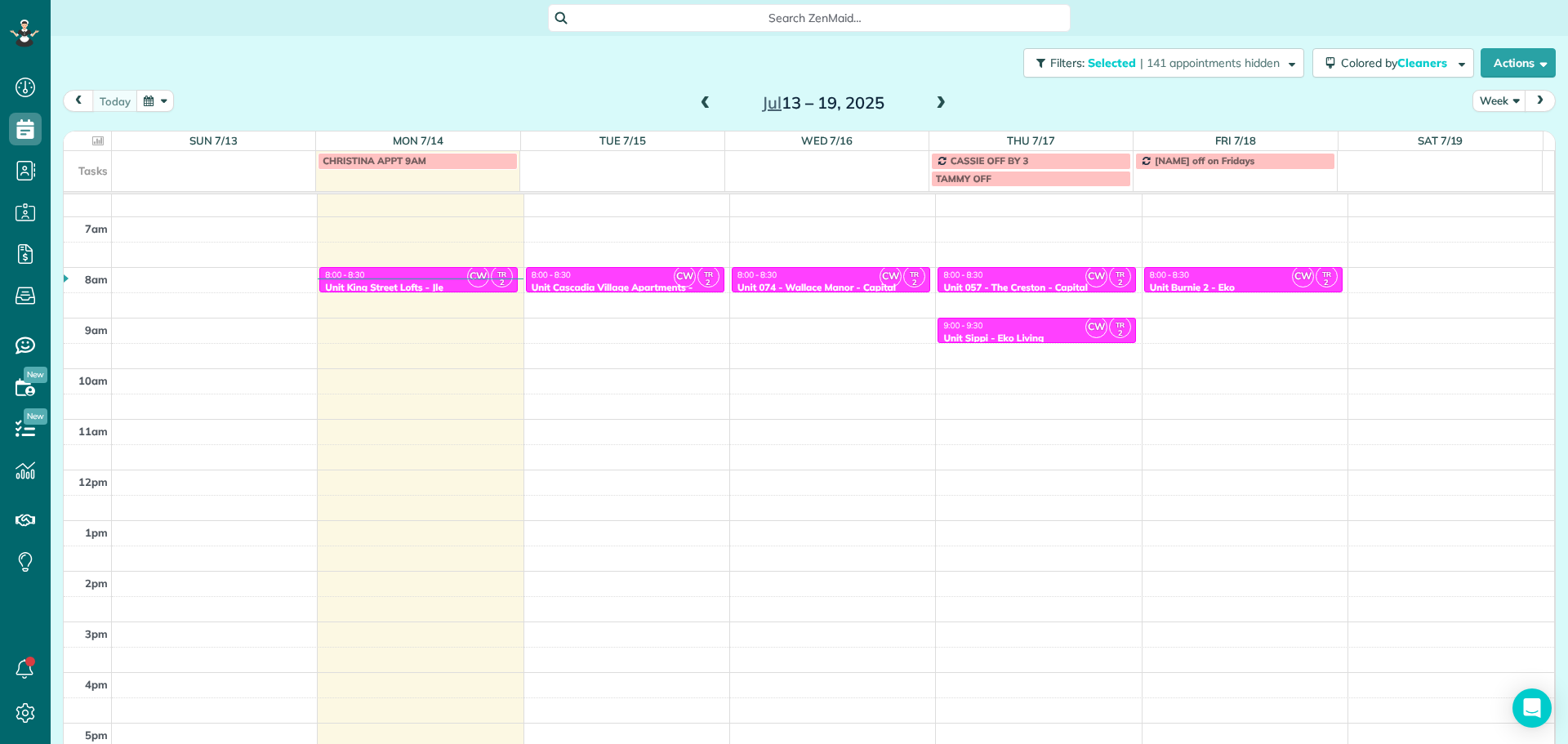 click on "Filters:   Selected
|  141 appointments hidden
Colored by  Cleaners
Color by Cleaner
Color by Team
Color by Status
Color by Recurrence
Color by Paid/Unpaid
Filters  Selected
Schedule Changes
Actions
Create Appointment
Create Task
Clock In/Out
Send Work Orders
Print Route Sheets
Today's Emails/Texts
View Metrics" at bounding box center (809, 63) 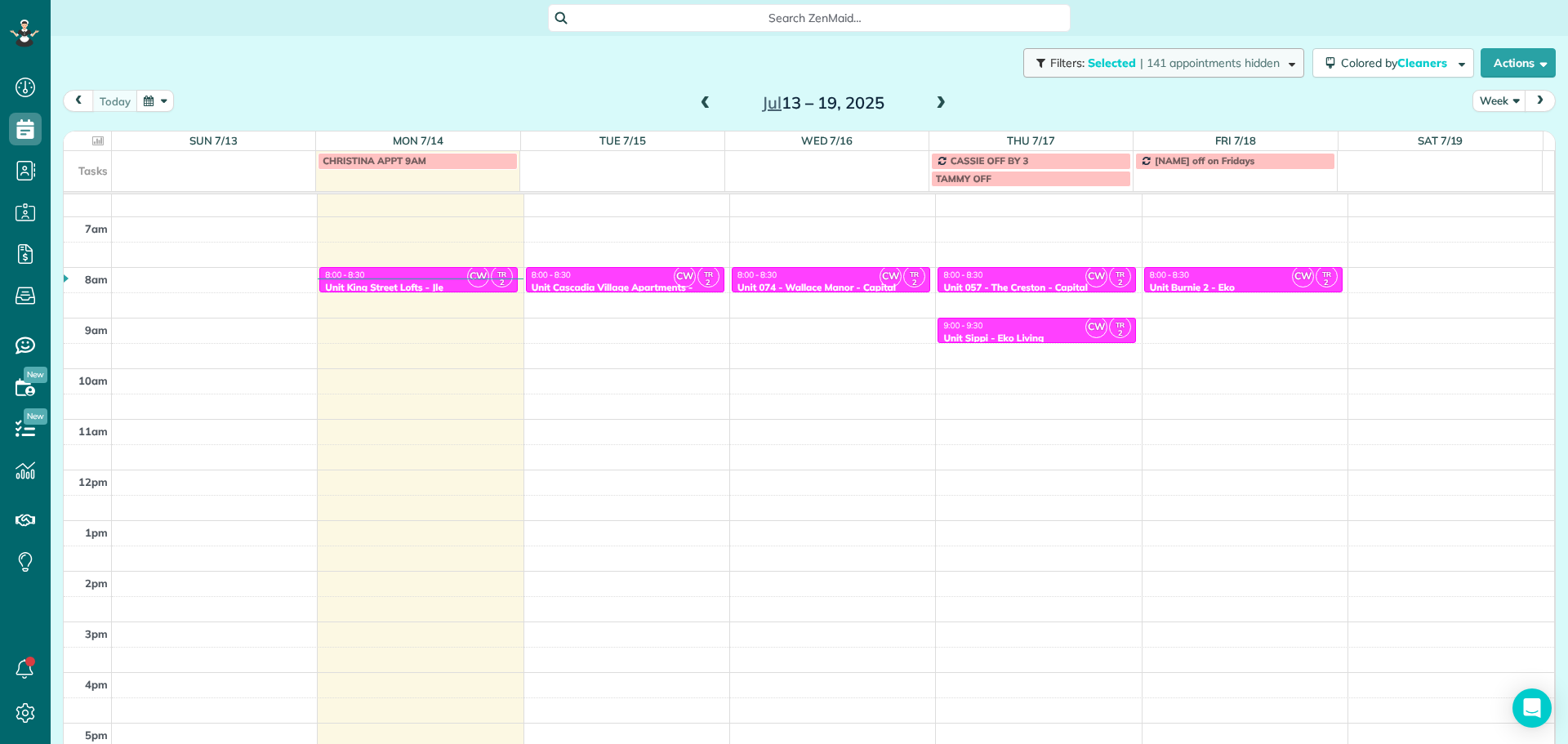 click on "|  141 appointments hidden" at bounding box center [1209, 63] 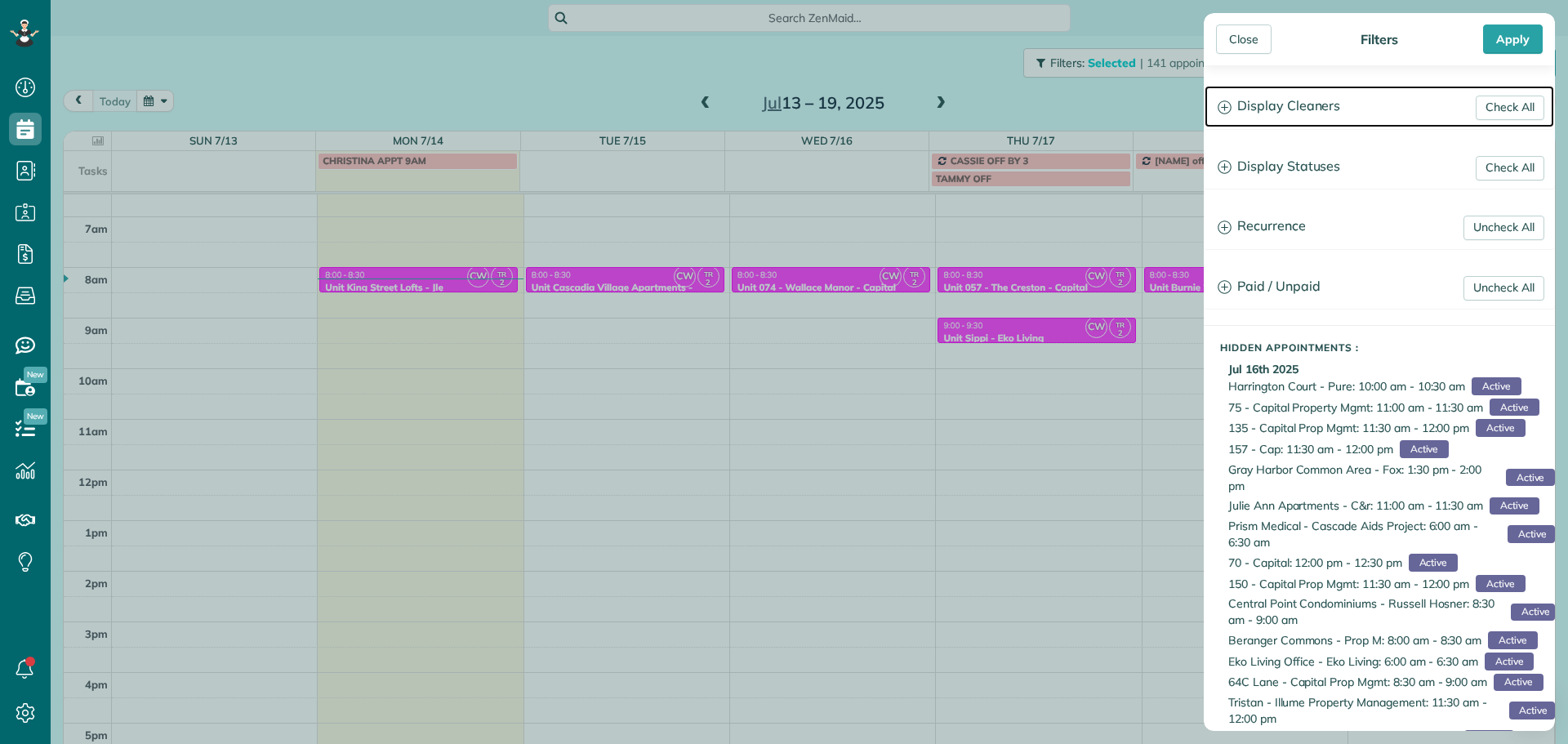 click on "Display Cleaners" at bounding box center [1379, 106] 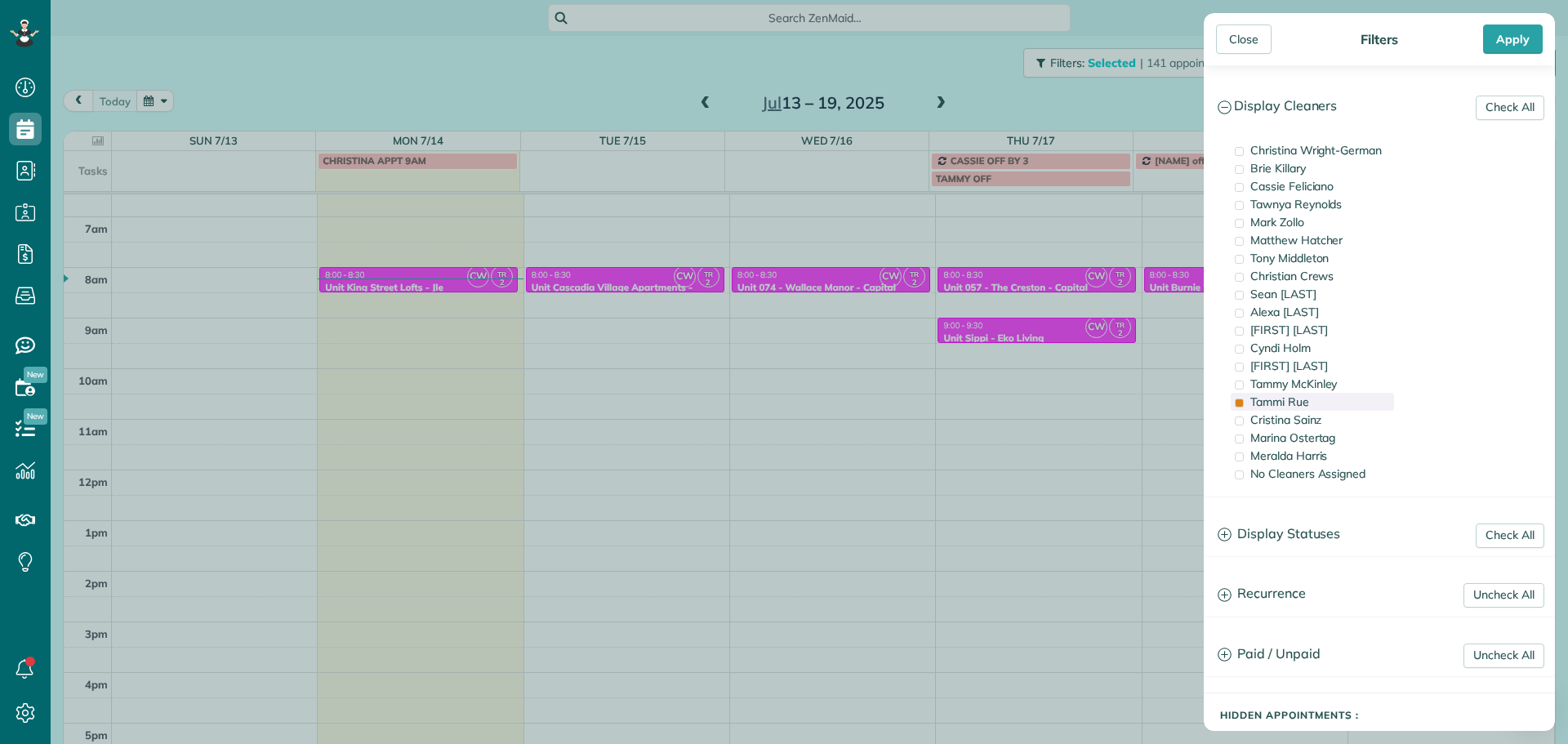 click on "Tammi Rue" at bounding box center [1312, 402] 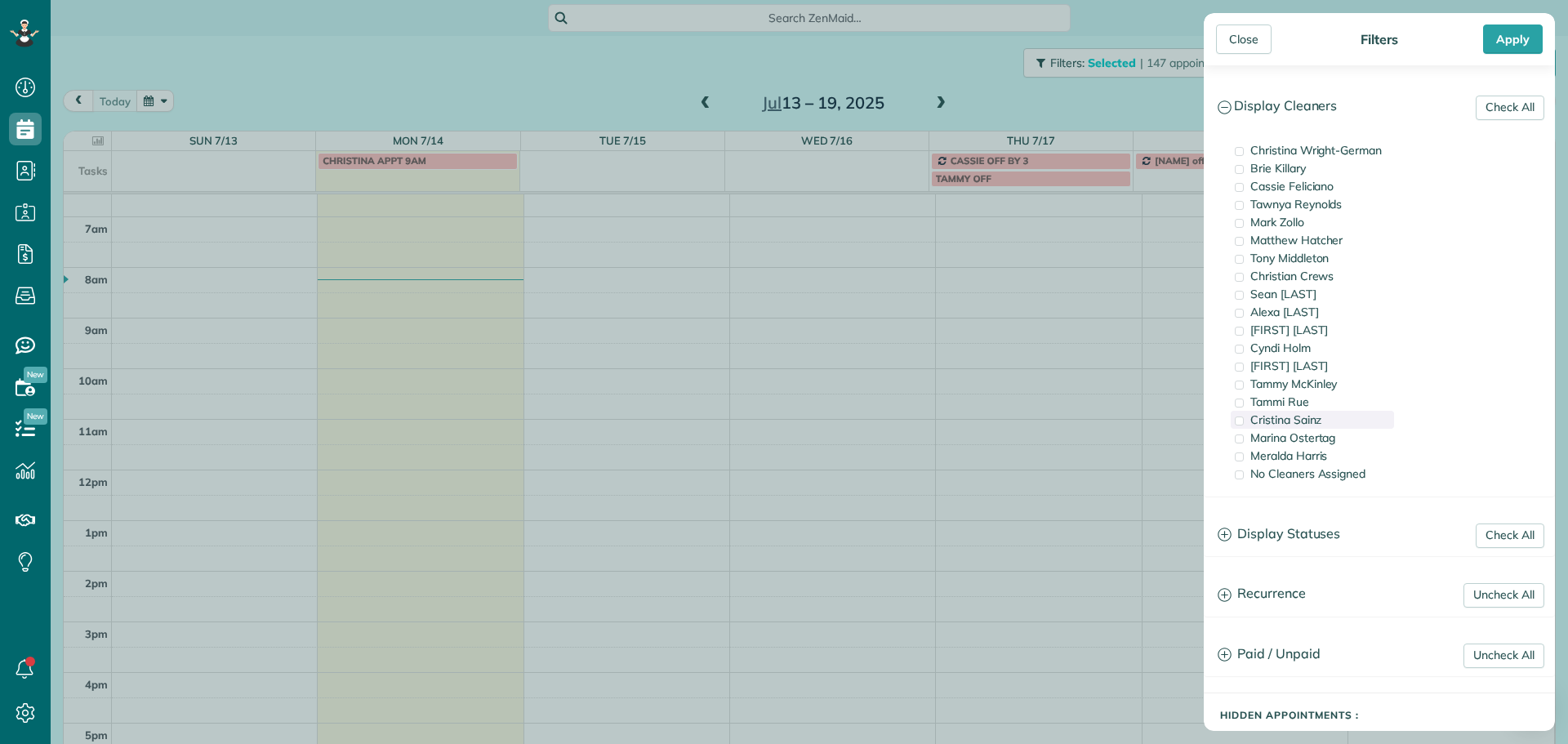 click on "Cristina Sainz" at bounding box center (1312, 420) 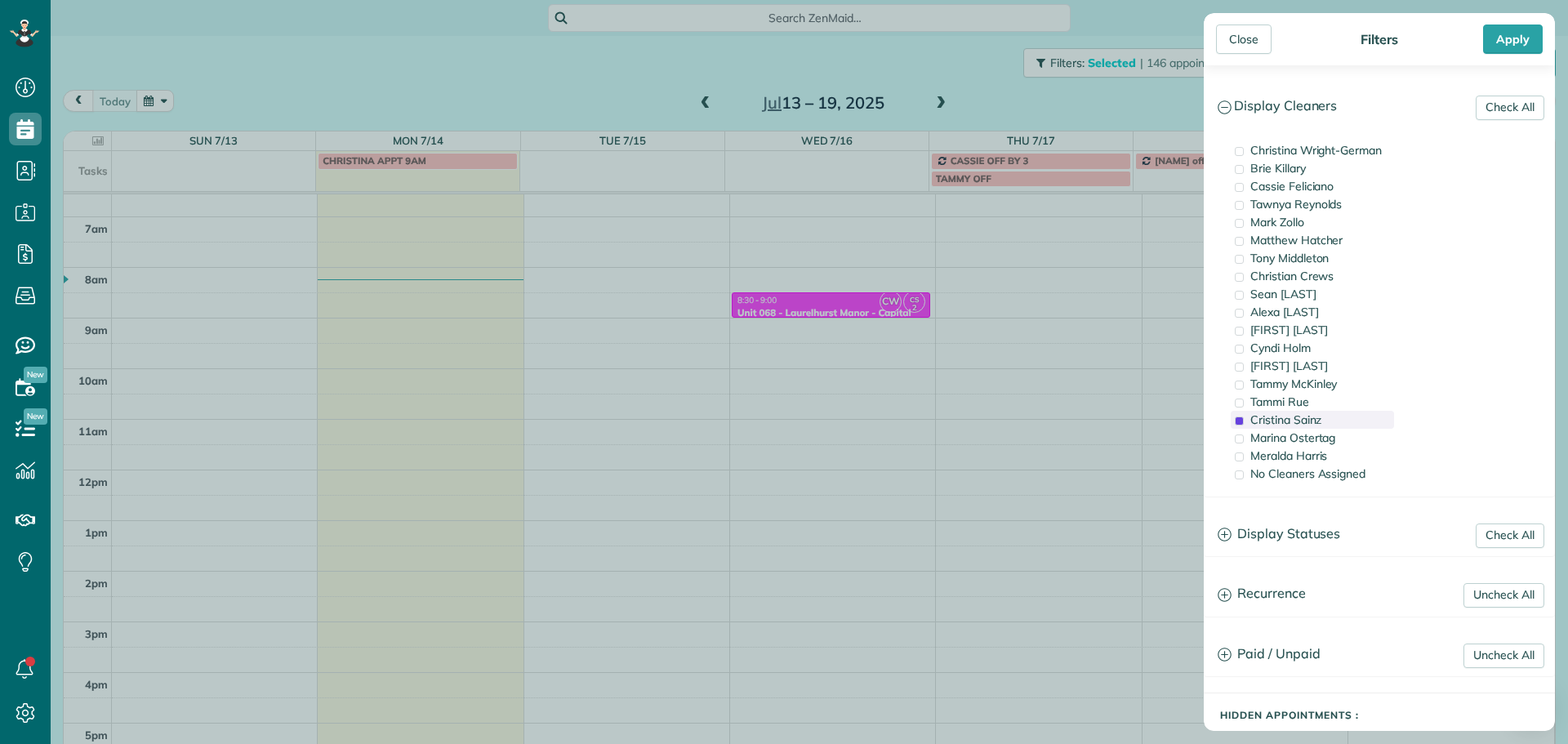 click on "Cristina Sainz" at bounding box center [1312, 420] 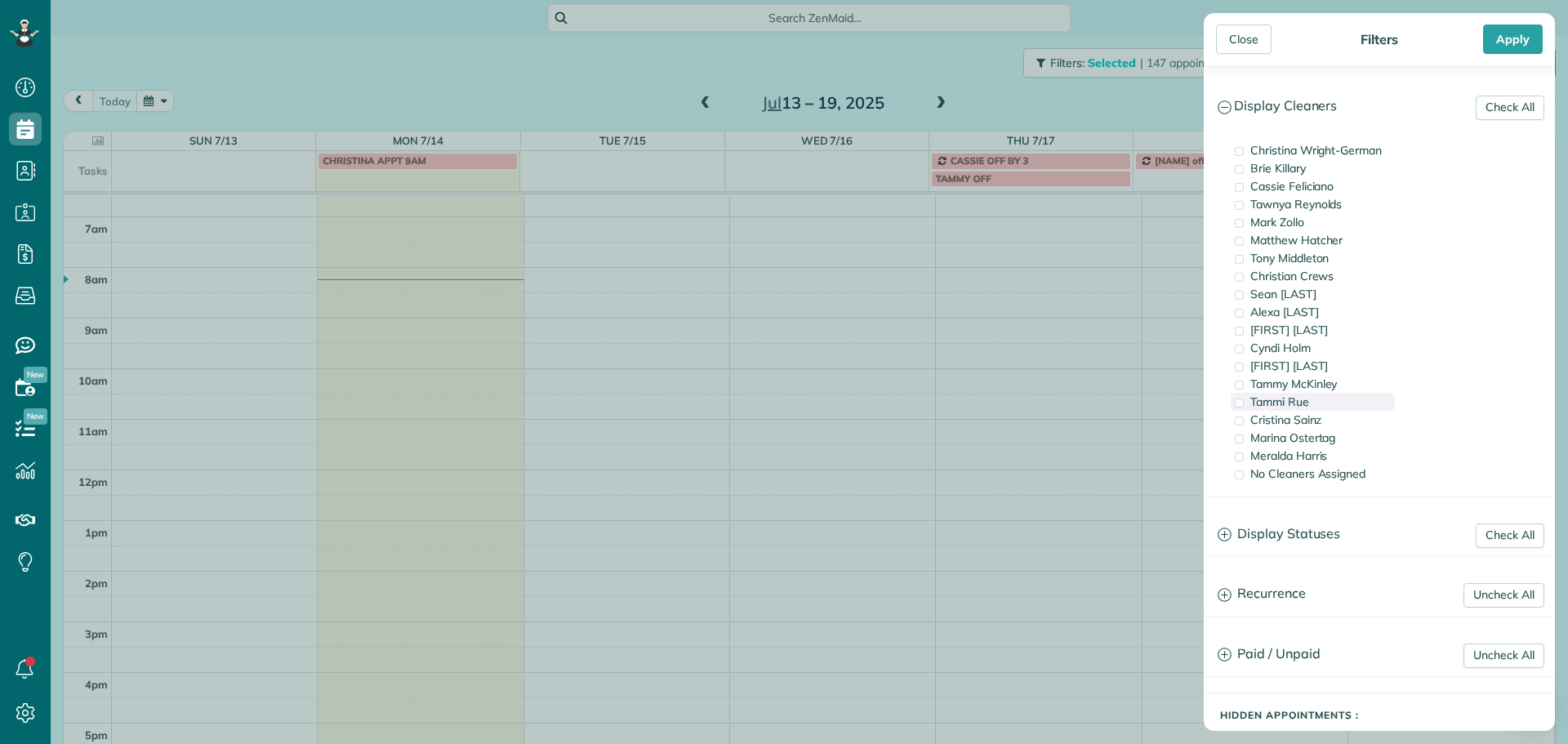 click on "Tammi Rue" at bounding box center [1280, 402] 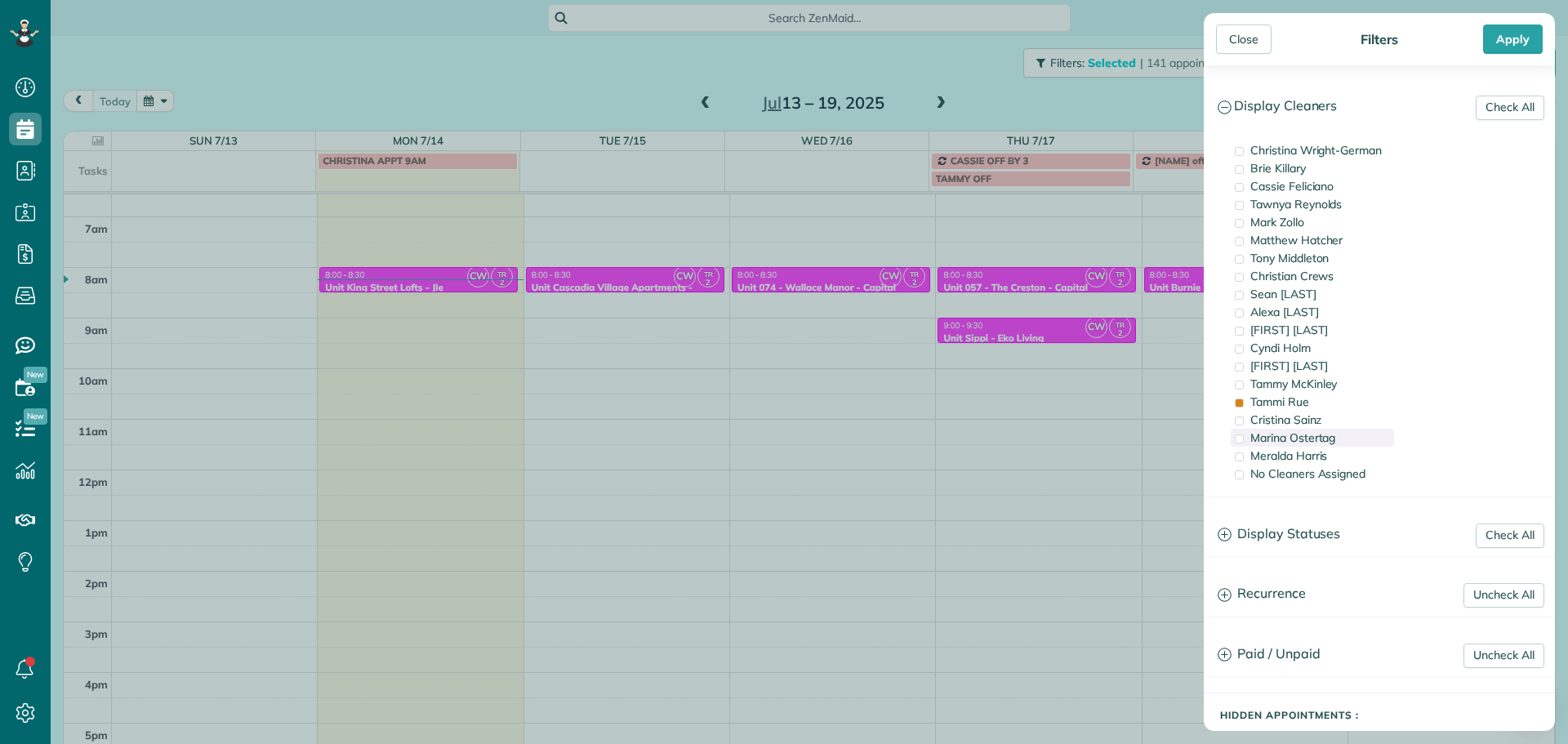 click on "Marina Ostertag" at bounding box center [1293, 438] 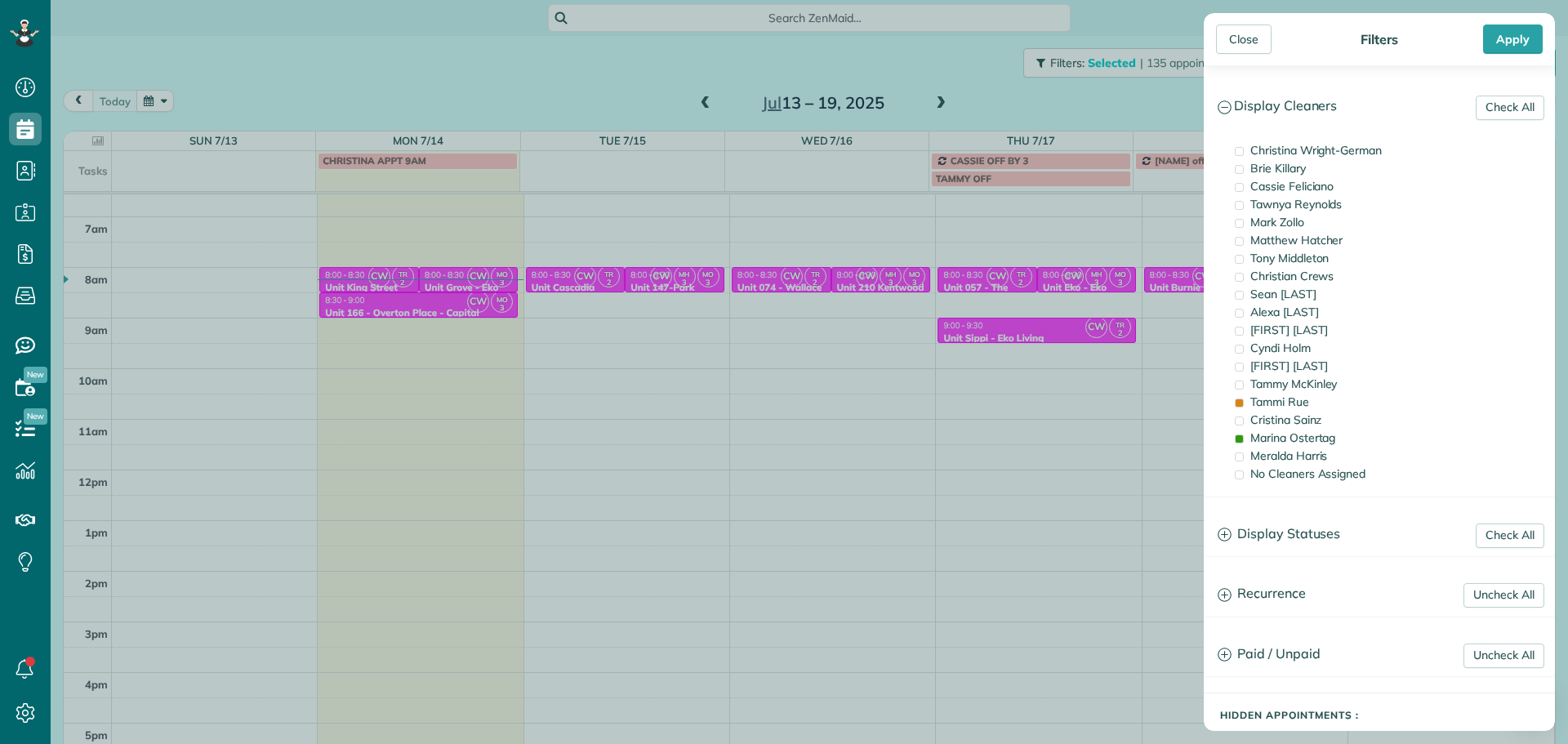 click on "Close
Filters
Apply
Check All
Display Cleaners
[FIRST] [LAST]
[FIRST] [LAST]
[FIRST] [LAST]
[FIRST] [LAST]
[FIRST] [LAST]
[FIRST] [LAST]
[FIRST] [LAST]" at bounding box center (784, 372) 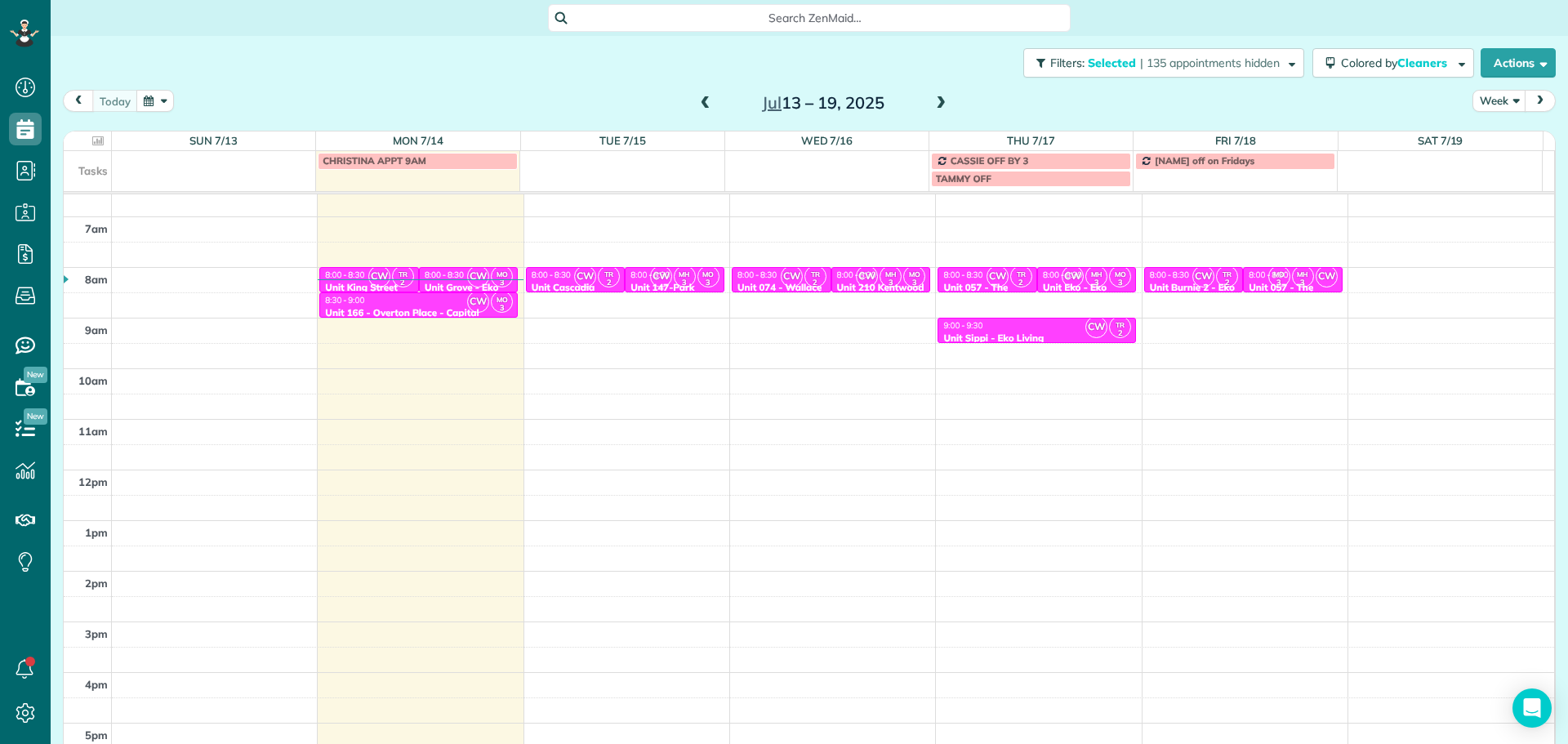 click on "8:30 - 9:00" at bounding box center (418, 300) 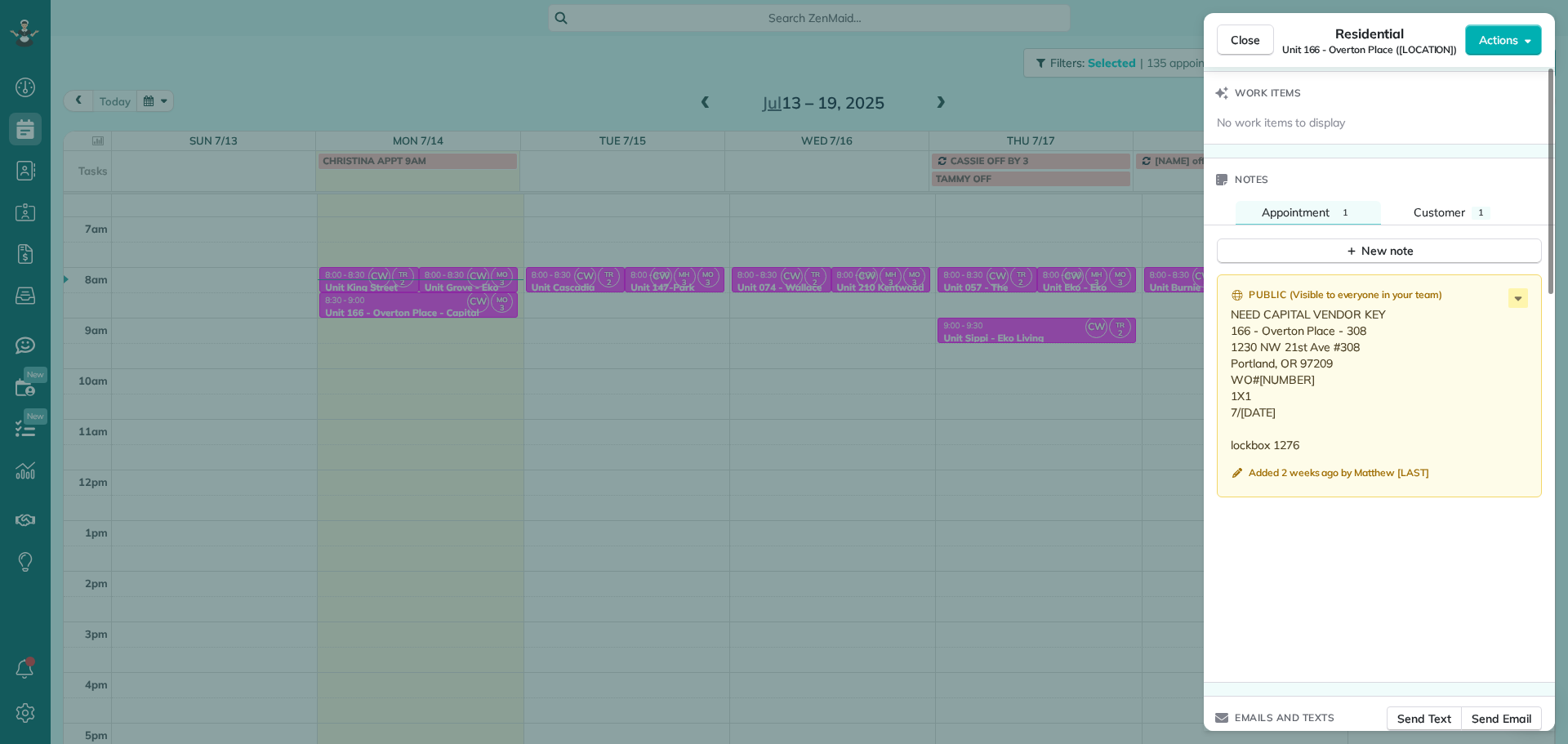 scroll, scrollTop: 1280, scrollLeft: 0, axis: vertical 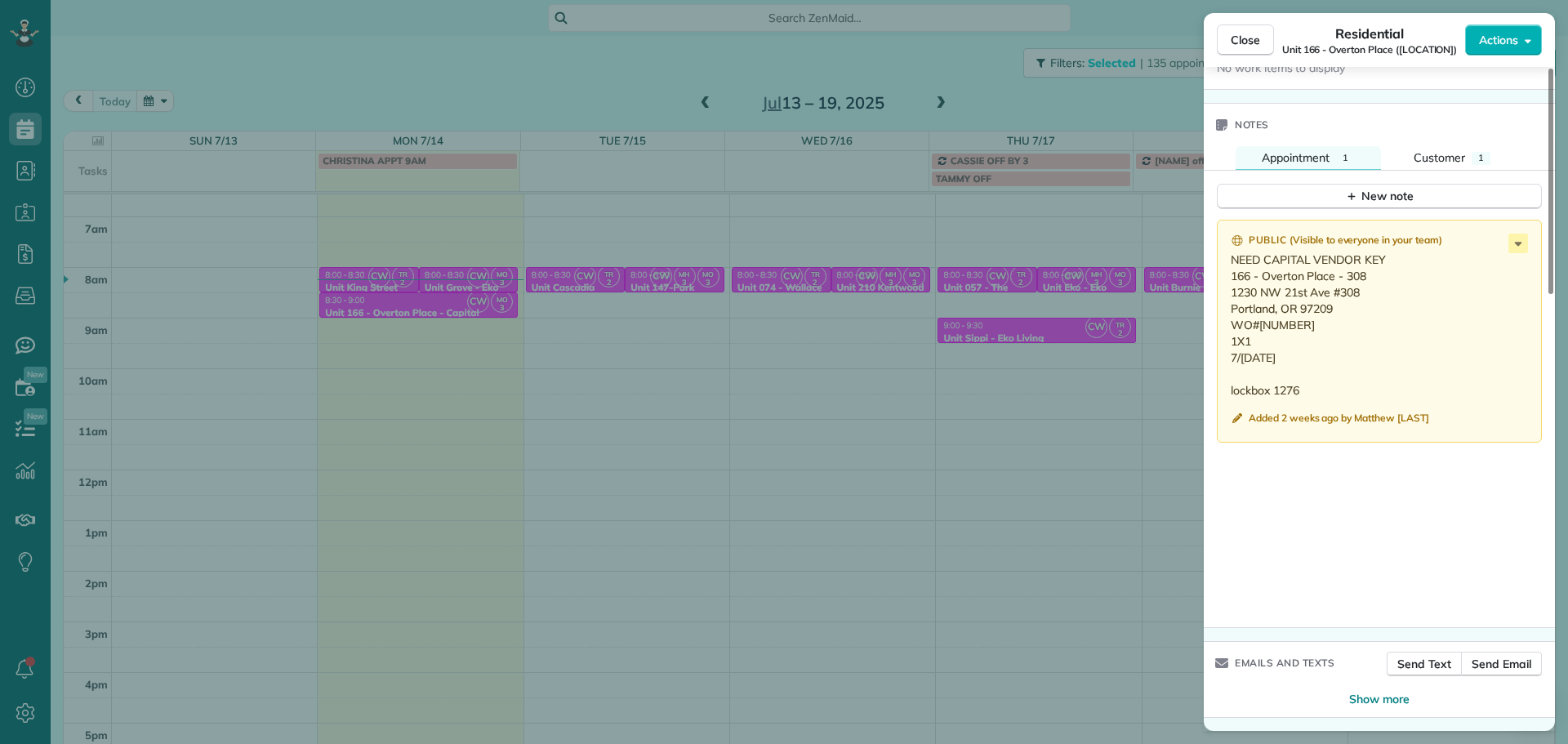 drag, startPoint x: 1314, startPoint y: 323, endPoint x: 1261, endPoint y: 327, distance: 53.15073 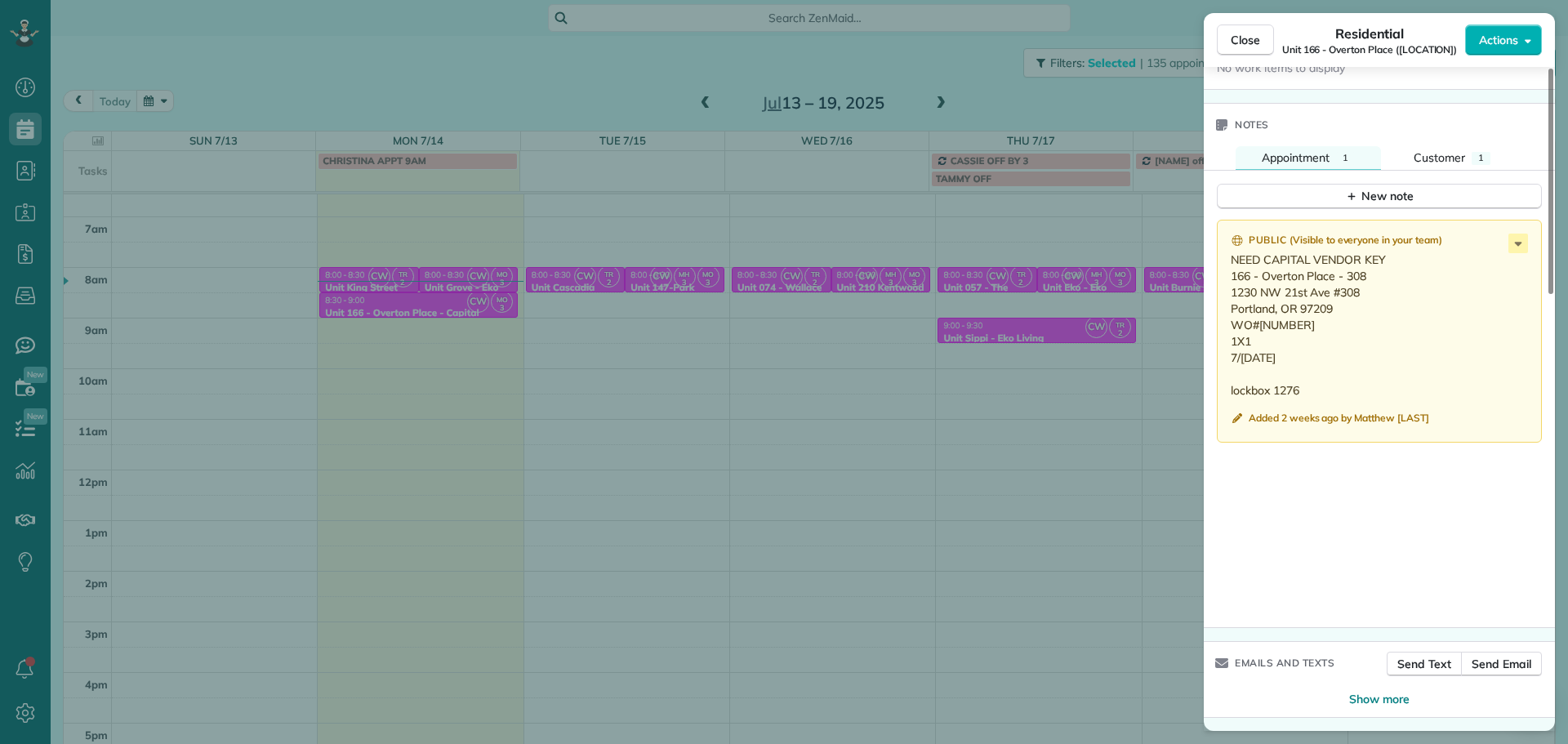 click on "Close Residential Unit 166 - Overton Place (Capital) Actions Status Active Unit 166 - Overton Place (Capital) · Open profile No phone number on record Add phone number No email on record Add email View Details Residential Monday, [DATE] ( today ) 8:30 AM 9:00 AM 30 minutes One time 1230 Northwest 21st Avenue Portland OR 97209 Service was not rated yet Setup ratings Cleaners Time in and out Assign Invite Cleaners Marina   Ostertag 8:30 AM 9:00 AM Christina   [LAST] 8:30 AM 9:00 AM Checklist Try Now Keep this appointment up to your standards. Stay on top of every detail, keep your cleaners organised, and your client happy. Assign a checklist Watch a 5 min demo Billing Billing actions Price $0.00 Overcharge $0.00 Discount $0.00 Coupon discount - Primary tax - Secondary tax - Total appointment price $0.00 Tips collected New feature! $0.00 Mark as paid Total including tip $0.00 Get paid online in no-time! Send an invoice and reward your cleaners with tips Charge customer credit card Work items Notes" at bounding box center [784, 372] 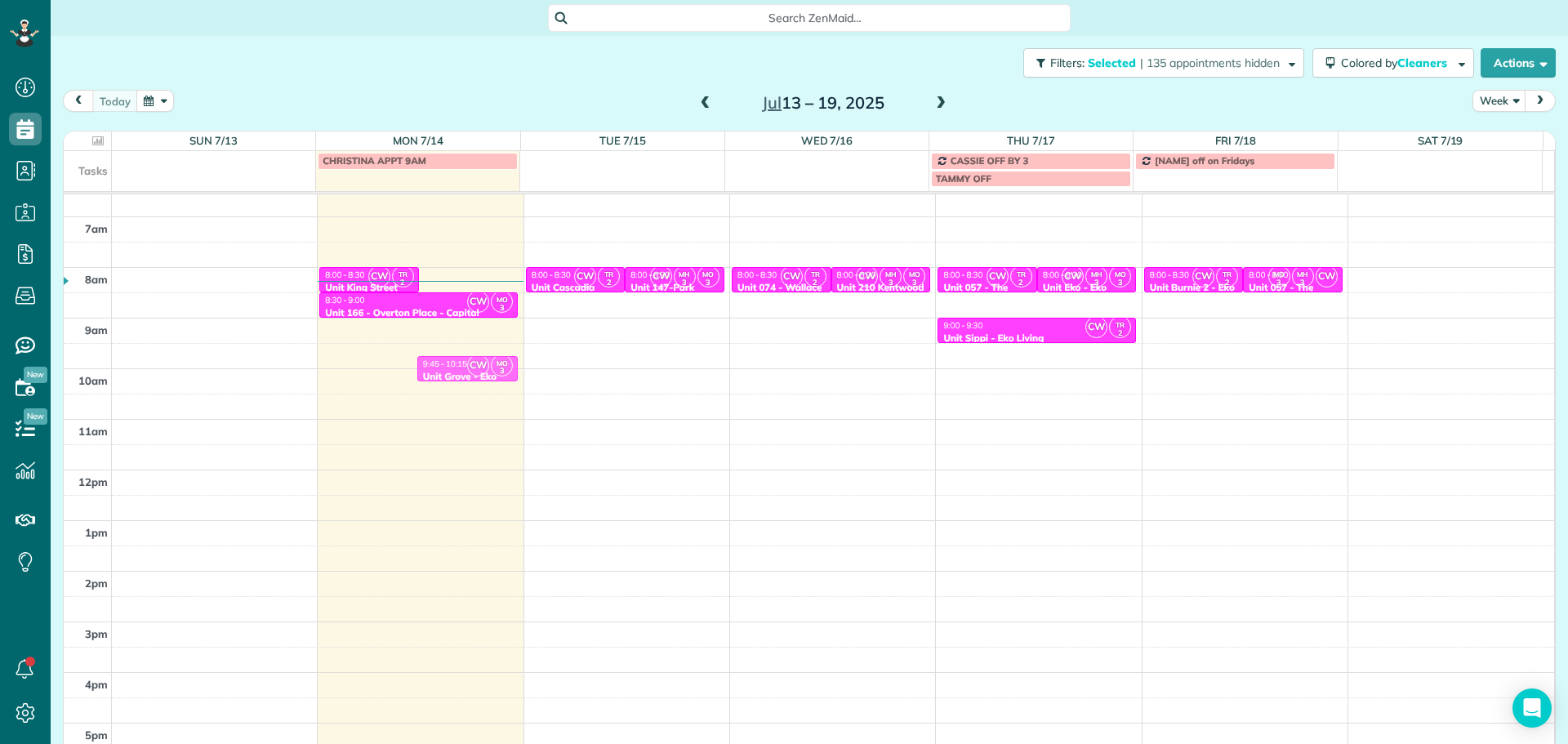 drag, startPoint x: 474, startPoint y: 273, endPoint x: 464, endPoint y: 368, distance: 95.52487 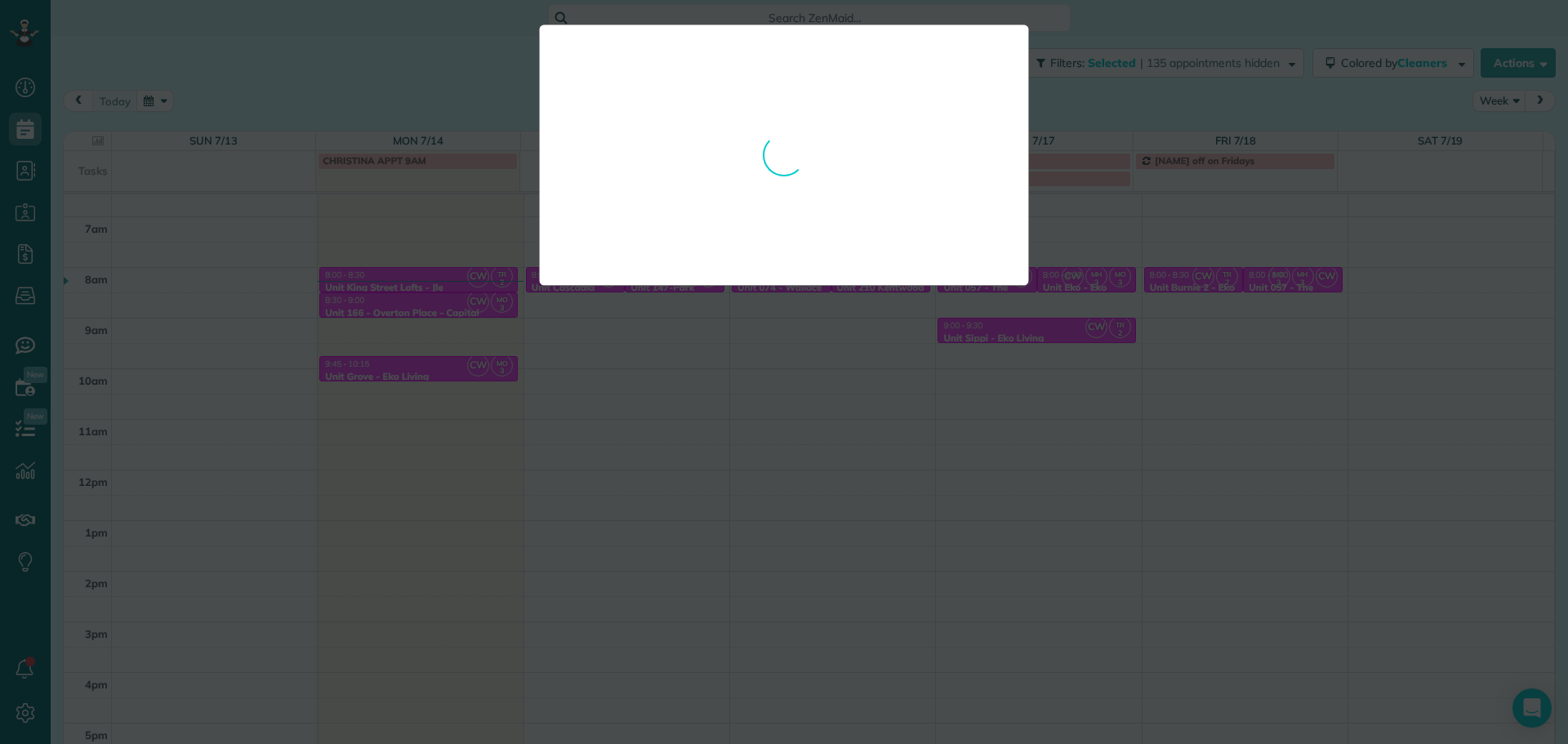 click at bounding box center [784, 372] 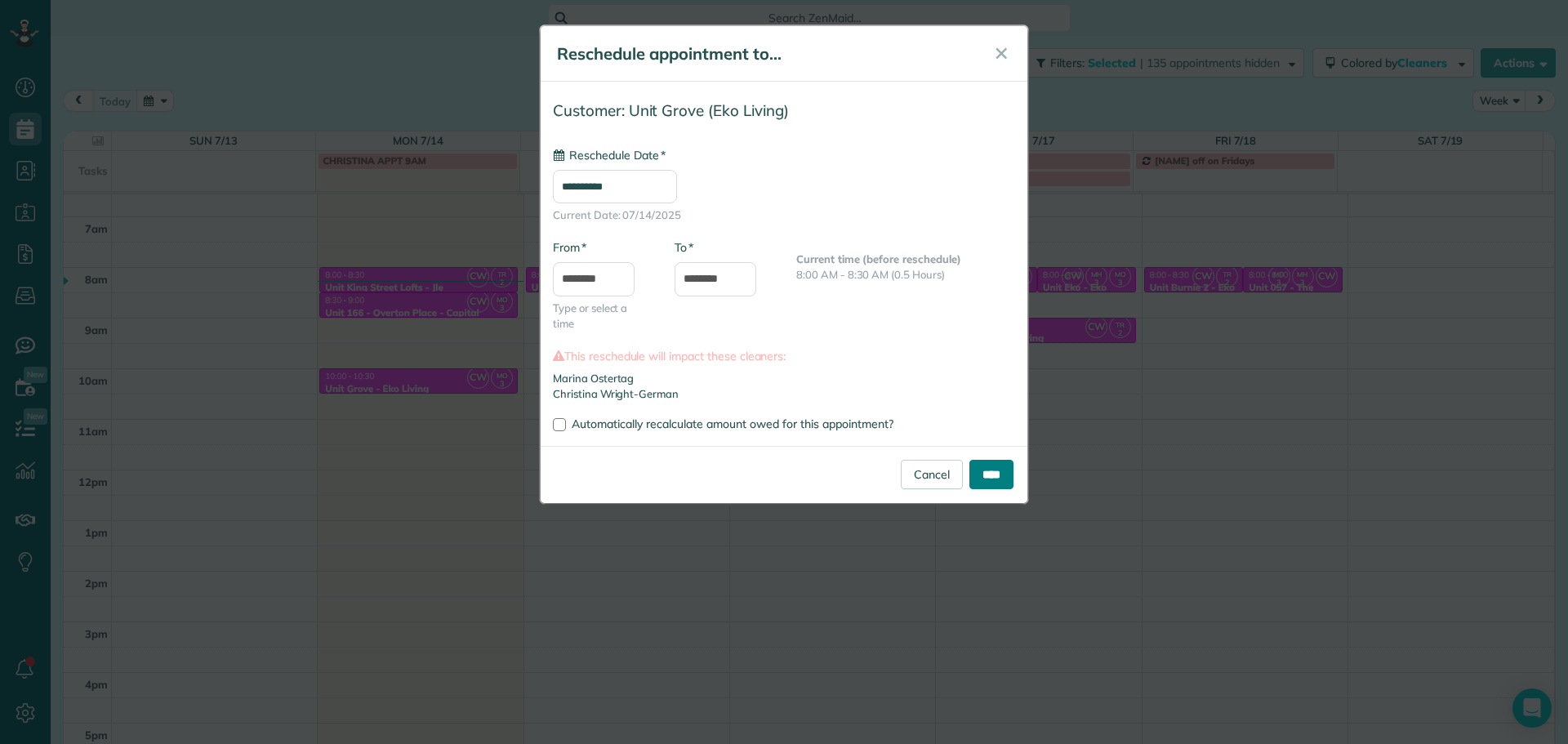 click on "****" at bounding box center [991, 474] 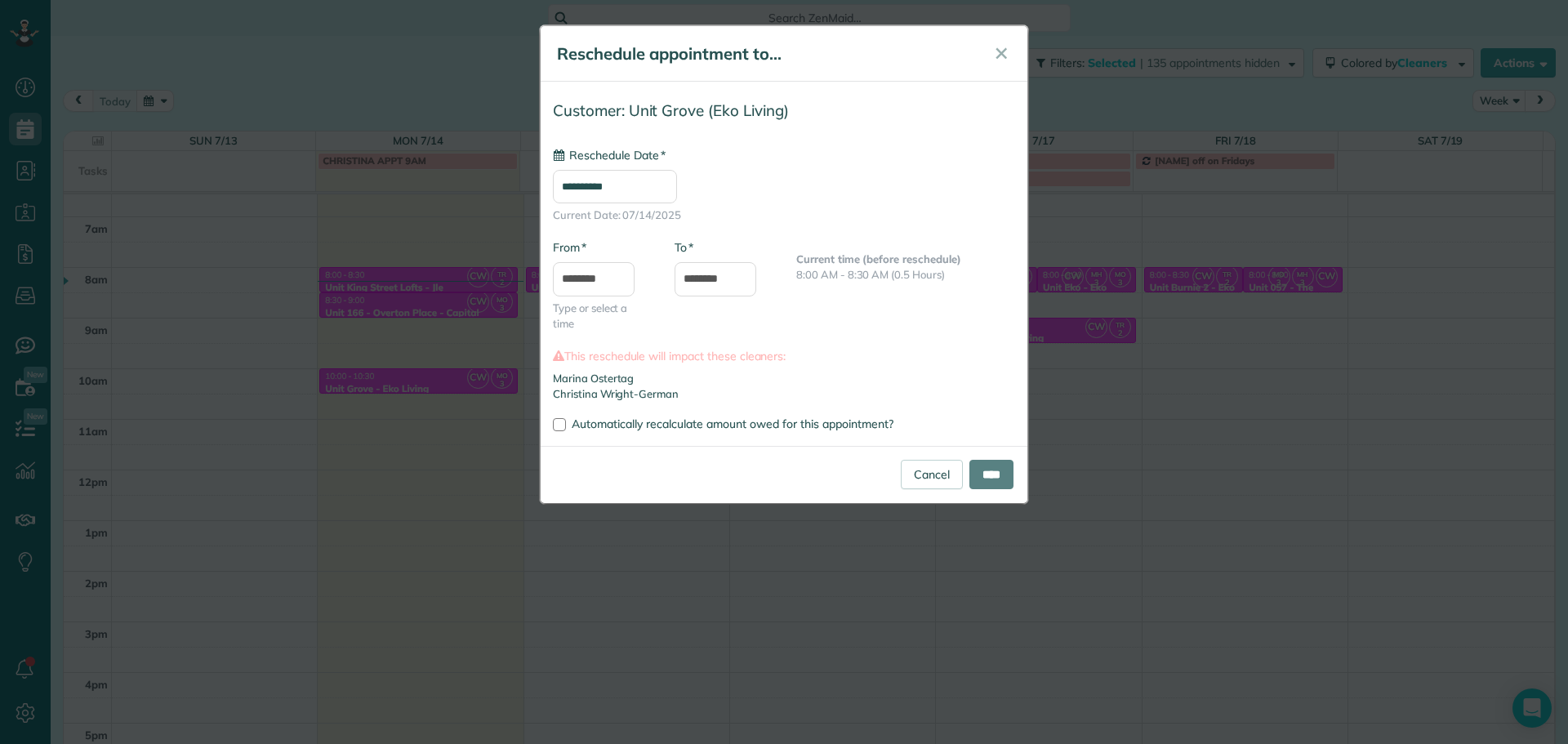 type on "**********" 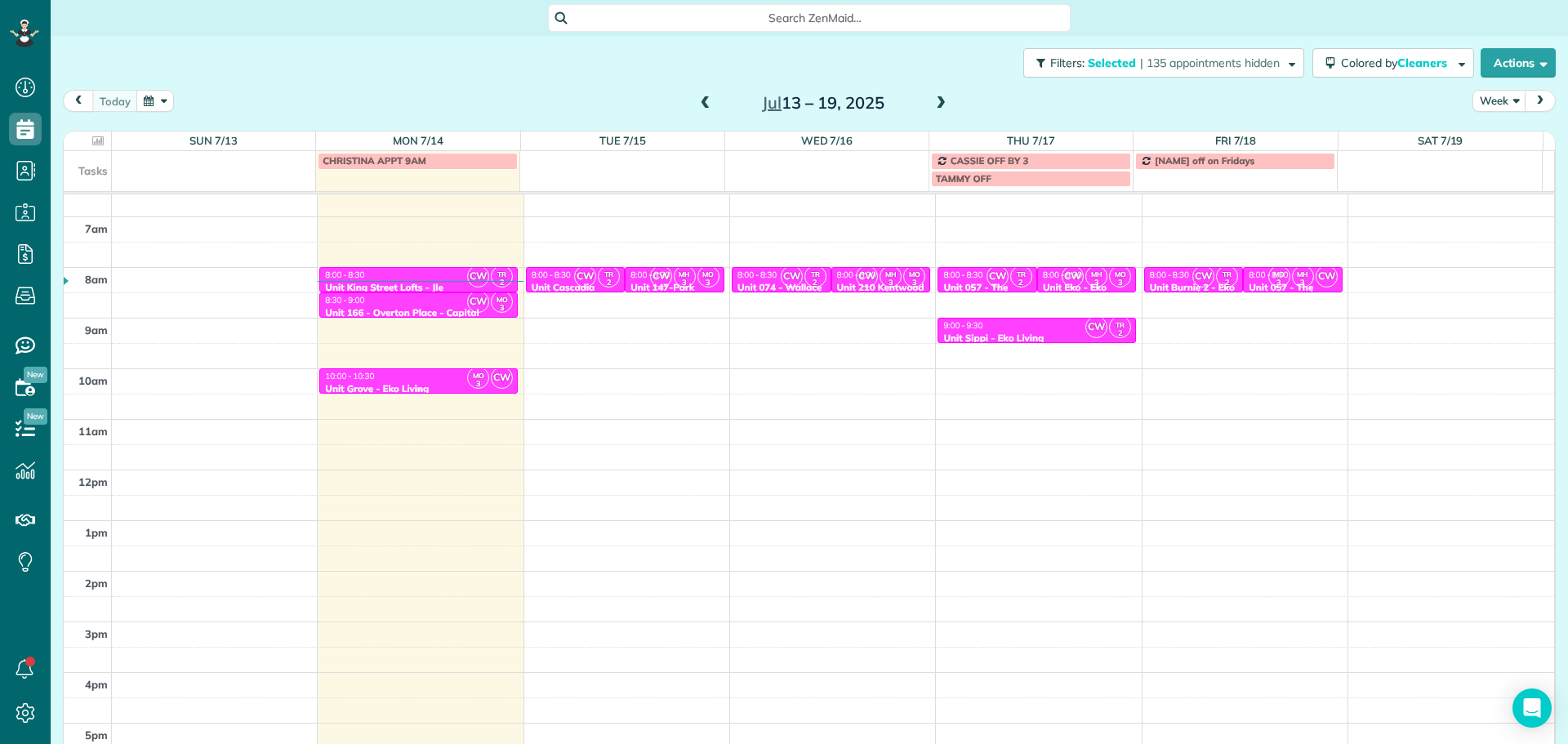 click on "10:00 - 10:30" at bounding box center [418, 376] 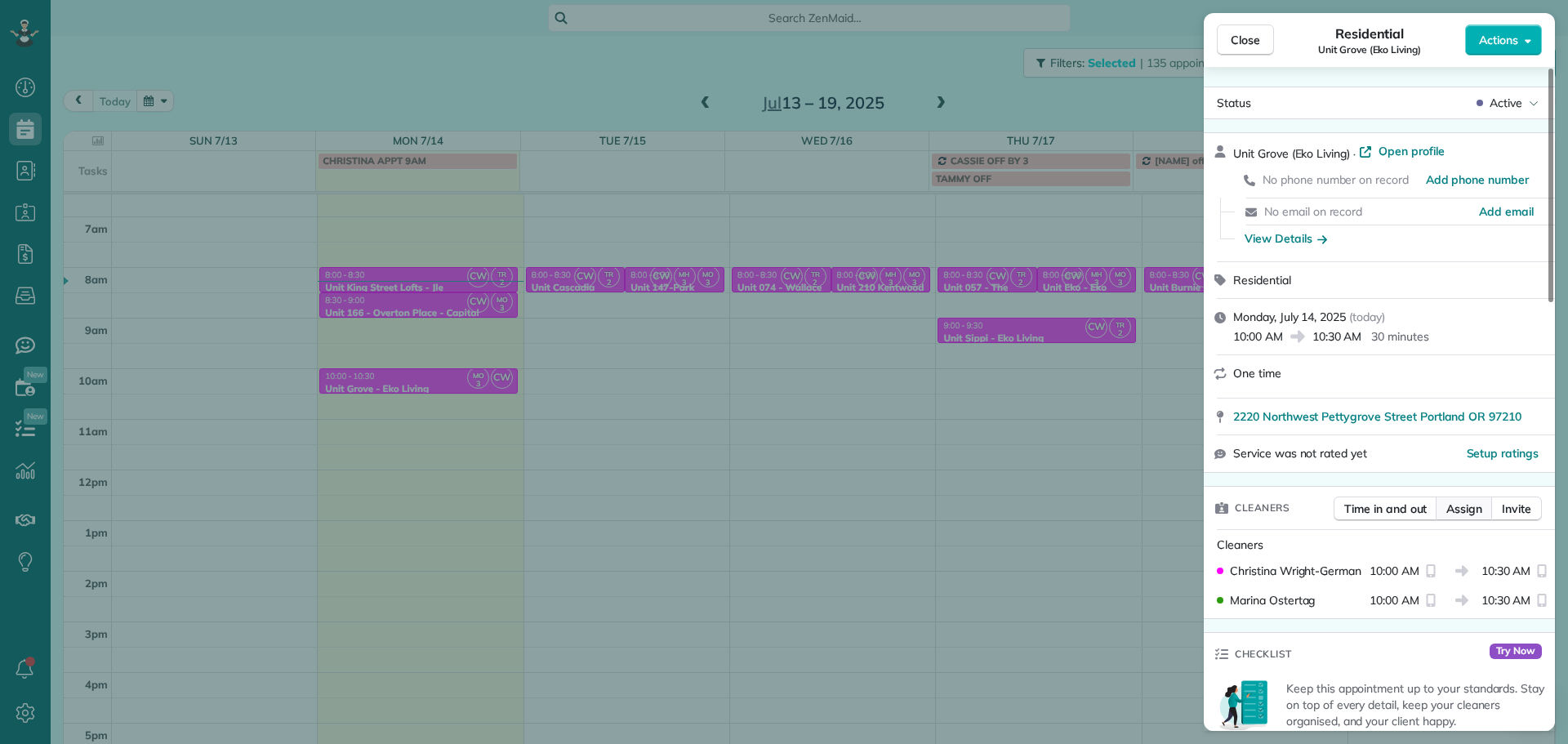 click on "Assign" at bounding box center (1464, 509) 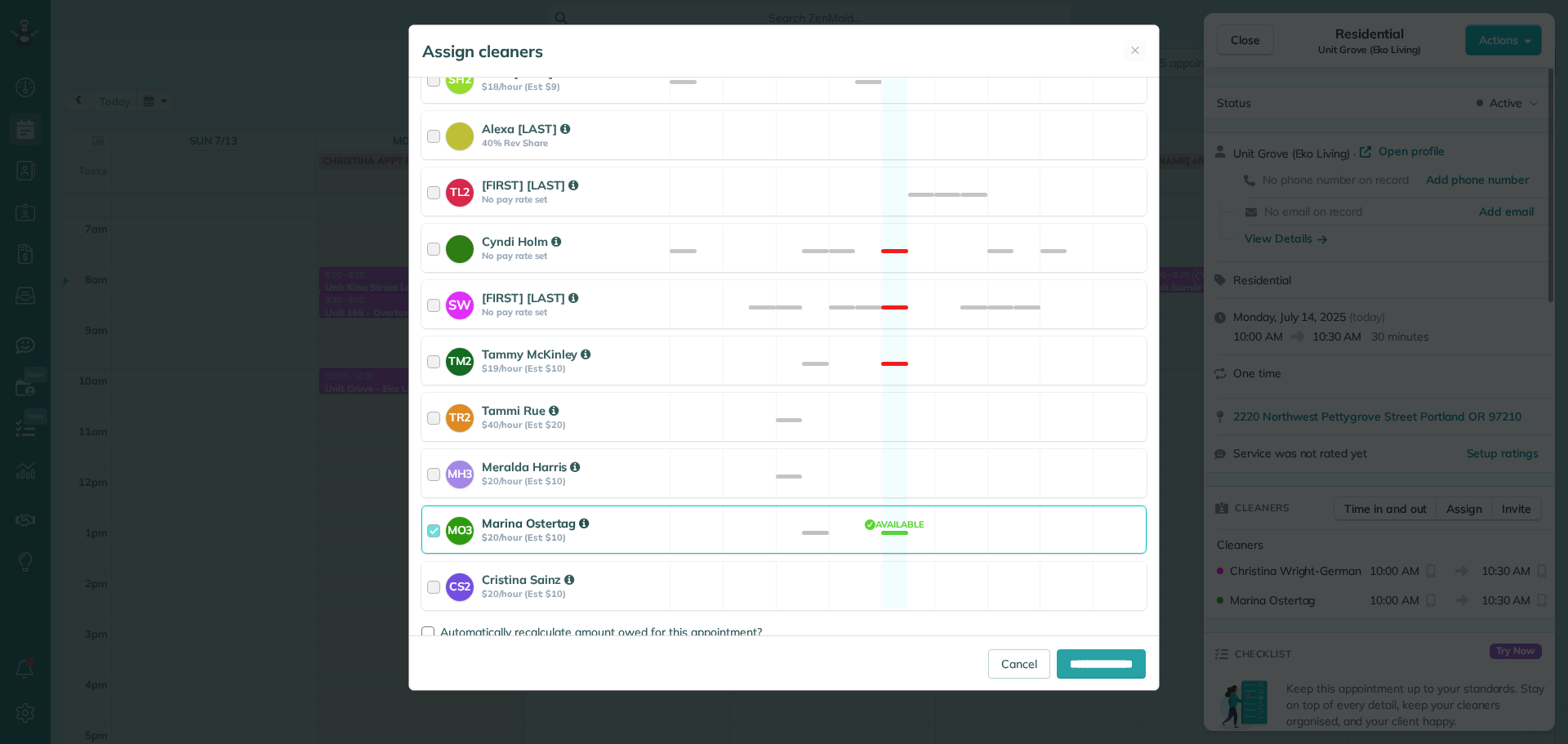 scroll, scrollTop: 694, scrollLeft: 0, axis: vertical 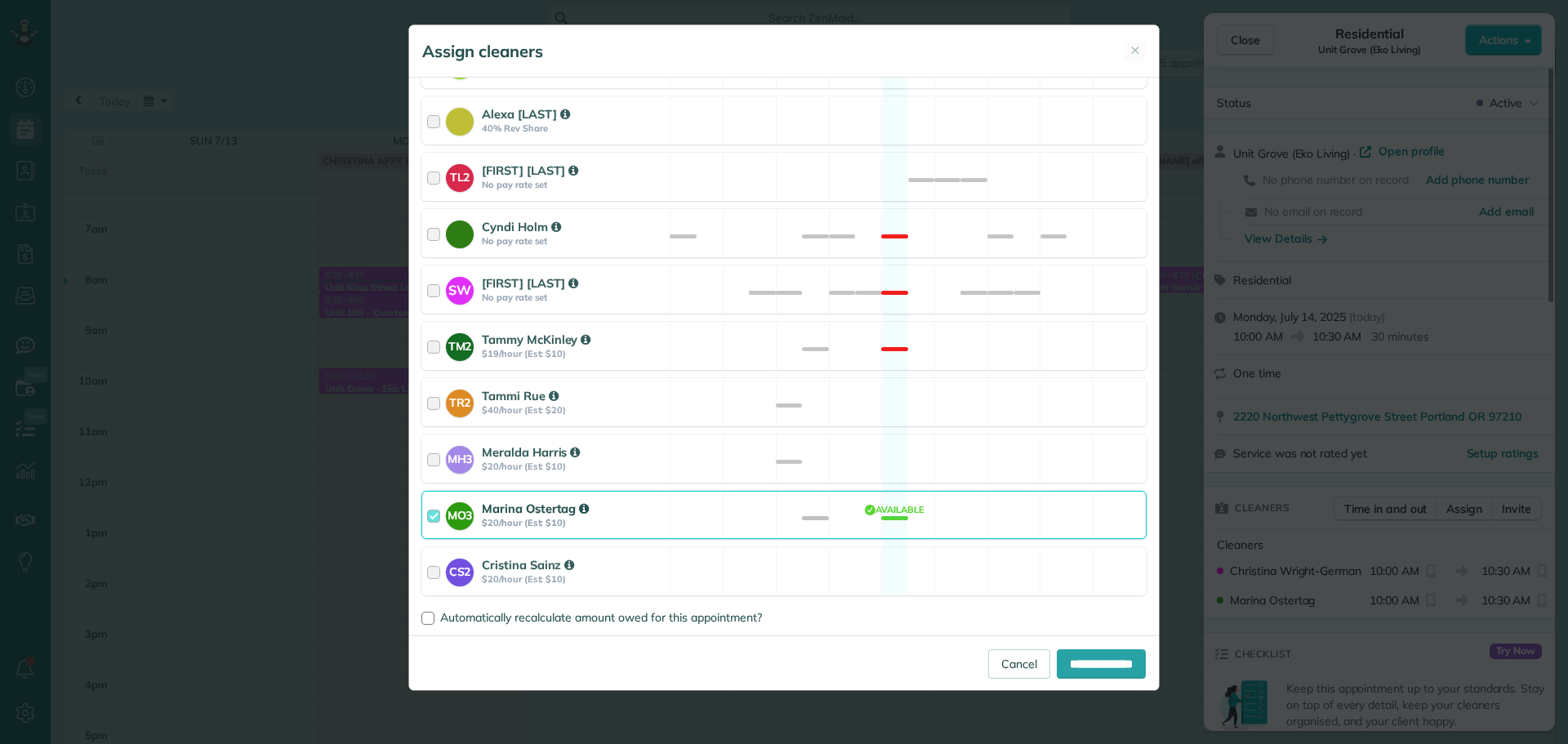 click on "MO3
[FIRST] [LAST]
$20/hour (Est: $10)
Available" at bounding box center (784, 515) 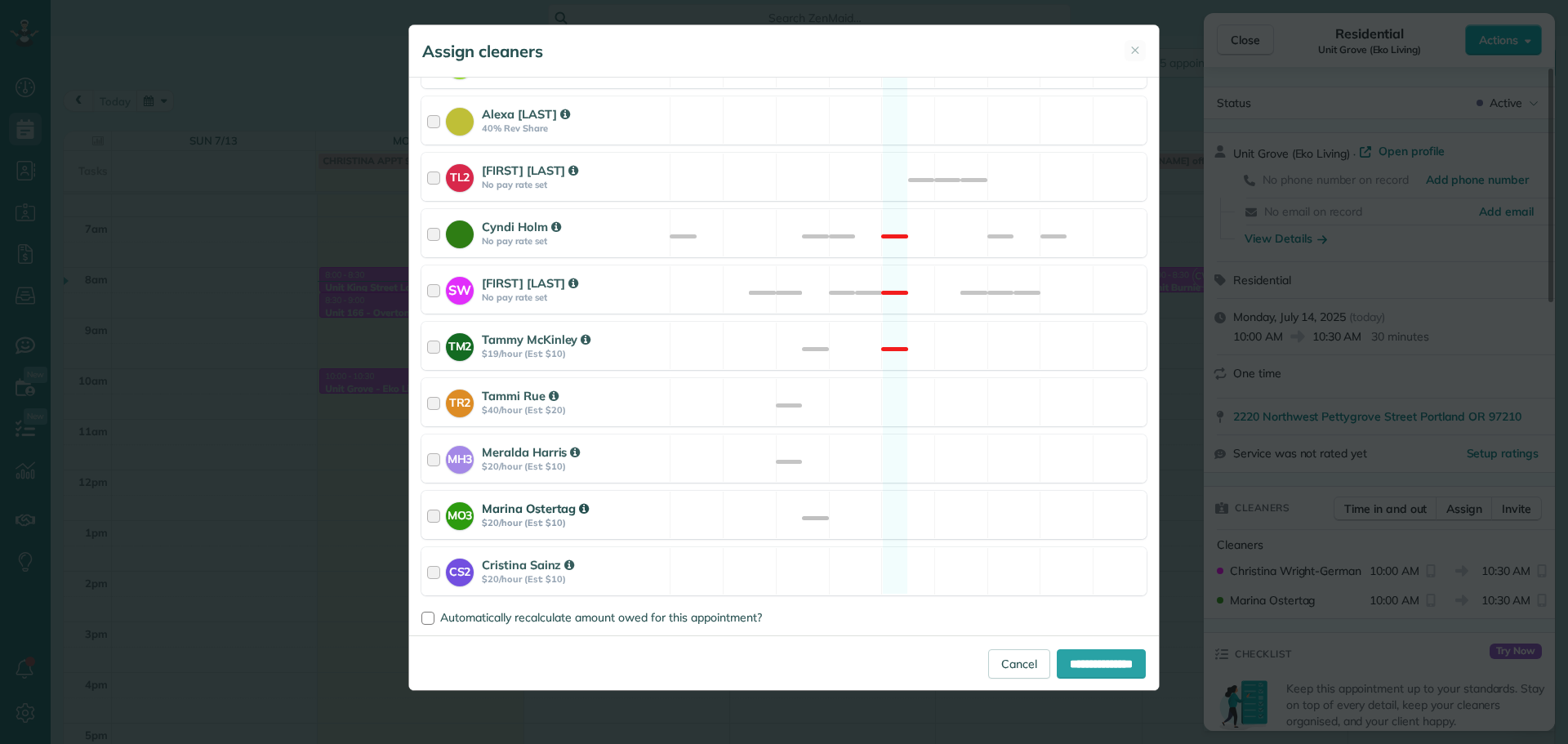 click on "MO3
[FIRST] [LAST]
$20/hour (Est: $10)
Available" at bounding box center (784, 515) 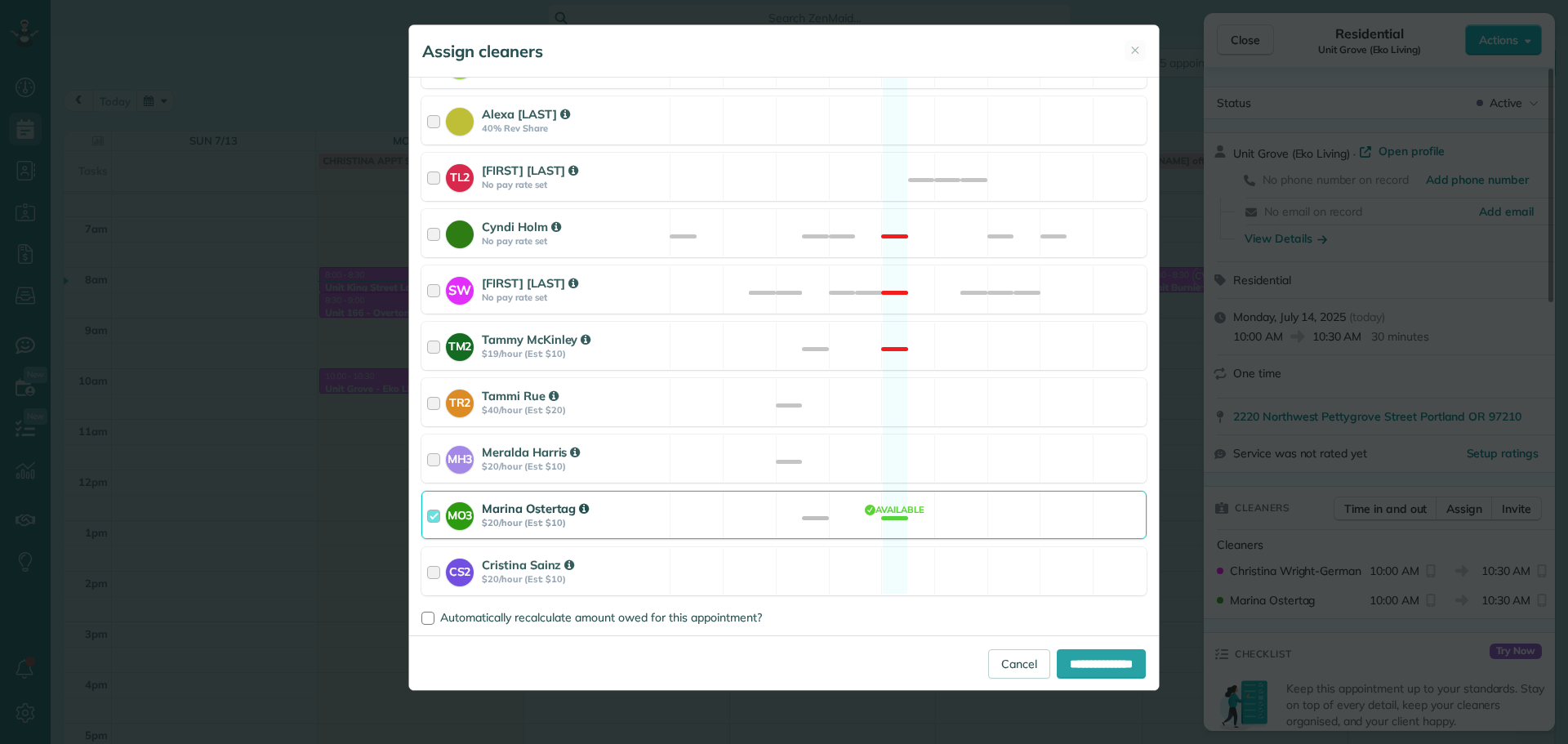 click on "MO3
[FIRST] [LAST]
$20/hour (Est: $10)
Available" at bounding box center (784, 515) 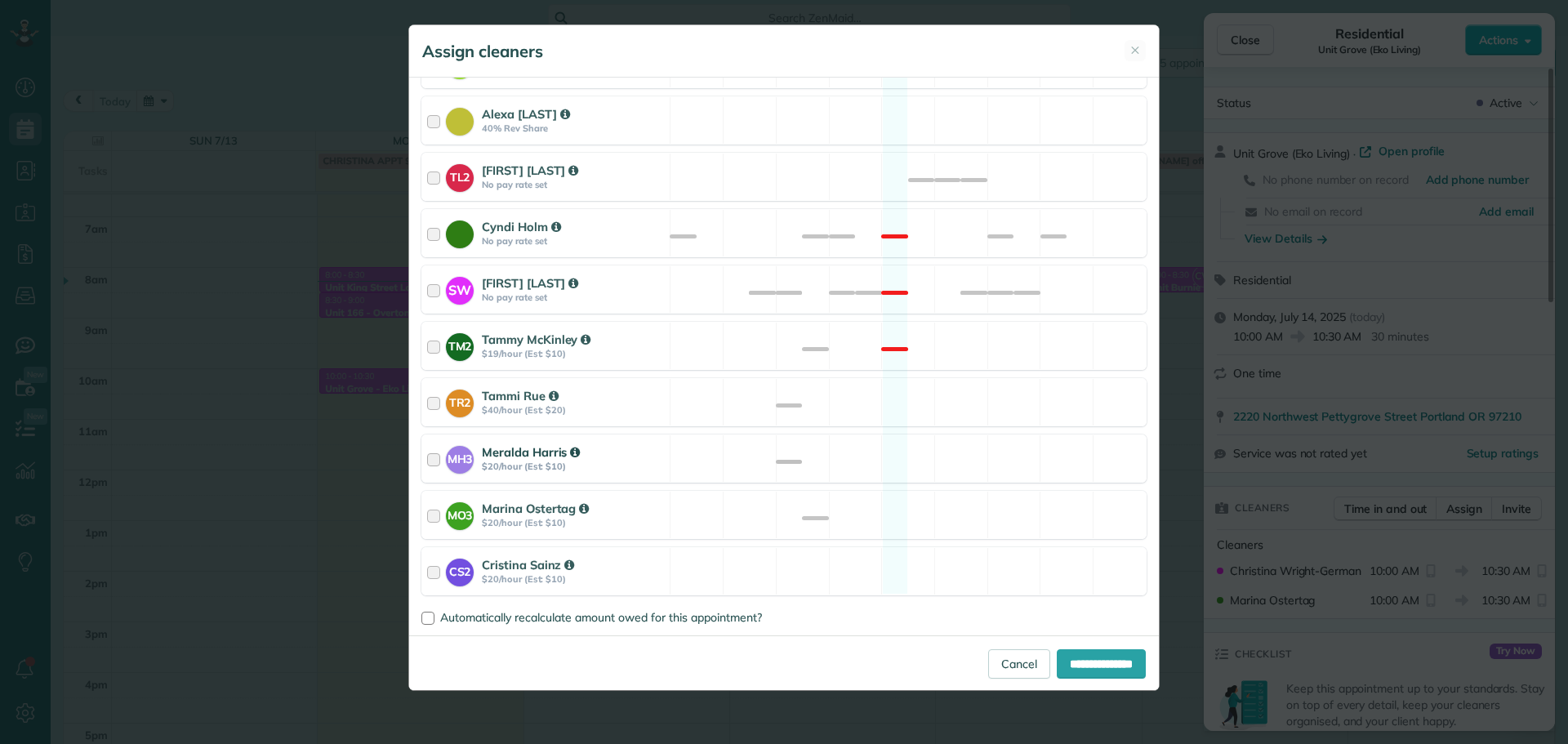 click on "[GROUP NAME]
[FIRST] [LAST]
$20/hour (Est: $10)
Available" at bounding box center (784, 458) 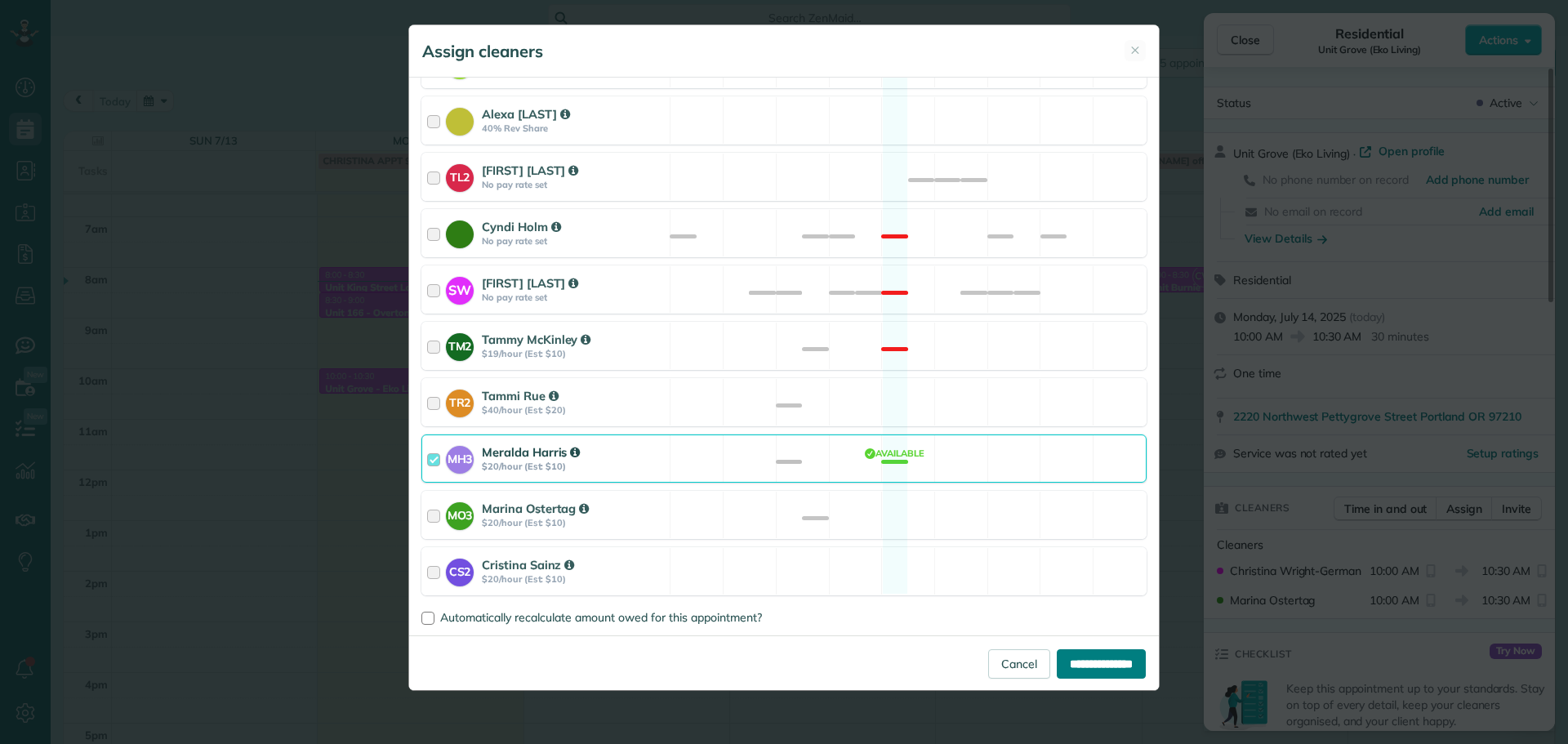 click on "**********" at bounding box center [1101, 664] 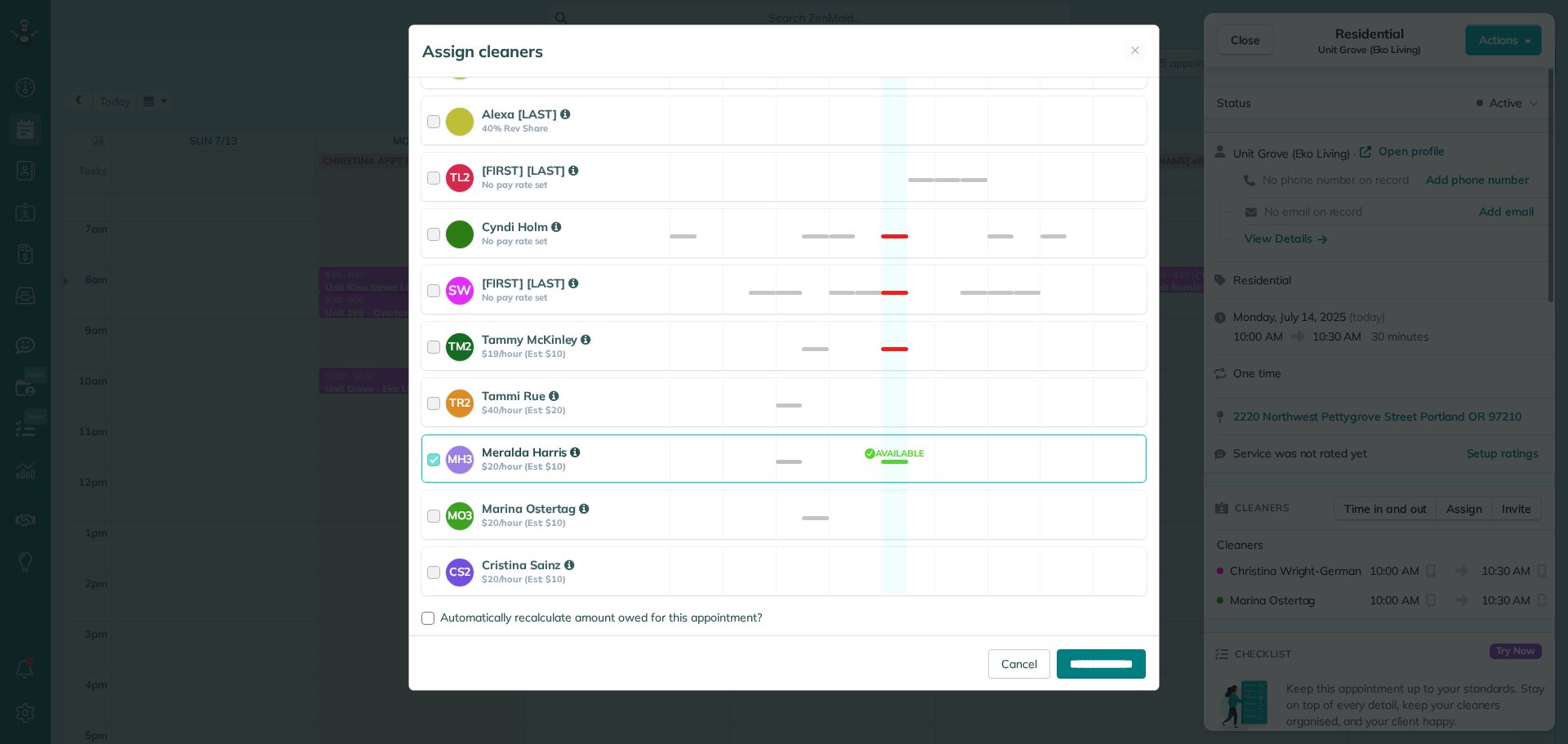 type on "**********" 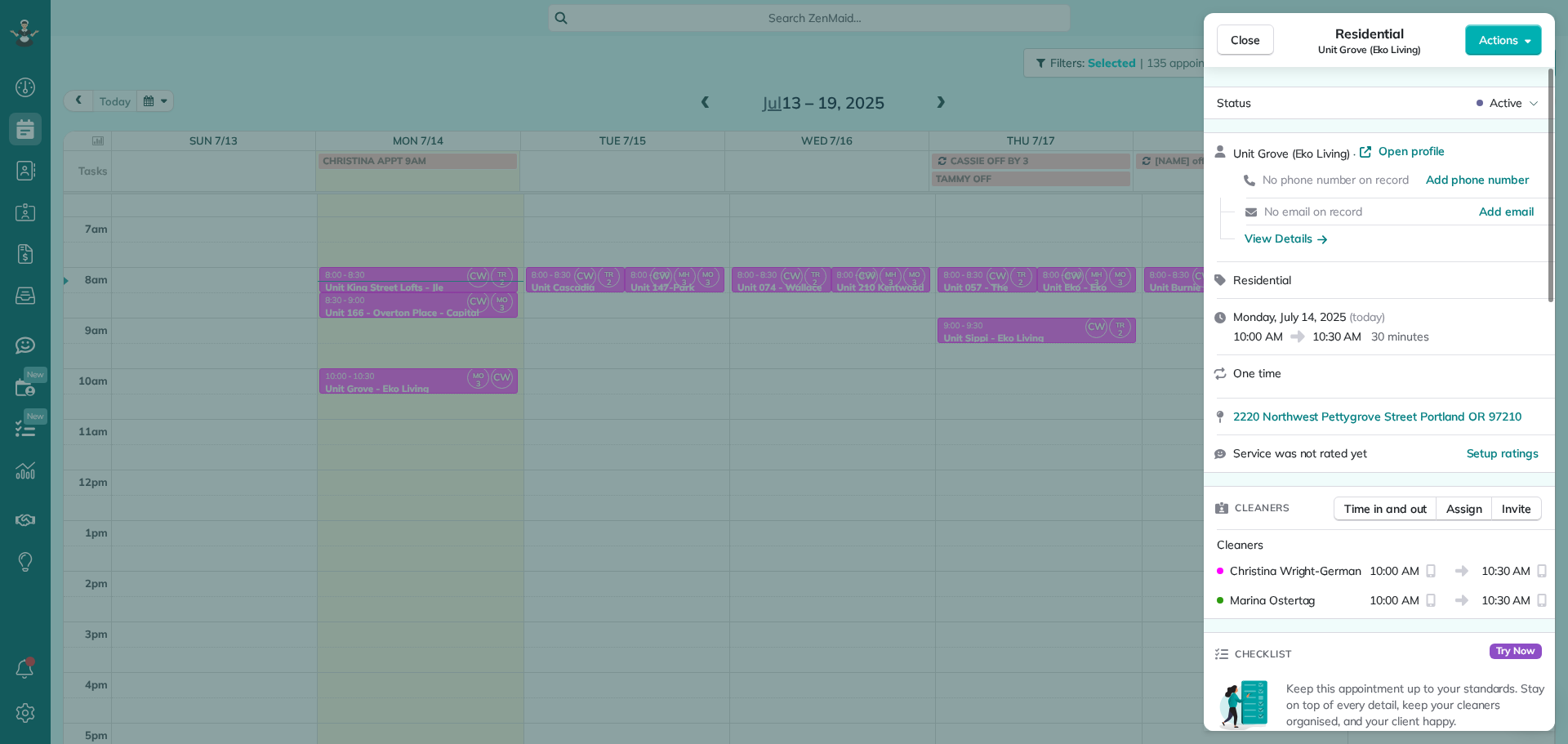 click on "Close Residential Unit Grove (Eko Living) Actions Status Active Unit Grove (Eko Living) · Open profile No phone number on record Add phone number No email on record Add email View Details Residential Monday, [DATE] ( today ) 10:00 AM 10:30 AM 30 minutes One time [NUMBER] [STREET] [CITY] [STATE] [POSTAL_CODE] Service was not rated yet Setup ratings Cleaners Time in and out Assign Invite Cleaners Christina   Wright-German 10:00 AM 10:30 AM Marina   Ostertag 10:00 AM 10:30 AM Checklist Try Now Keep this appointment up to your standards. Stay on top of every detail, keep your cleaners organised, and your client happy. Assign a checklist Watch a 5 min demo Billing Billing actions Price $0.00 Overcharge $0.00 Discount $0.00 Coupon discount - Primary tax - Secondary tax - Total appointment price $0.00 Tips collected New feature! $0.00 Mark as paid Total including tip $0.00 Get paid online in no-time! Send an invoice and reward your cleaners with tips Charge customer credit card Appointment custom fields" at bounding box center (784, 372) 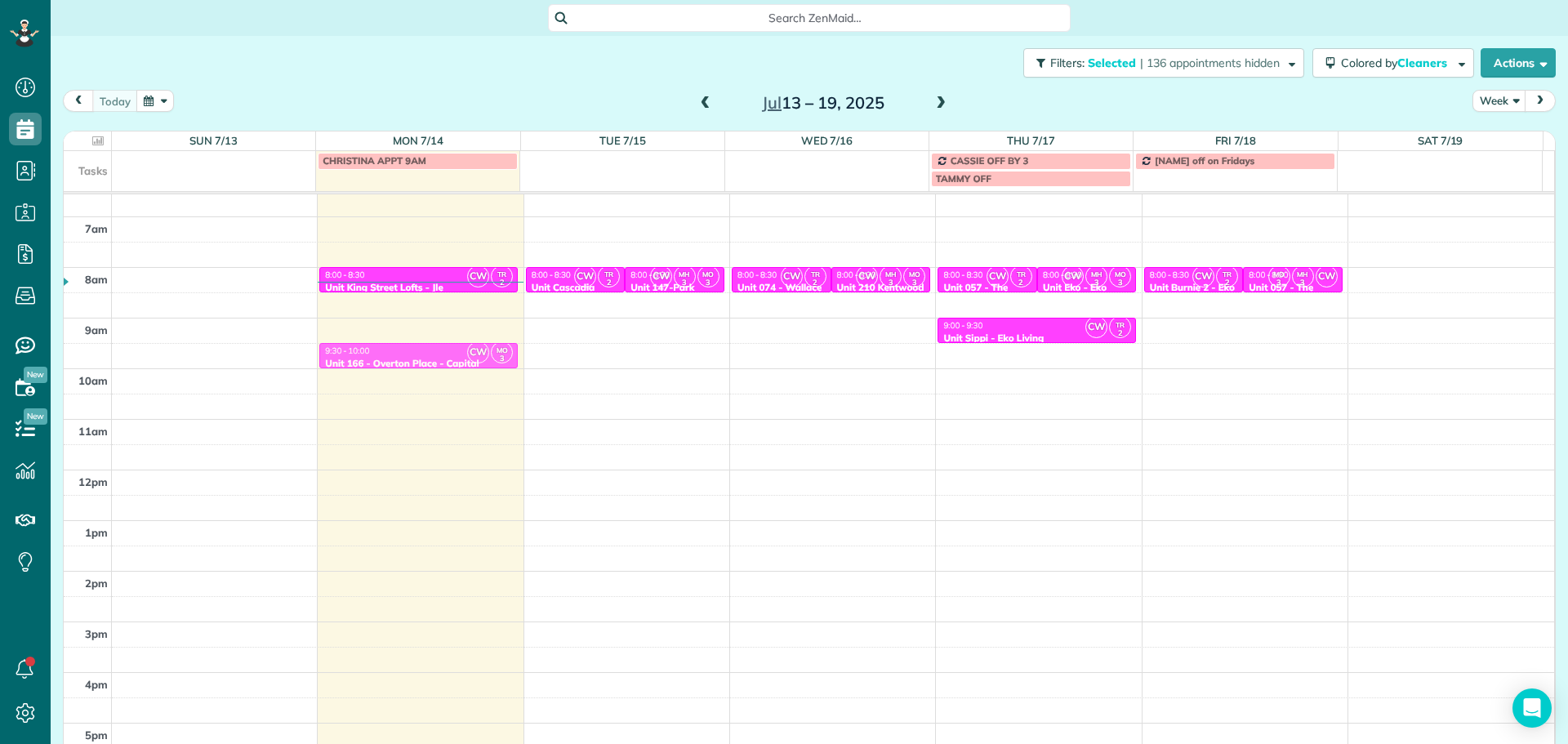 drag, startPoint x: 424, startPoint y: 301, endPoint x: 430, endPoint y: 346, distance: 45.398238 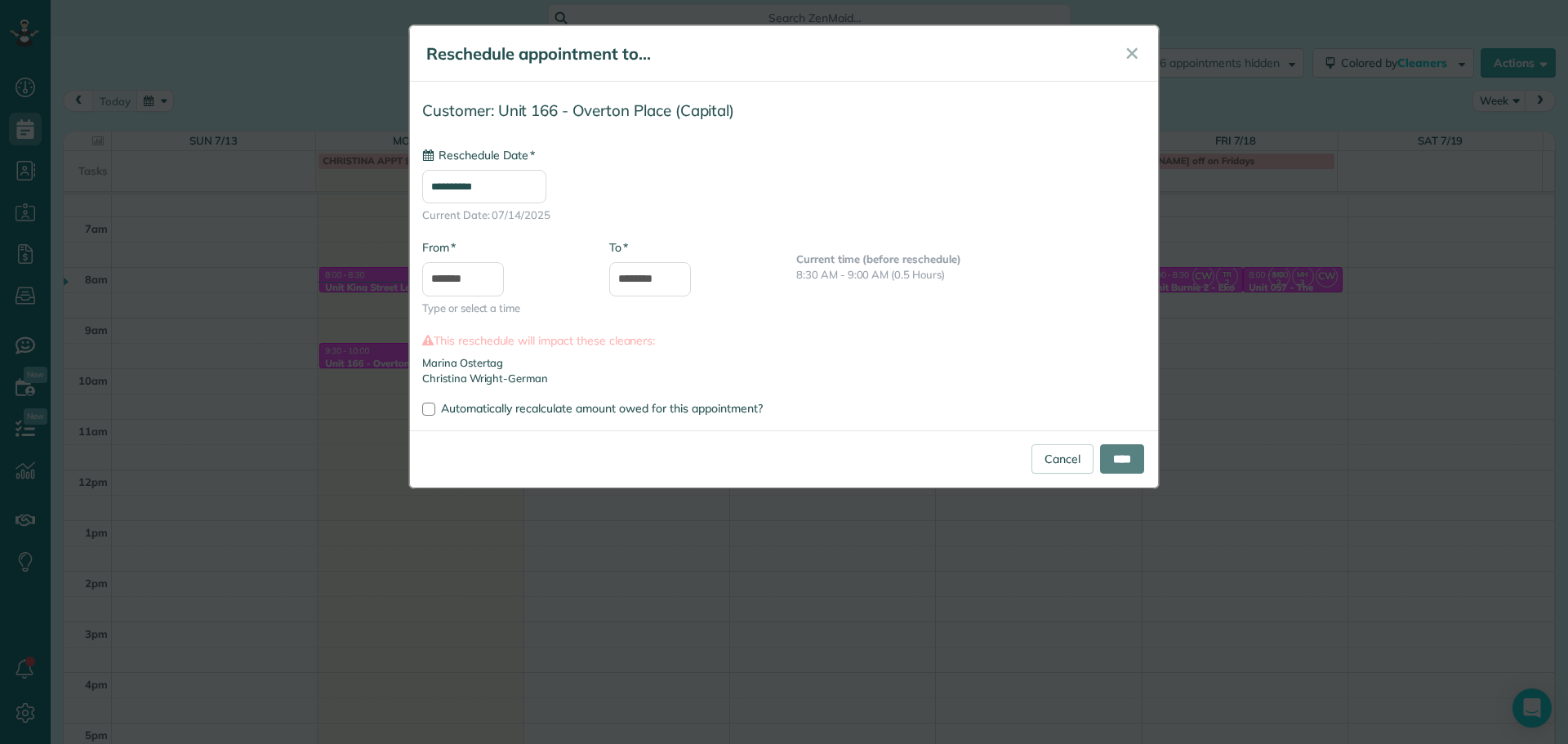 type on "**********" 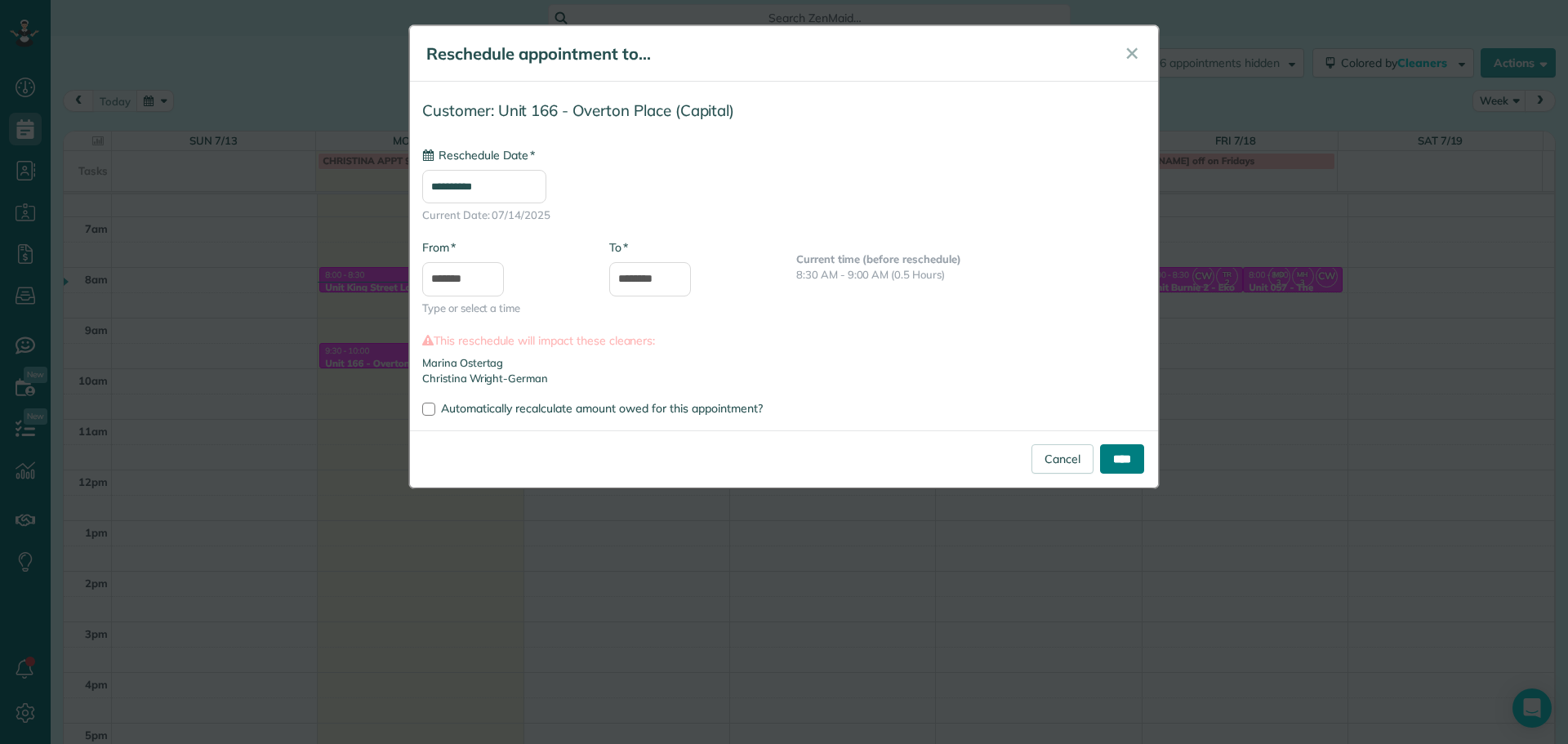 click on "****" at bounding box center (1122, 459) 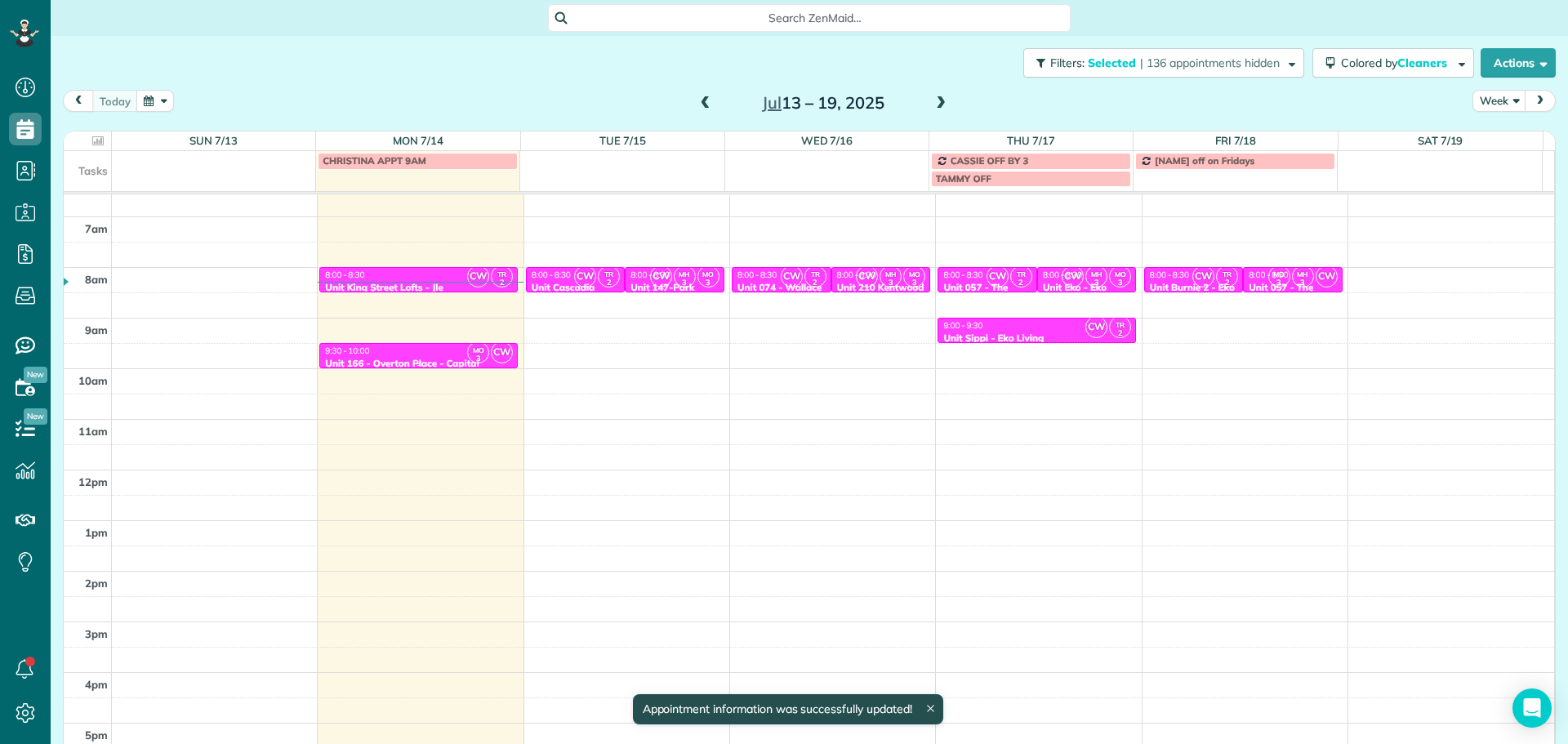 click on "9:30 - 10:00" at bounding box center (418, 350) 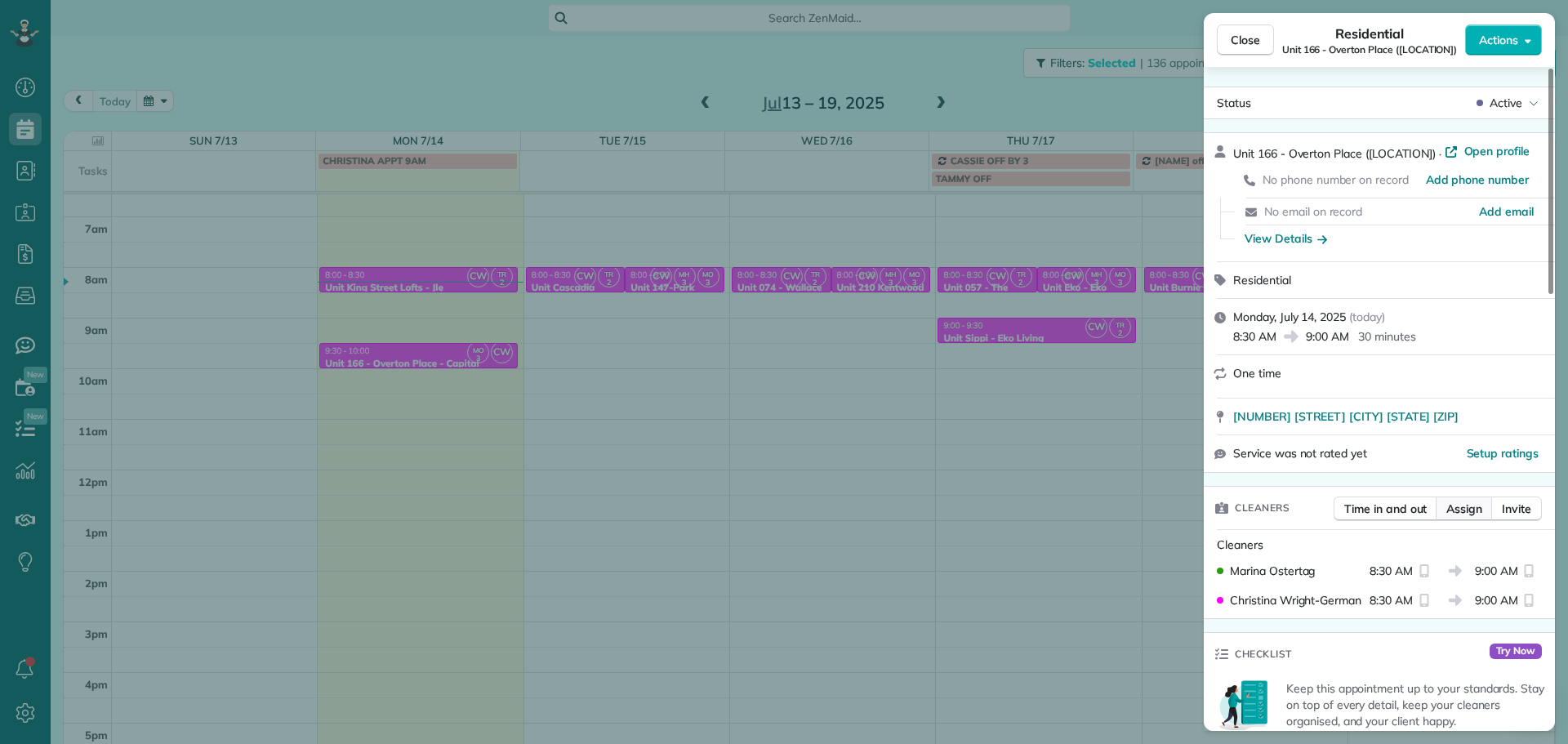 click on "Assign" at bounding box center (1464, 509) 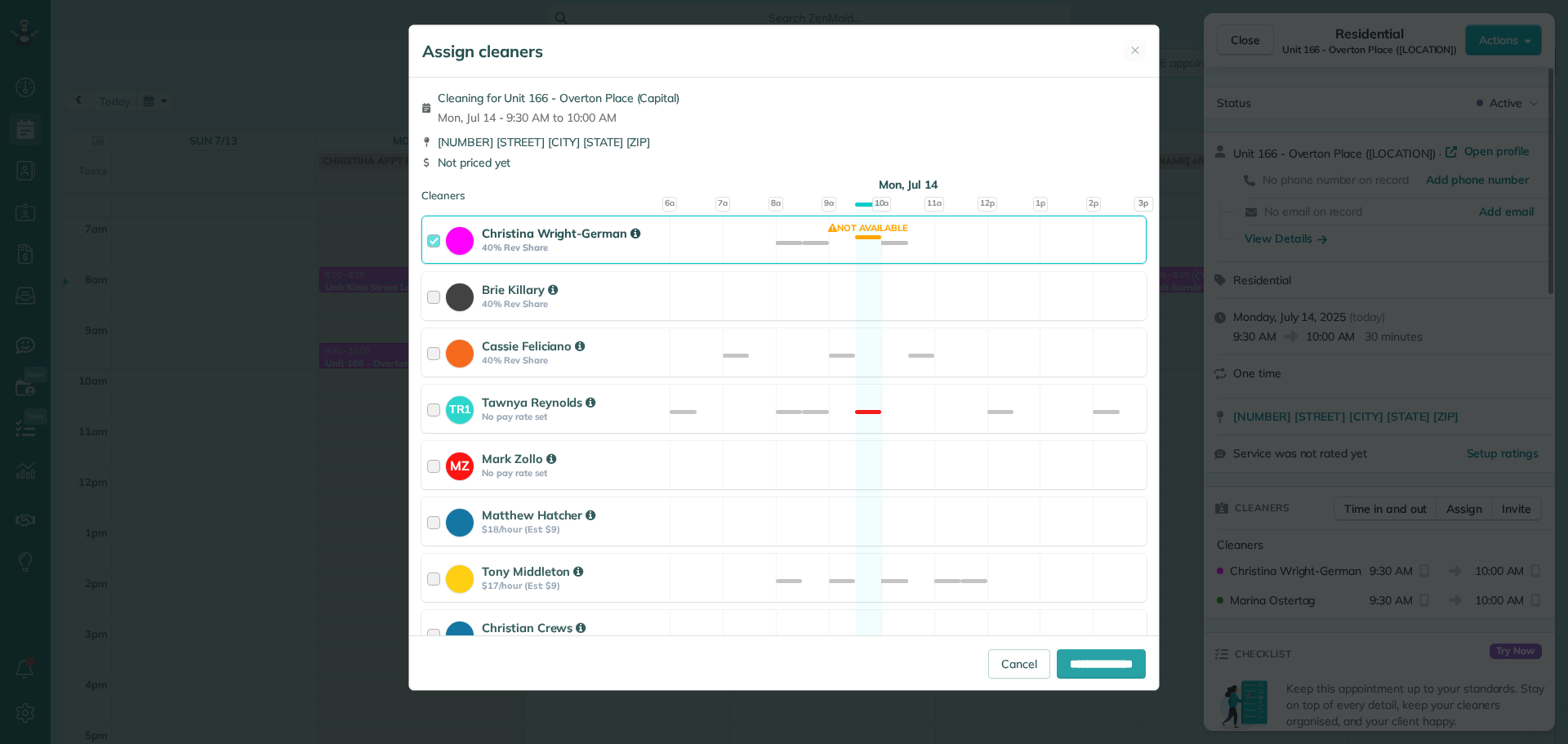 click on "Christina [LAST]
40% Rev Share
Not available" at bounding box center [784, 239] 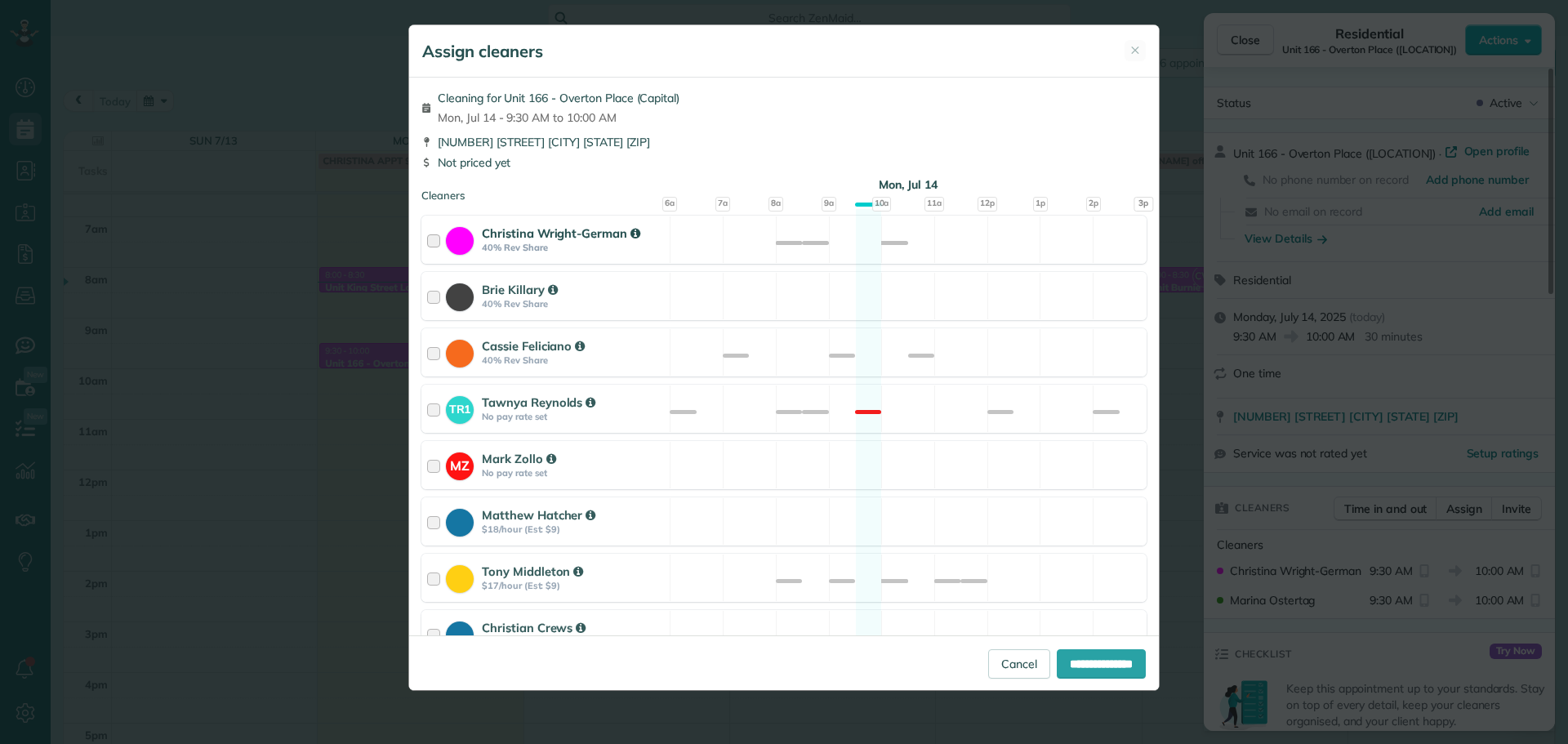 click on "Christina [LAST]
40% Rev Share
Not available" at bounding box center (784, 239) 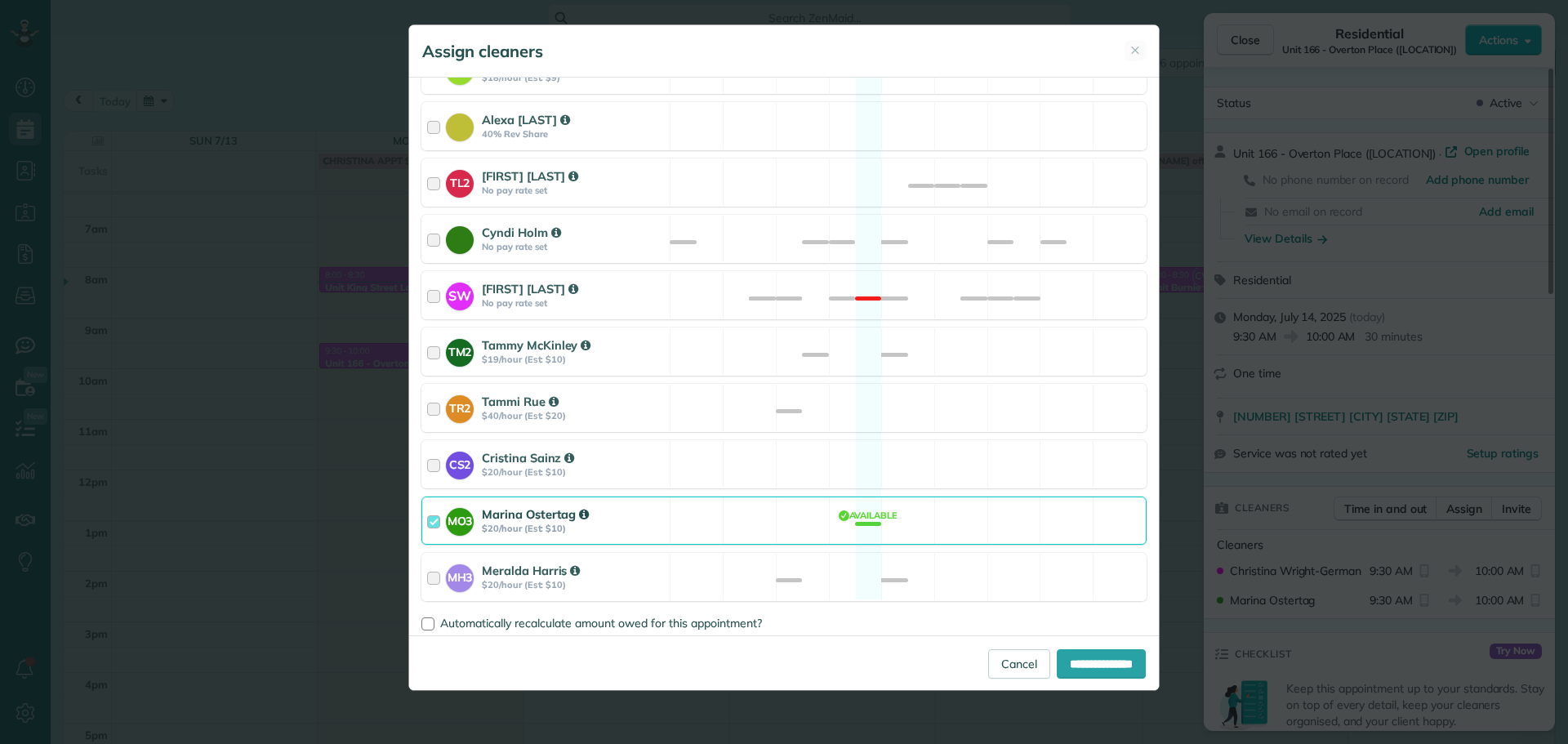 scroll, scrollTop: 626, scrollLeft: 0, axis: vertical 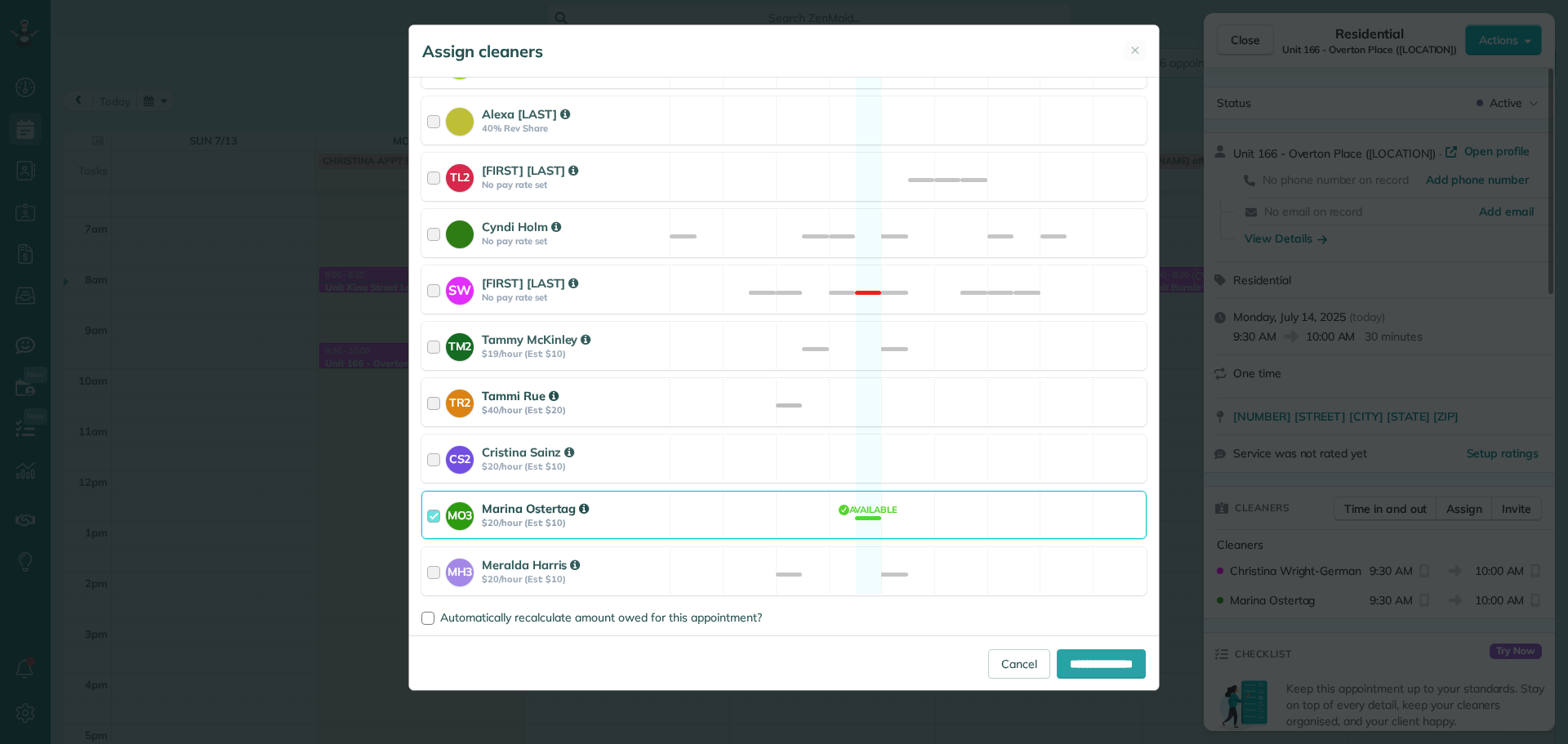 click on "[NAME]" at bounding box center (784, 402) 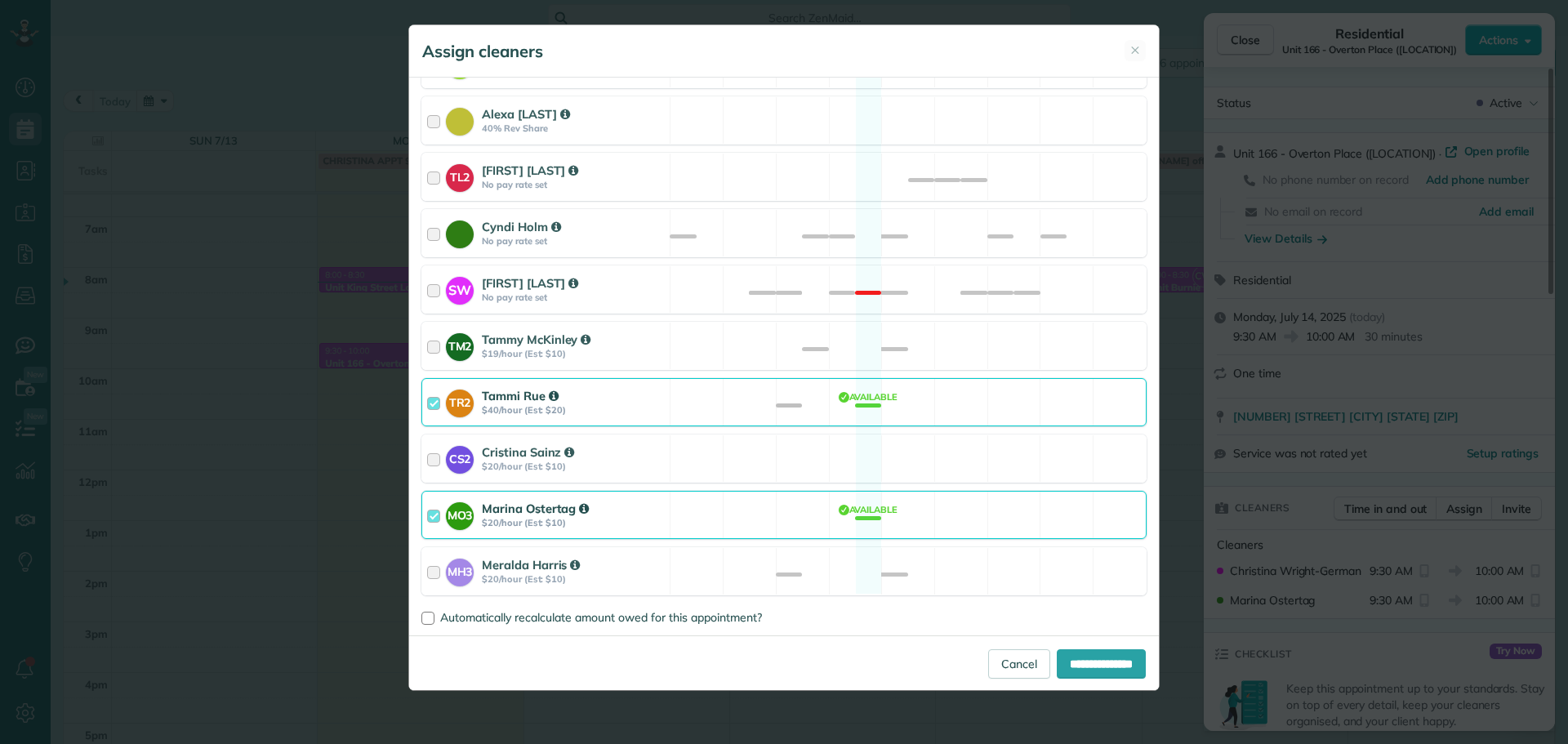 click on "MO3
[FIRST] [LAST]
$20/hour (Est: $10)
Available" at bounding box center [784, 515] 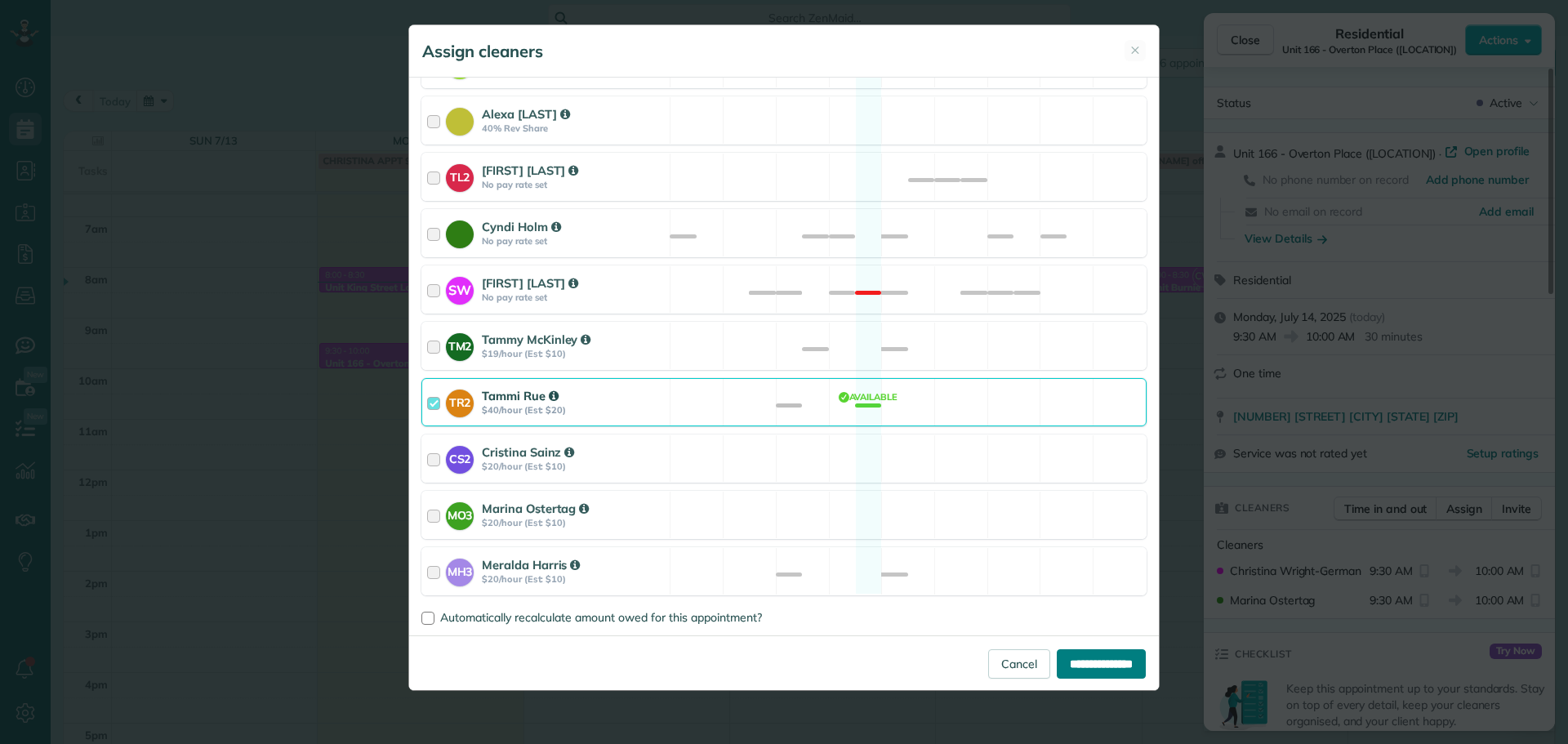 click on "**********" at bounding box center [1101, 664] 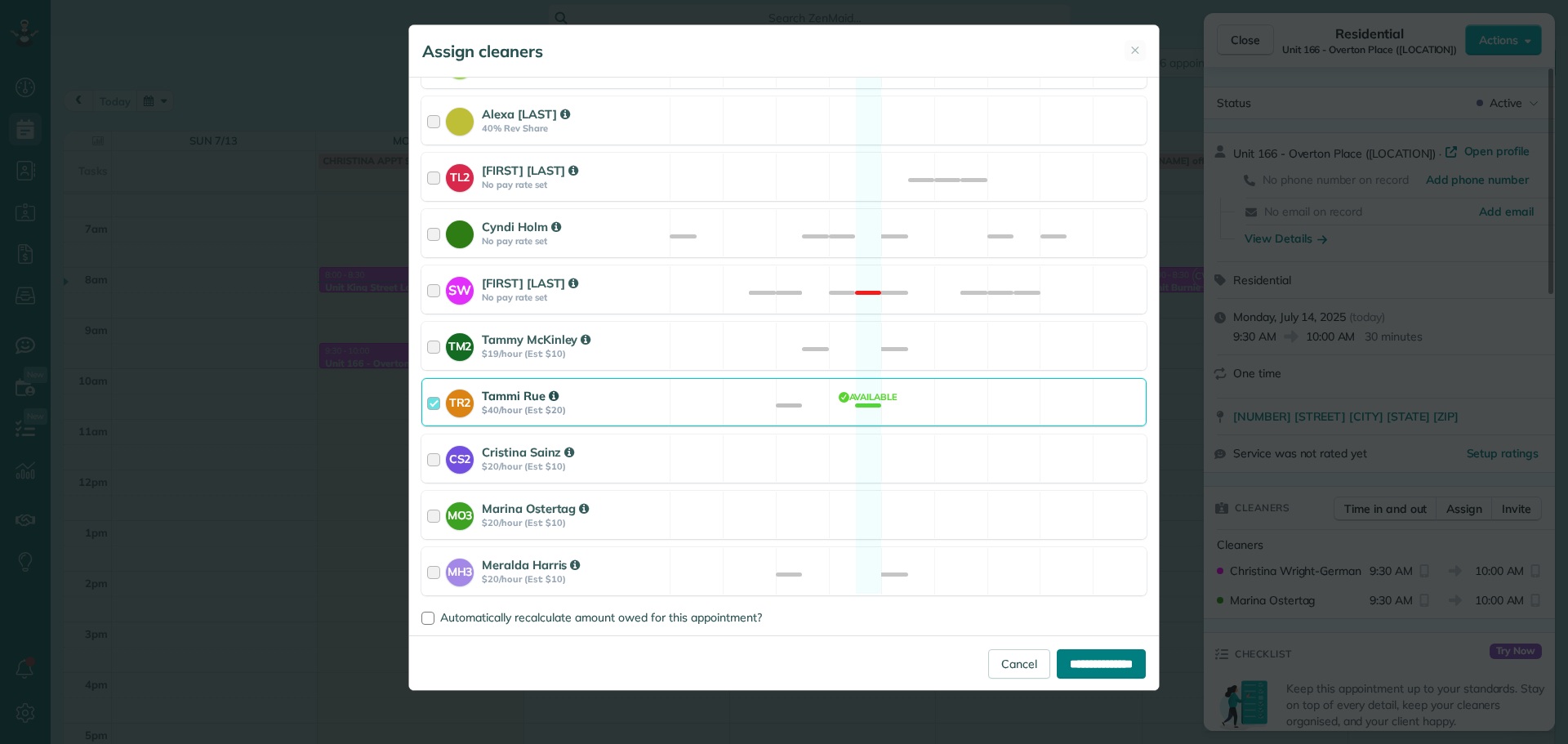 type on "**********" 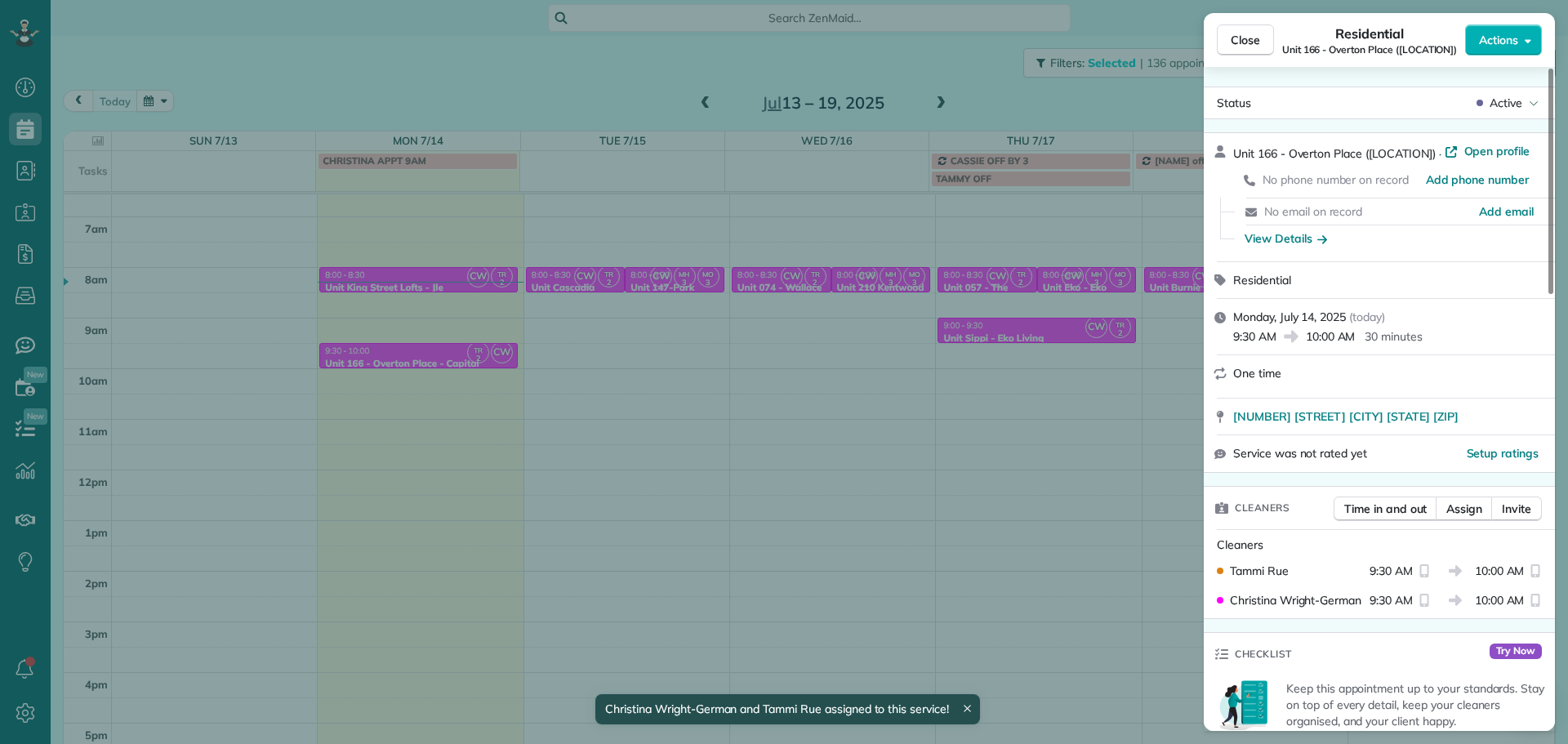 click on "Close Residential Unit 166 - Overton Place (Capital) Actions Status Active Unit 166 - Overton Place (Capital) · Open profile No phone number on record Add phone number No email on record Add email View Details Residential Monday, [DATE] ( today ) 9:30 AM 10:00 AM 30 minutes One time 1230 Northwest 21st Avenue Portland OR 97209 Service was not rated yet Setup ratings Cleaners Time in and out Assign Invite Cleaners Tammi   Rue 9:30 AM 10:00 AM Christina   [LAST] 9:30 AM 10:00 AM Checklist Try Now Keep this appointment up to your standards. Stay on top of every detail, keep your cleaners organised, and your client happy. Assign a checklist Watch a 5 min demo Billing Billing actions Price $0.00 Overcharge $0.00 Discount $0.00 Coupon discount - Primary tax - Secondary tax - Total appointment price $0.00 Tips collected New feature! $0.00 Mark as paid Total including tip $0.00 Get paid online in no-time! Send an invoice and reward your cleaners with tips Charge customer credit card Work items Notes 1" at bounding box center [784, 372] 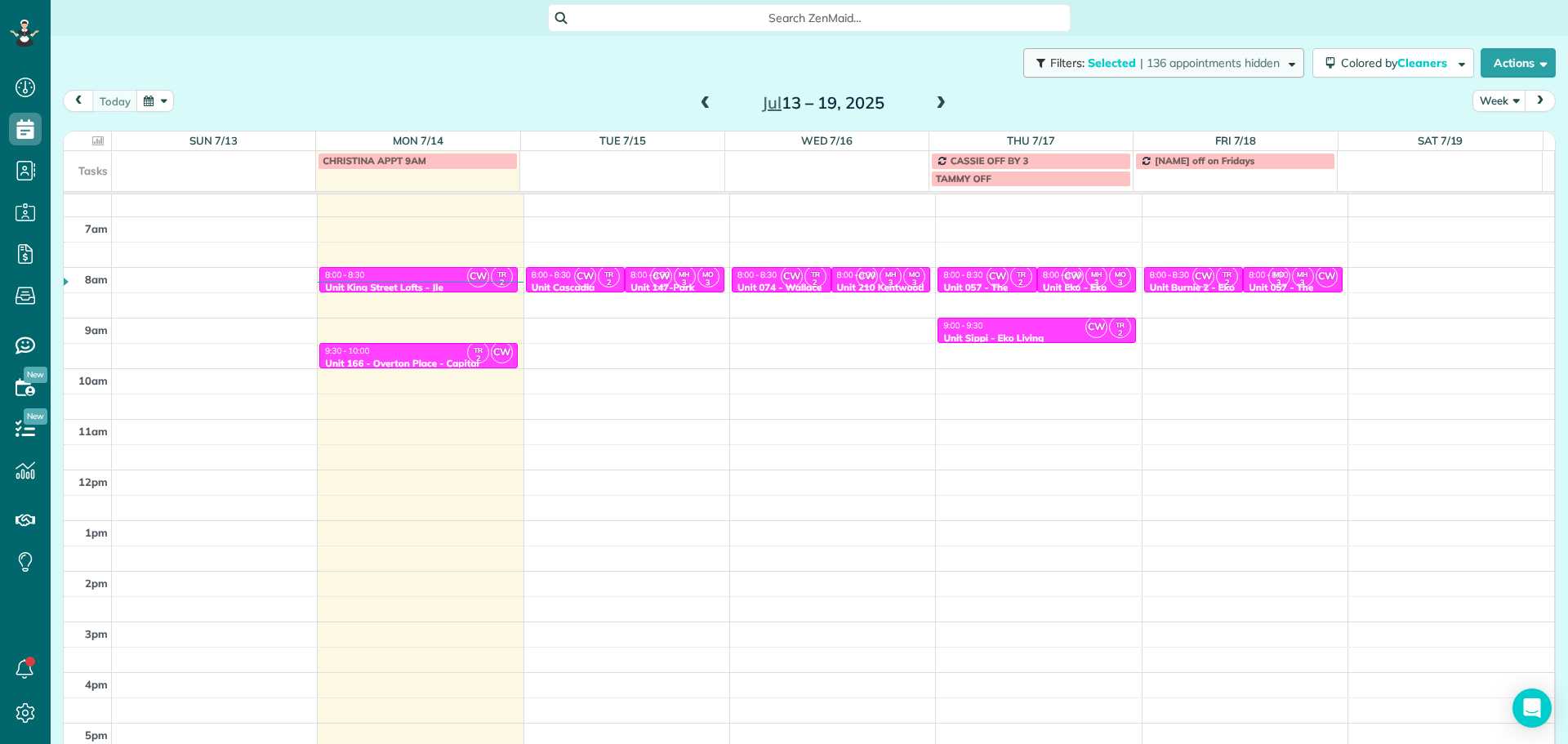 click on "|  136 appointments hidden" at bounding box center [1209, 63] 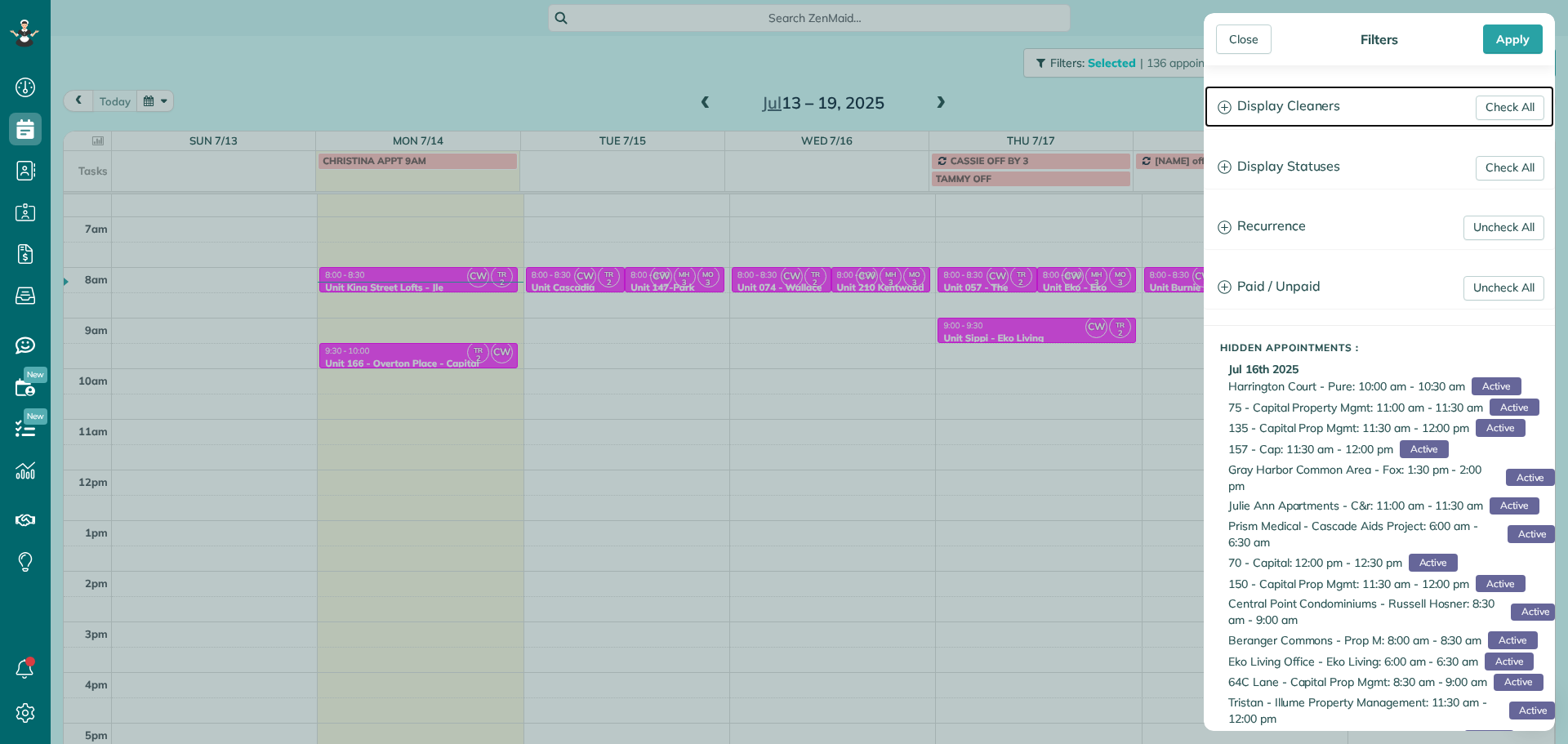 click on "Display Cleaners" at bounding box center [1379, 106] 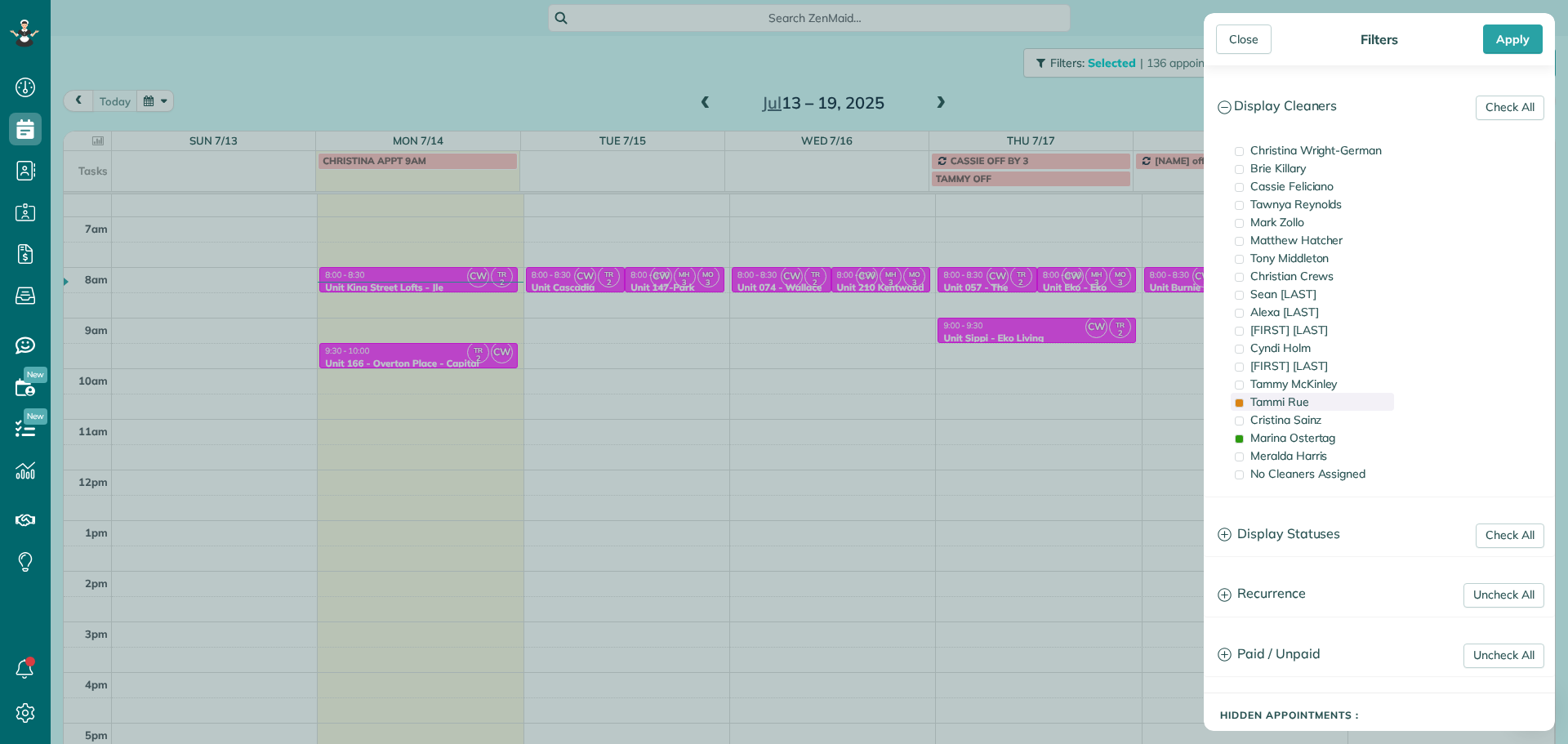 drag, startPoint x: 1303, startPoint y: 406, endPoint x: 1312, endPoint y: 434, distance: 29.410882 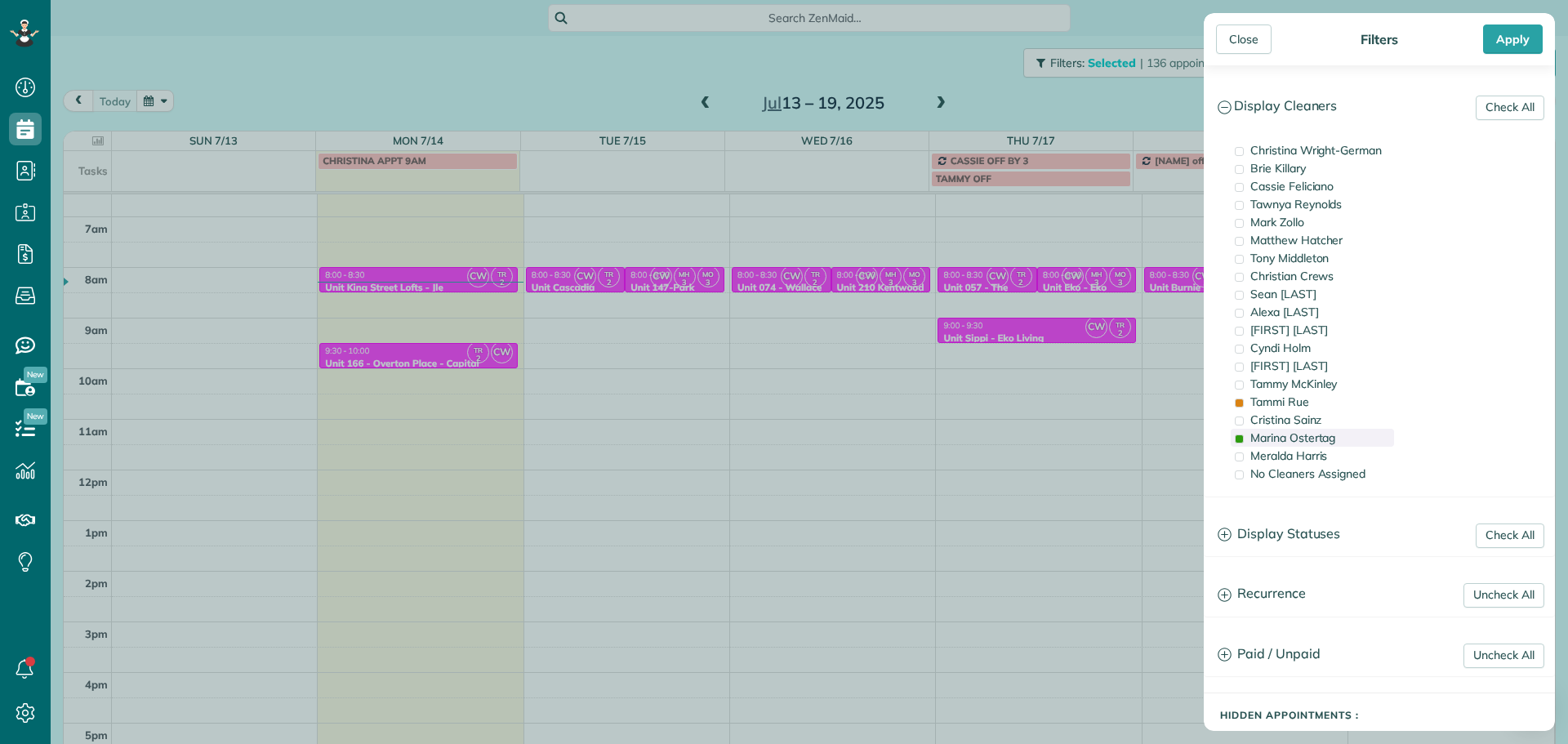 click on "Tammi Rue" at bounding box center (1280, 402) 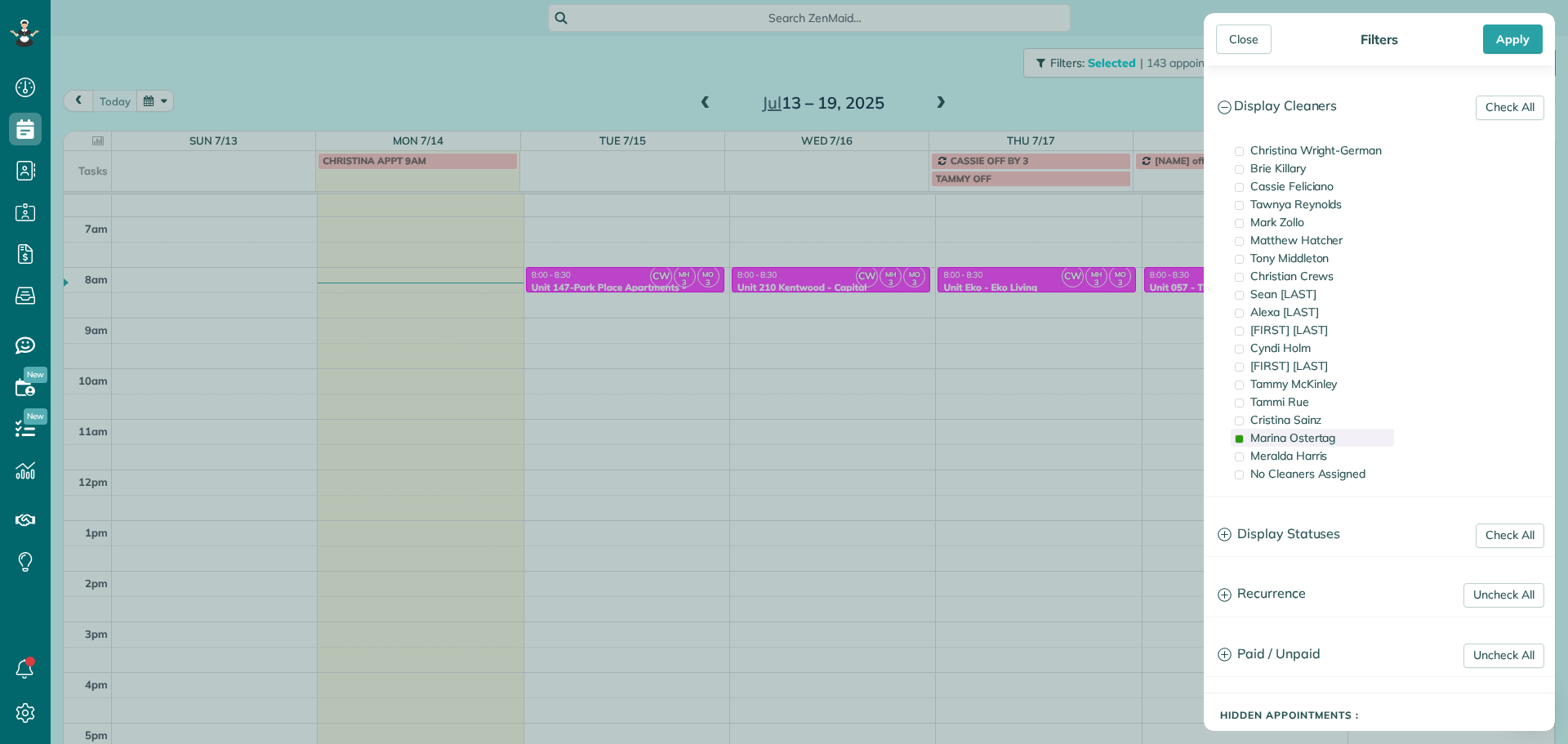 click on "Marina Ostertag" at bounding box center (1312, 438) 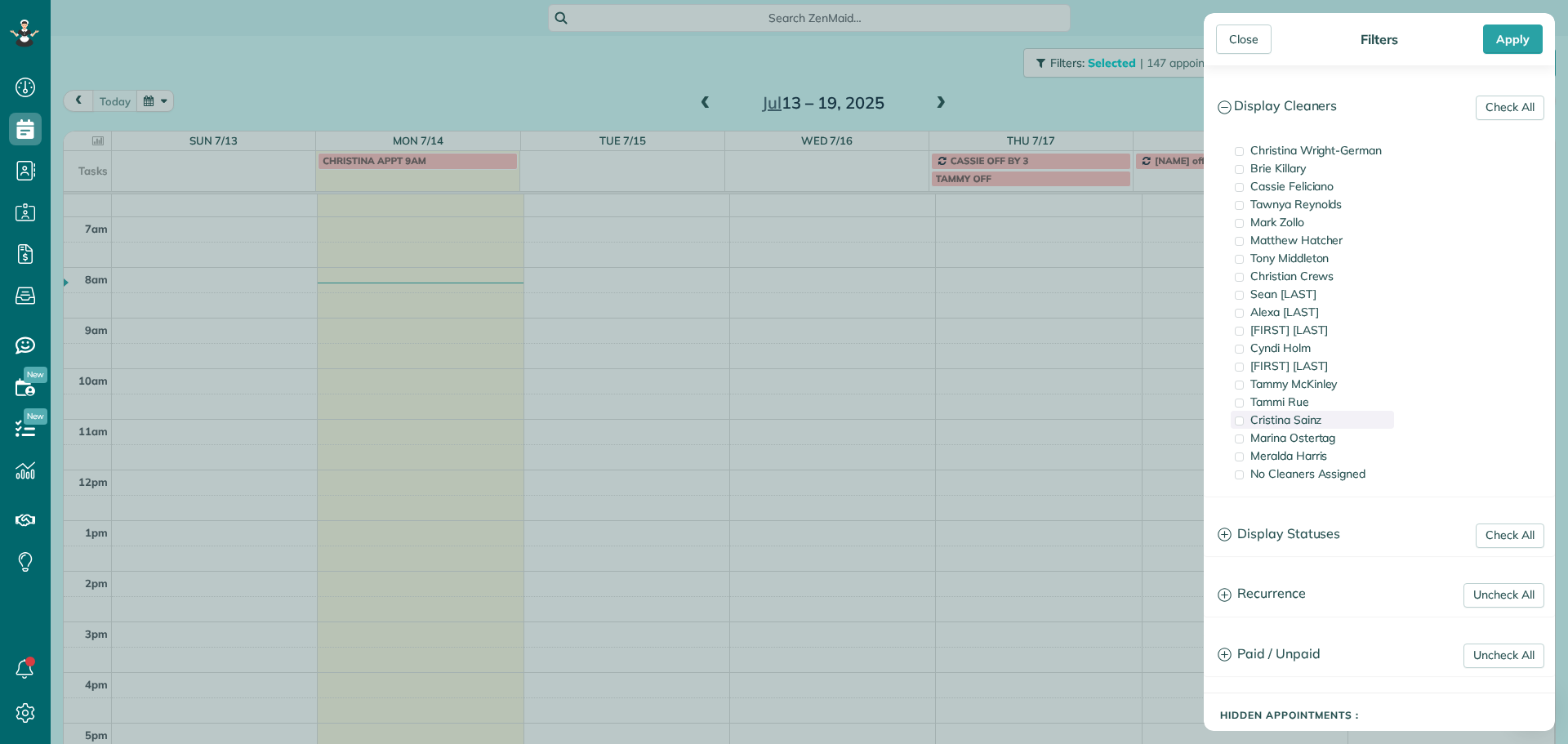 click on "Cristina Sainz" at bounding box center [1285, 420] 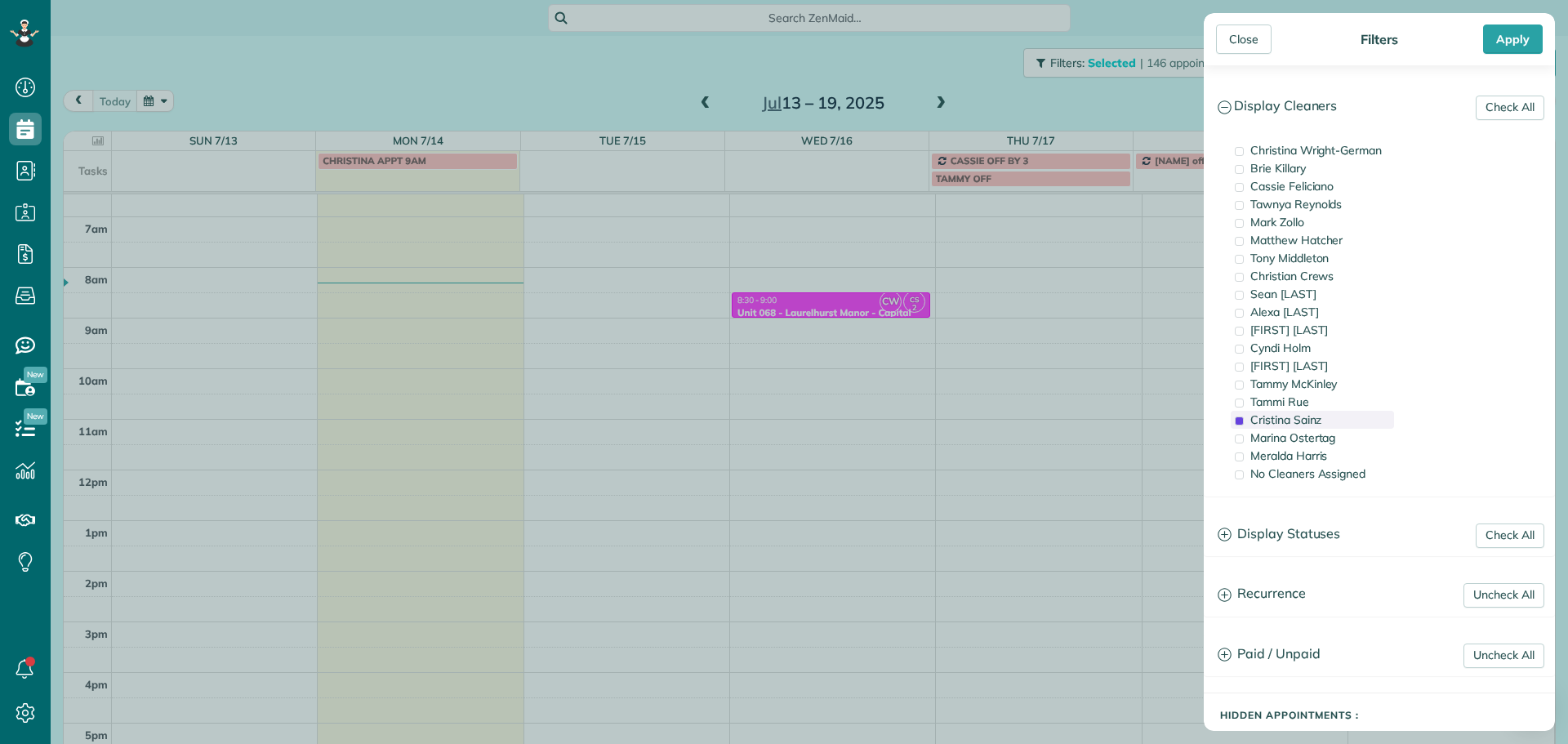 click on "Cristina Sainz" at bounding box center (1285, 420) 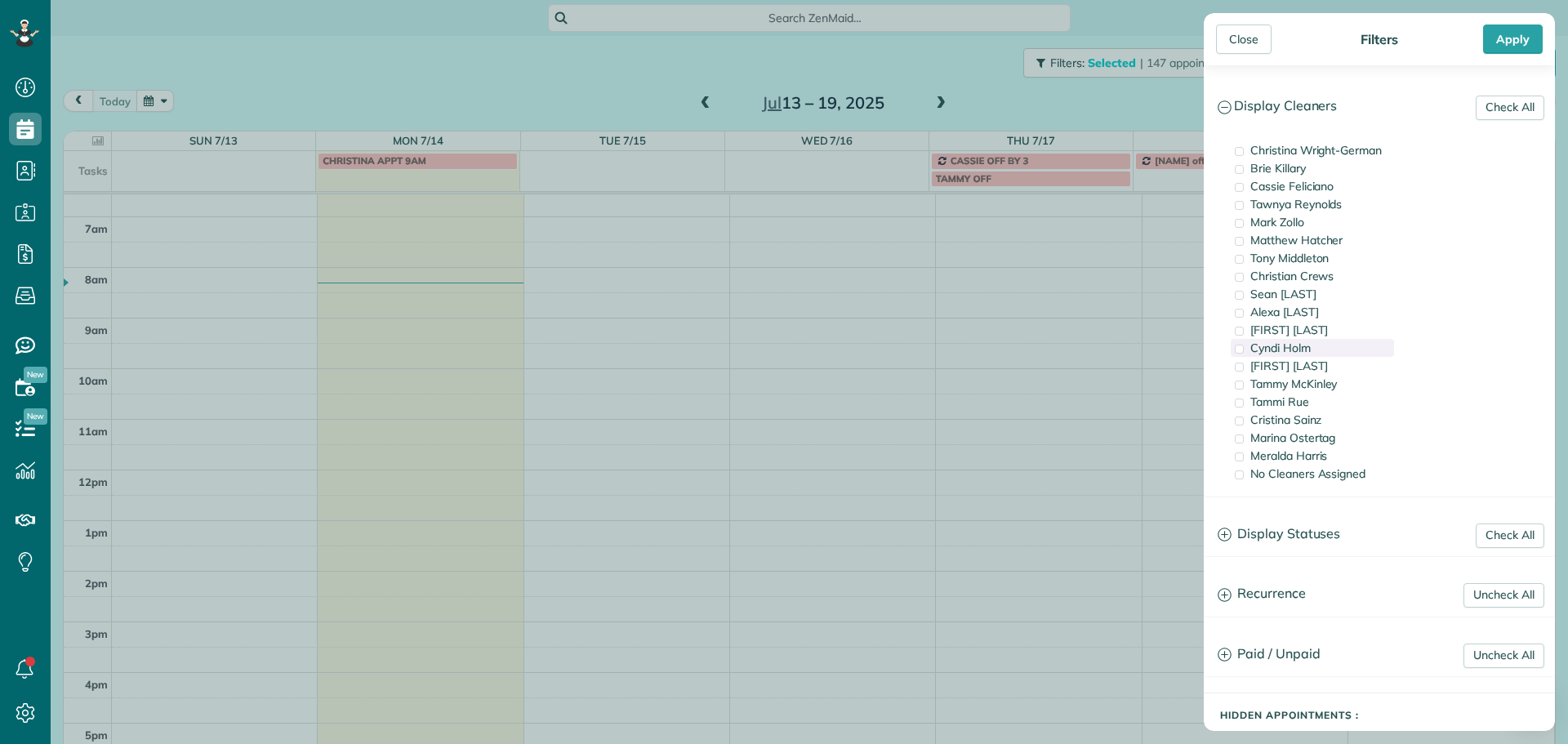 click on "Cyndi Holm" at bounding box center [1281, 348] 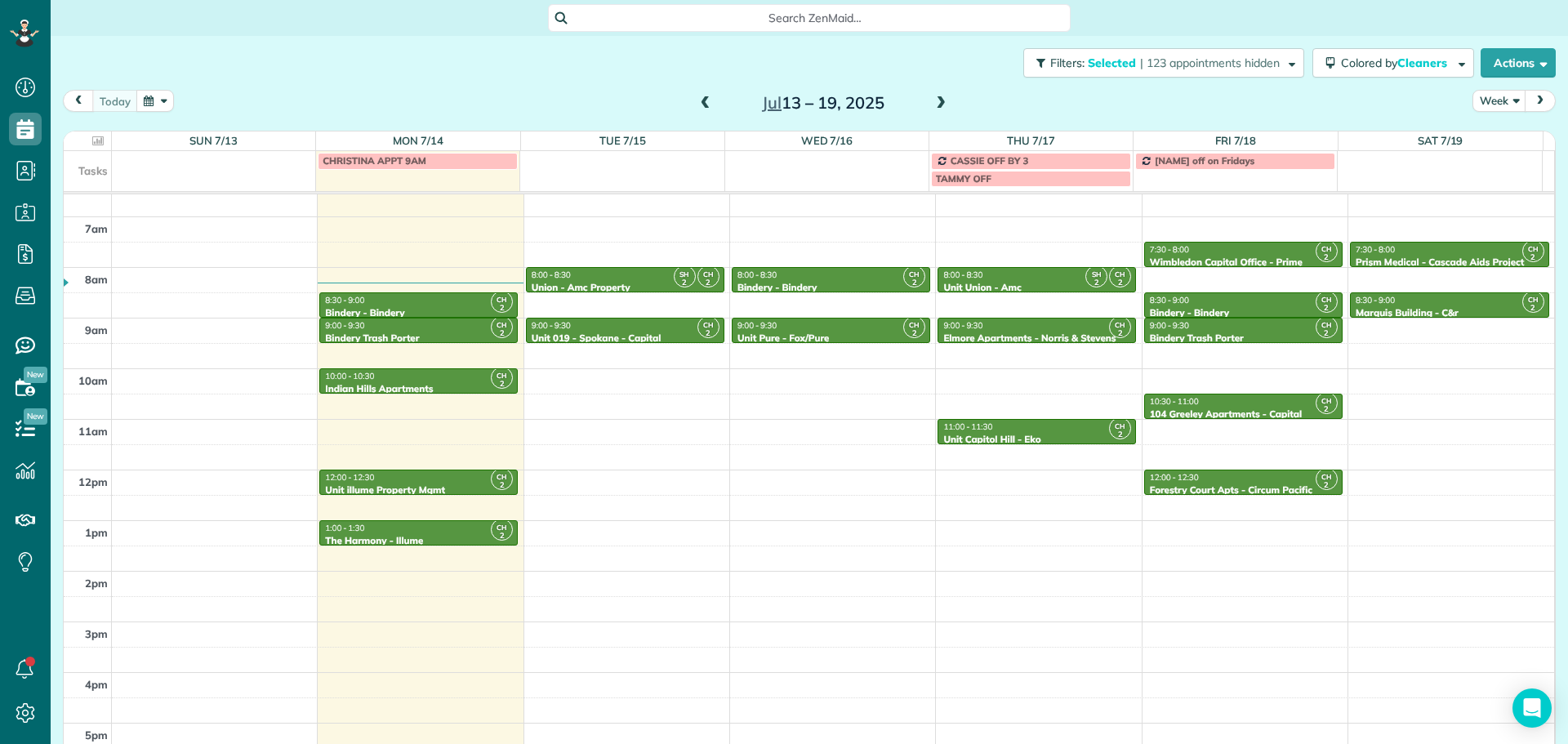 click on "Close
Filters
Apply
Check All
Display Cleaners
[FIRST] [LAST]
[FIRST] [LAST]
[FIRST] [LAST]
[FIRST] [LAST]
[FIRST] [LAST]
[FIRST] [LAST]
[FIRST] [LAST]" at bounding box center [784, 372] 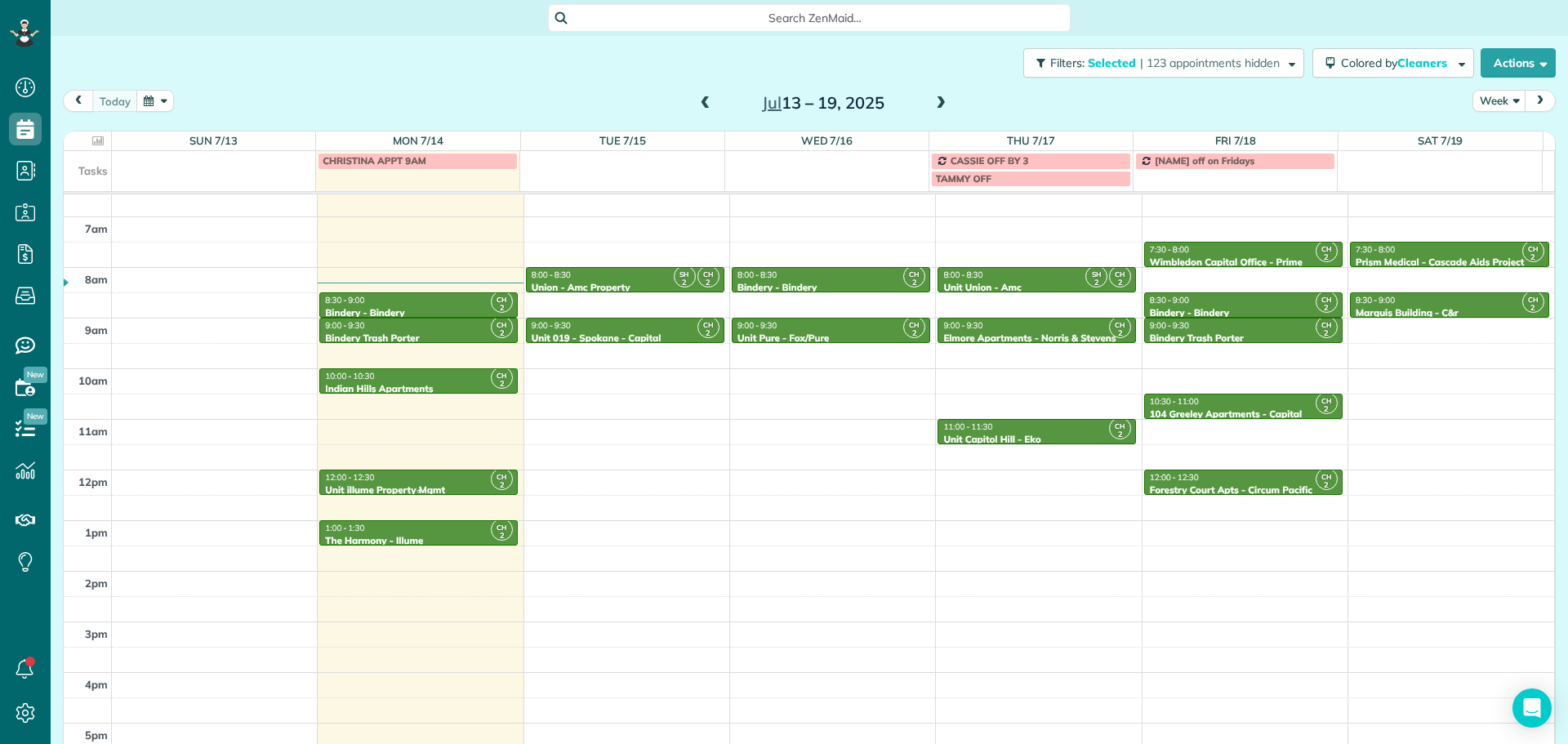 click on "12:00 - 12:30" at bounding box center [418, 477] 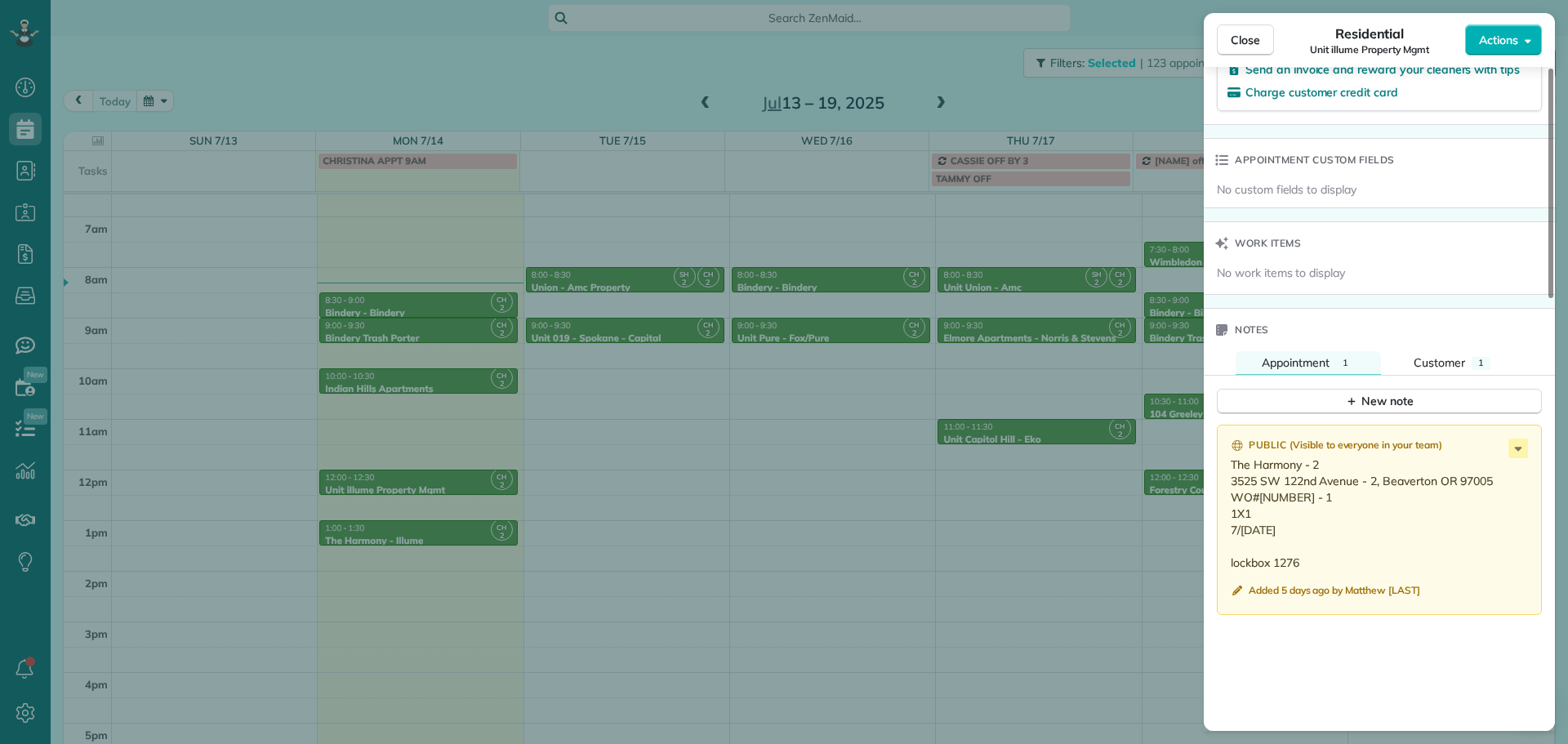 scroll, scrollTop: 1062, scrollLeft: 0, axis: vertical 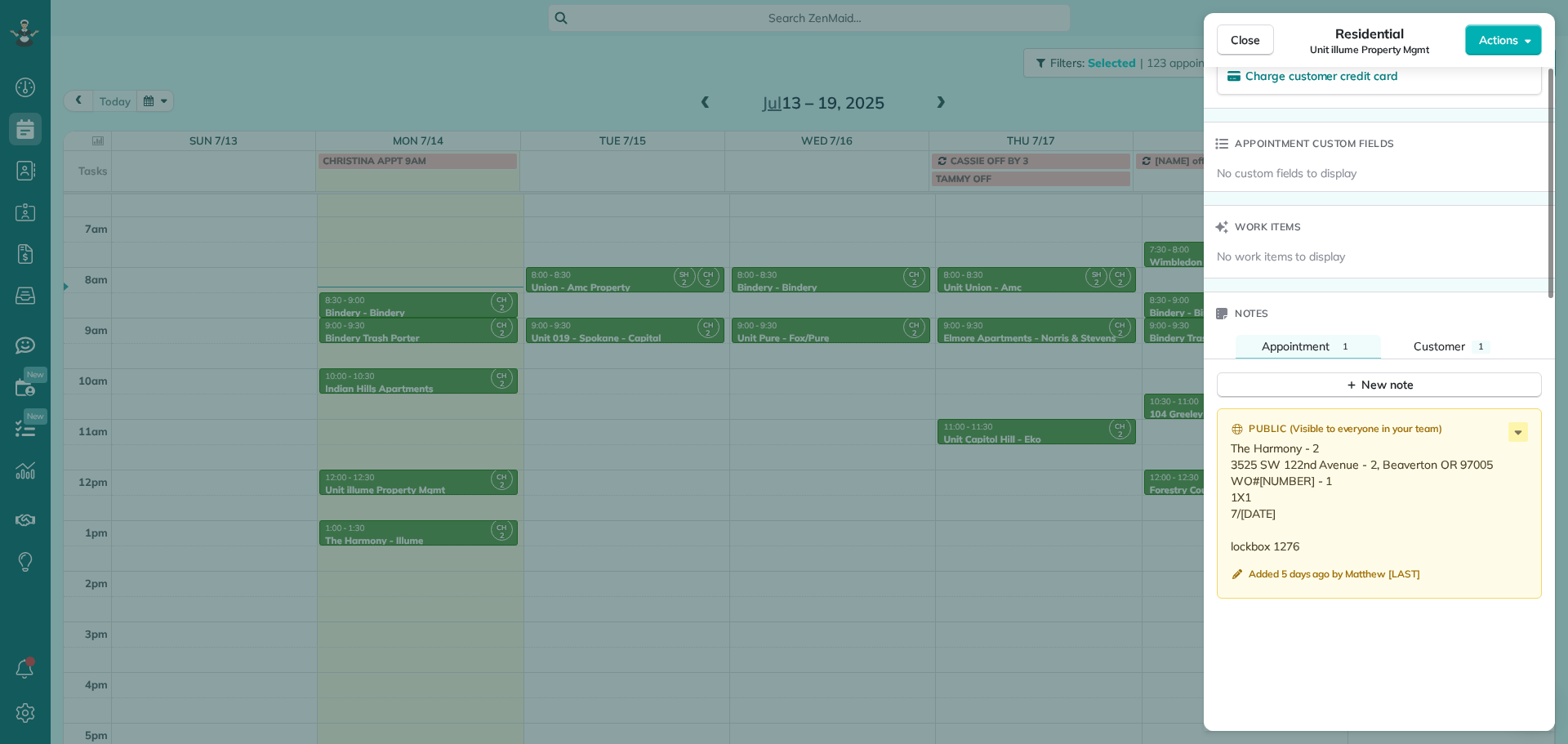 click on "Close Residential Unit [COMPANY] Actions Status Active Unit [COMPANY] · Open profile No phone number on record Add phone number No email on record Add email View Details Residential Monday, July 14, 2025 ( today ) 12:00 PM 12:30 PM 30 minutes One time [NUMBER] [STREET] [CITY] [STATE] Service was not rated yet Setup ratings Cleaners Time in and out Assign Invite Cleaners [FIRST] [LAST] 12:00 PM 12:30 PM Checklist Try Now Keep this appointment up to your standards. Stay on top of every detail, keep your cleaners organised, and your client happy. Assign a checklist Watch a 5 min demo Billing Billing actions Price $0.00 Overcharge $0.00 Discount $0.00 Coupon discount - Primary tax - Secondary tax - Total appointment price $0.00 Tips collected New feature! $0.00 Mark as paid Total including tip $0.00 Get paid online in no-time! Send an invoice and reward your cleaners with tips Charge customer credit card Appointment custom fields No custom fields to display Work items Notes 1 1" at bounding box center (784, 372) 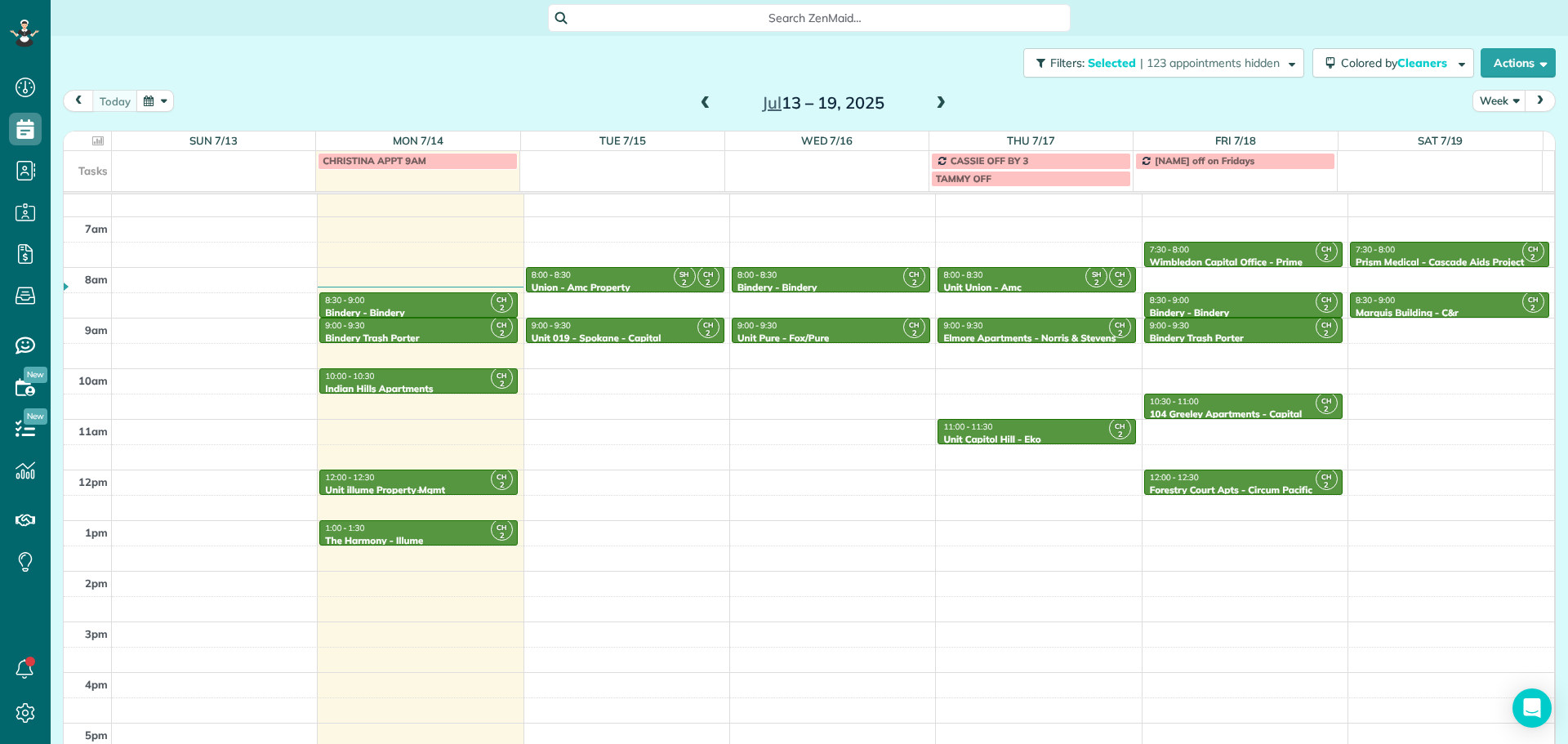 click on "12:00 - 12:30" at bounding box center (418, 477) 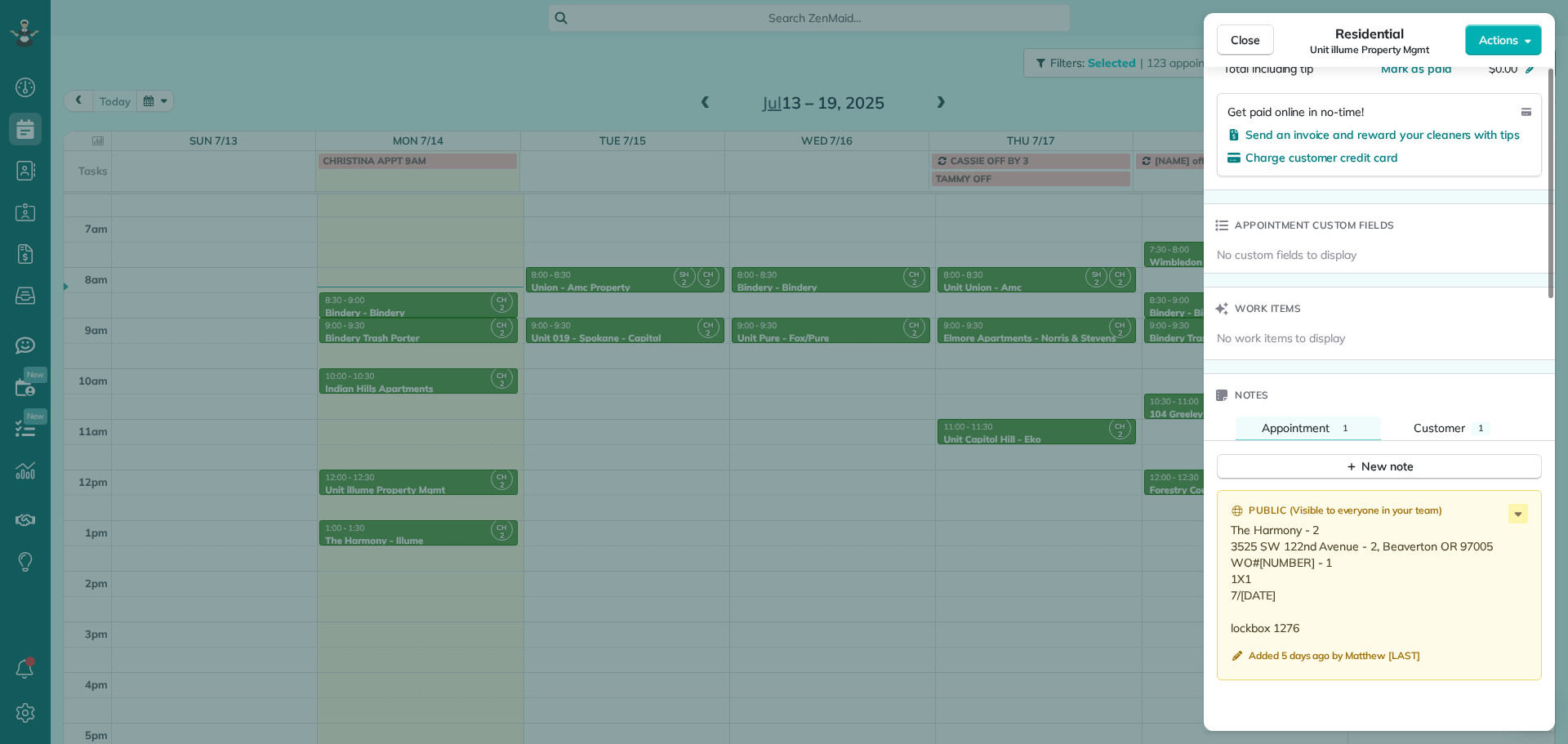scroll, scrollTop: 1143, scrollLeft: 0, axis: vertical 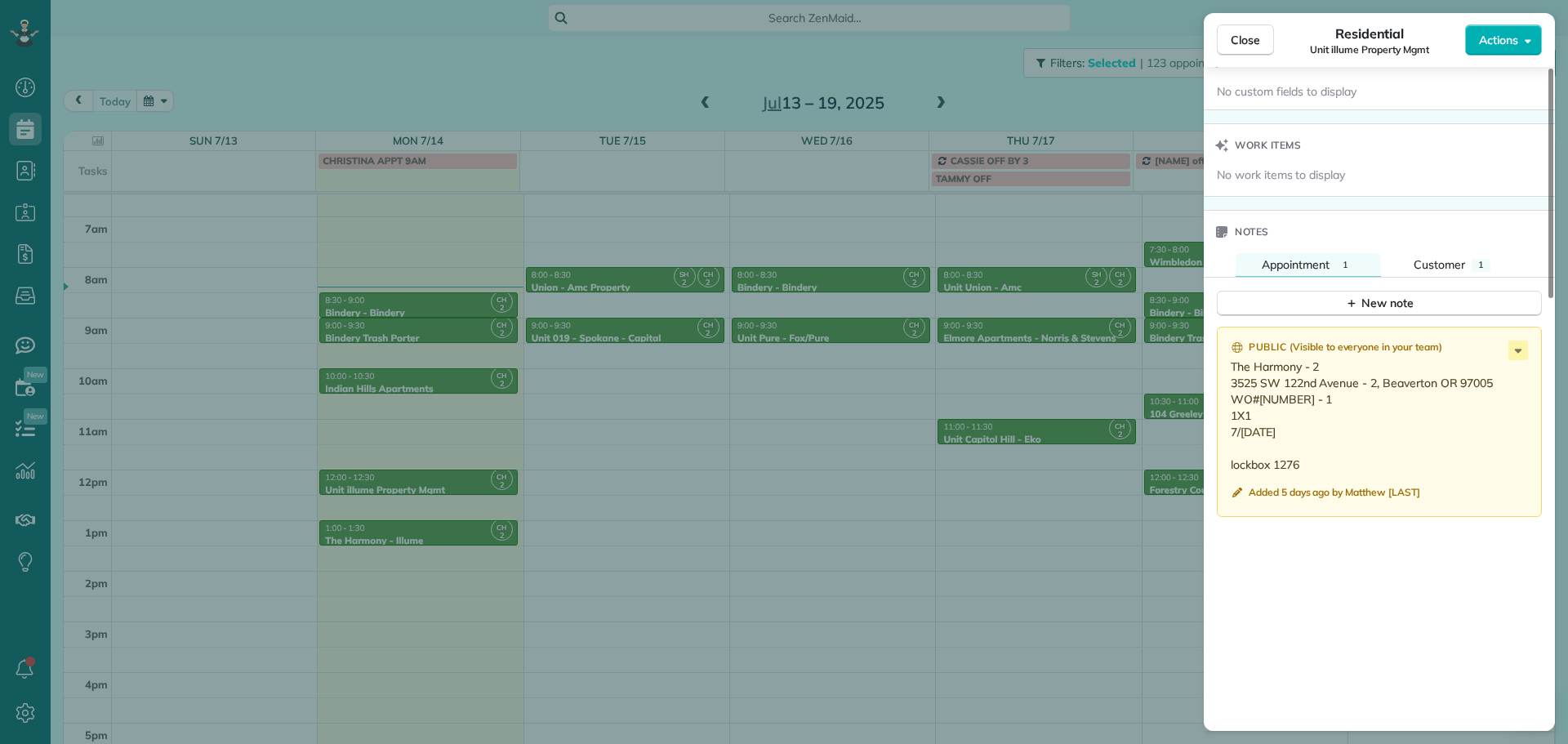drag, startPoint x: 1312, startPoint y: 398, endPoint x: 1257, endPoint y: 406, distance: 55.57877 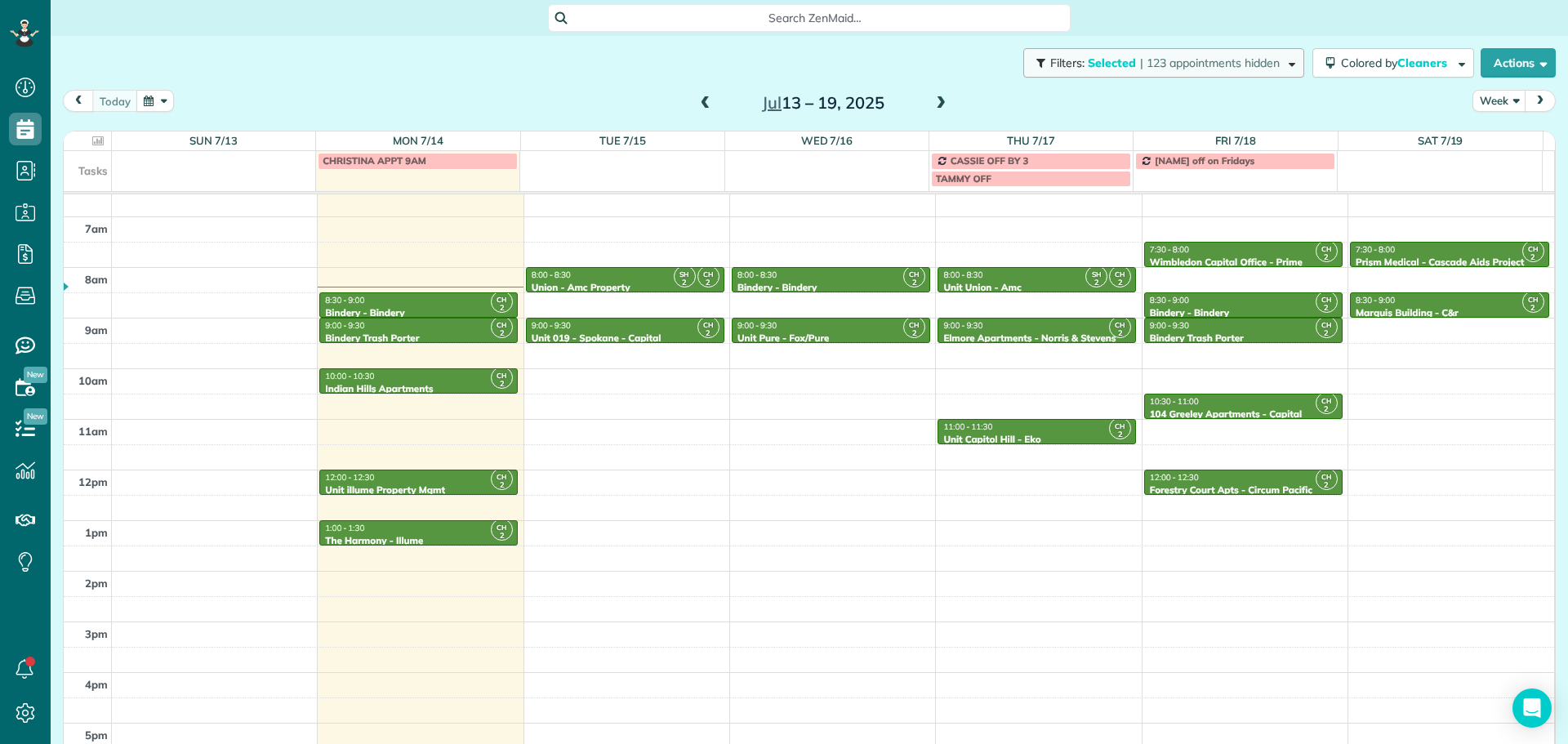 click on "Filters:   Selected
|  123 appointments hidden" at bounding box center (1164, 63) 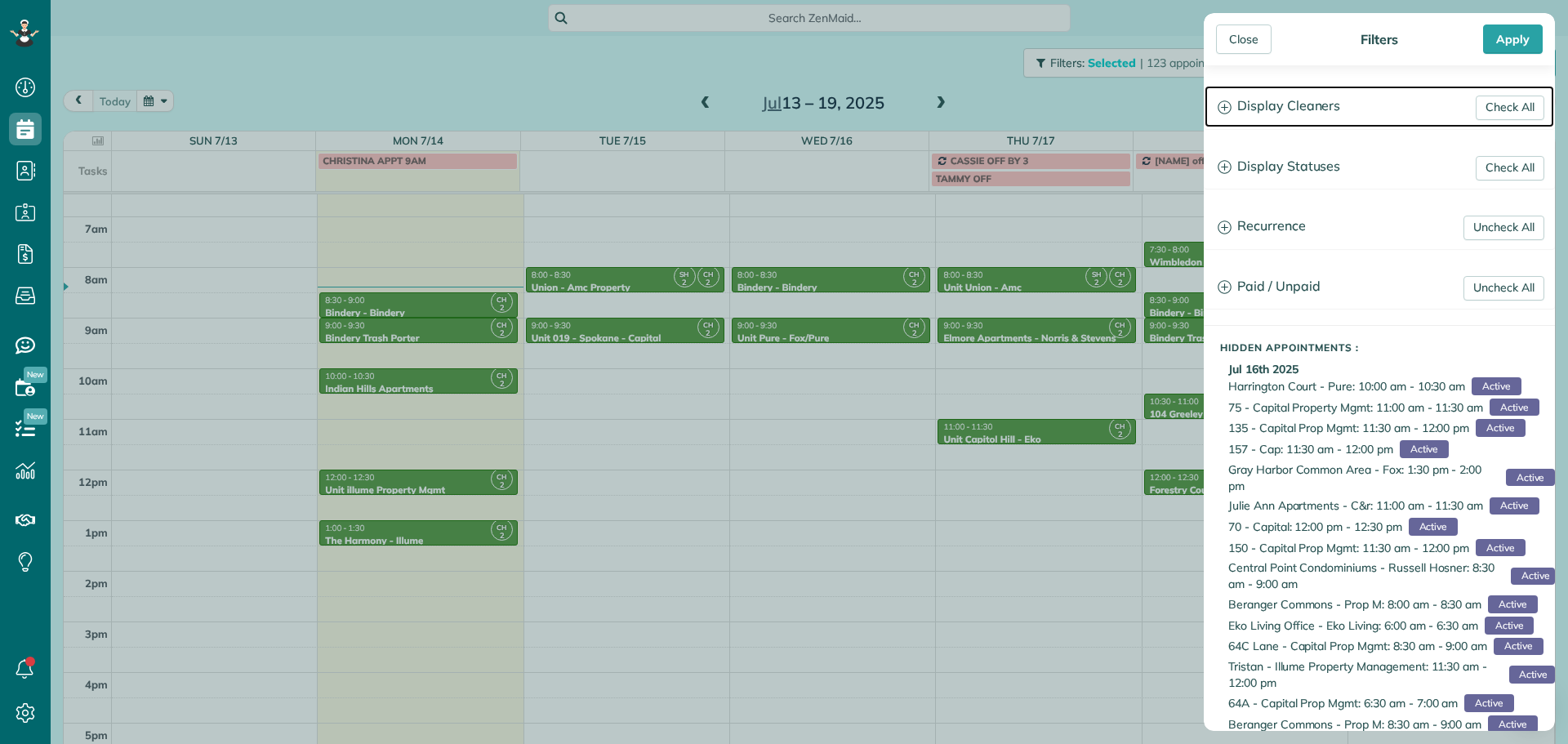 click on "Display Cleaners" at bounding box center [1379, 106] 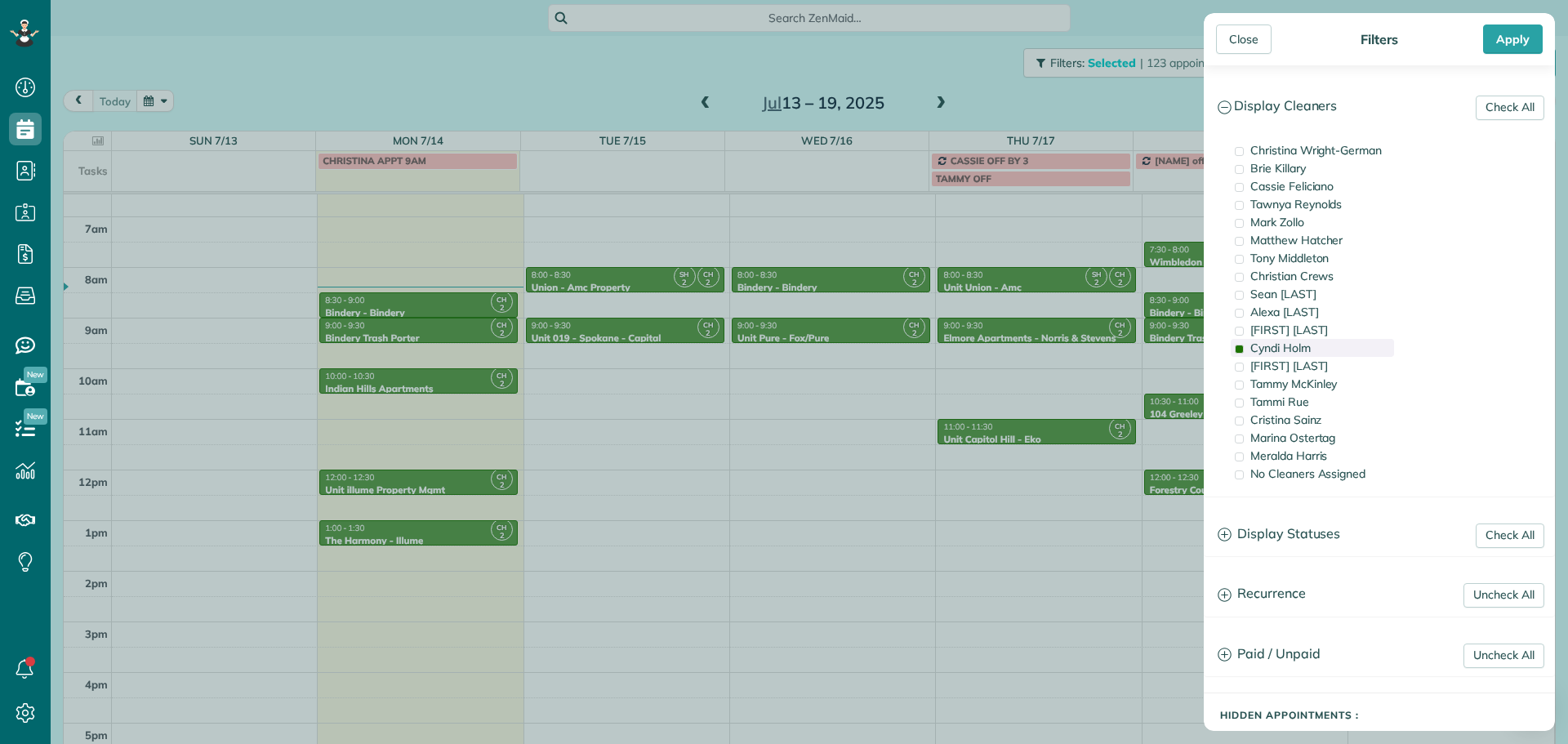 click on "Cyndi Holm" at bounding box center [1281, 348] 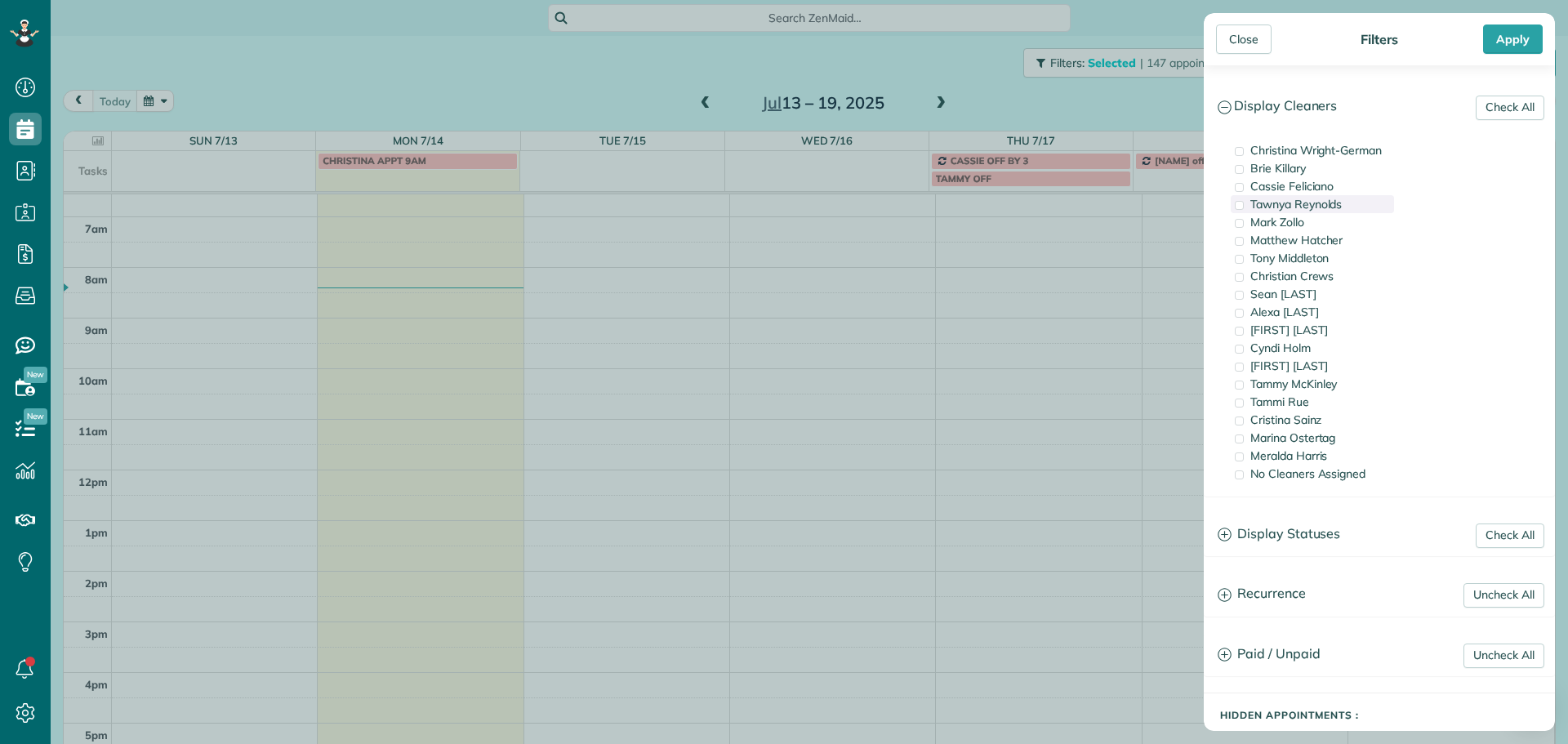 click on "Tawnya Reynolds" at bounding box center [1296, 204] 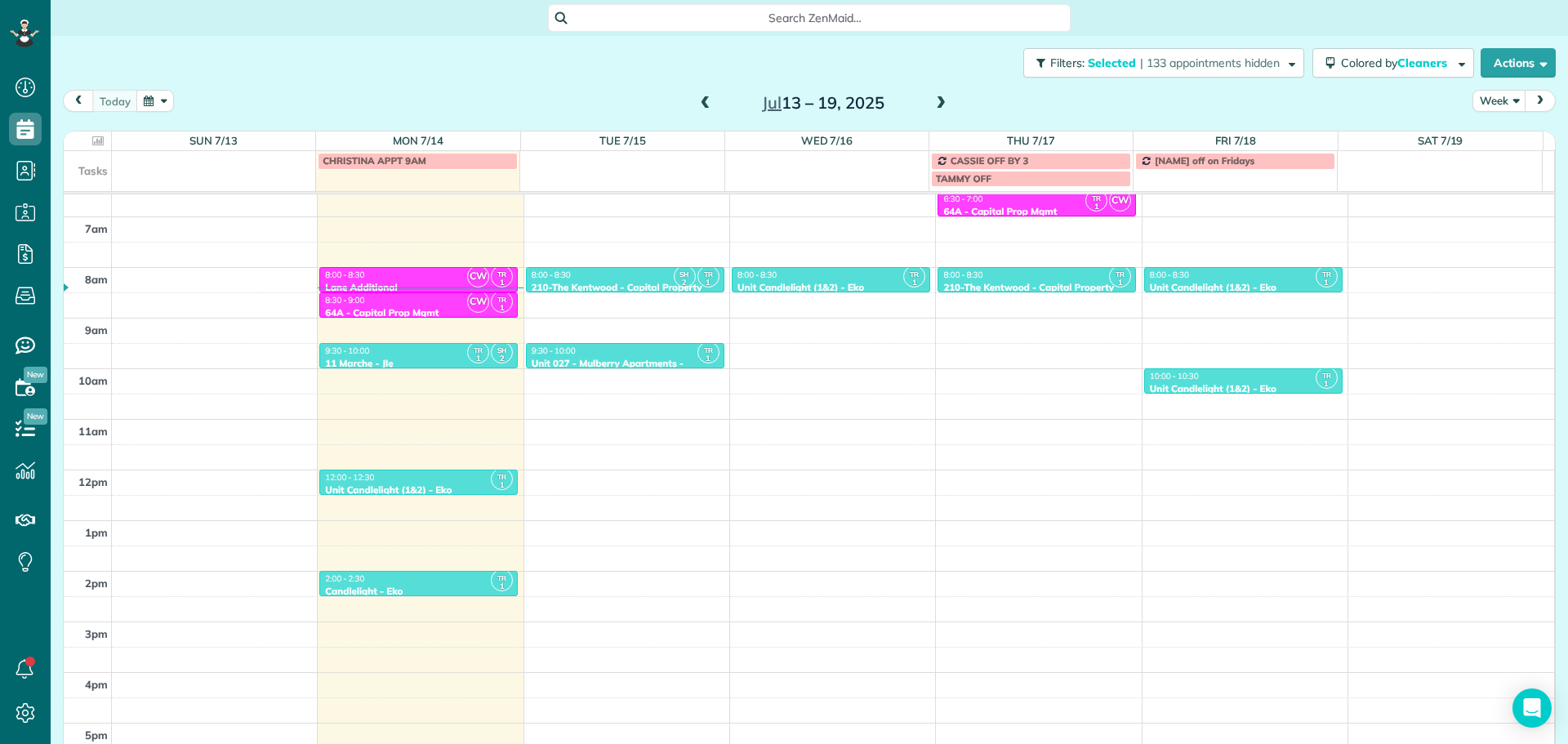 click on "Close
Filters
Apply
Check All
Display Cleaners
[FIRST] [LAST]
[FIRST] [LAST]
[FIRST] [LAST]
[FIRST] [LAST]
[FIRST] [LAST]
[FIRST] [LAST]
[FIRST] [LAST]" at bounding box center (784, 372) 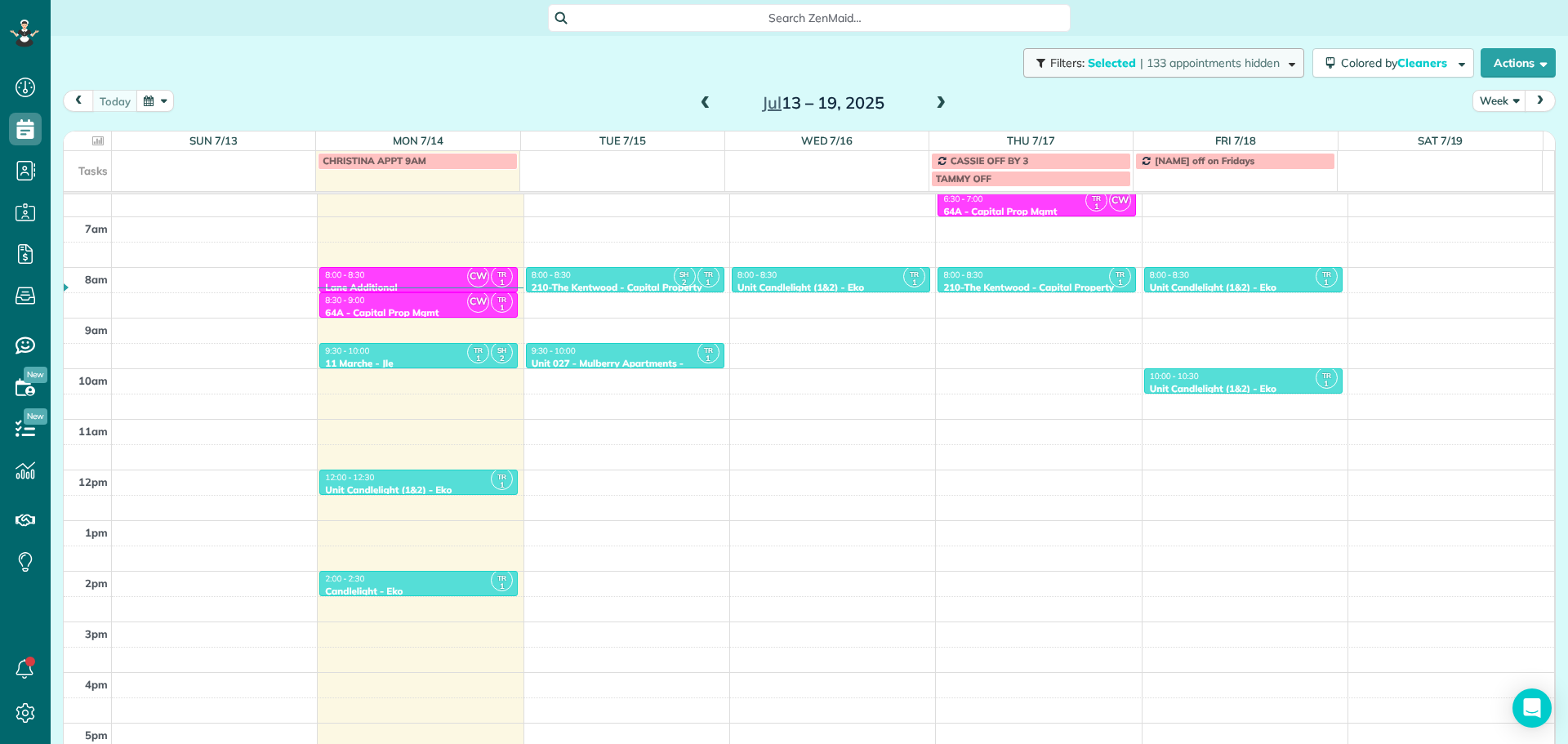 click on "|  133 appointments hidden" at bounding box center (1209, 63) 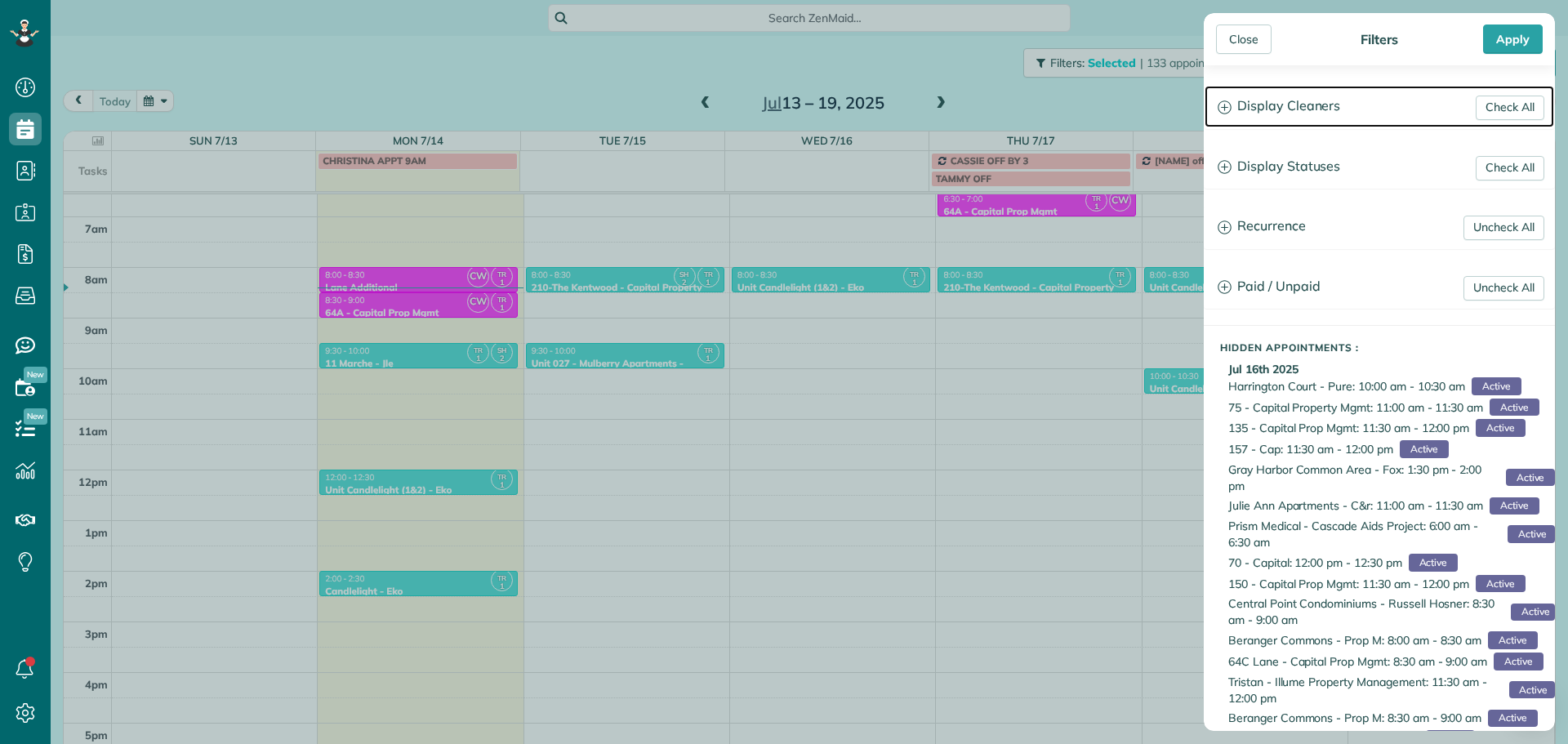 click on "Display Cleaners" at bounding box center [1379, 106] 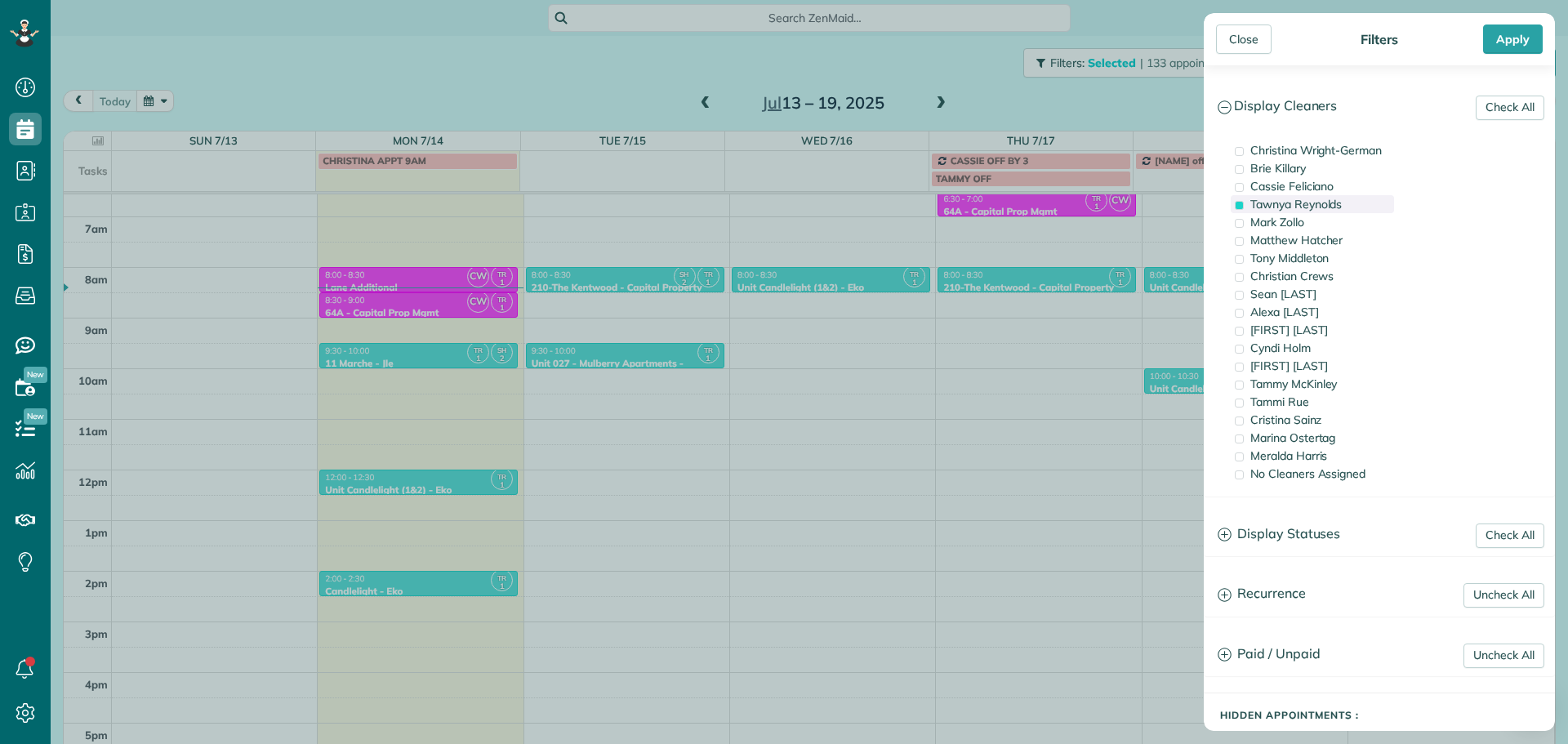 click on "Tawnya Reynolds" at bounding box center [1296, 204] 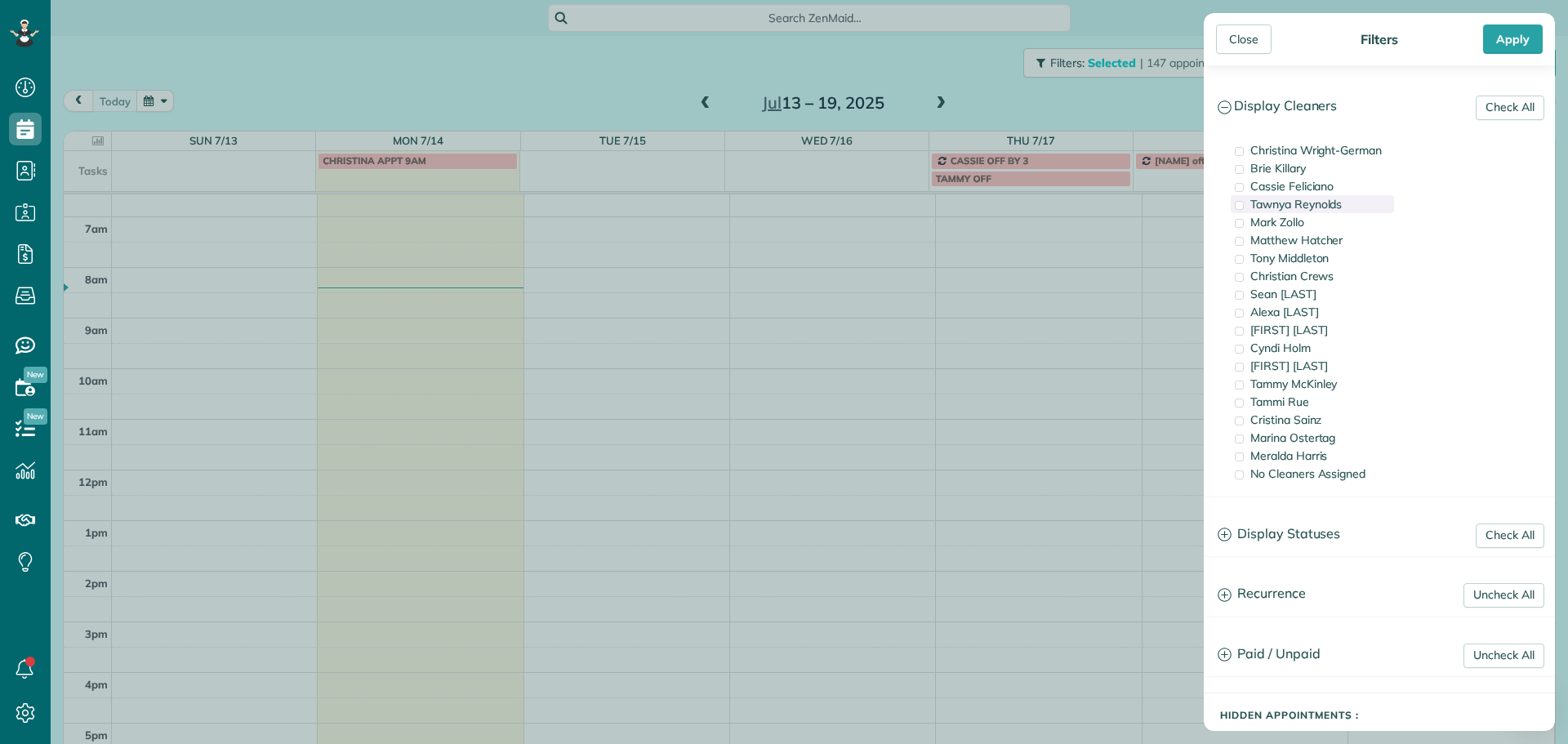 click on "Tawnya Reynolds" at bounding box center [1296, 204] 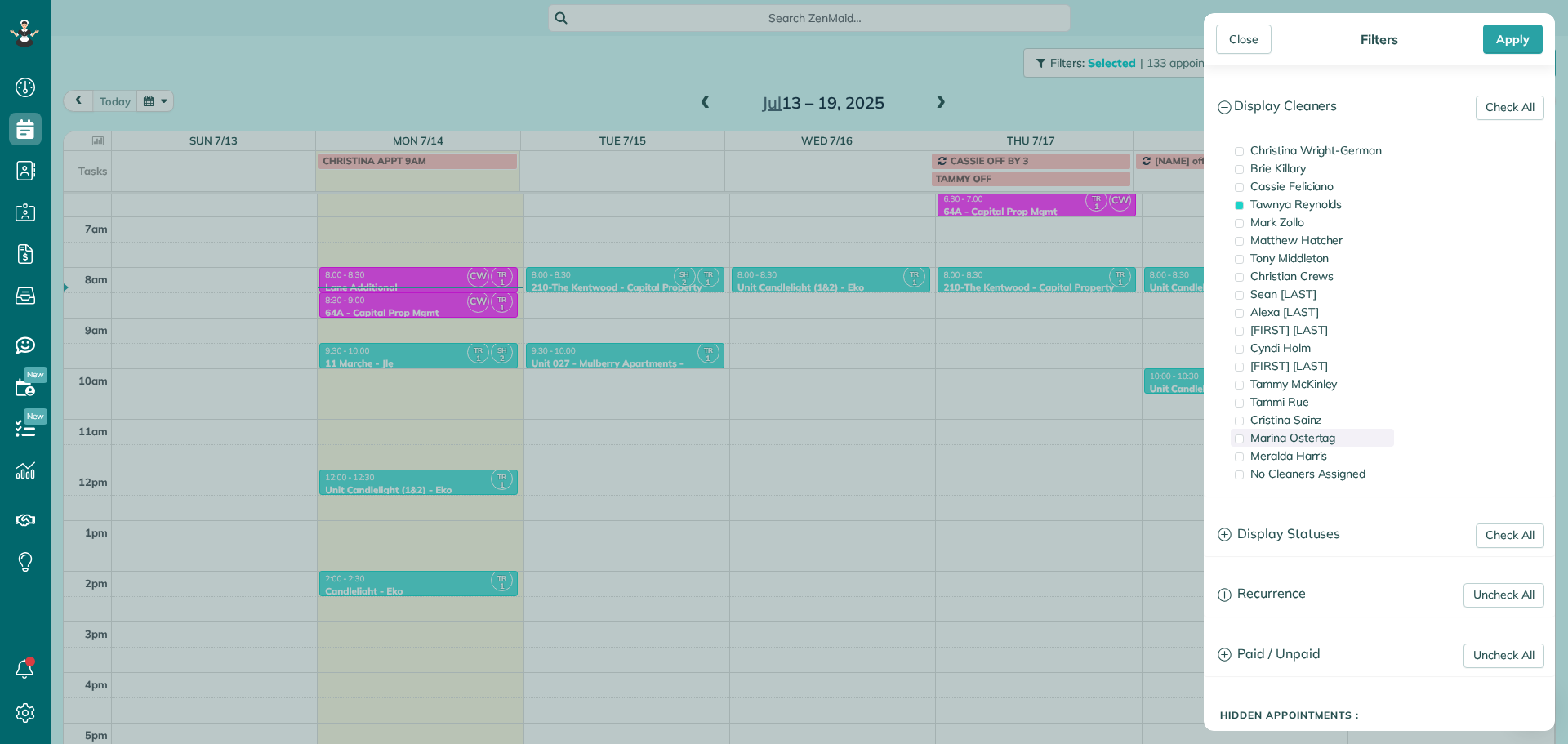 click on "Marina Ostertag" at bounding box center [1293, 438] 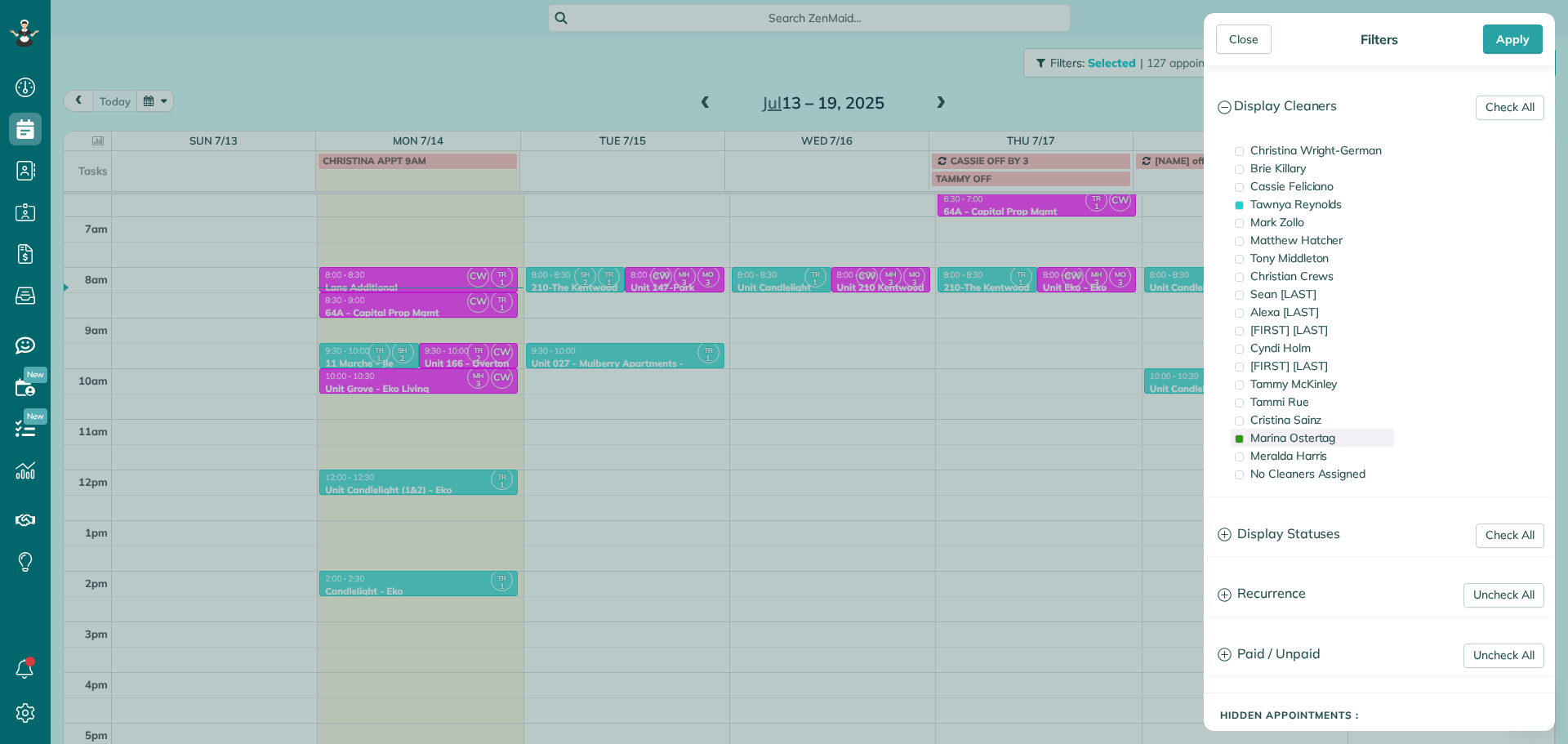 click on "Marina Ostertag" at bounding box center (1293, 438) 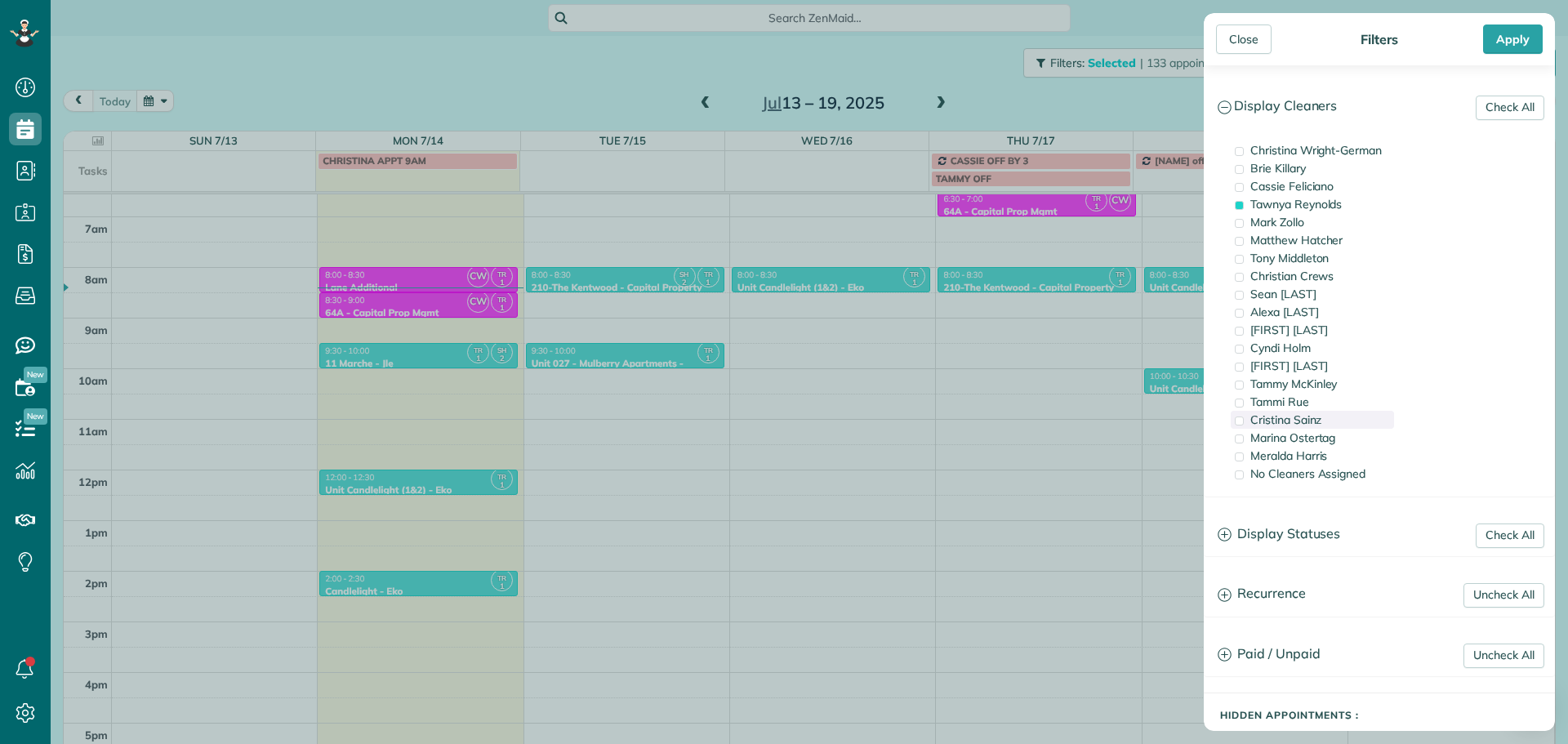 click on "Cristina Sainz" at bounding box center (1312, 420) 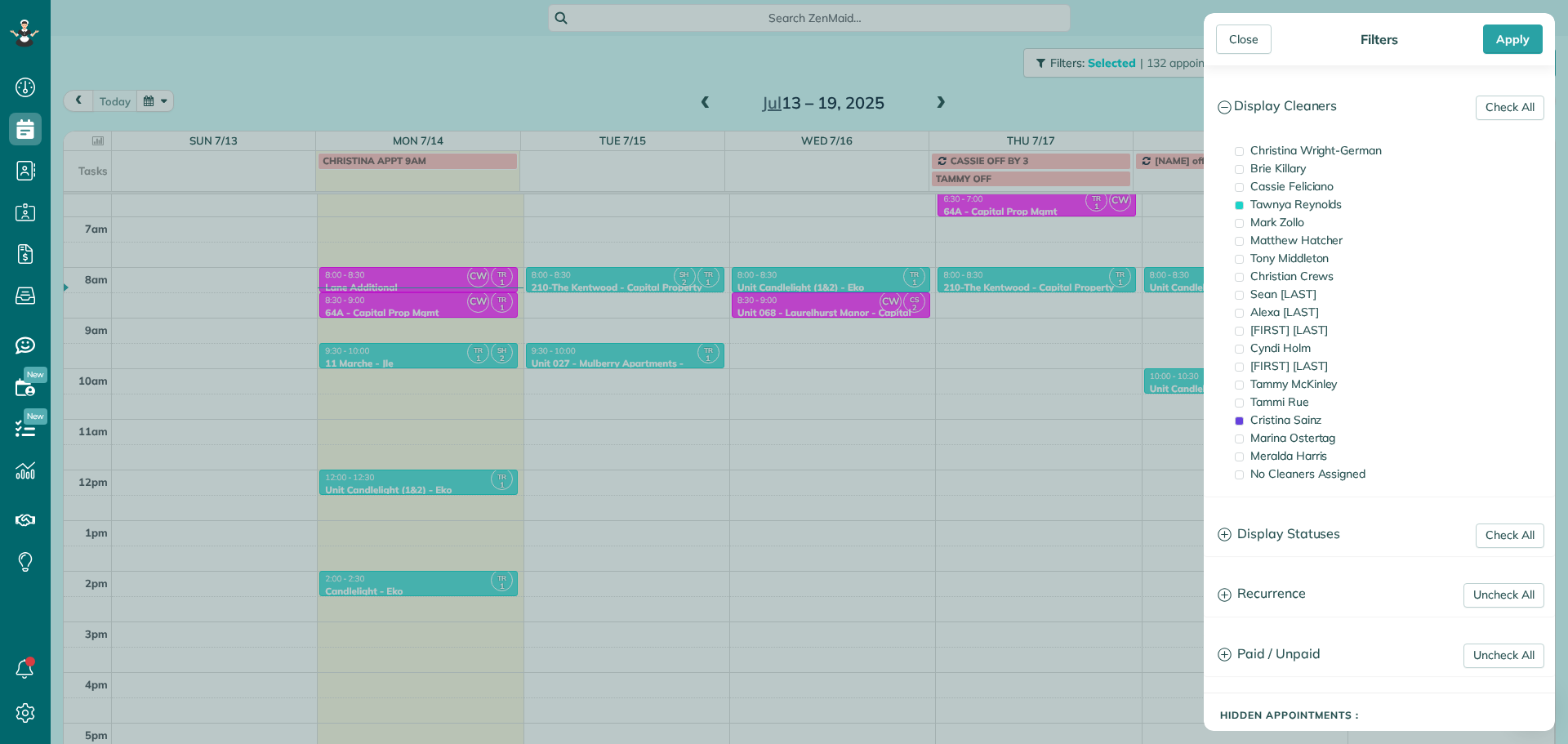 drag, startPoint x: 416, startPoint y: 424, endPoint x: 413, endPoint y: 433, distance: 9.486833 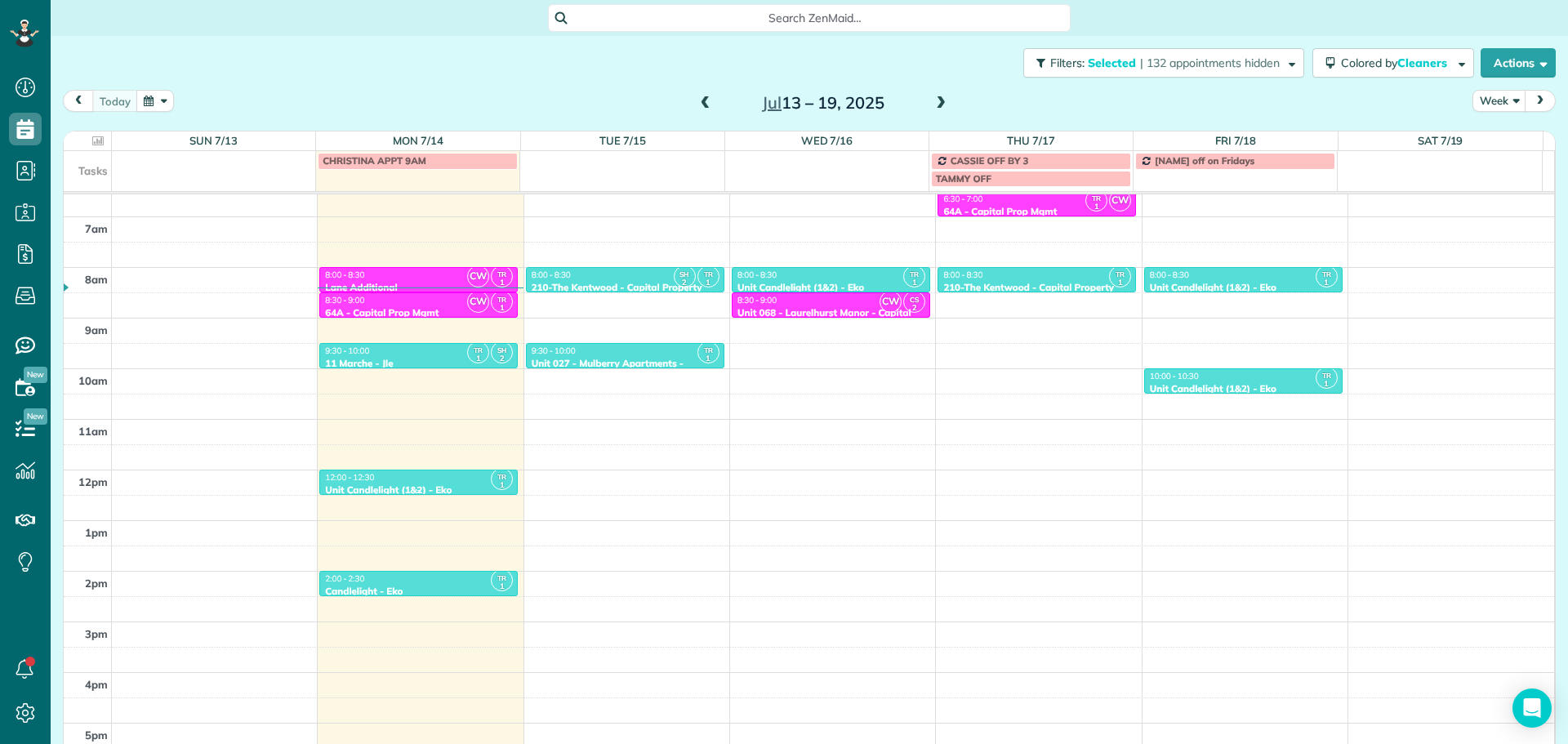 click on "12:00 - 12:30" at bounding box center [418, 477] 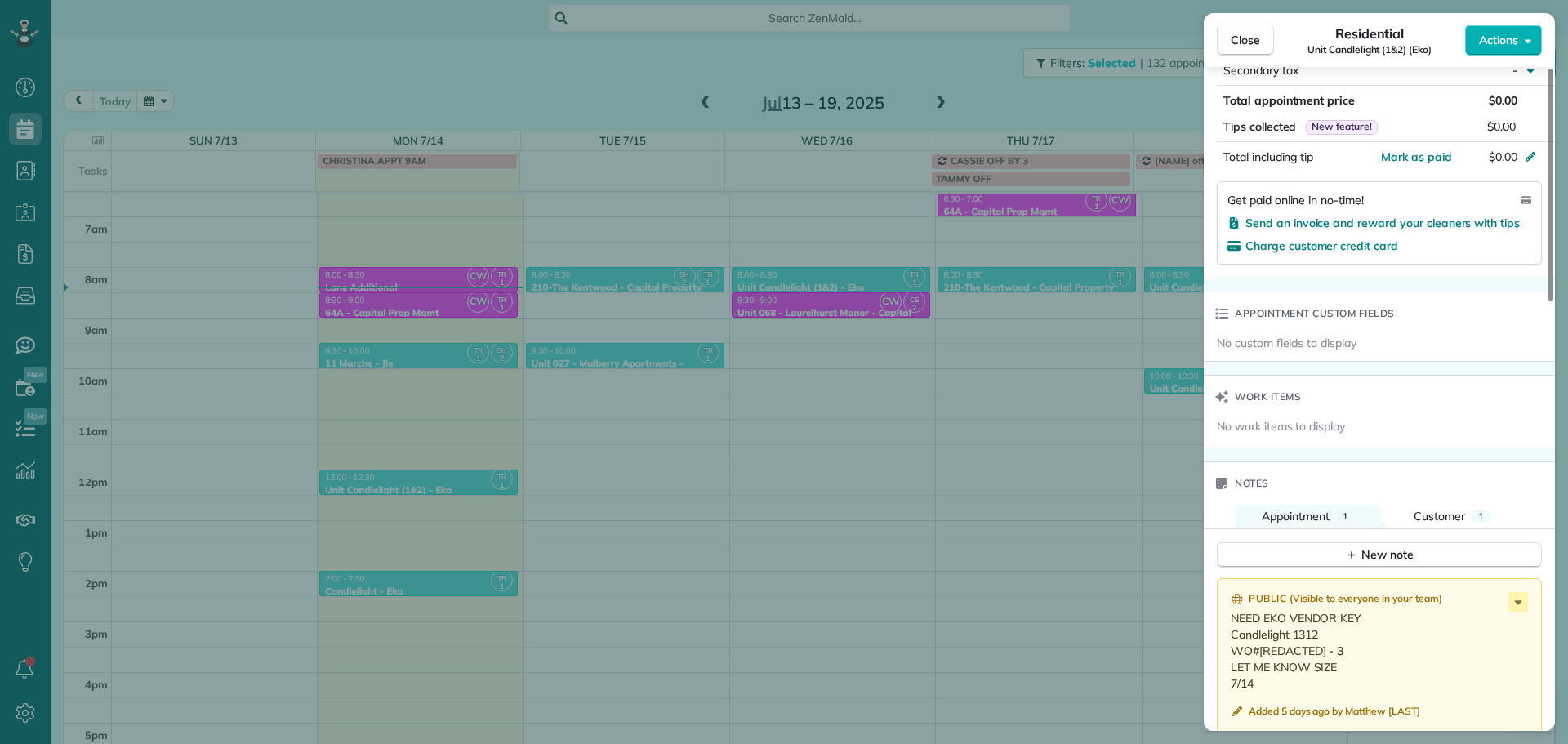 scroll, scrollTop: 980, scrollLeft: 0, axis: vertical 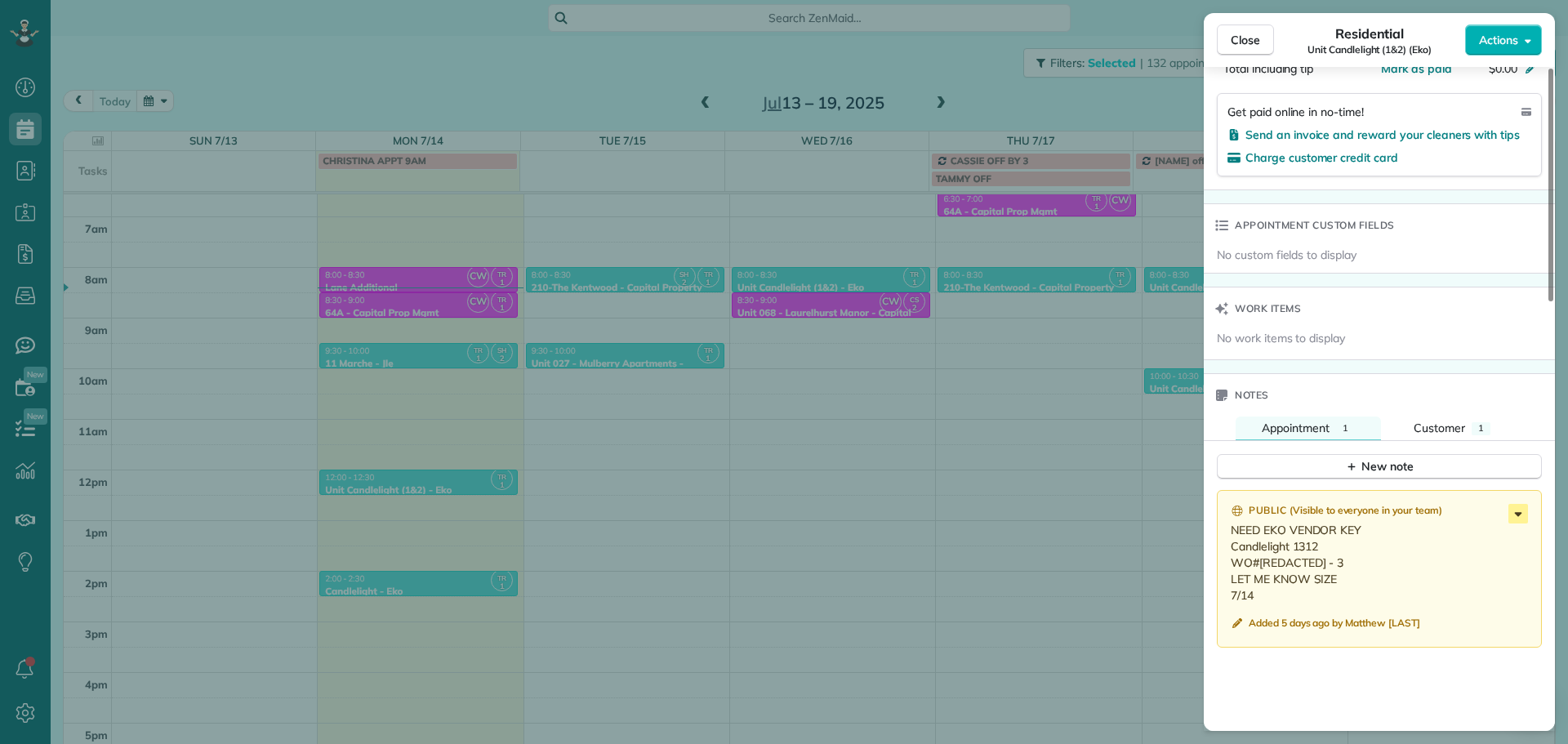 click 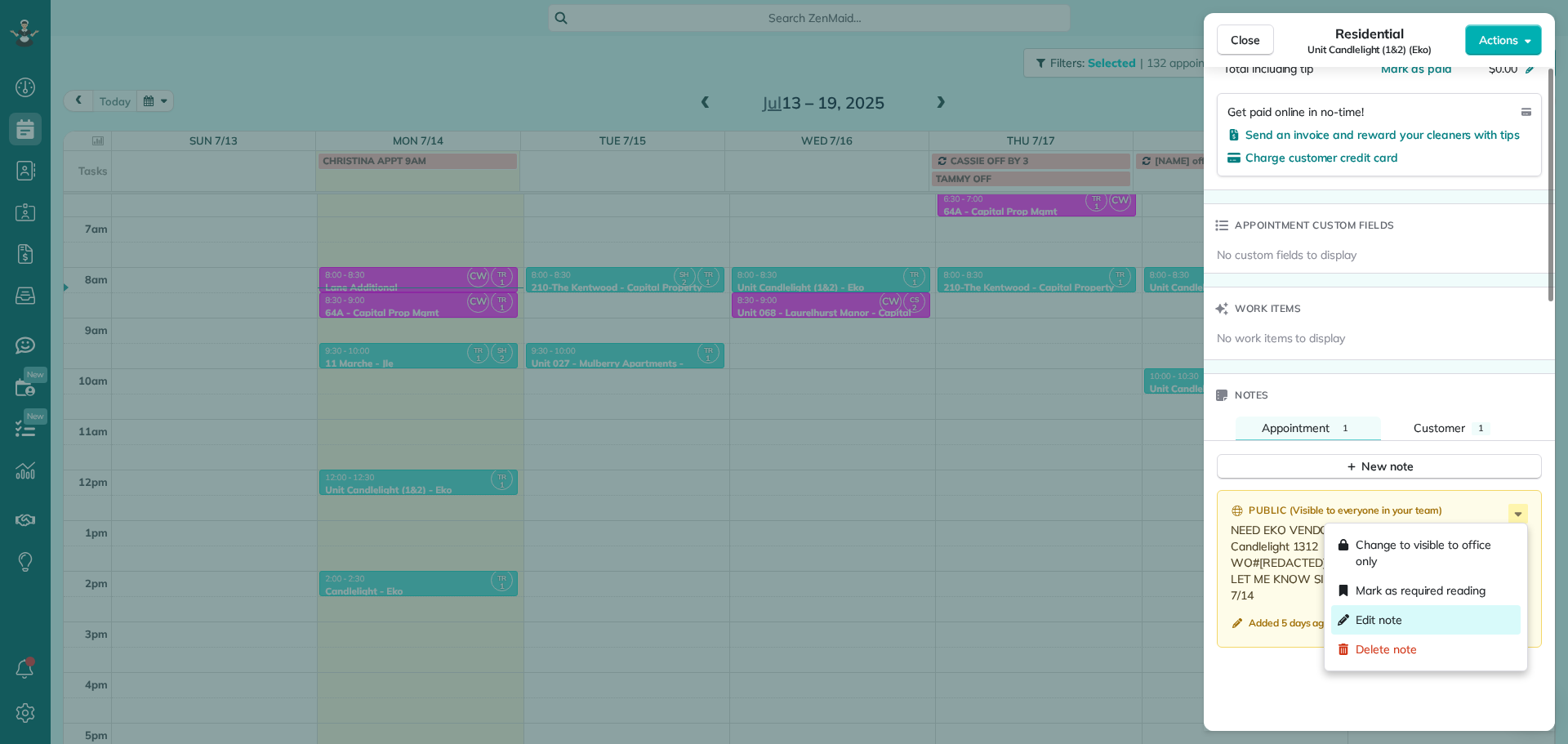 click on "Edit note" at bounding box center [1426, 620] 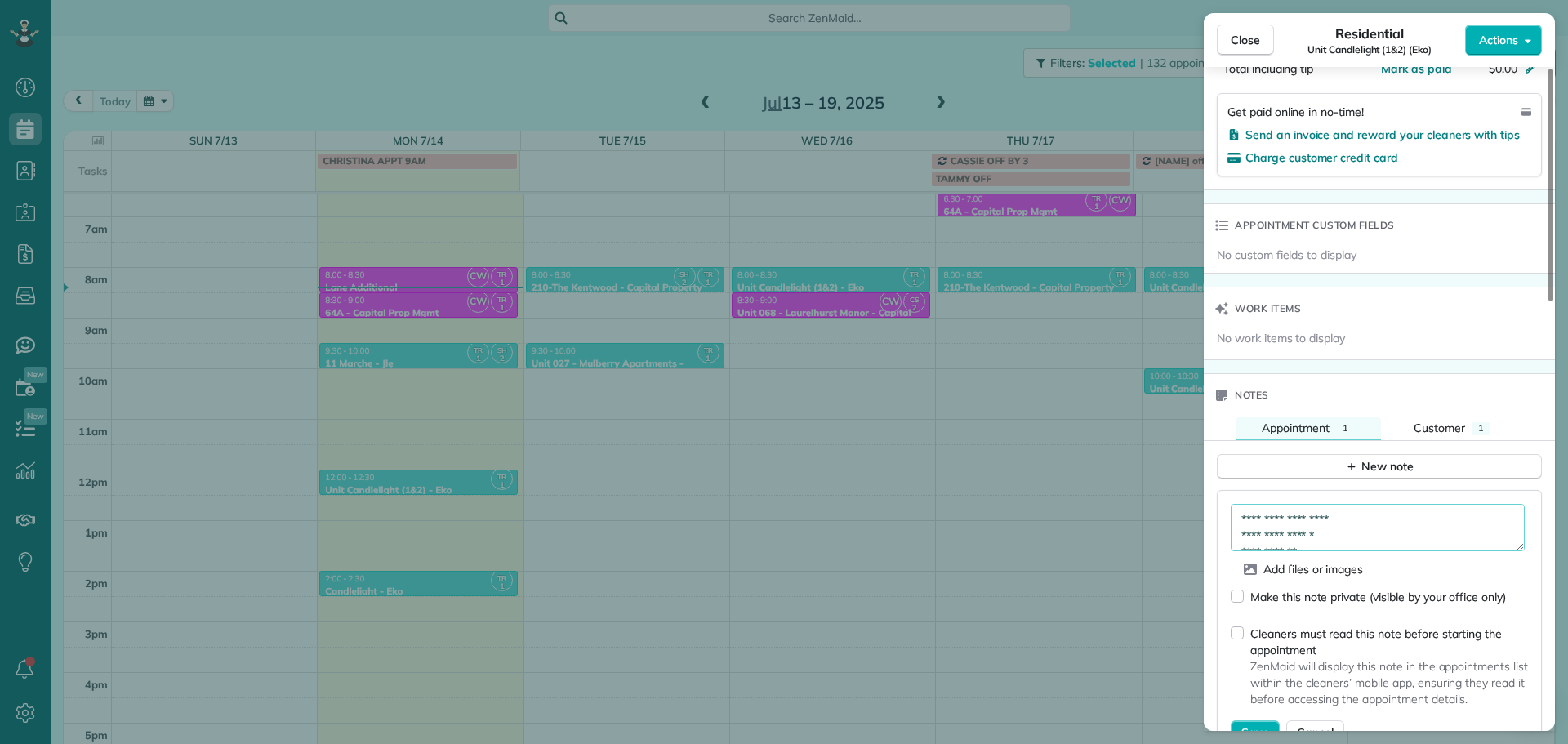 click on "**********" at bounding box center (1378, 528) 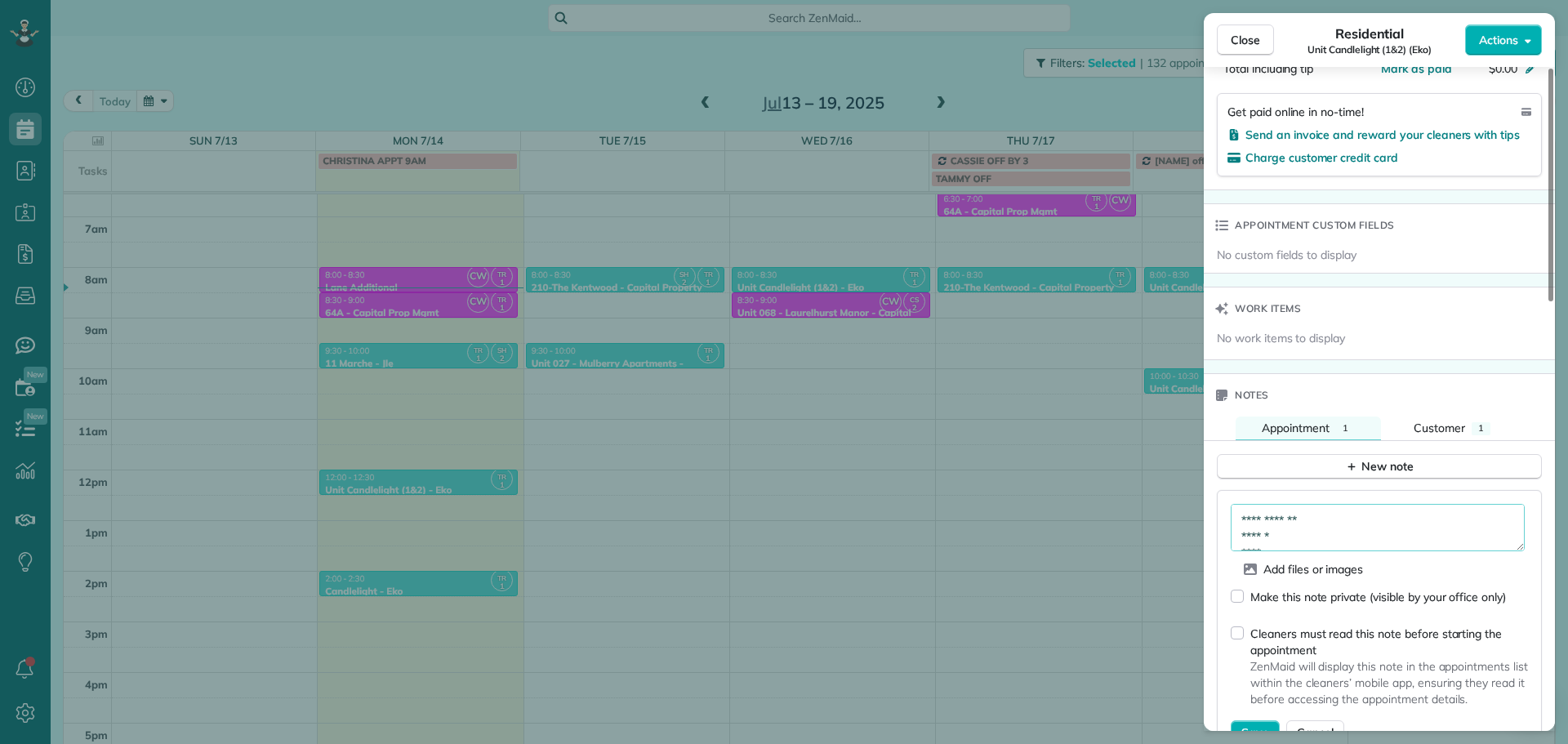 scroll, scrollTop: 49, scrollLeft: 0, axis: vertical 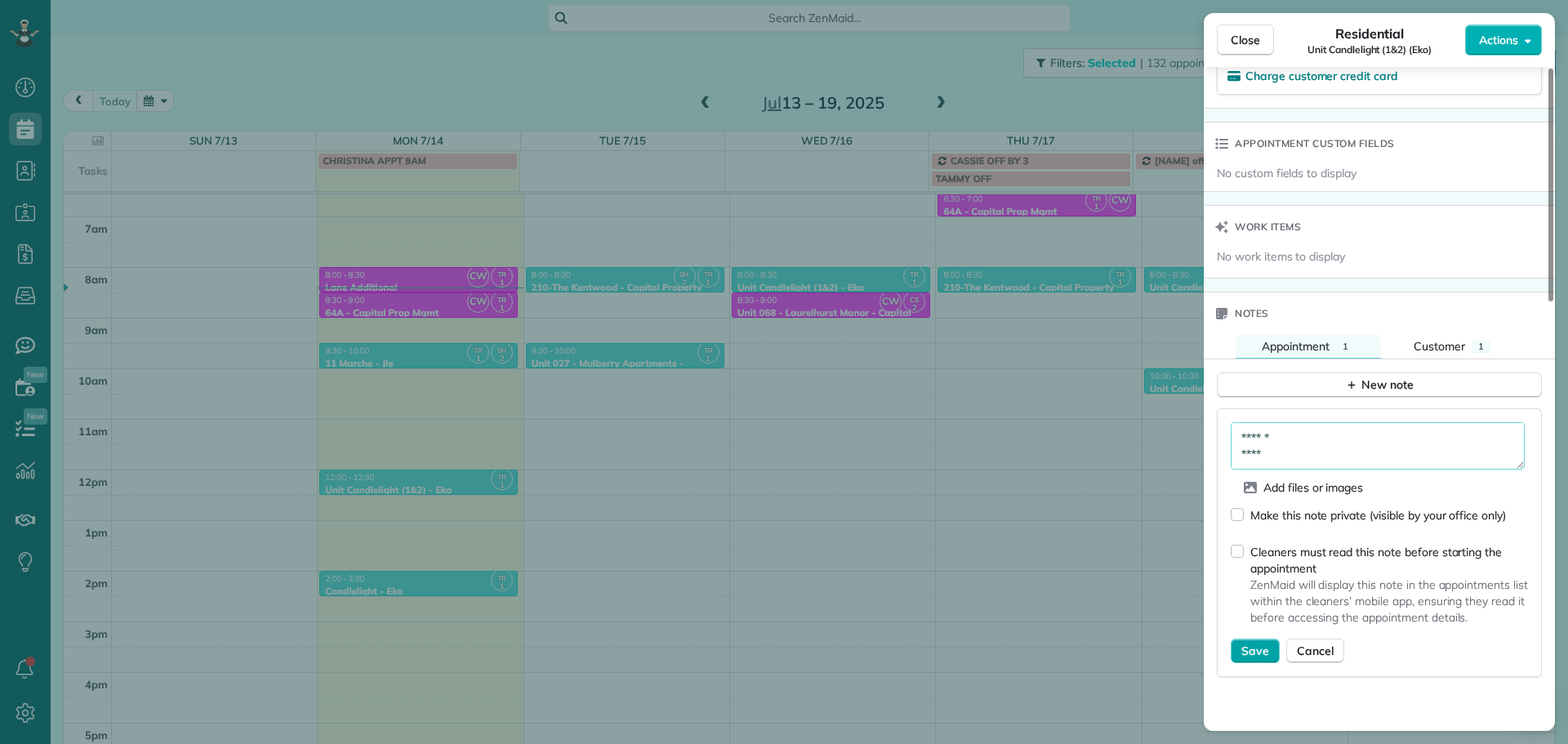 type on "**********" 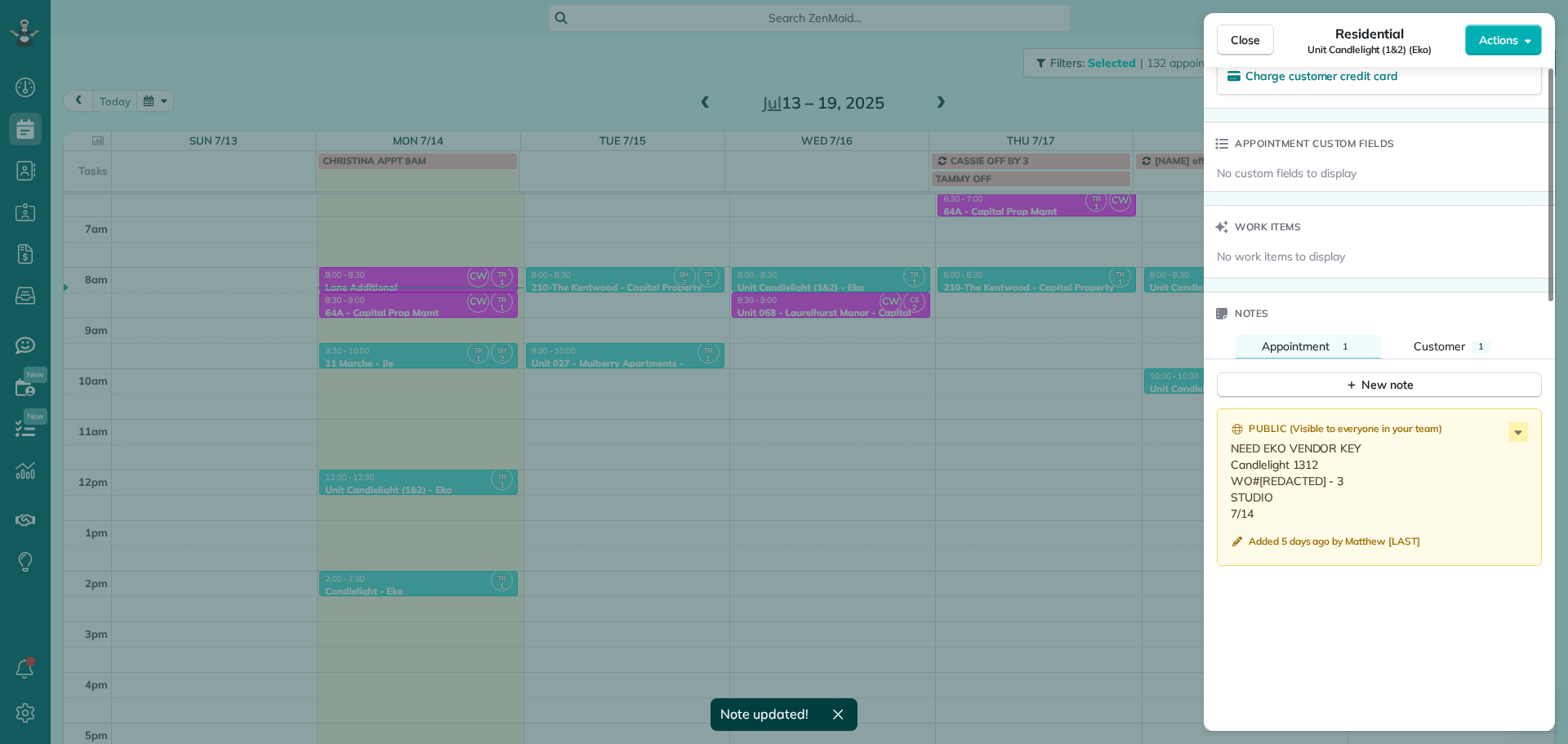 click on "Close Residential Unit Candlelight (1&2) (Eko) Actions Status Active Unit Candlelight (1&2) (Eko) · Open profile No phone number on record Add phone number No email on record Add email View Details Residential Monday, [DATE] ( today ) 12:00 PM 12:30 PM 30 minutes One time [NUMBER] [STREET] [CITY] [STATE] [POSTAL_CODE] Service was not rated yet Setup ratings Cleaners Time in and out Assign Invite Cleaners Tawnya   Reynolds 12:00 PM 12:30 PM Checklist Try Now Keep this appointment up to your standards. Stay on top of every detail, keep your cleaners organised, and your client happy. Assign a checklist Watch a 5 min demo Billing Billing actions Price $0.00 Overcharge $0.00 Discount $0.00 Coupon discount - Primary tax - Secondary tax - Total appointment price $0.00 Tips collected New feature! $0.00 Mark as paid Total including tip $0.00 Get paid online in no-time! Send an invoice and reward your cleaners with tips Charge customer credit card Appointment custom fields No custom fields to display Work items" at bounding box center [784, 372] 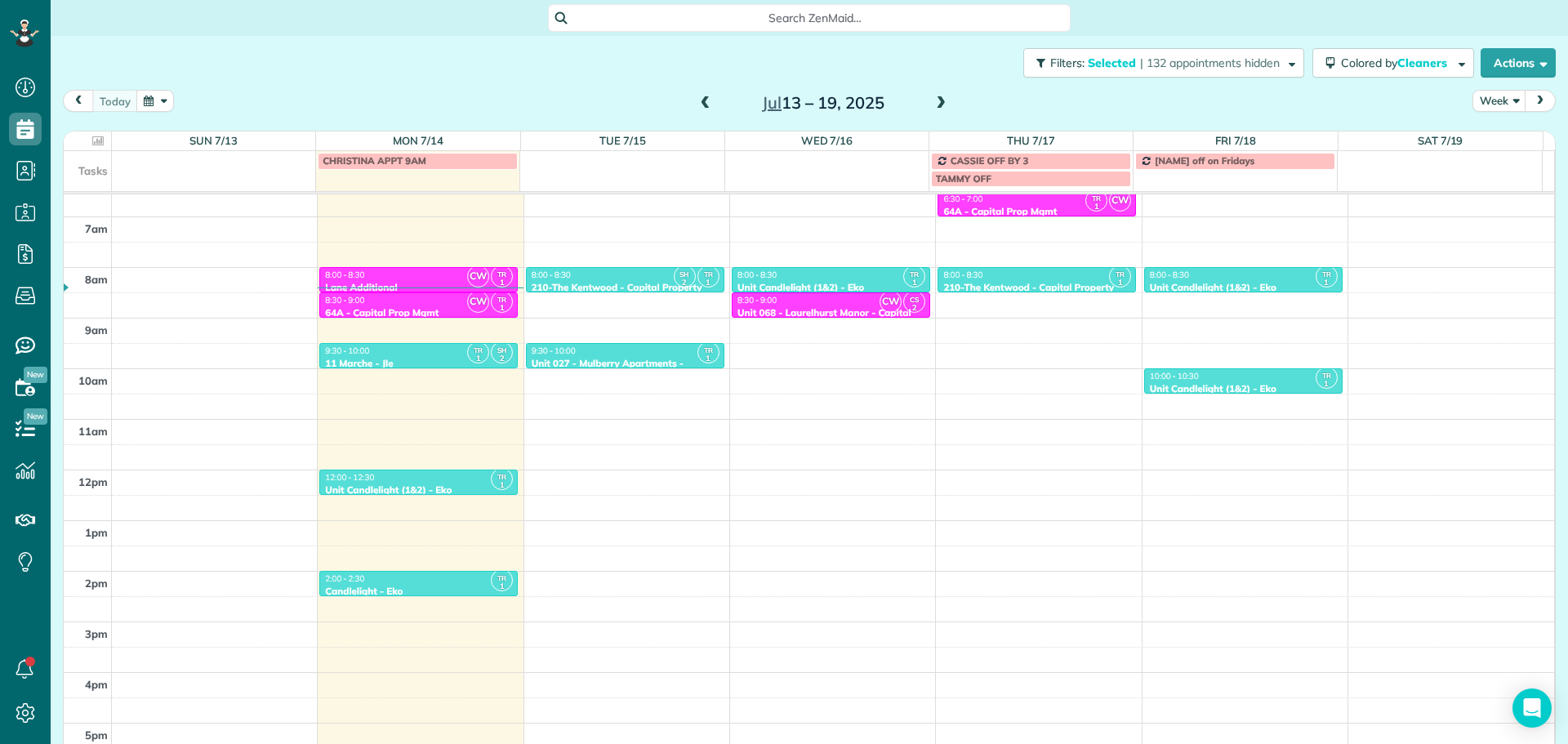 click on "8:00 - 8:30" at bounding box center (1243, 274) 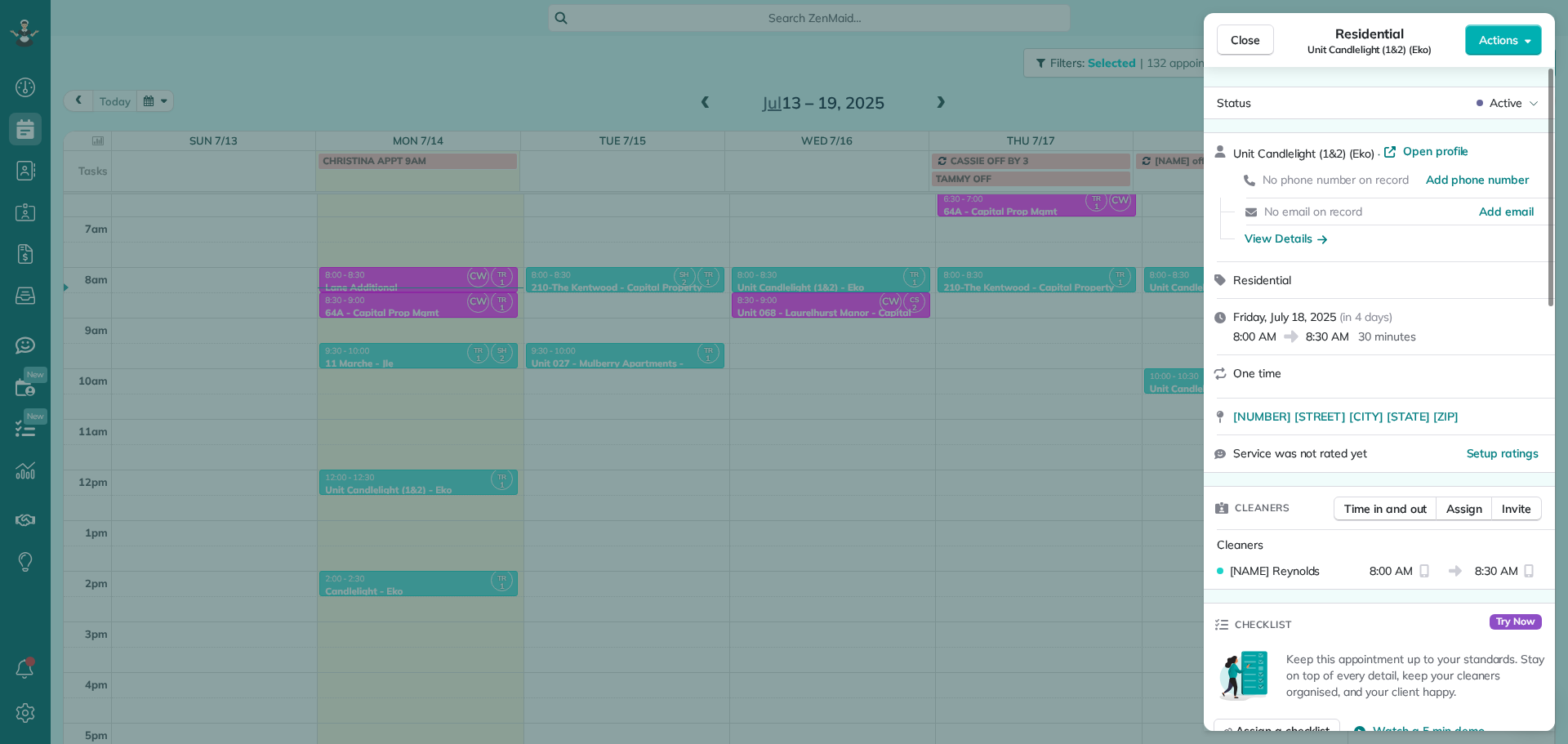 click on "Close Residential Unit Candlelight (1&2) (Eko) Actions Status Active Unit Candlelight (1&2) (Eko) · Open profile No phone number on record Add phone number No email on record Add email View Details Residential Friday, [DATE] ( in 4 days ) 8:00 AM 8:30 AM 30 minutes One time [NUMBER] [STREET] [CITY] [STATE] [POSTAL_CODE] Service was not rated yet Setup ratings Cleaners Time in and out Assign Invite Cleaners Tawnya   Reynolds 8:00 AM 8:30 AM Checklist Try Now Keep this appointment up to your standards. Stay on top of every detail, keep your cleaners organised, and your client happy. Assign a checklist Watch a 5 min demo Billing Billing actions Price $0.00 Overcharge $0.00 Discount $0.00 Coupon discount - Primary tax - Secondary tax - Total appointment price $0.00 Tips collected New feature! $0.00 Mark as paid Total including tip $0.00 Get paid online in no-time! Send an invoice and reward your cleaners with tips Charge customer credit card Appointment custom fields No custom fields to display Work items" at bounding box center (784, 372) 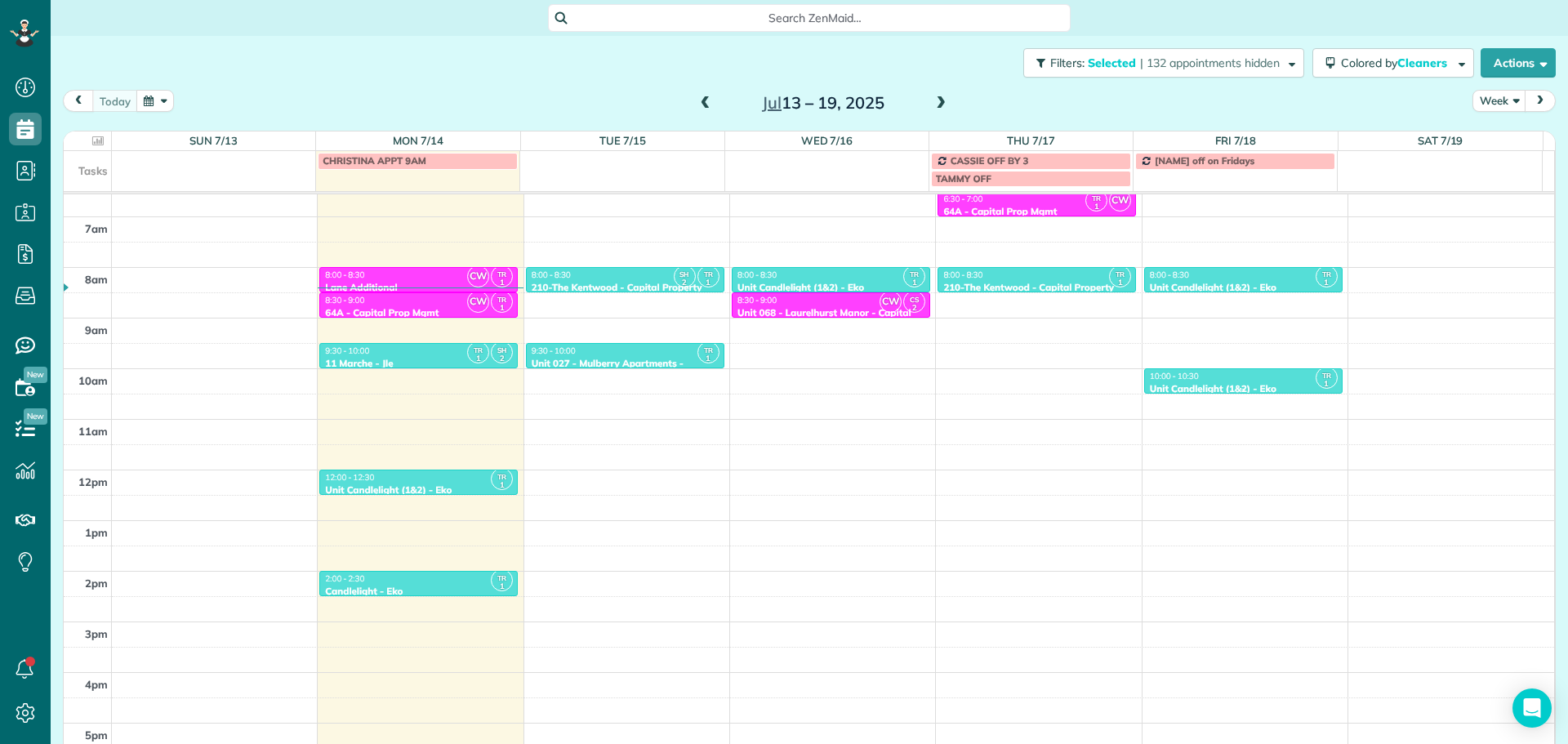 click on "10:00 - 10:30" at bounding box center [1243, 376] 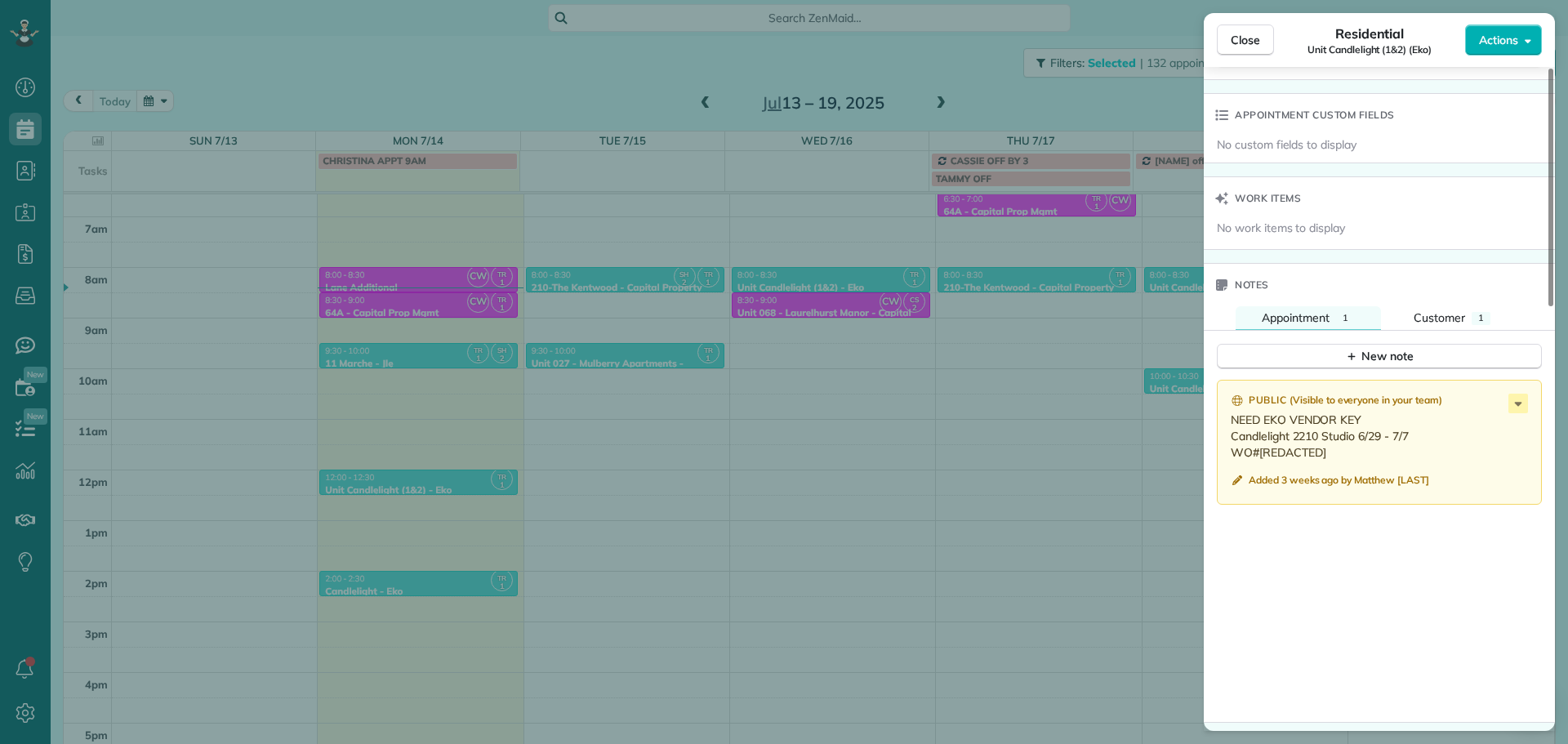 scroll, scrollTop: 1185, scrollLeft: 0, axis: vertical 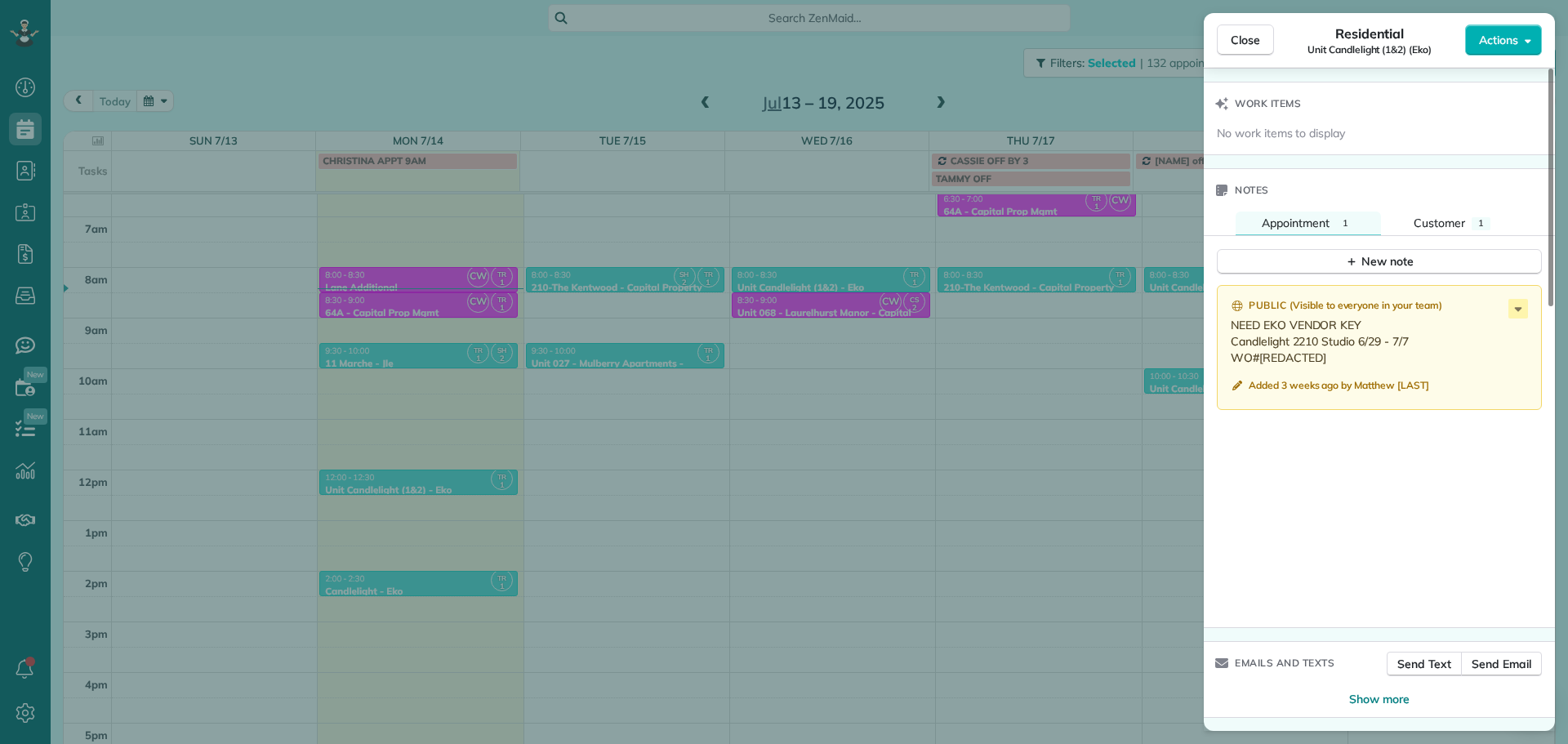 click on "Close Residential Unit Candlelight (1&2) (Eko) Actions Status Active Unit Candlelight (1&2) (Eko) · Open profile No phone number on record Add phone number No email on record Add email View Details Residential Friday, [DATE] ( in 4 days ) 10:00 AM 10:30 AM 30 minutes One time 51577 Southeast 2nd Street Scappoose OR 97056 Service was not rated yet Setup ratings Cleaners Time in and out Assign Invite Cleaners Tawnya   [LAST] 10:00 AM 10:30 AM Checklist Try Now Keep this appointment up to your standards. Stay on top of every detail, keep your cleaners organised, and your client happy. Assign a checklist Watch a 5 min demo Billing Billing actions Price $0.00 Overcharge $0.00 Discount $0.00 Coupon discount - Primary tax - Secondary tax - Total appointment price $0.00 Tips collected New feature! $0.00 Mark as paid Total including tip $0.00 Get paid online in no-time! Send an invoice and reward your cleaners with tips Charge customer credit card Appointment custom fields No custom fields to display Notes 1" at bounding box center (784, 372) 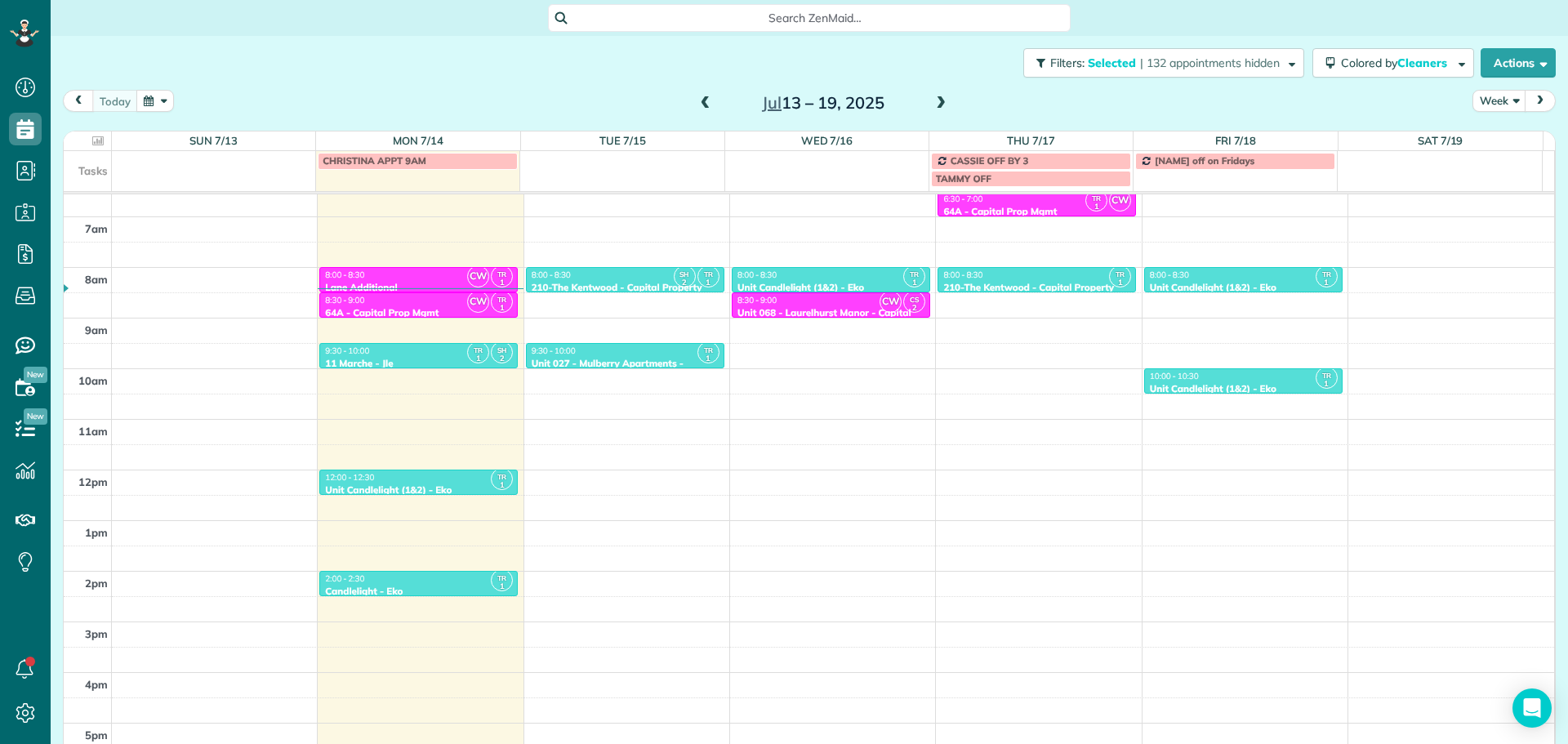 click at bounding box center [706, 104] 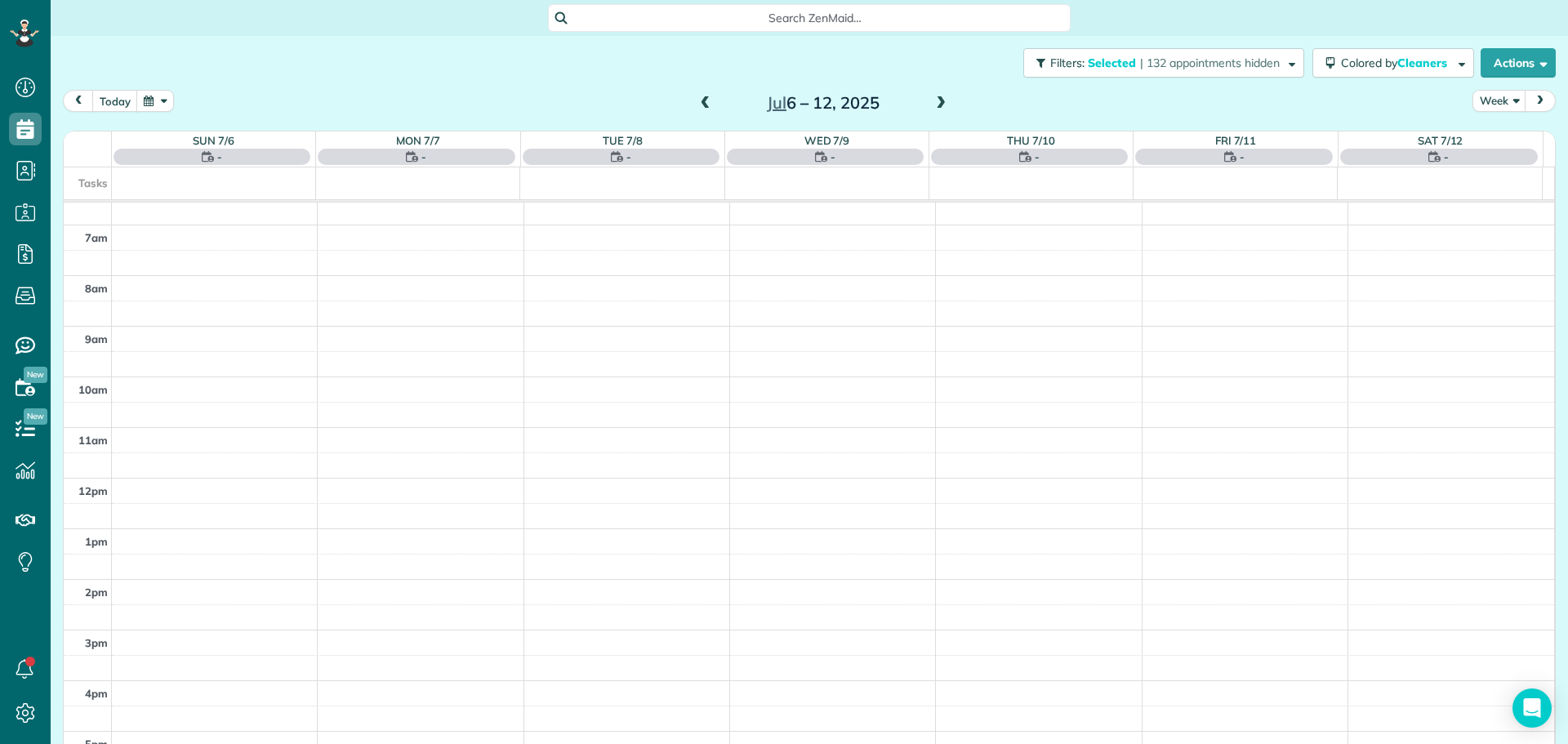 scroll, scrollTop: 145, scrollLeft: 0, axis: vertical 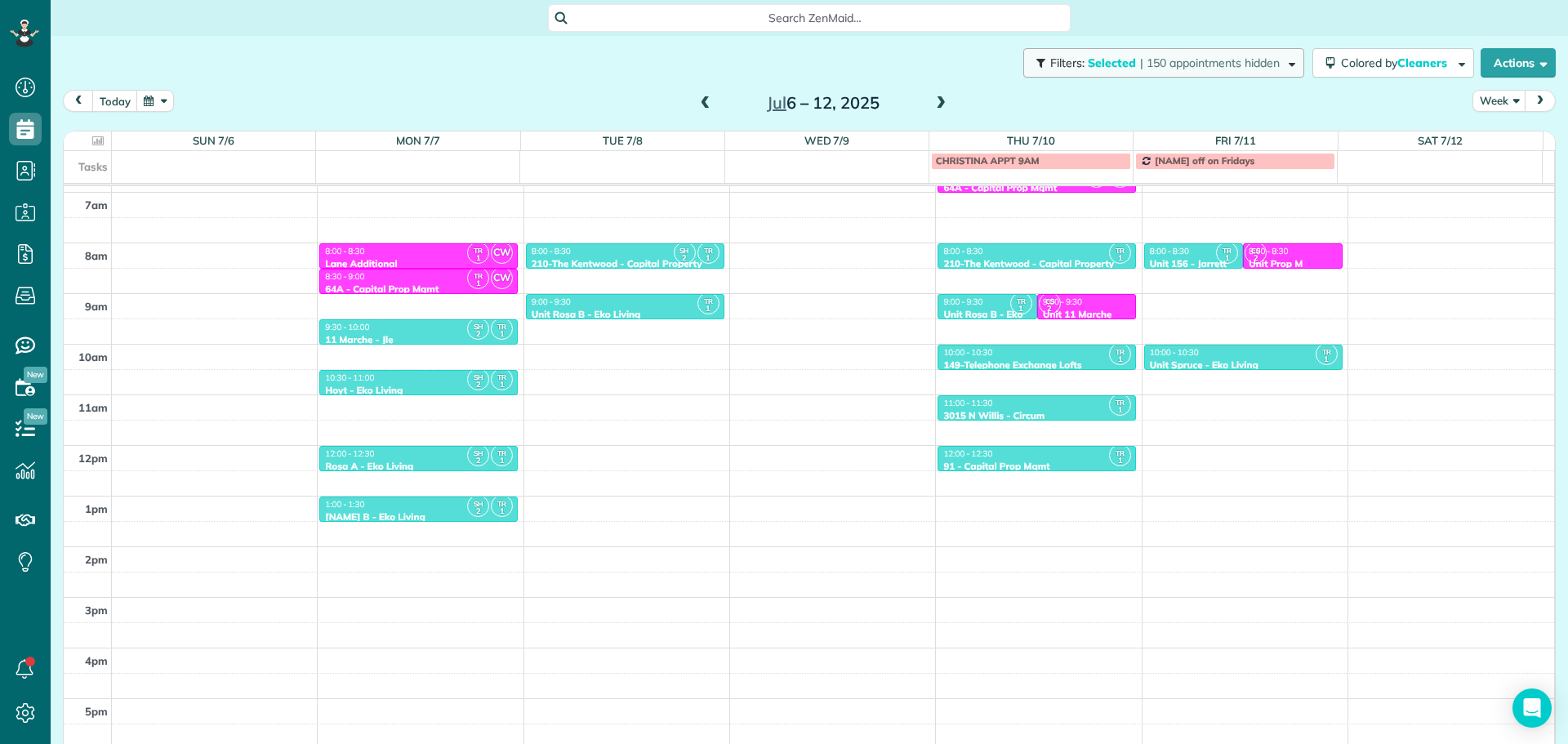 click on "|  150 appointments hidden" at bounding box center [1209, 63] 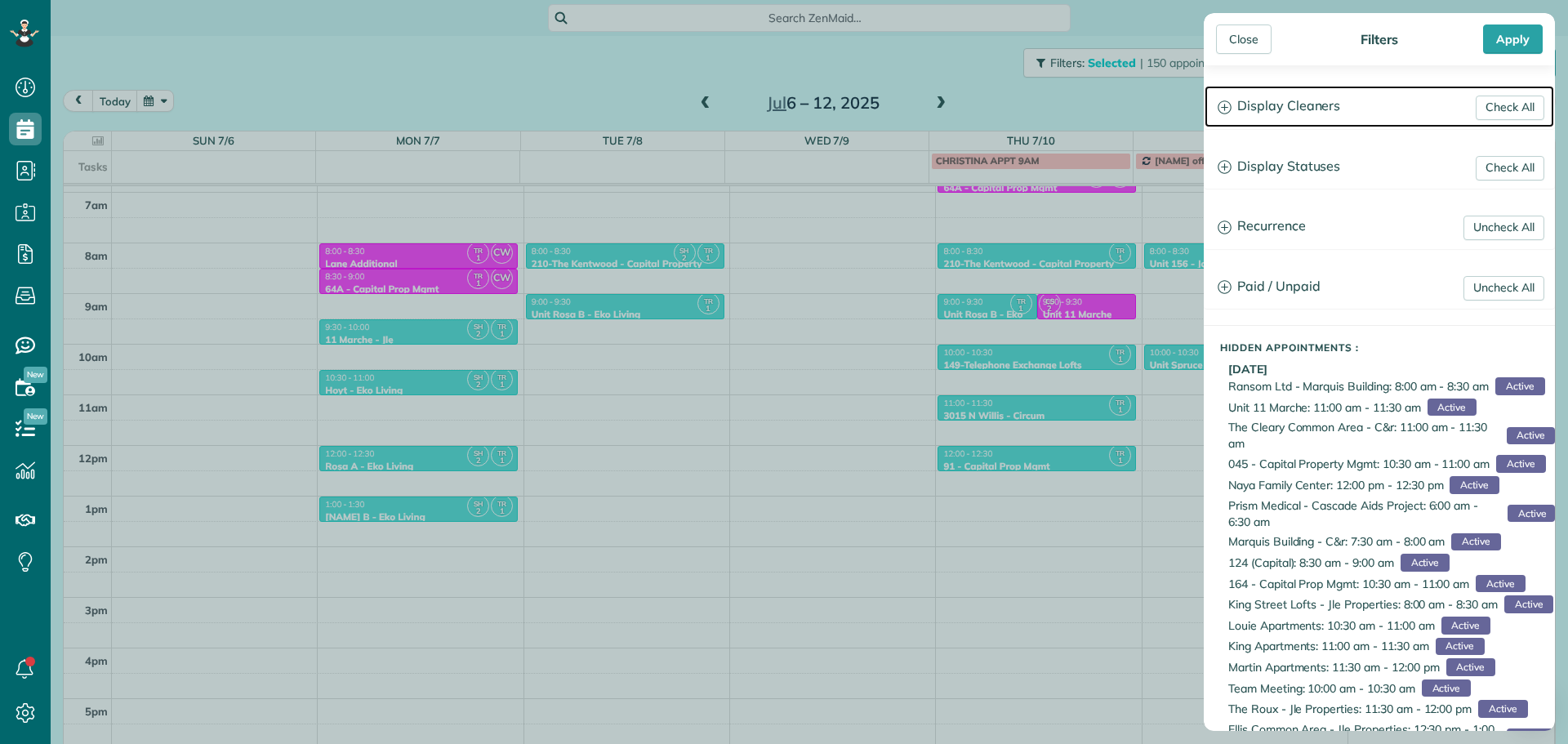 click on "Display Cleaners" at bounding box center [1379, 106] 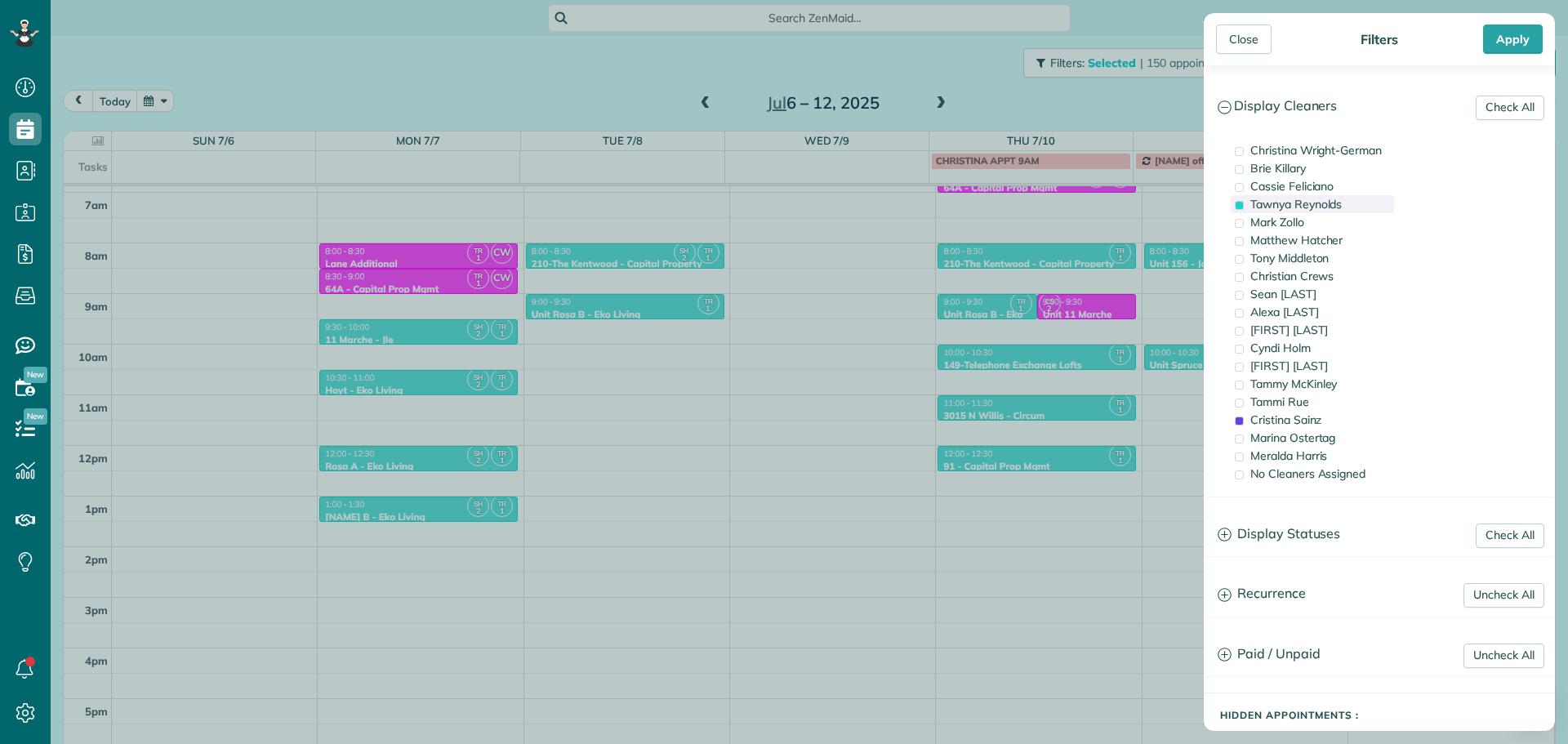click on "Tawnya Reynolds" at bounding box center (1296, 204) 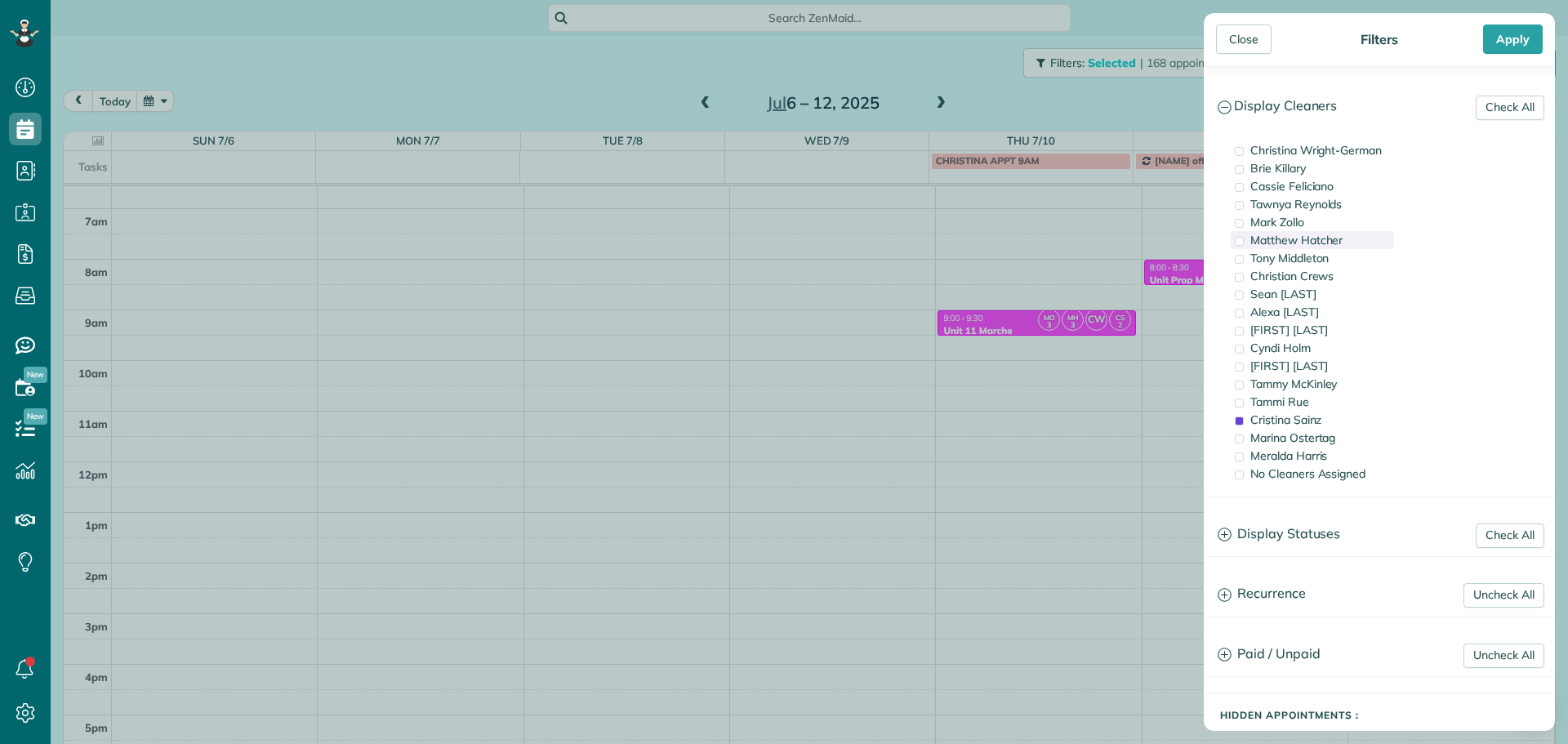 scroll, scrollTop: 129, scrollLeft: 0, axis: vertical 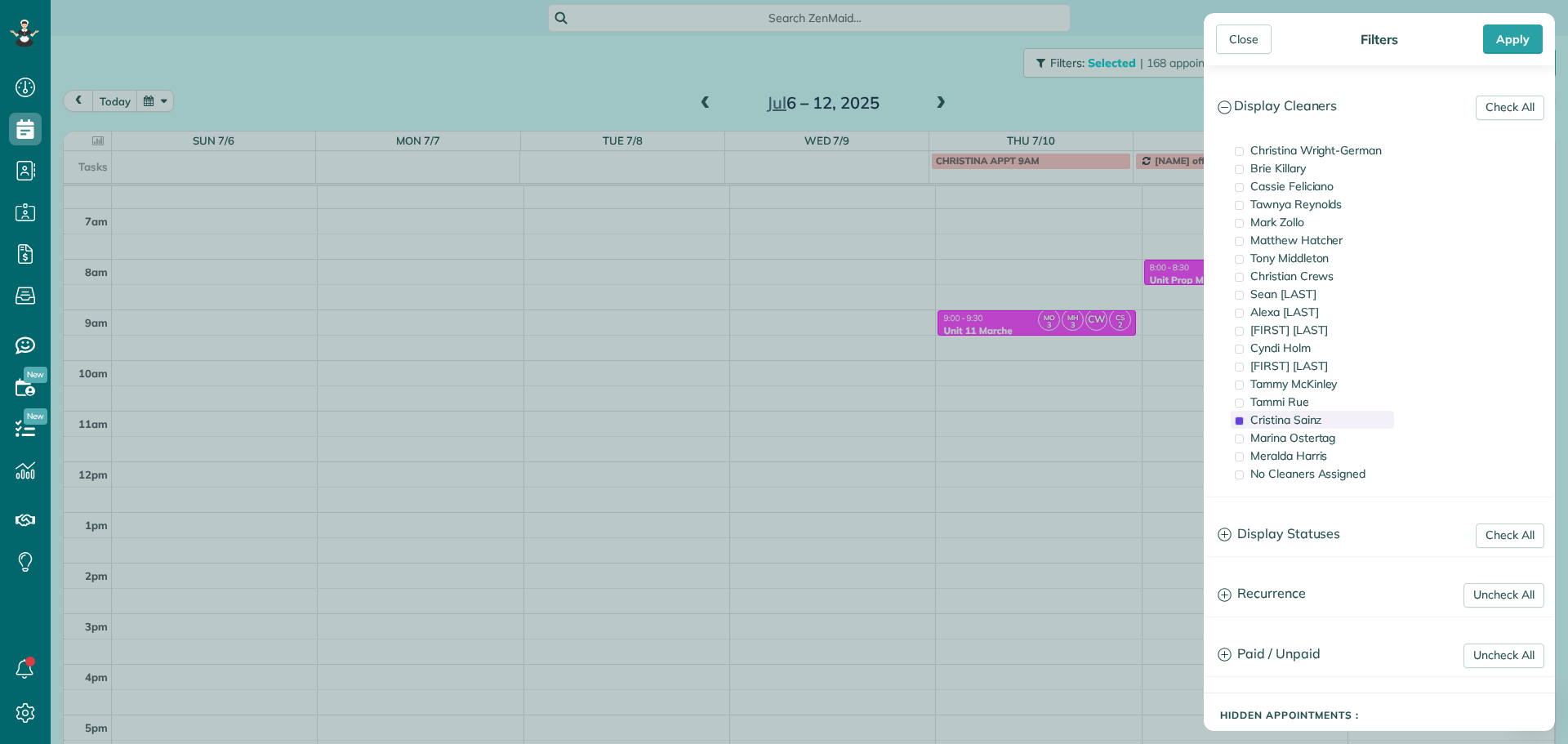 click on "Cristina Sainz" at bounding box center (1312, 420) 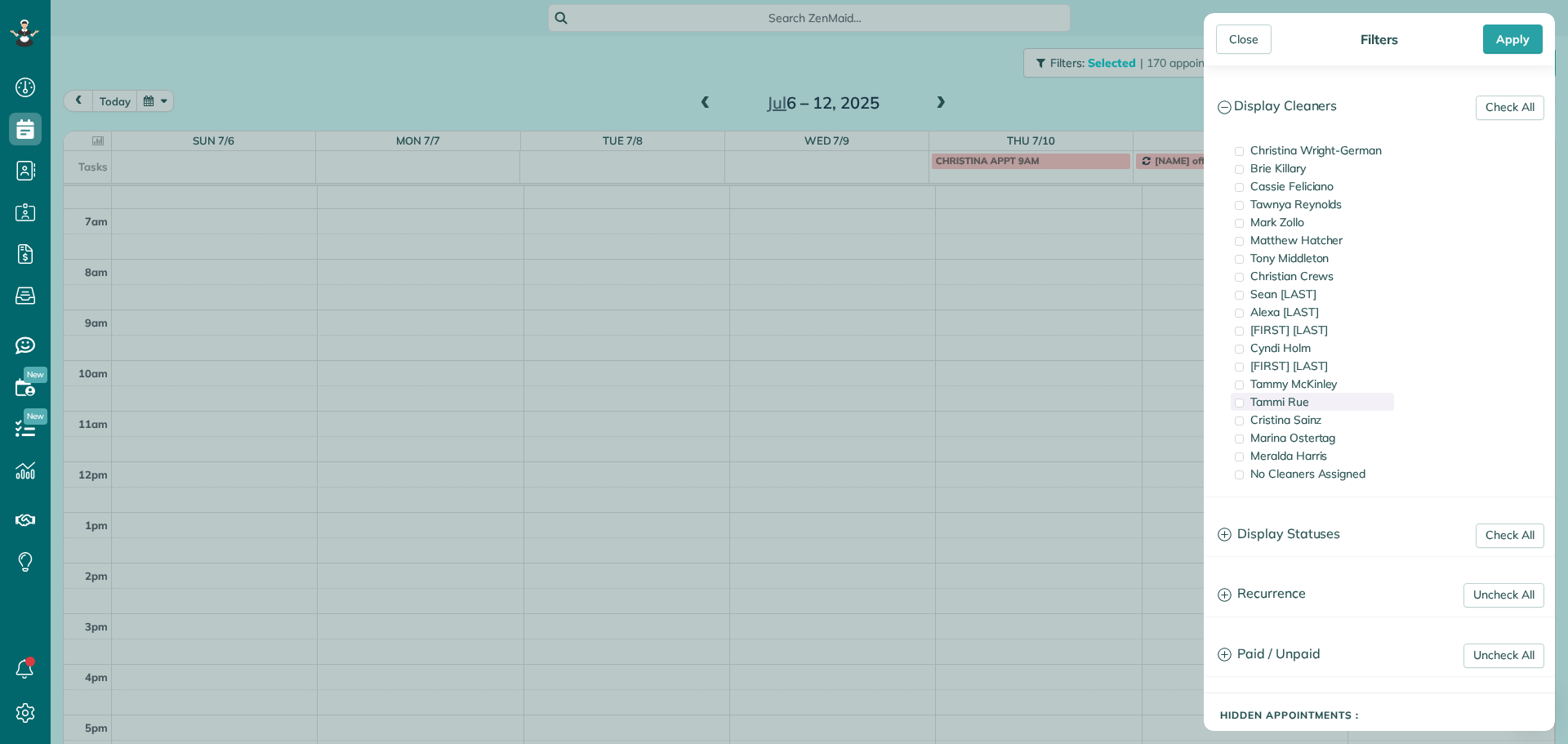 click on "Tammi Rue" at bounding box center (1312, 402) 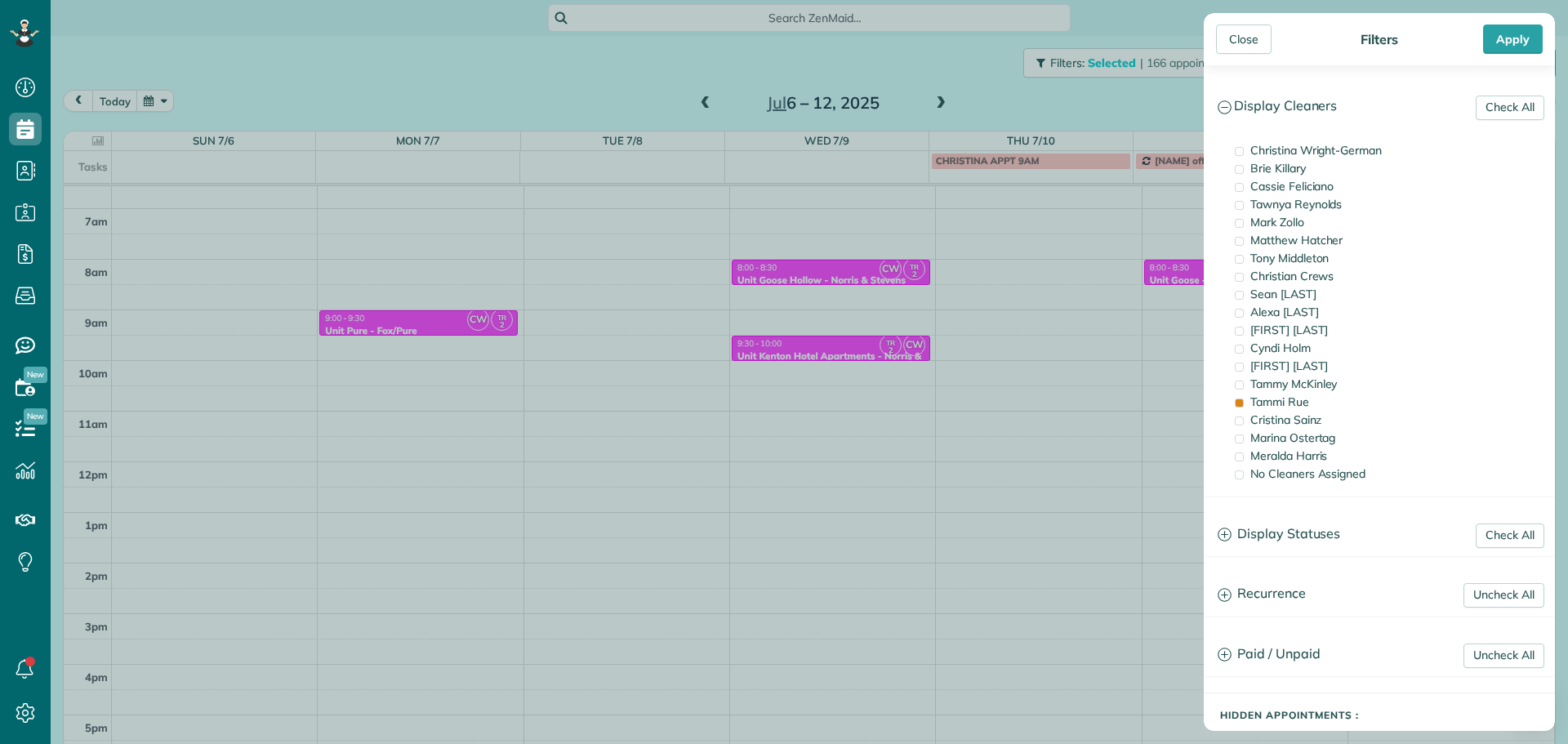 click on "Close
Filters
Apply
Check All
Display Cleaners
[FIRST] [LAST]
[FIRST] [LAST]
[FIRST] [LAST]
[FIRST] [LAST]
[FIRST] [LAST]
[FIRST] [LAST]
[FIRST] [LAST]" at bounding box center [784, 372] 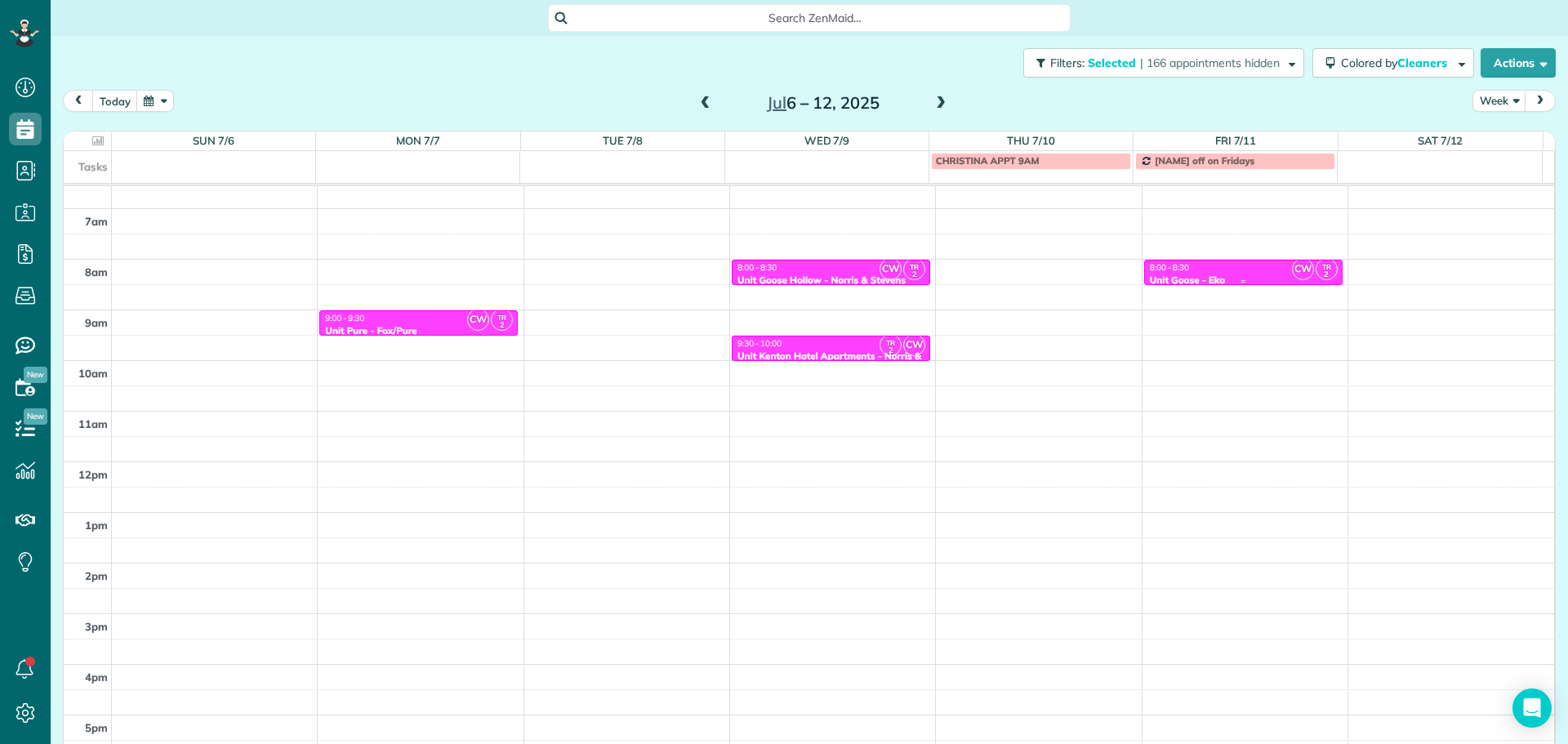 click on "8:00 - 8:30" at bounding box center [1243, 267] 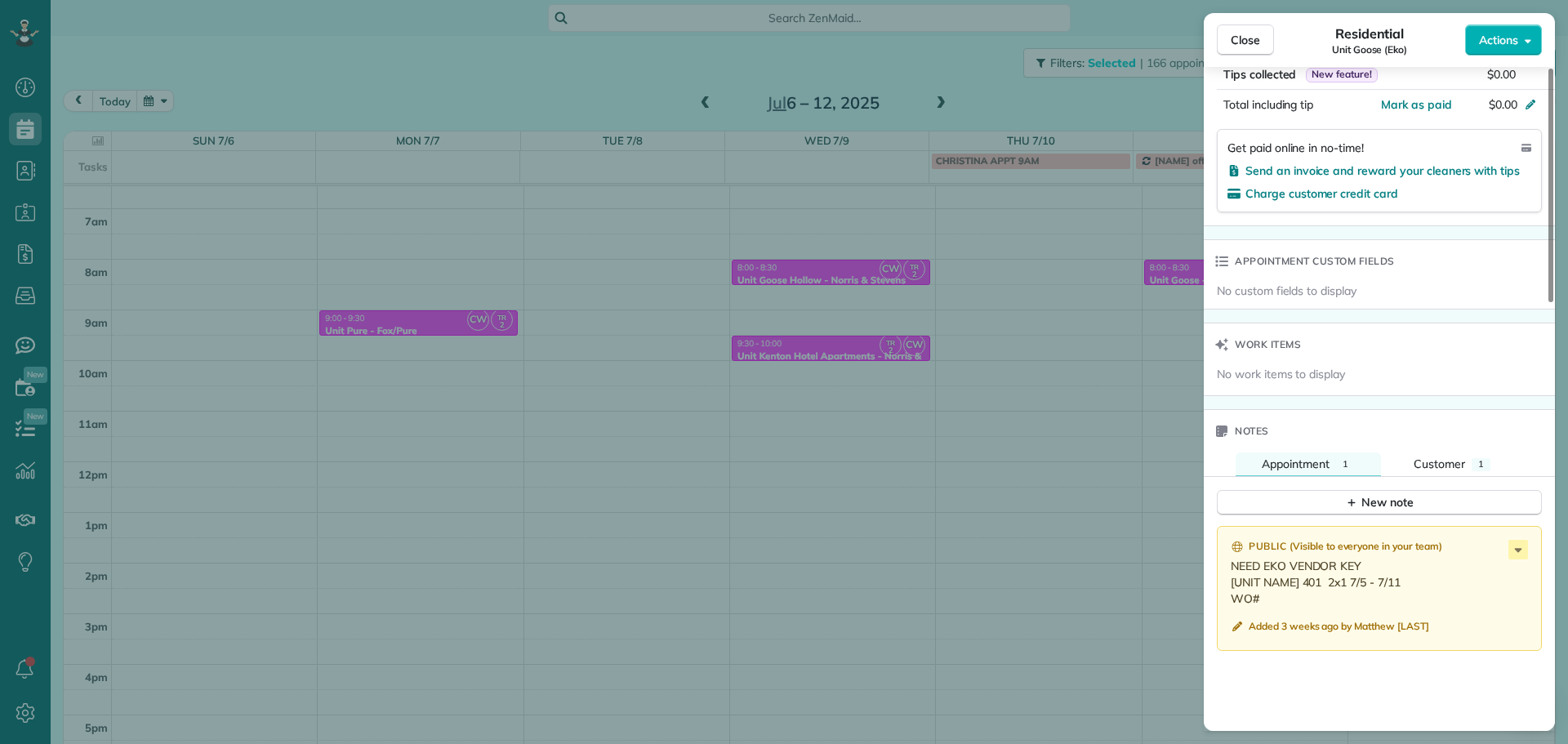 scroll, scrollTop: 980, scrollLeft: 0, axis: vertical 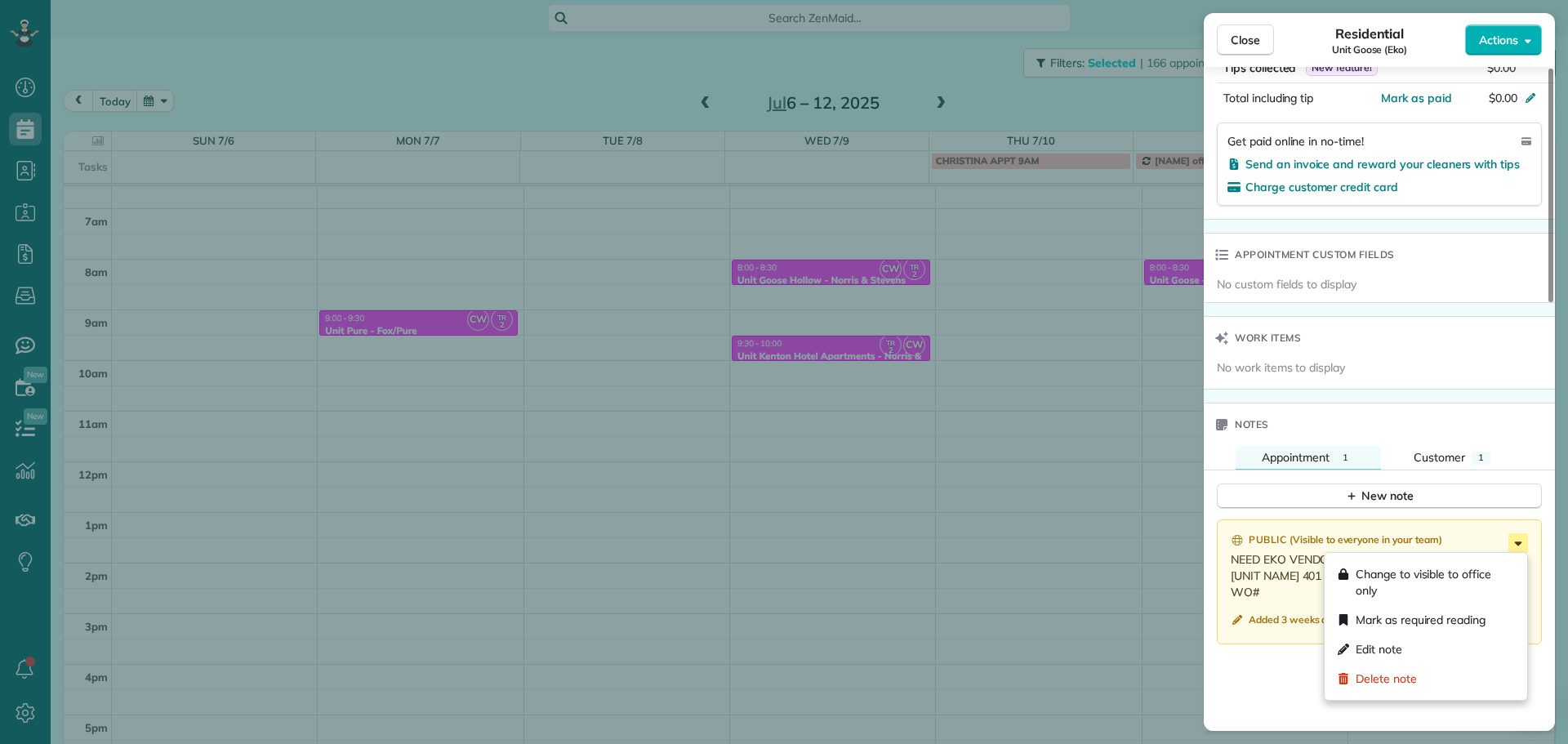click 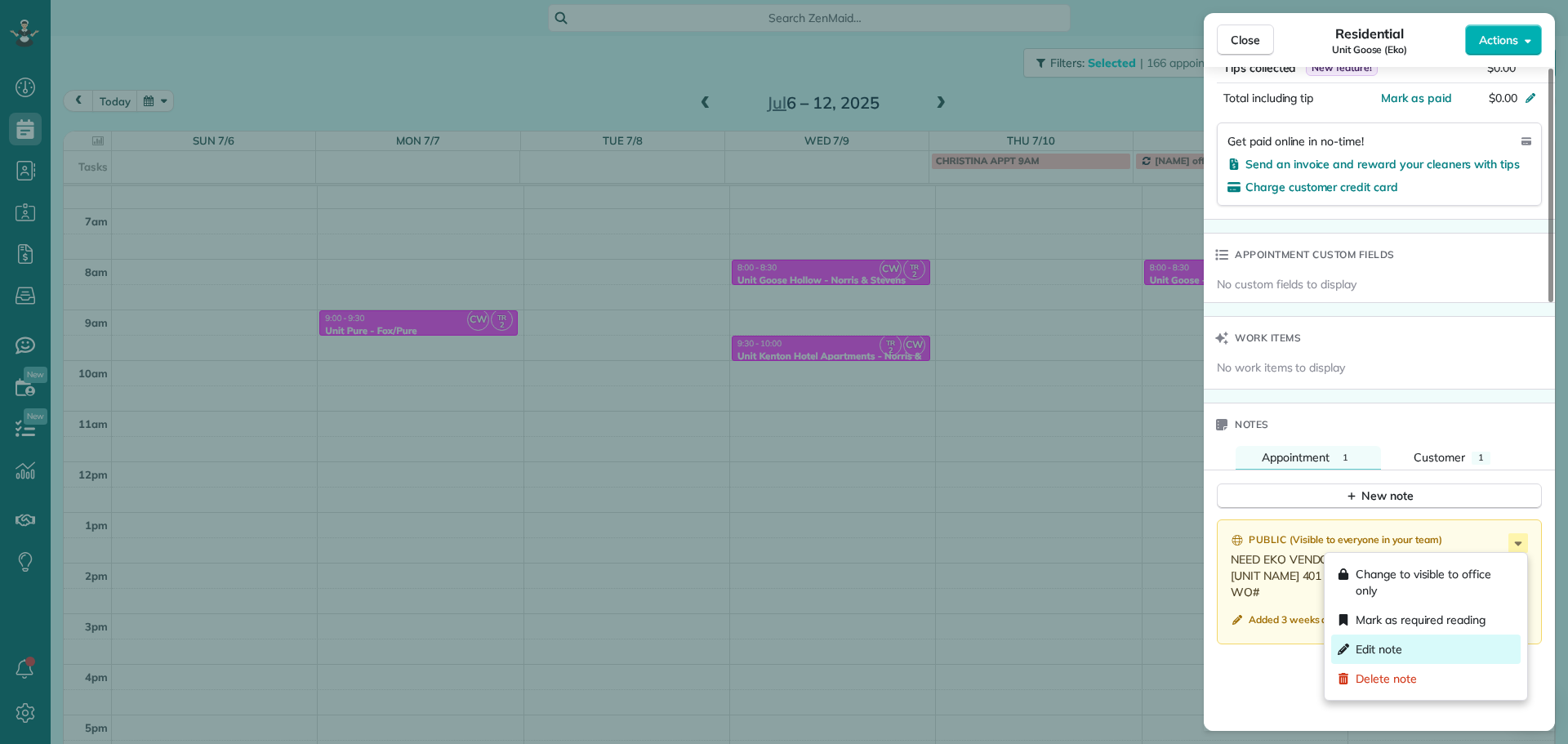 click on "Edit note" at bounding box center (1426, 649) 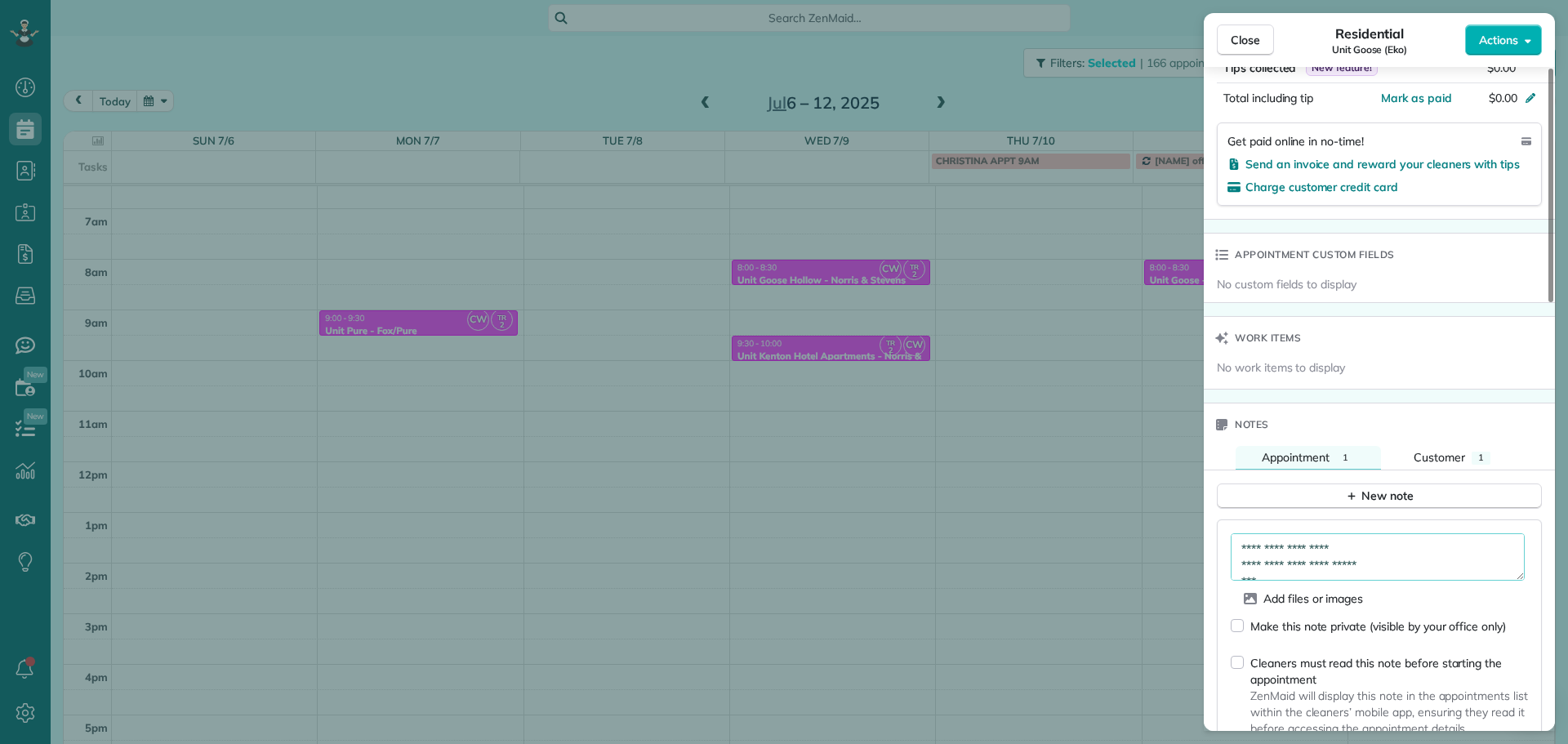 click on "**********" at bounding box center (1378, 557) 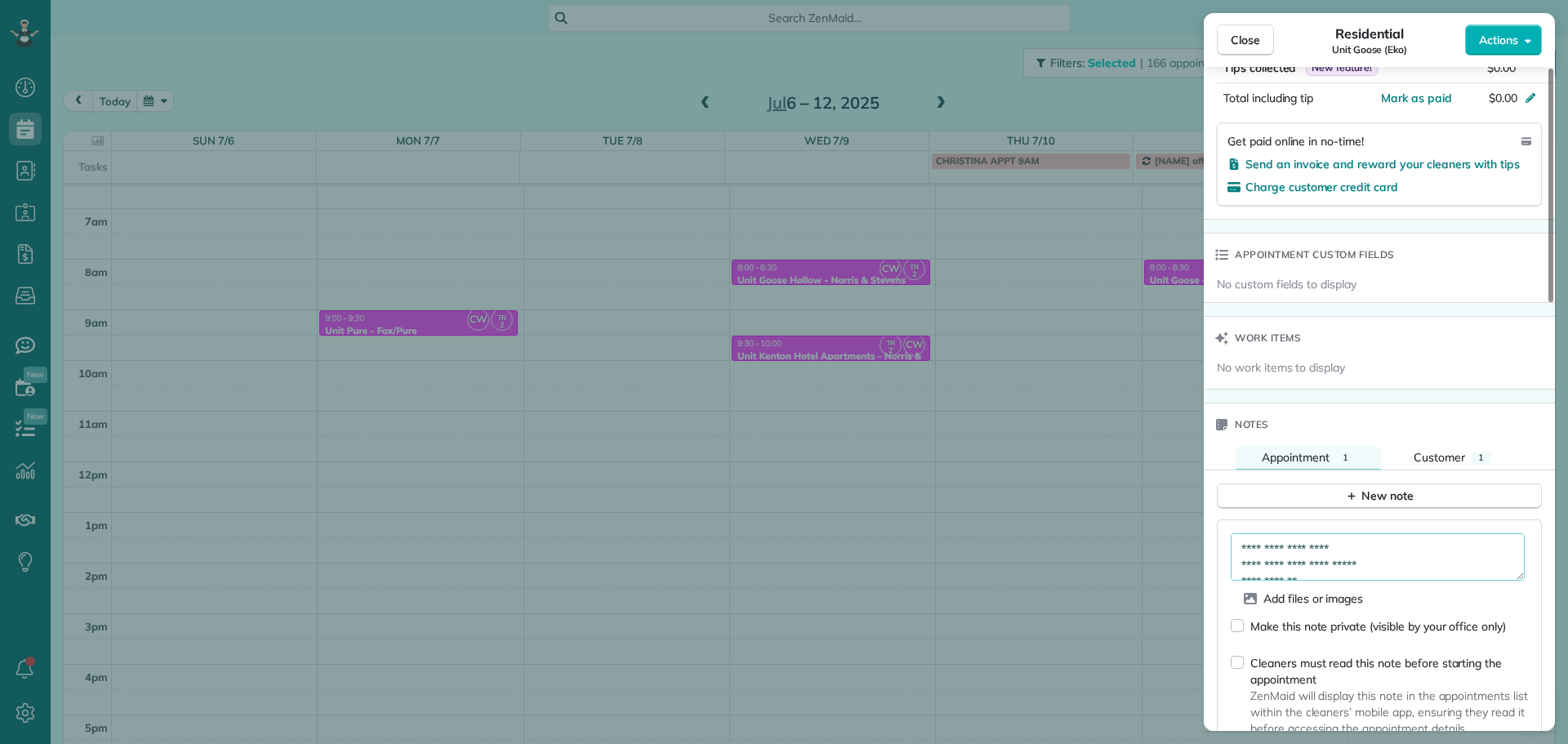 scroll, scrollTop: 9, scrollLeft: 0, axis: vertical 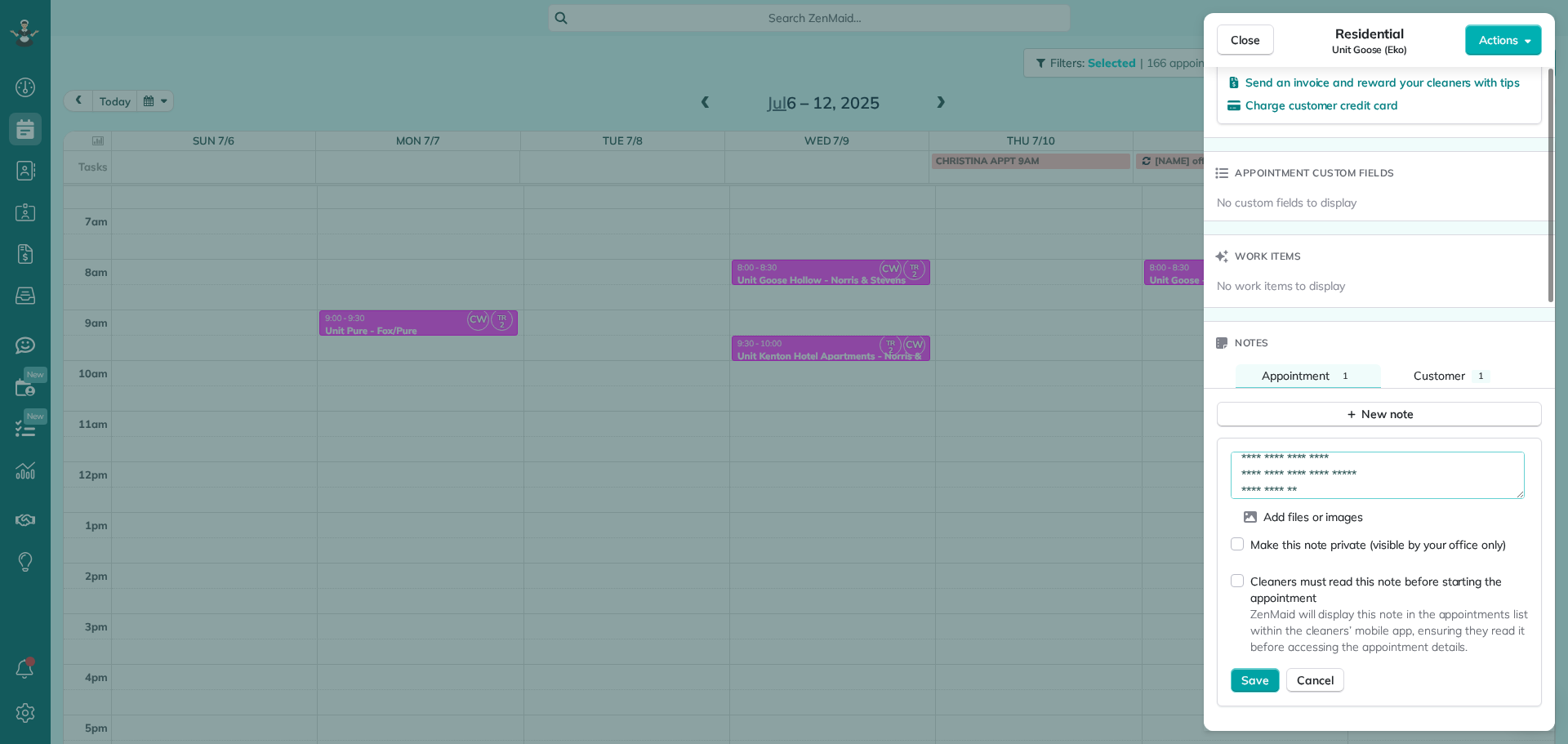 type on "**********" 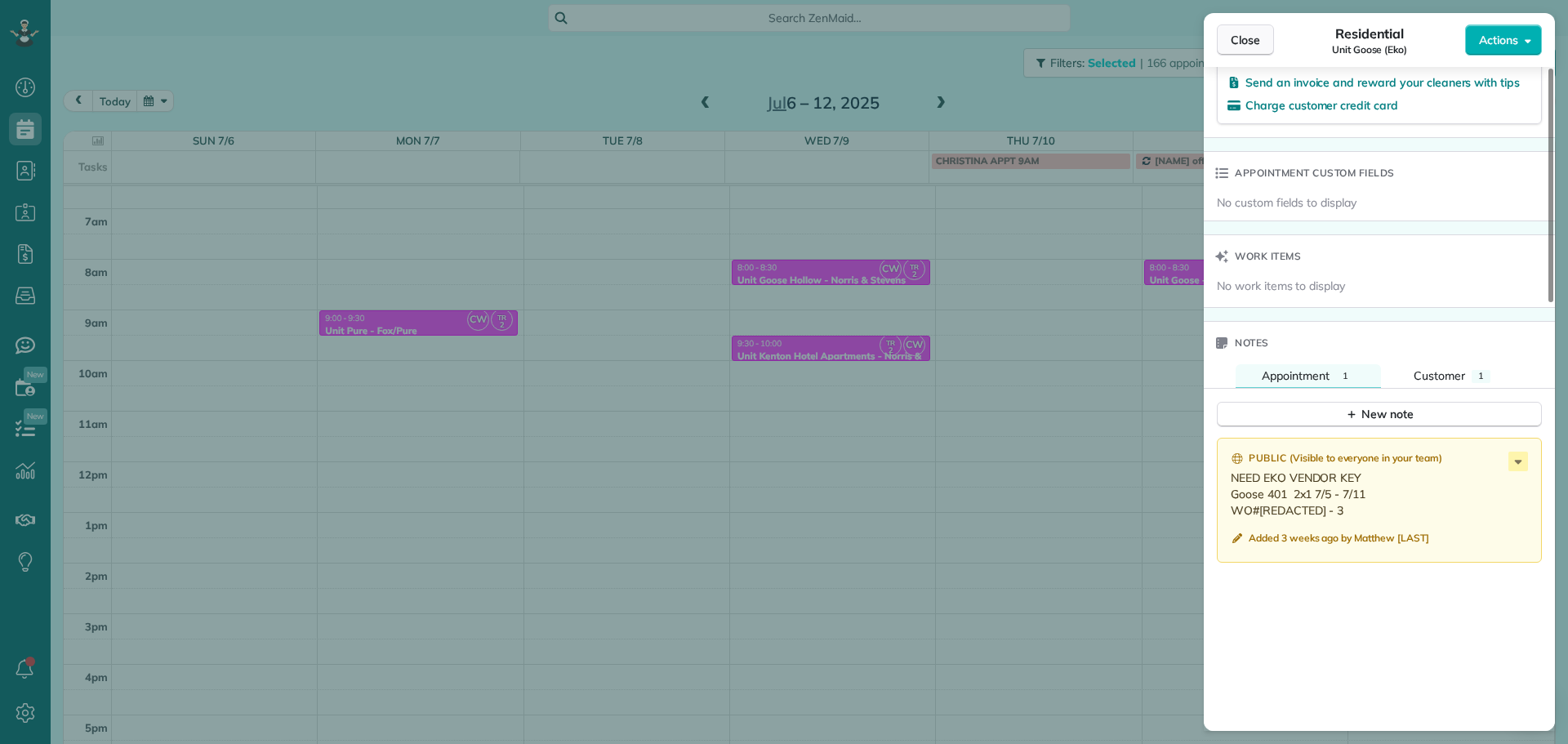 click on "Close" at bounding box center (1245, 40) 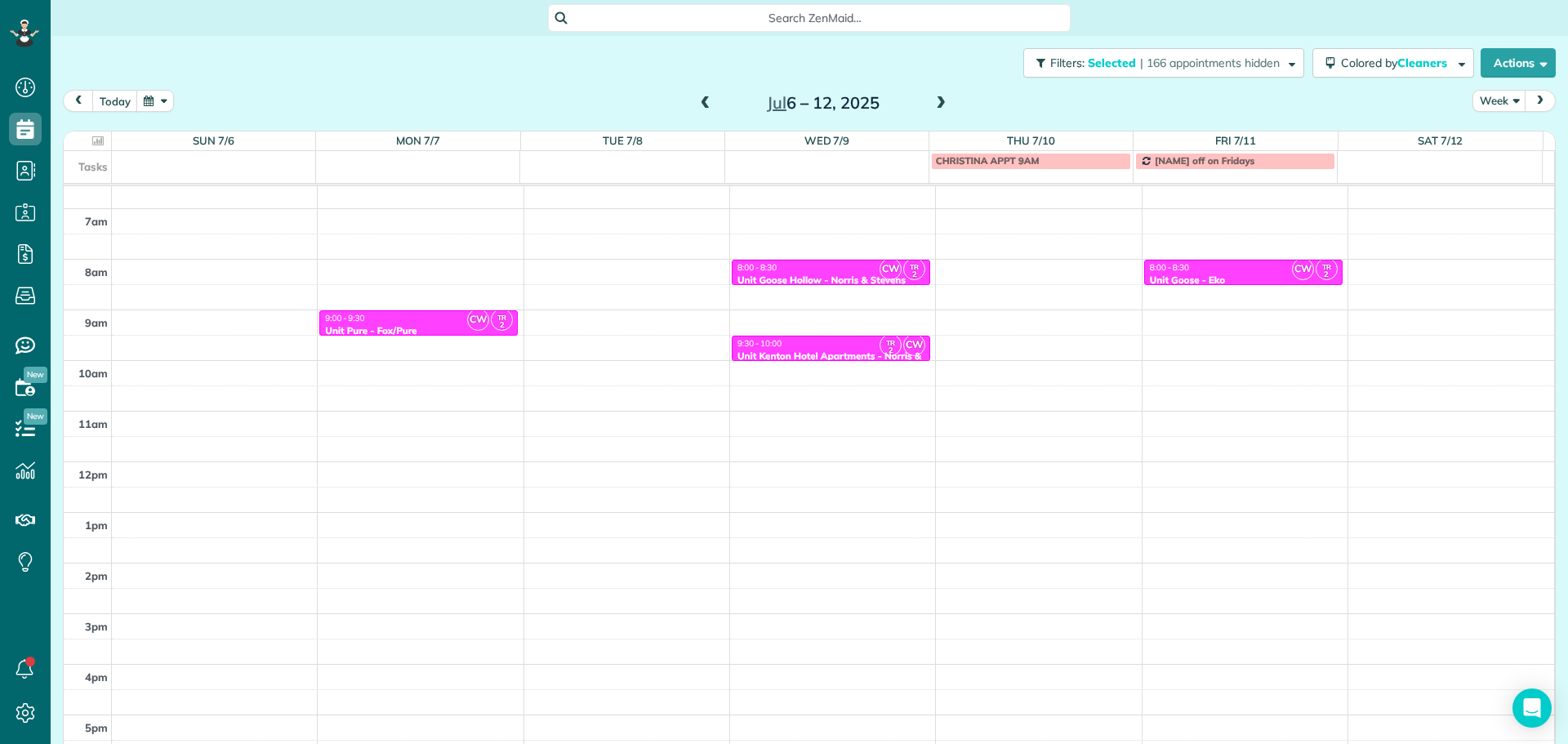 click at bounding box center (941, 104) 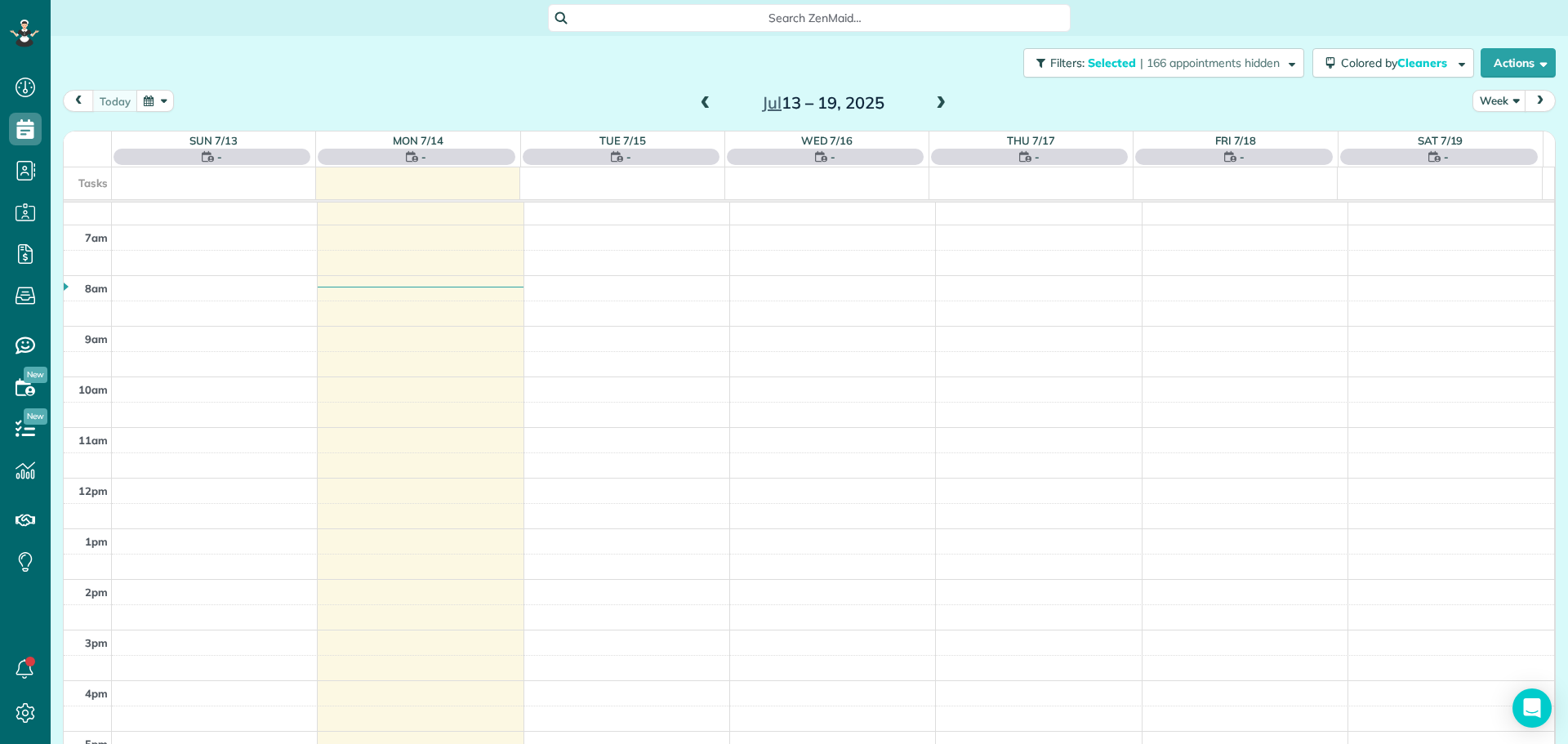 scroll, scrollTop: 145, scrollLeft: 0, axis: vertical 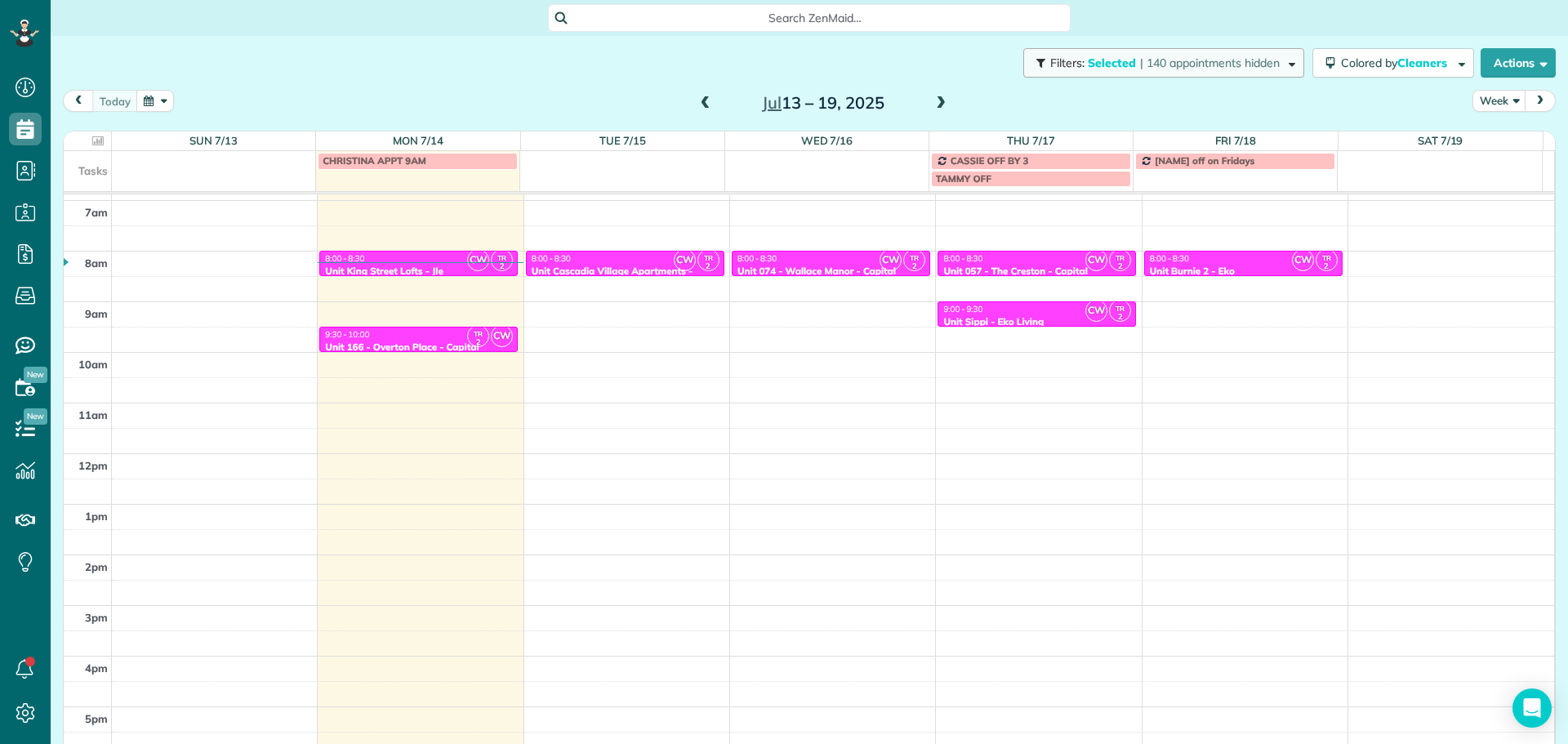 click on "Selected" at bounding box center (1112, 63) 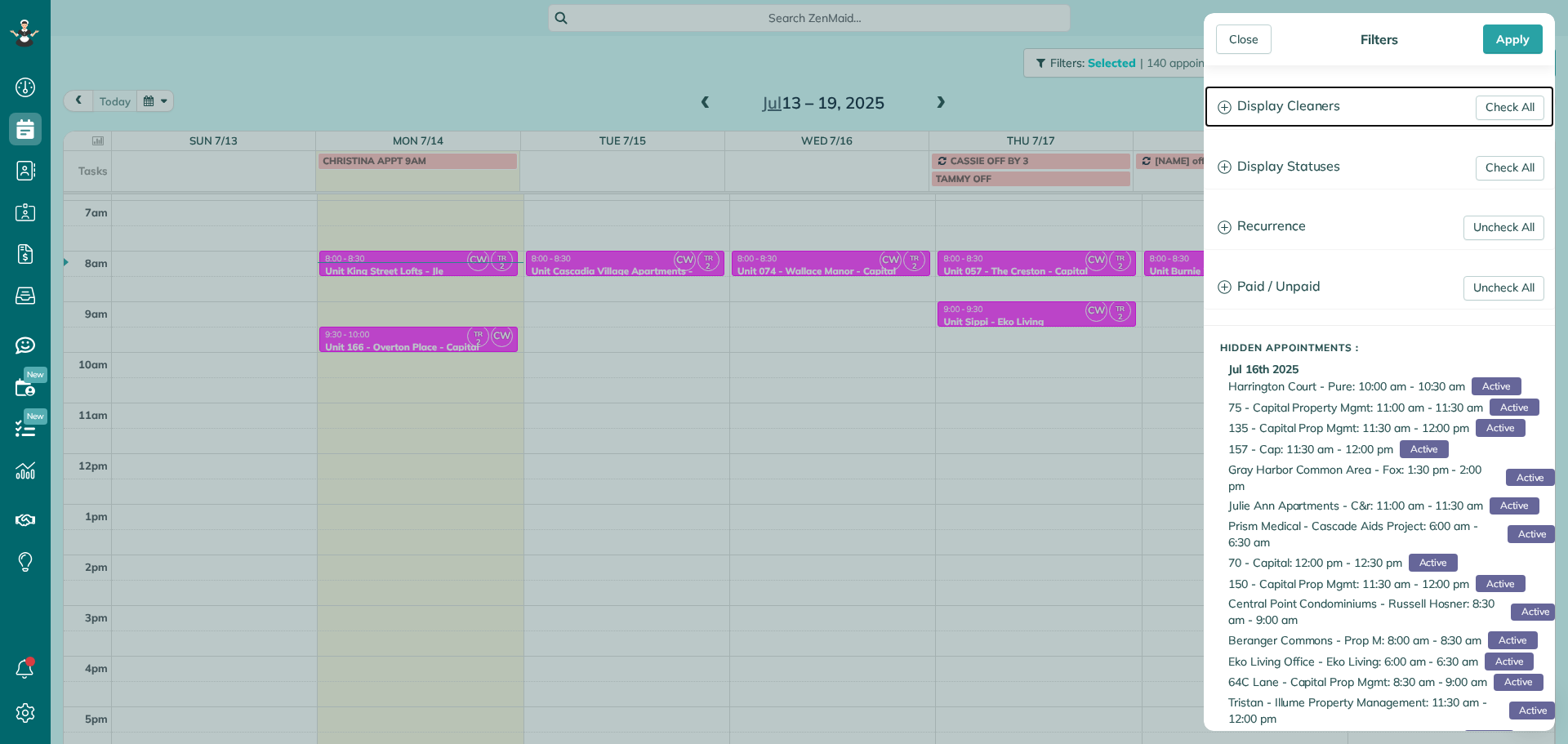 click on "Display Cleaners" at bounding box center [1379, 106] 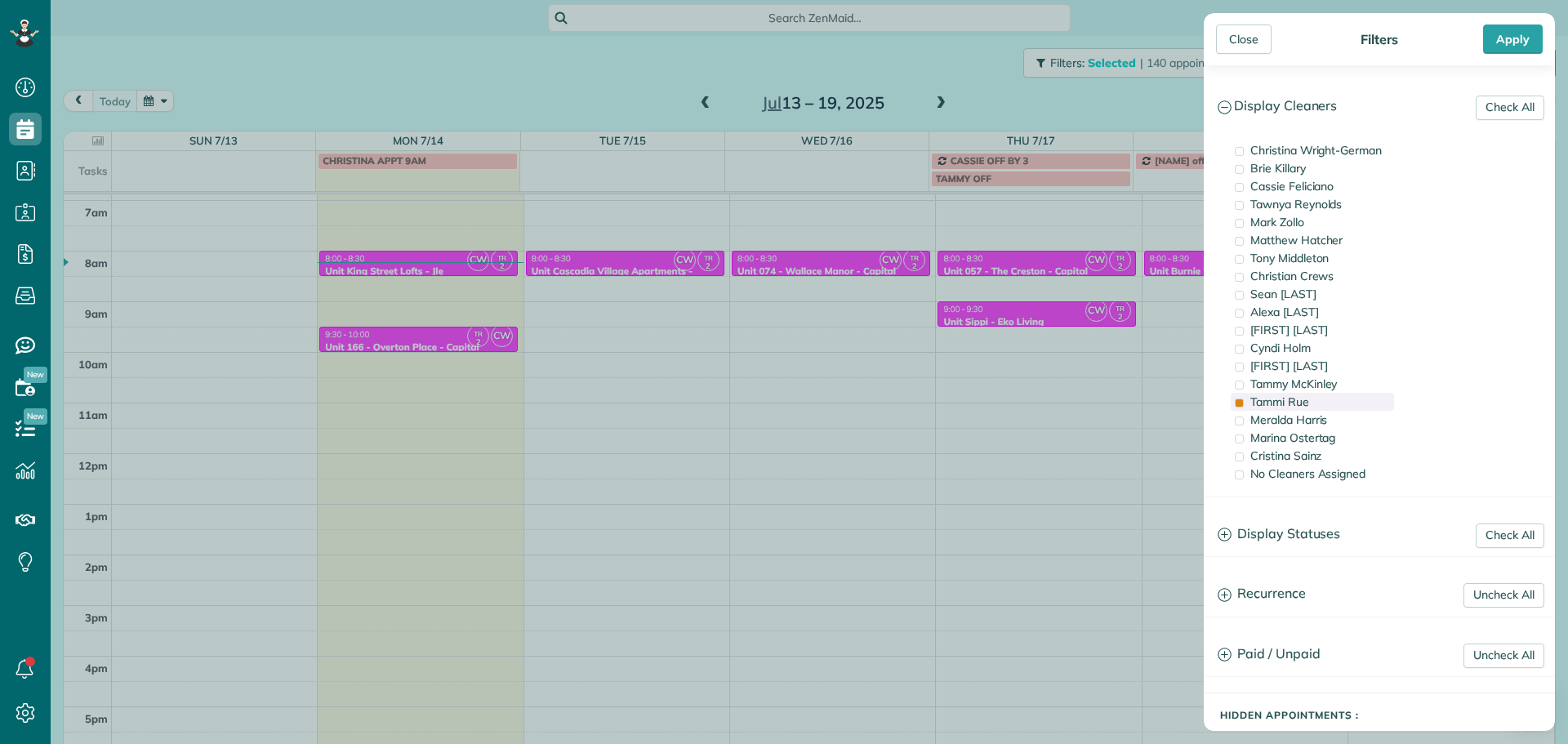 click on "Tammi Rue" at bounding box center (1312, 402) 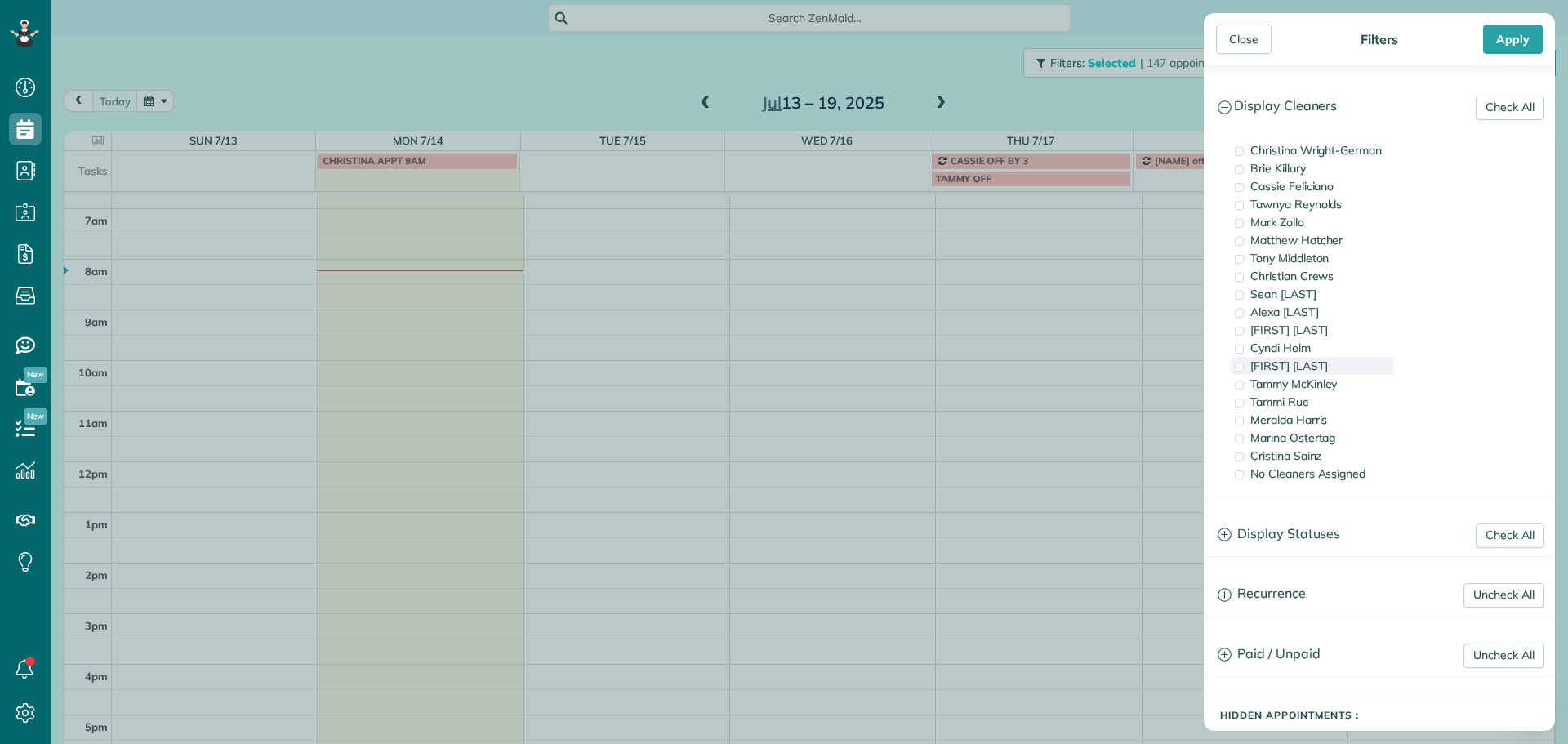 scroll, scrollTop: 129, scrollLeft: 0, axis: vertical 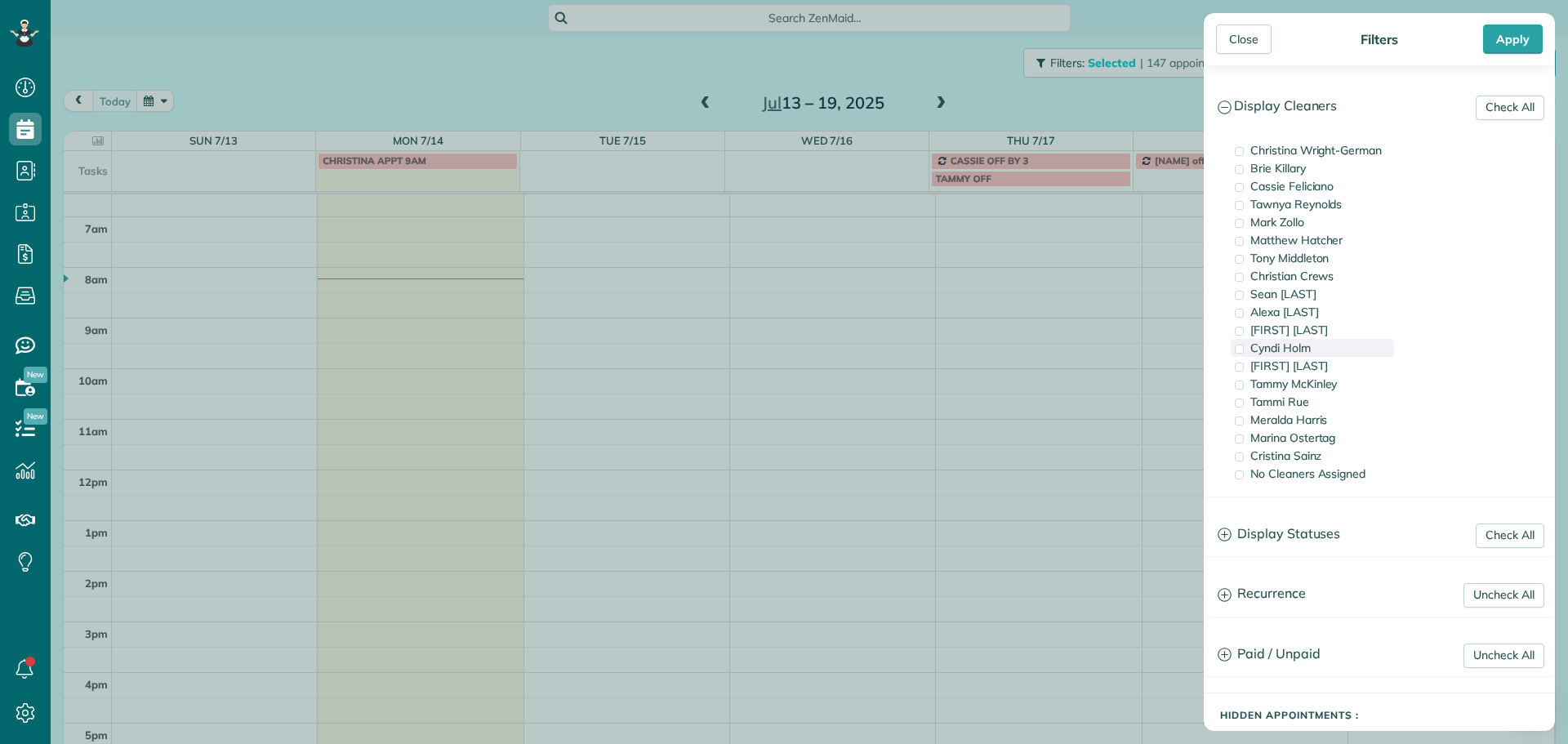 click on "Cyndi Holm" at bounding box center [1312, 348] 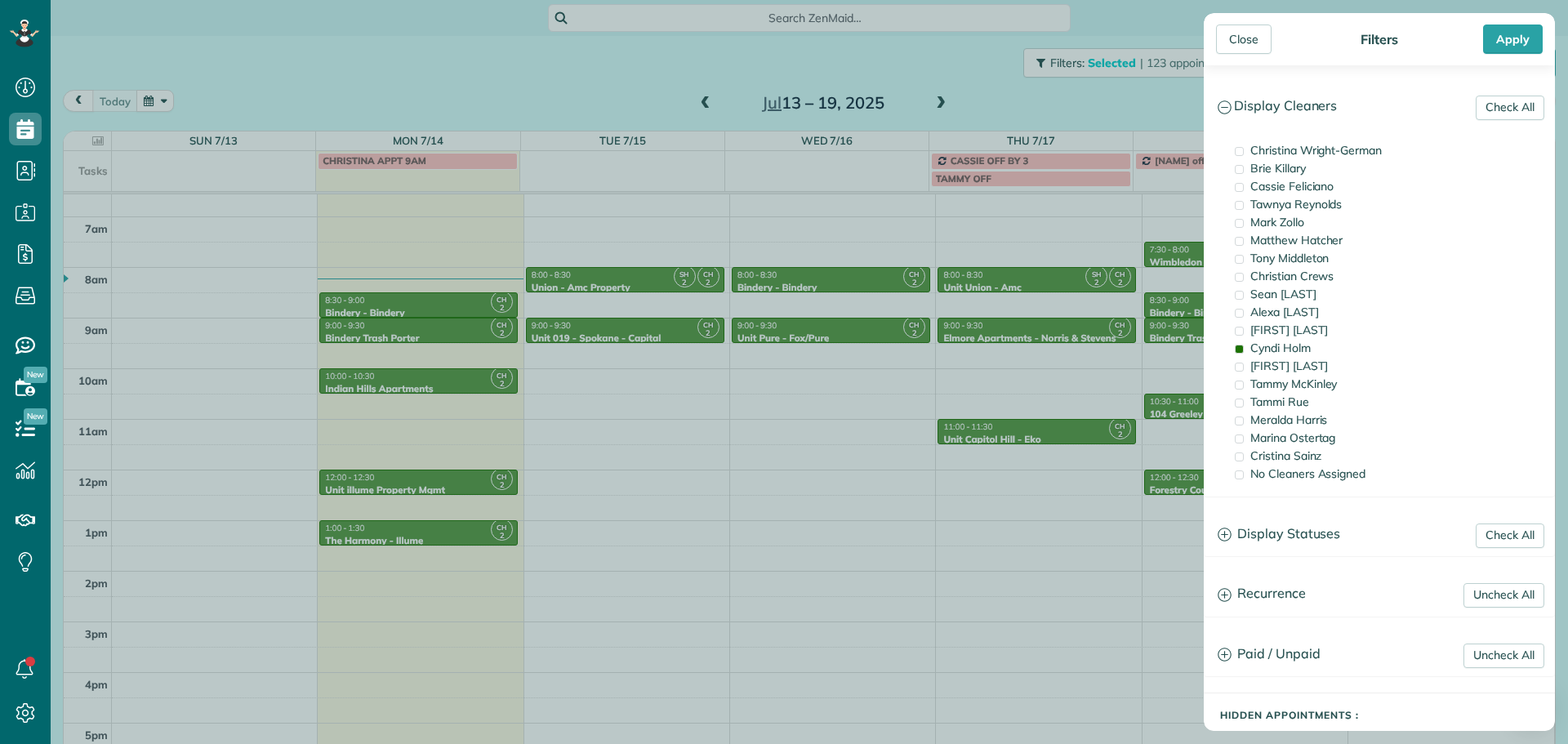 click on "Close
Filters
Apply
Check All
Display Cleaners
[FIRST] [LAST]
[FIRST] [LAST]
[FIRST] [LAST]
[FIRST] [LAST]
[FIRST] [LAST]
[FIRST] [LAST]
[FIRST] [LAST]" at bounding box center [784, 372] 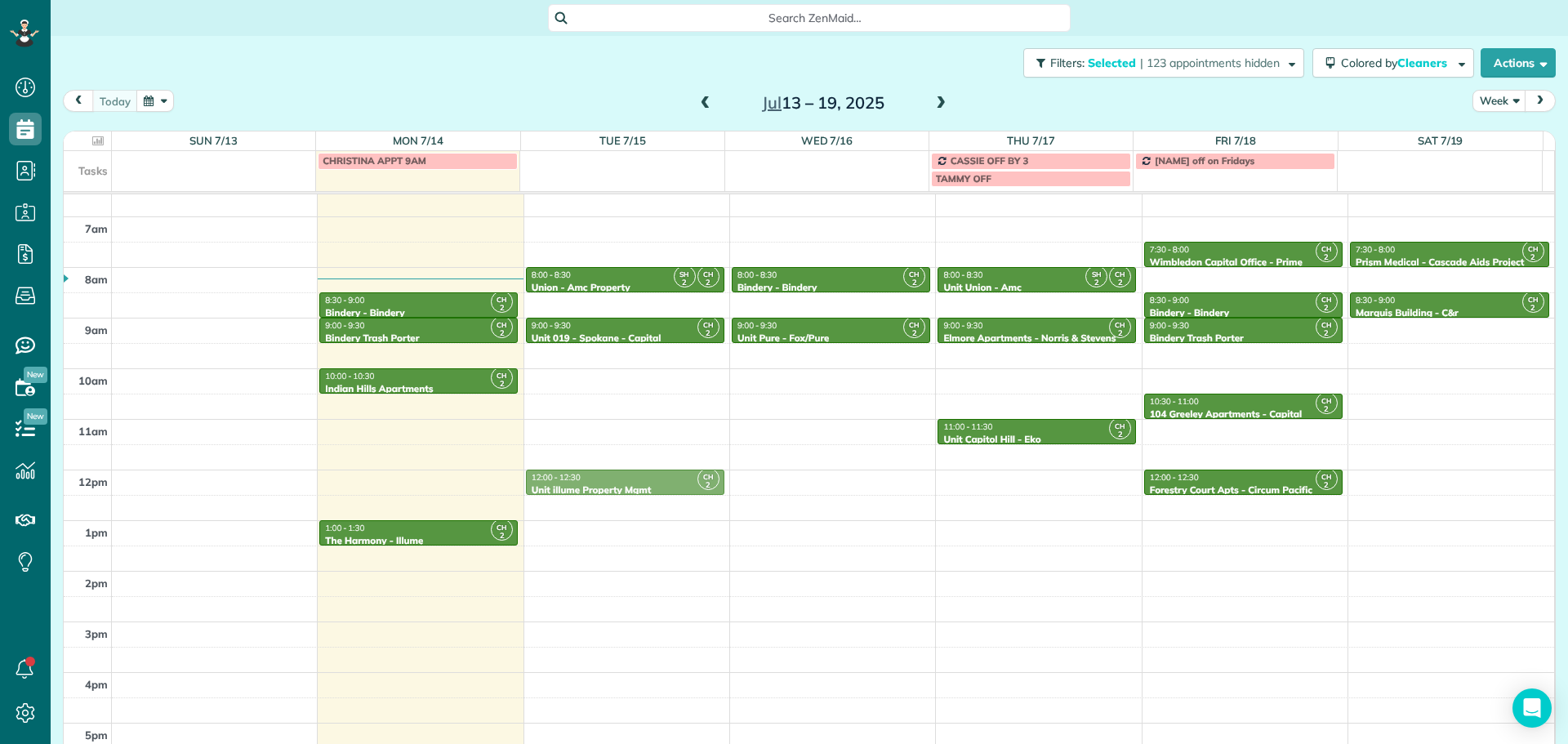 drag, startPoint x: 439, startPoint y: 481, endPoint x: 580, endPoint y: 487, distance: 141.1276 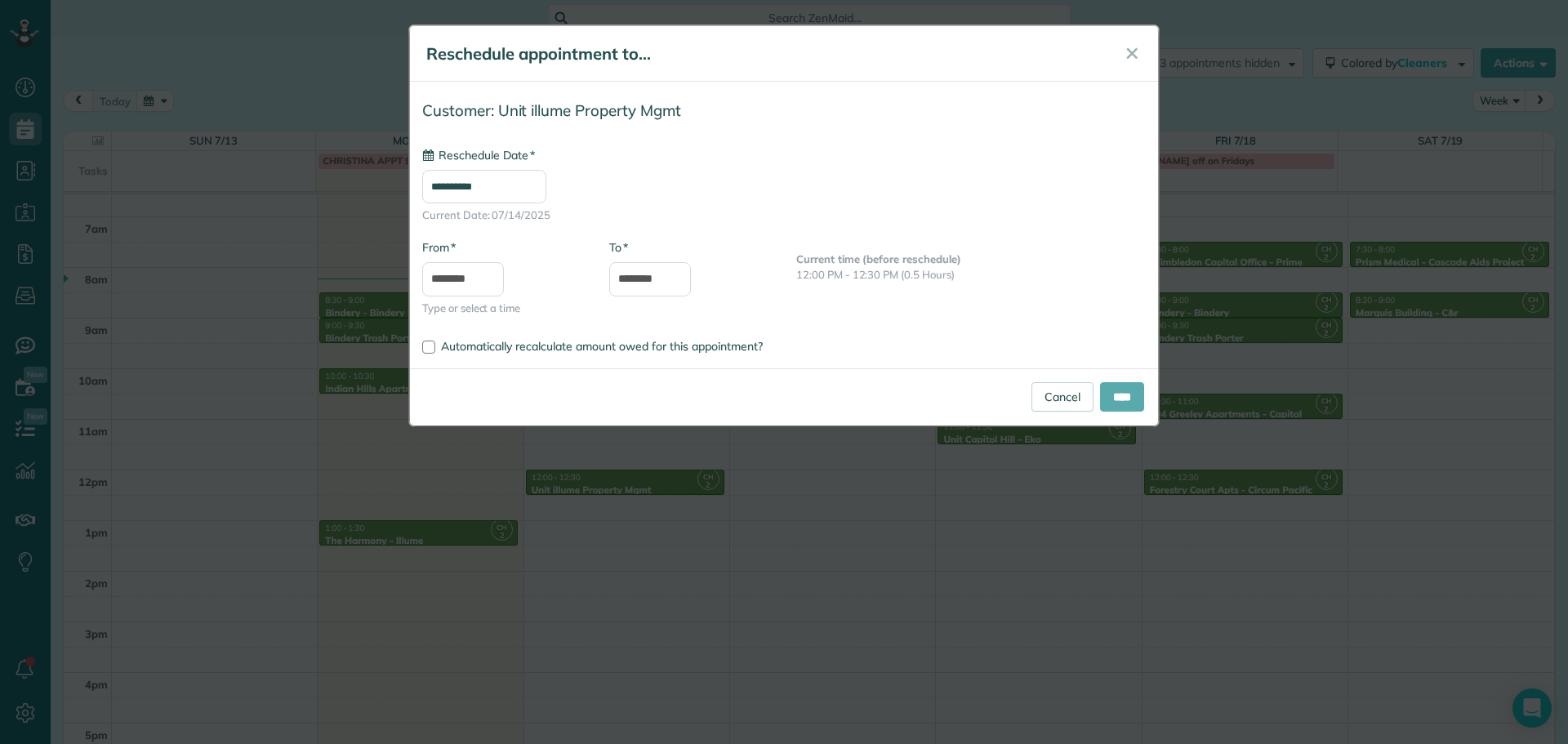 type on "**********" 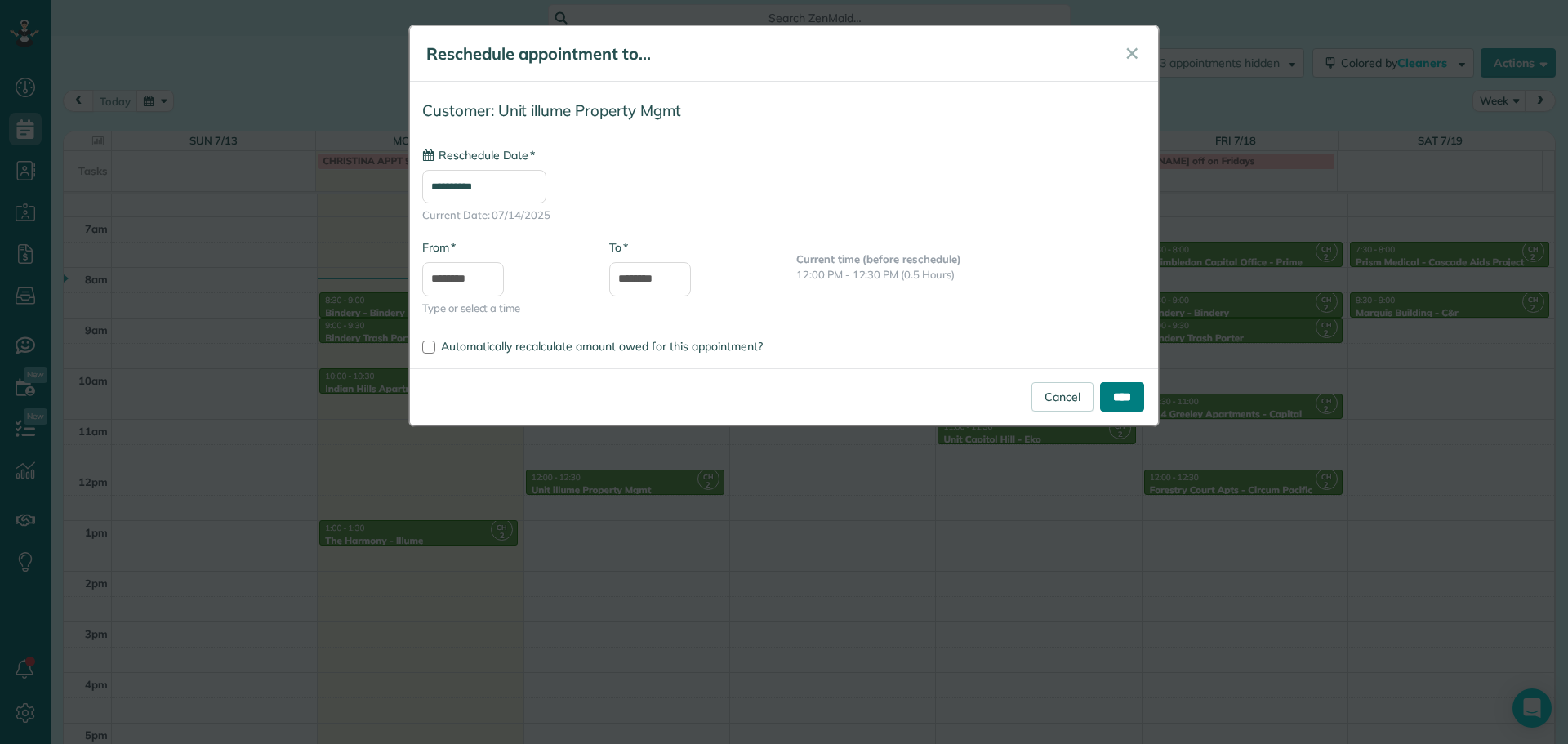 click on "****" at bounding box center [1122, 397] 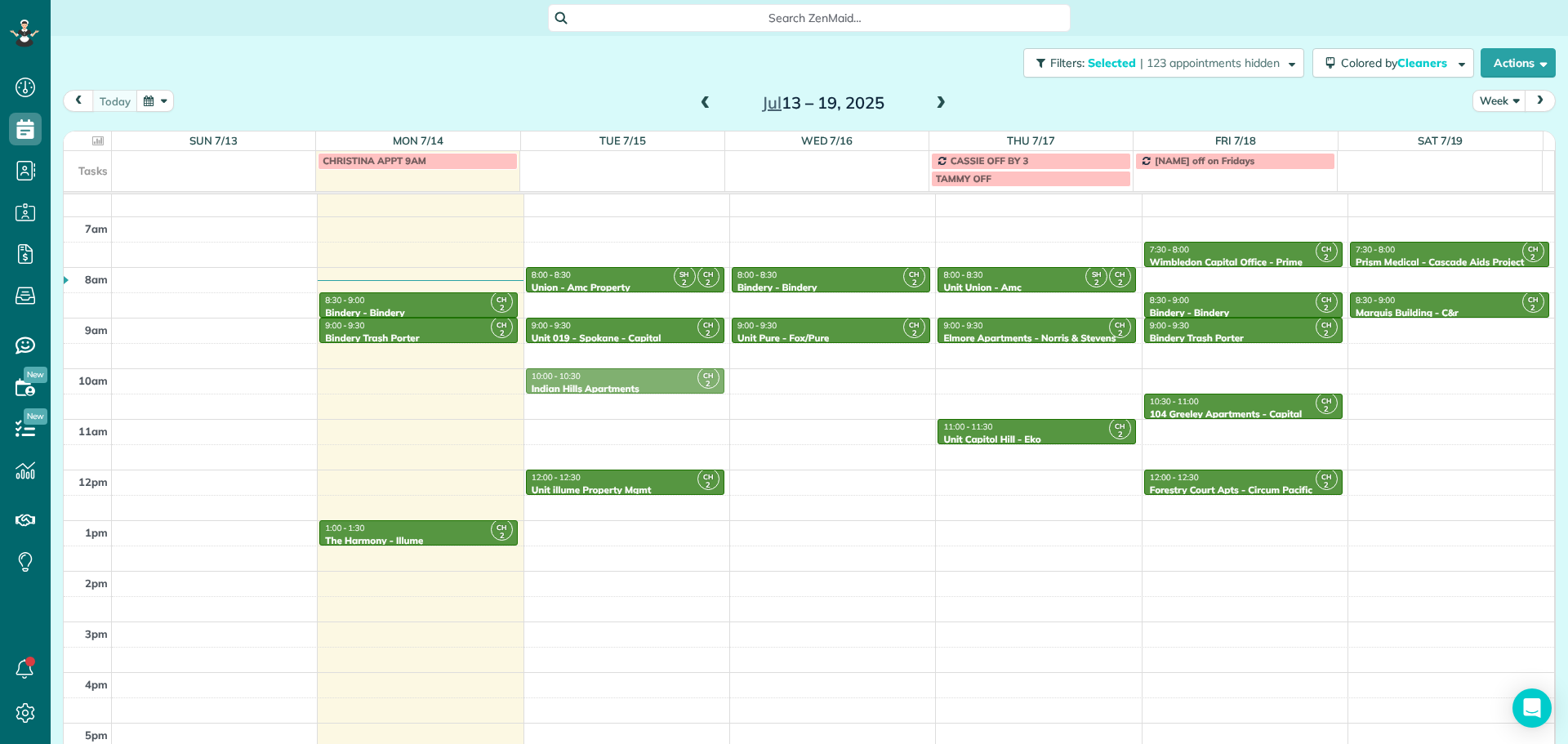 drag, startPoint x: 408, startPoint y: 376, endPoint x: 577, endPoint y: 379, distance: 169.02663 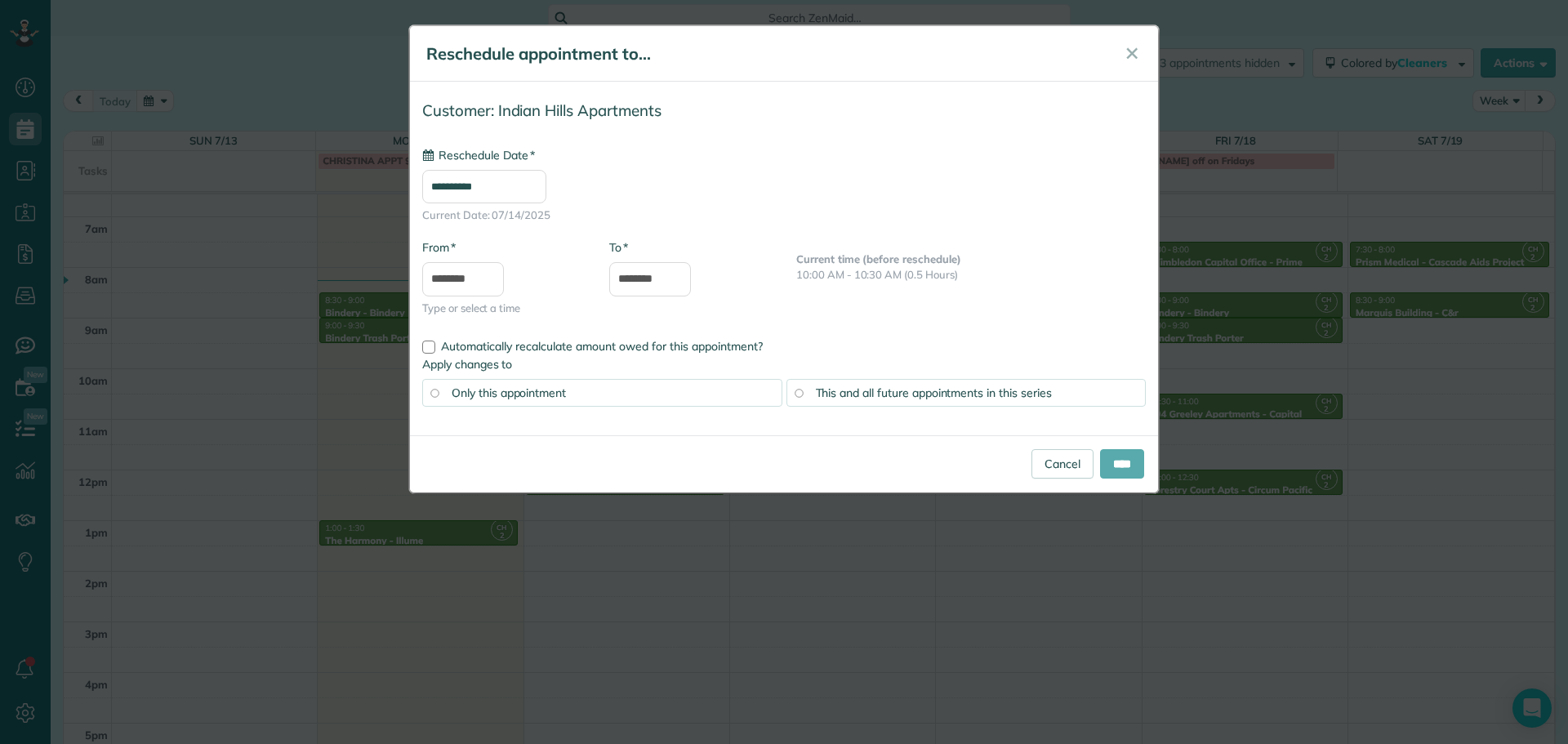type on "**********" 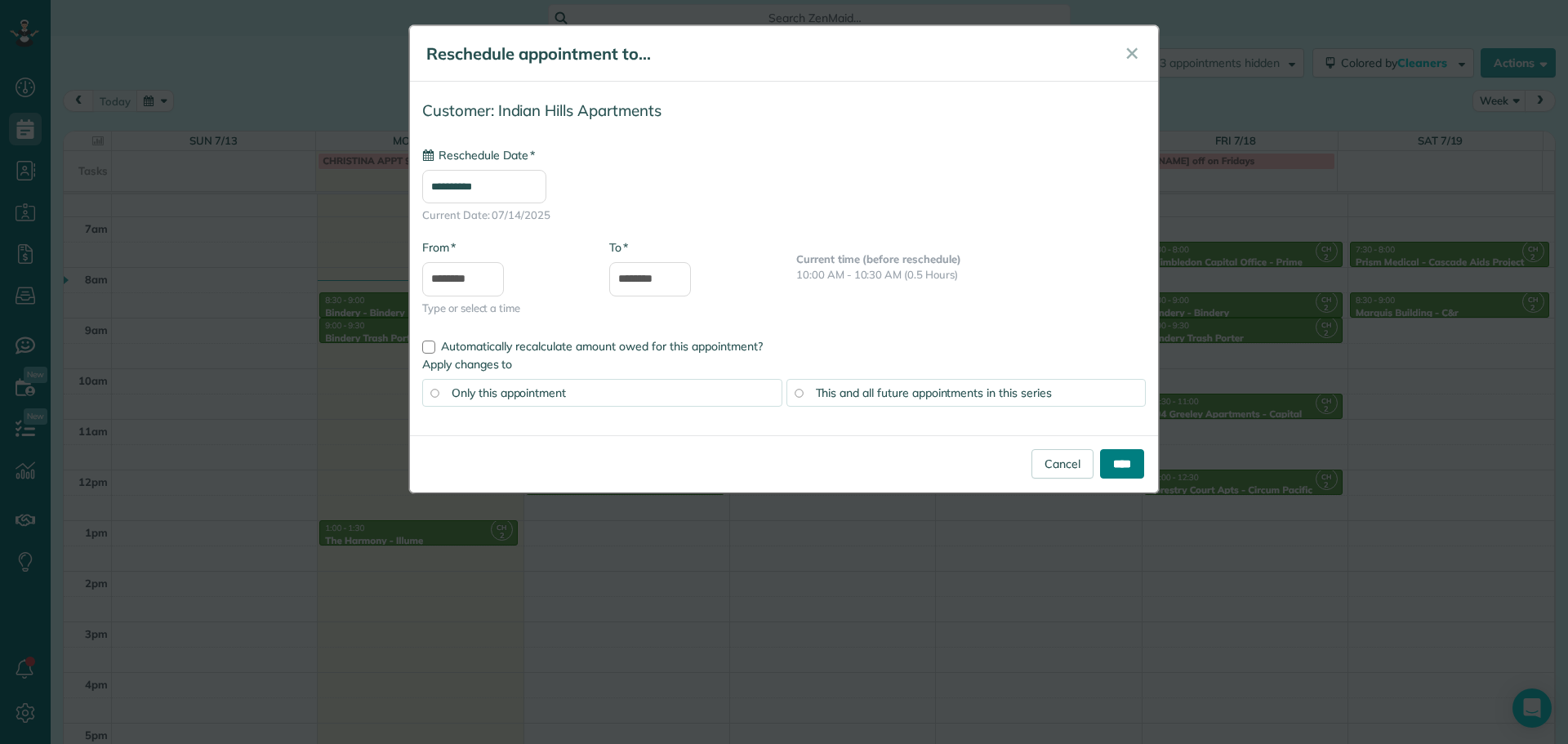 click on "****" at bounding box center (1122, 464) 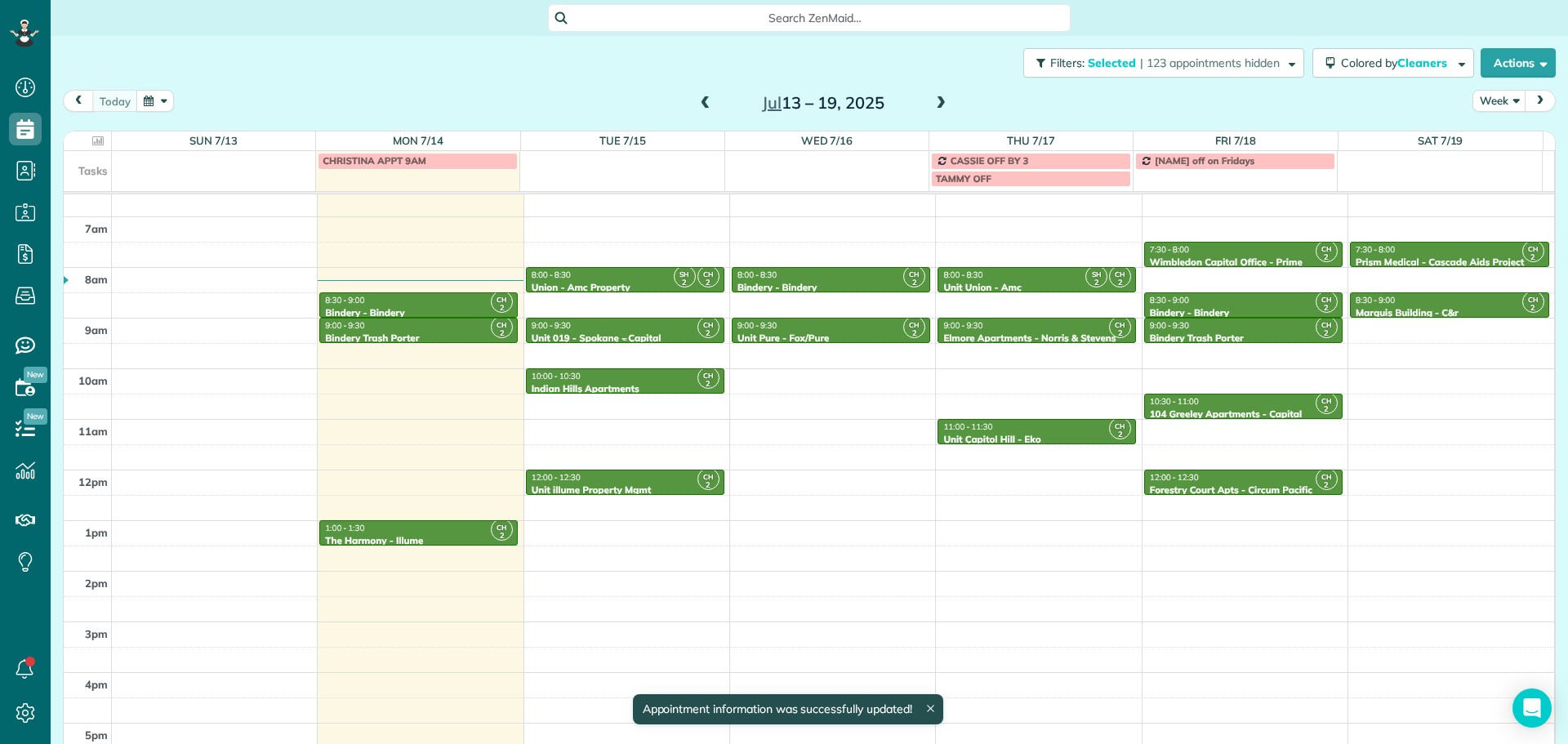click at bounding box center (625, 330) 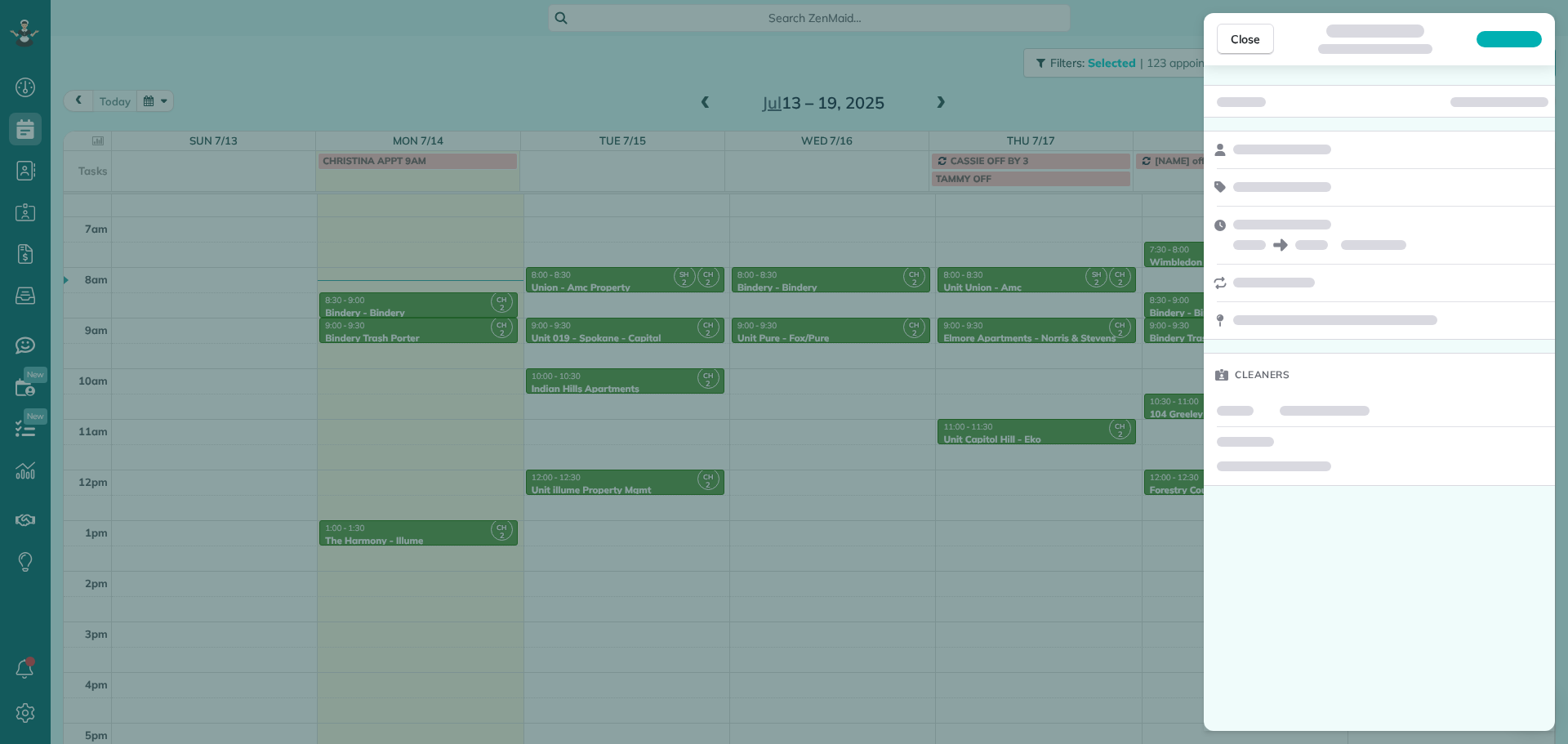 click on "Close   Cleaners" at bounding box center [784, 372] 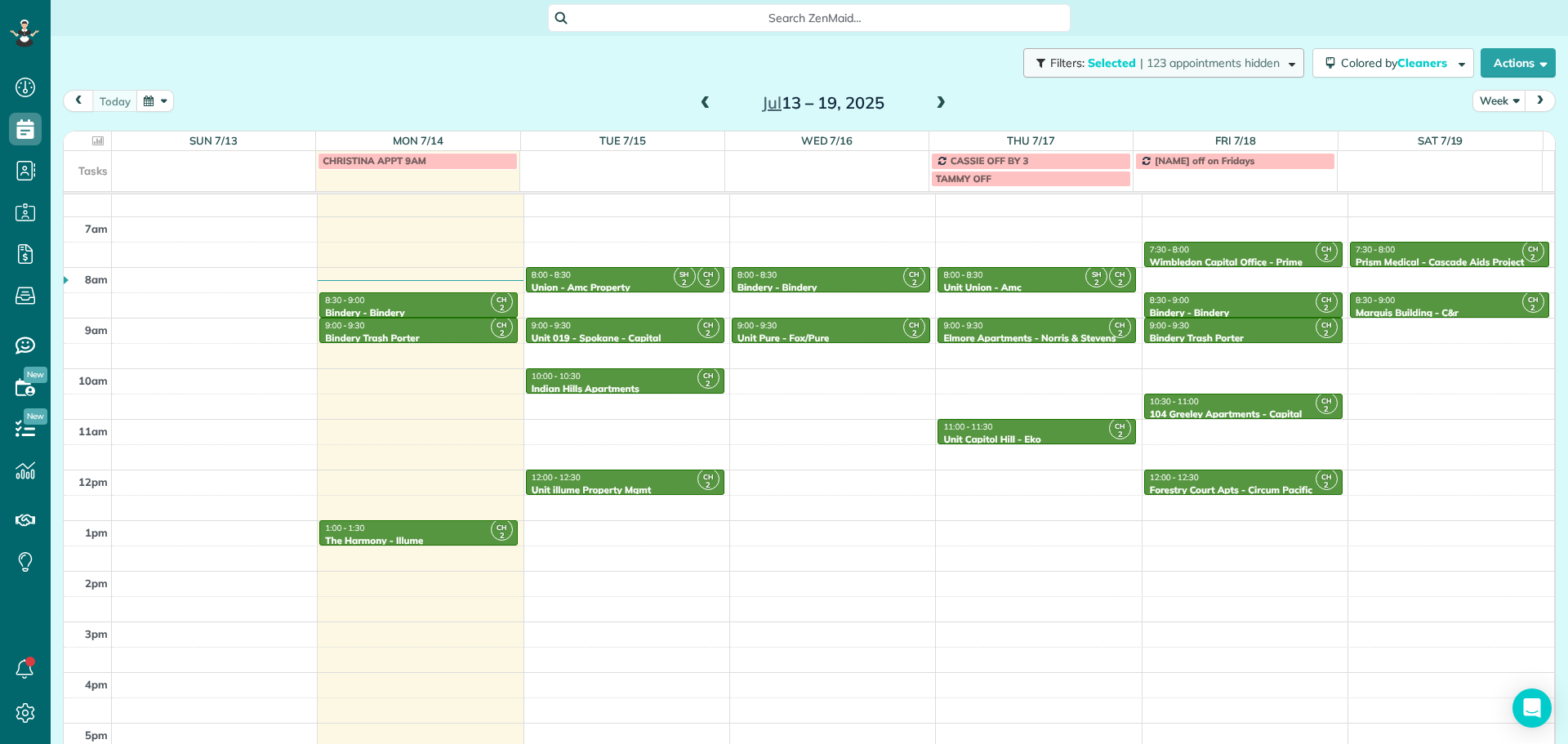 click on "|  123 appointments hidden" at bounding box center [1209, 63] 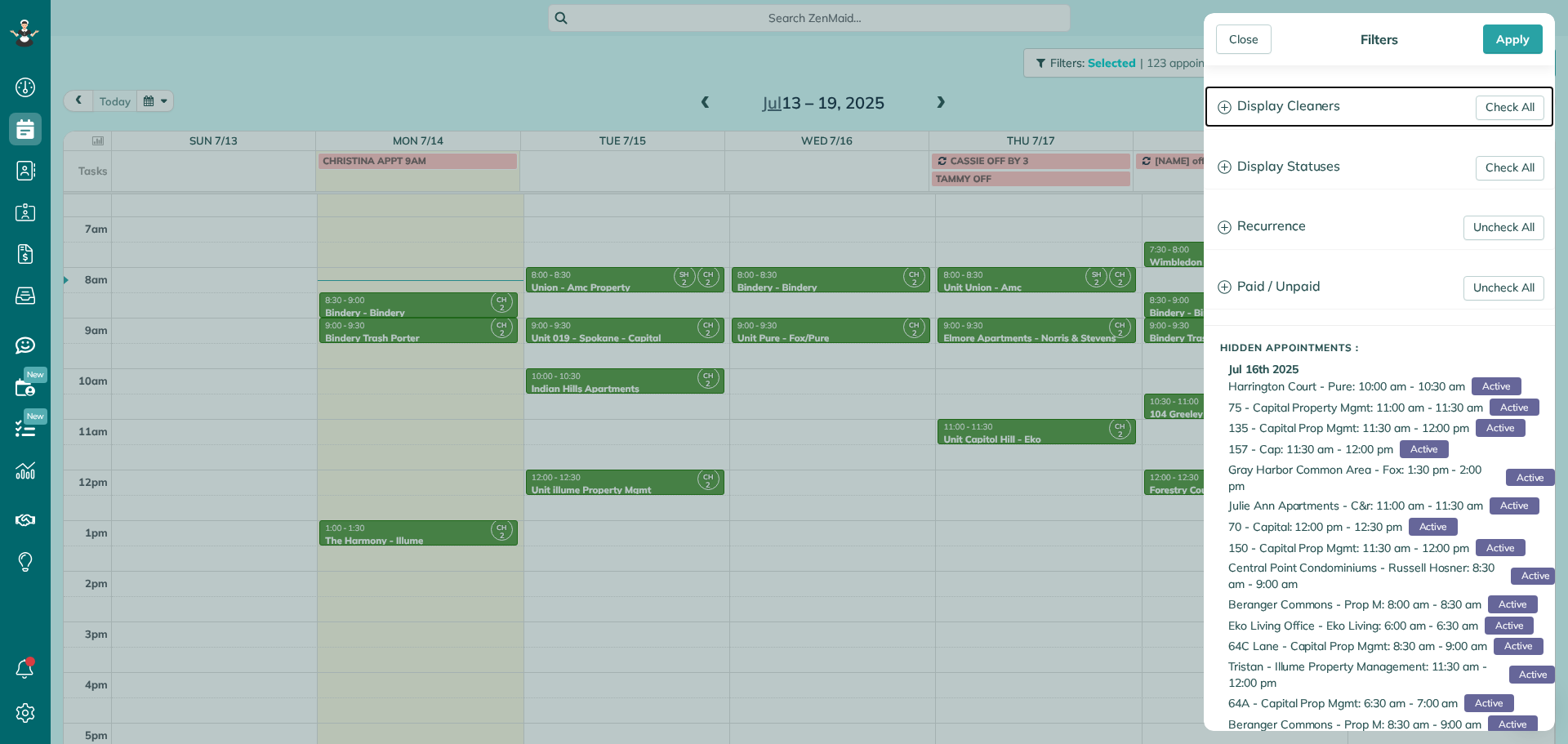 click on "Display Cleaners" at bounding box center [1379, 106] 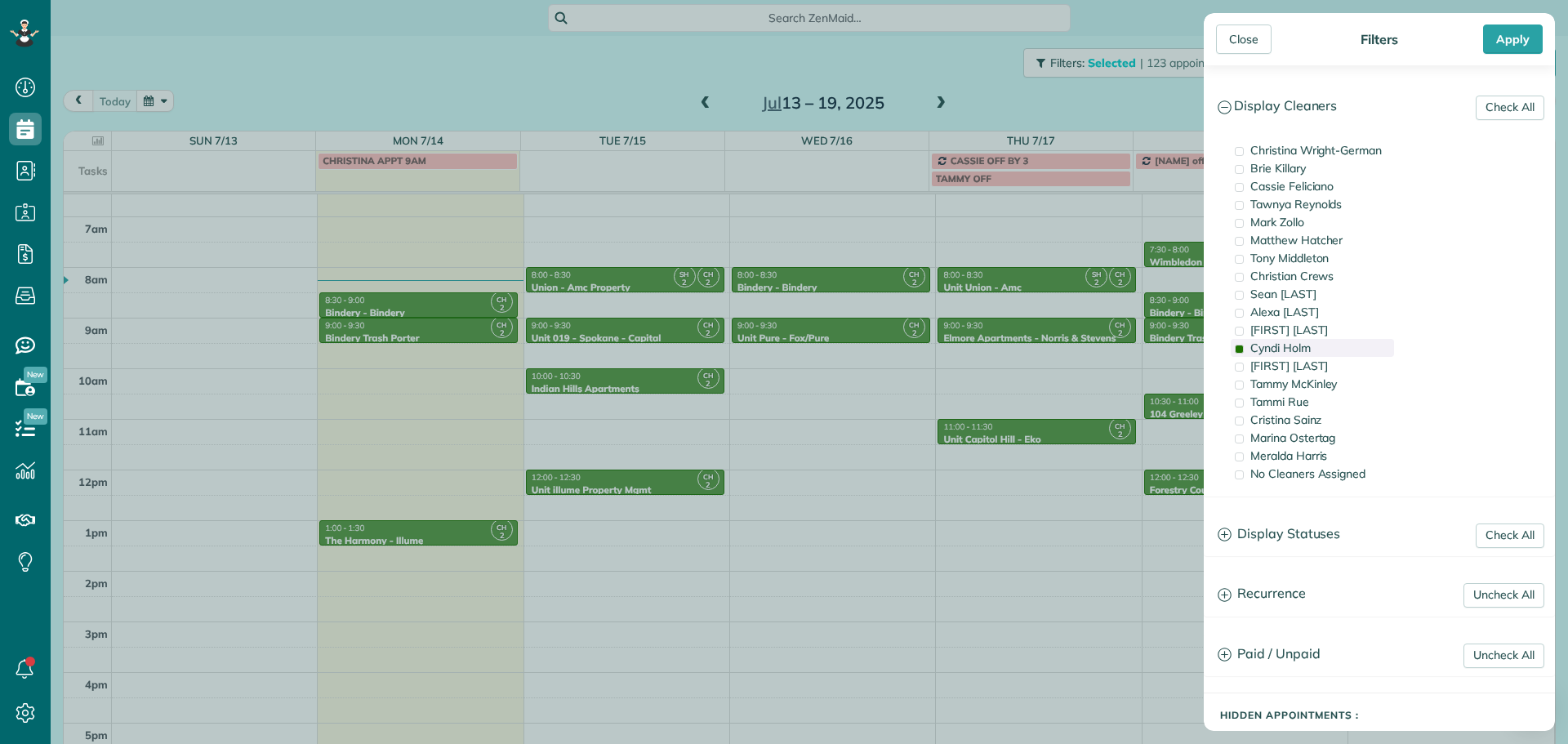 click on "Cyndi Holm" at bounding box center (1281, 348) 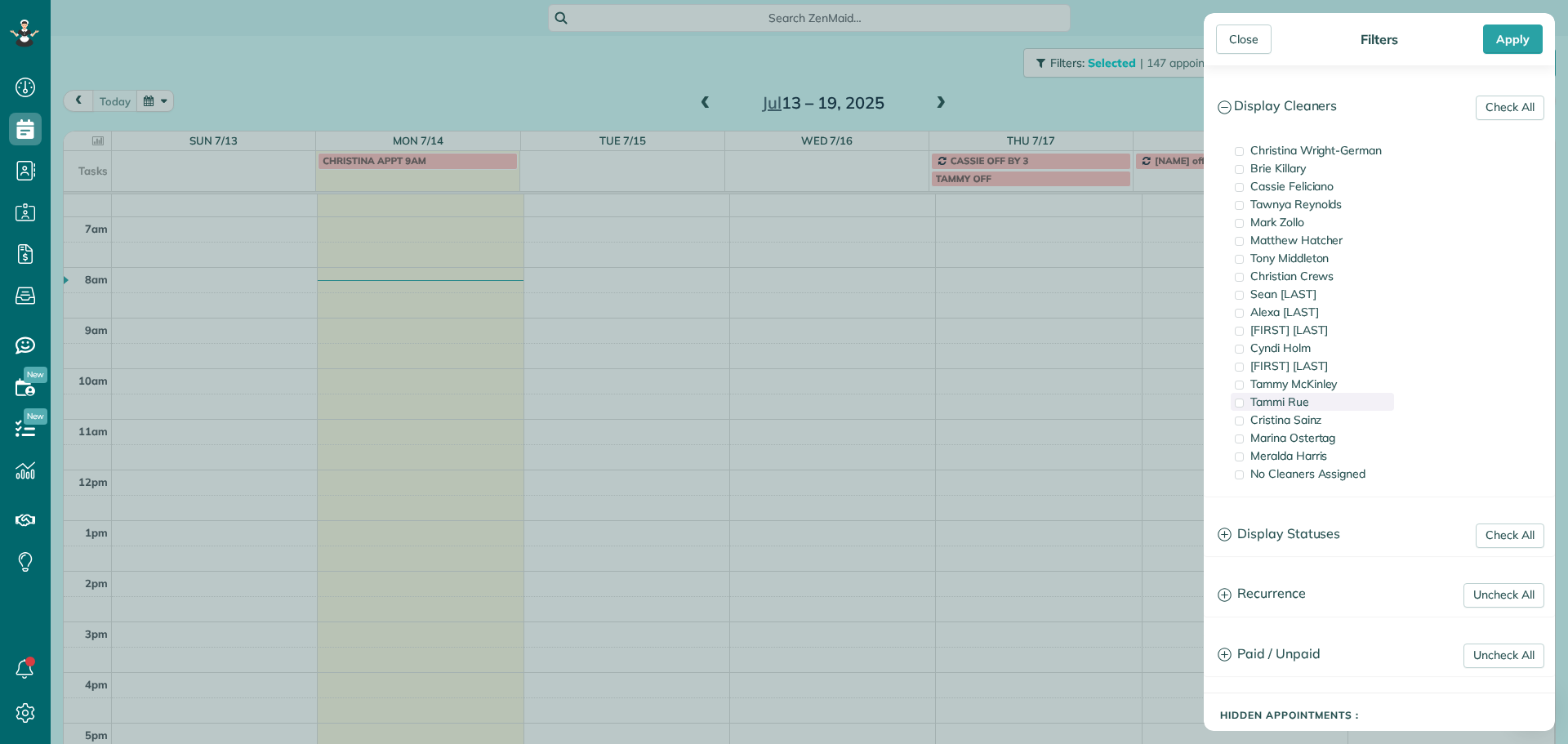 click on "Tammi Rue" at bounding box center (1312, 402) 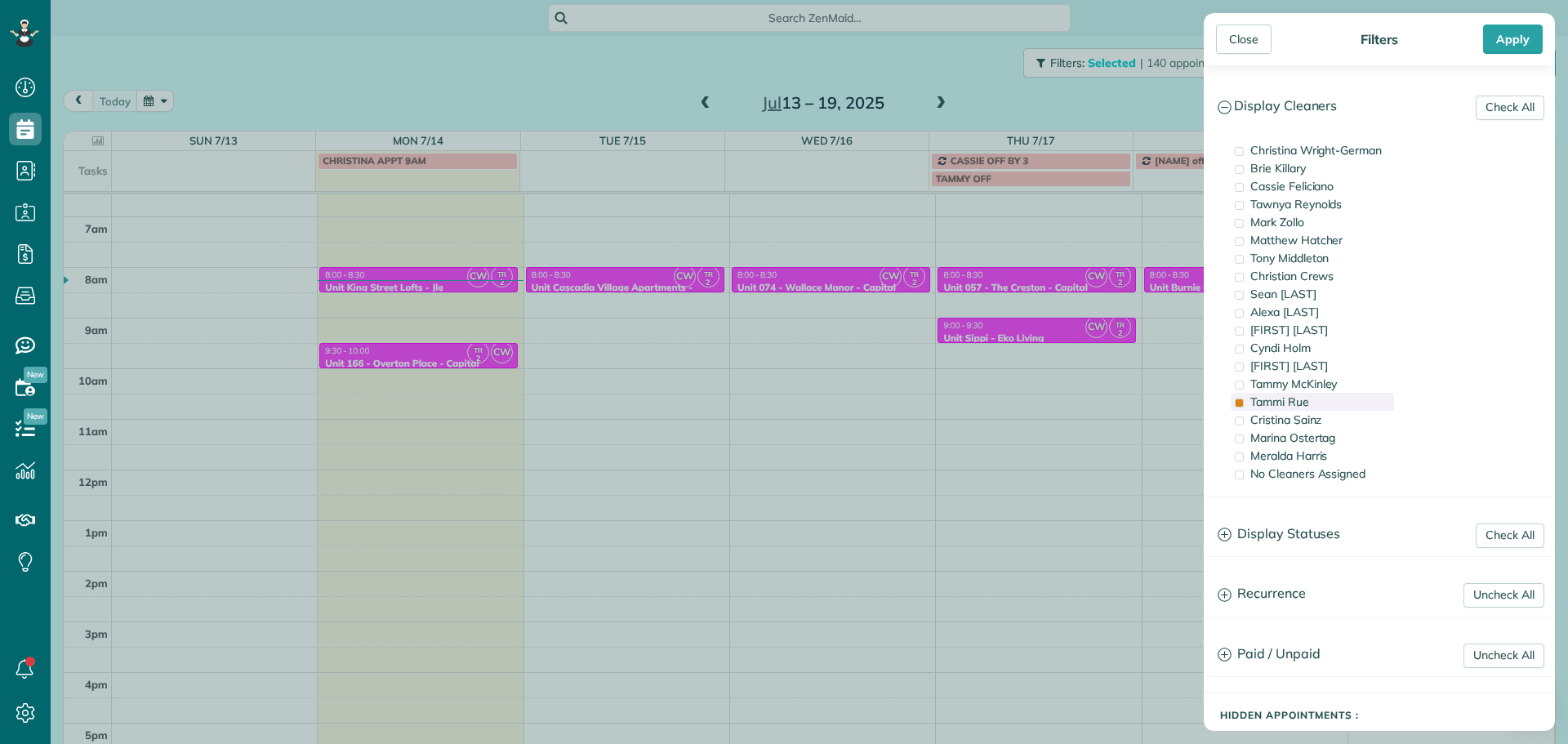 click on "Tammi Rue" at bounding box center (1280, 402) 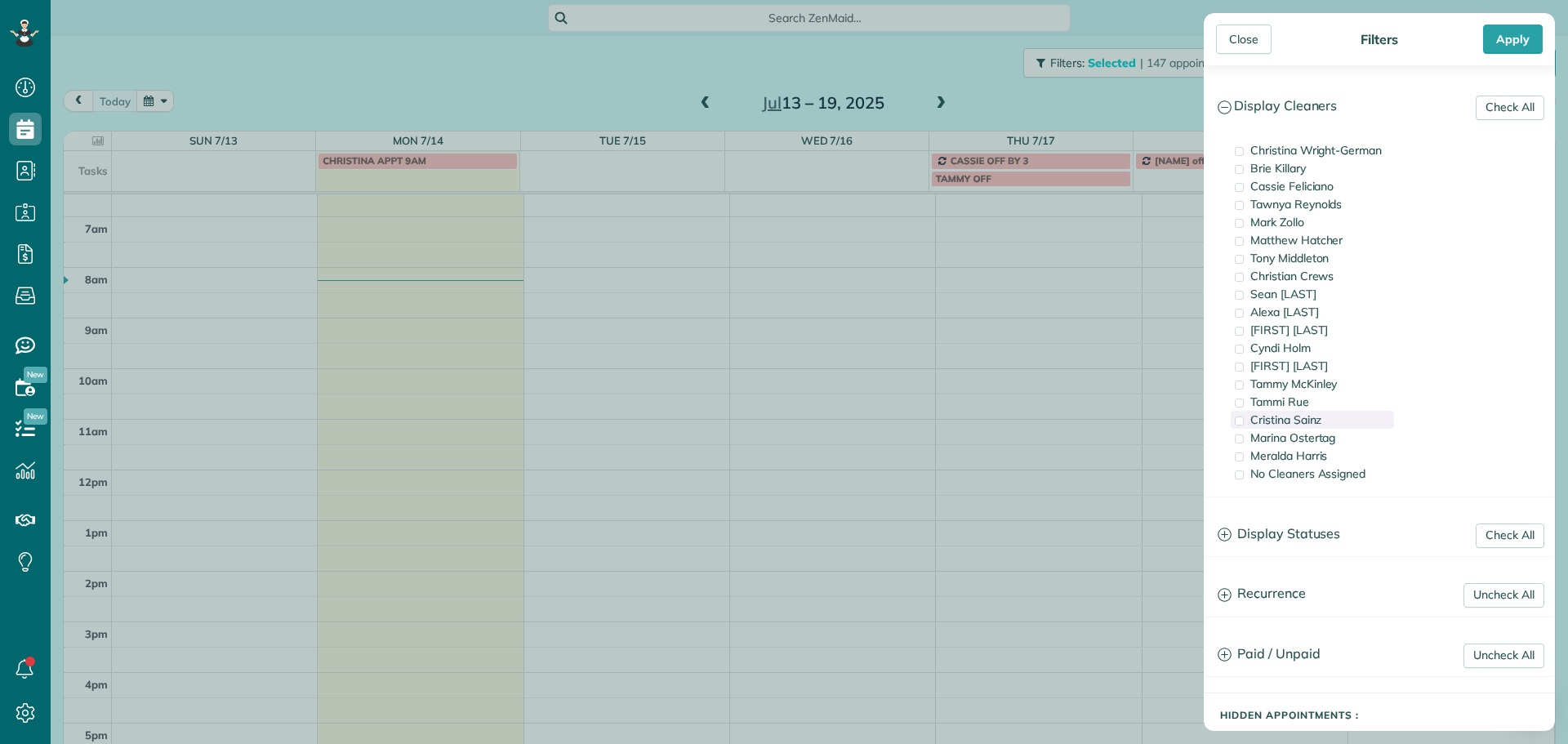 click on "Cristina Sainz" at bounding box center (1285, 420) 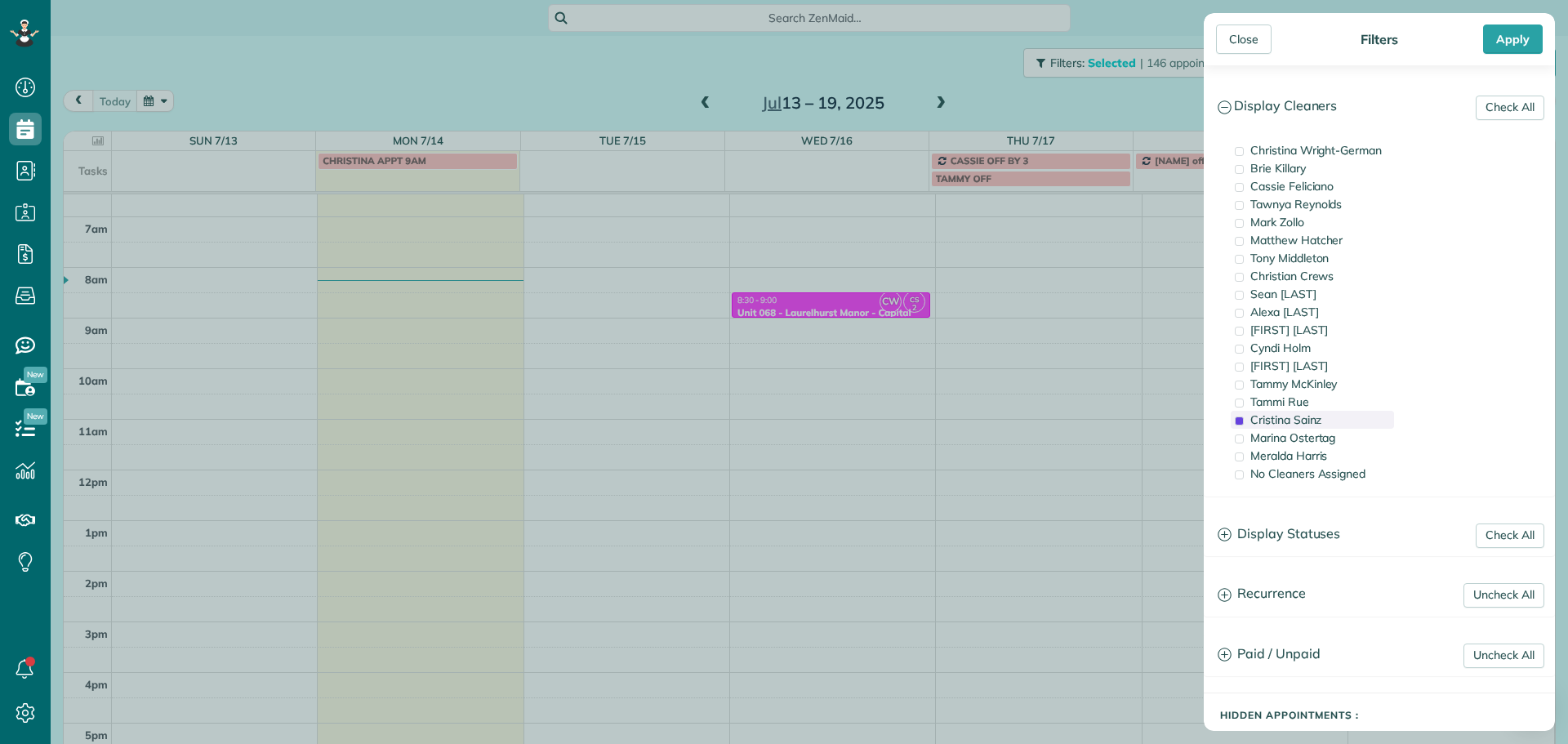 click on "Cristina Sainz" at bounding box center (1285, 420) 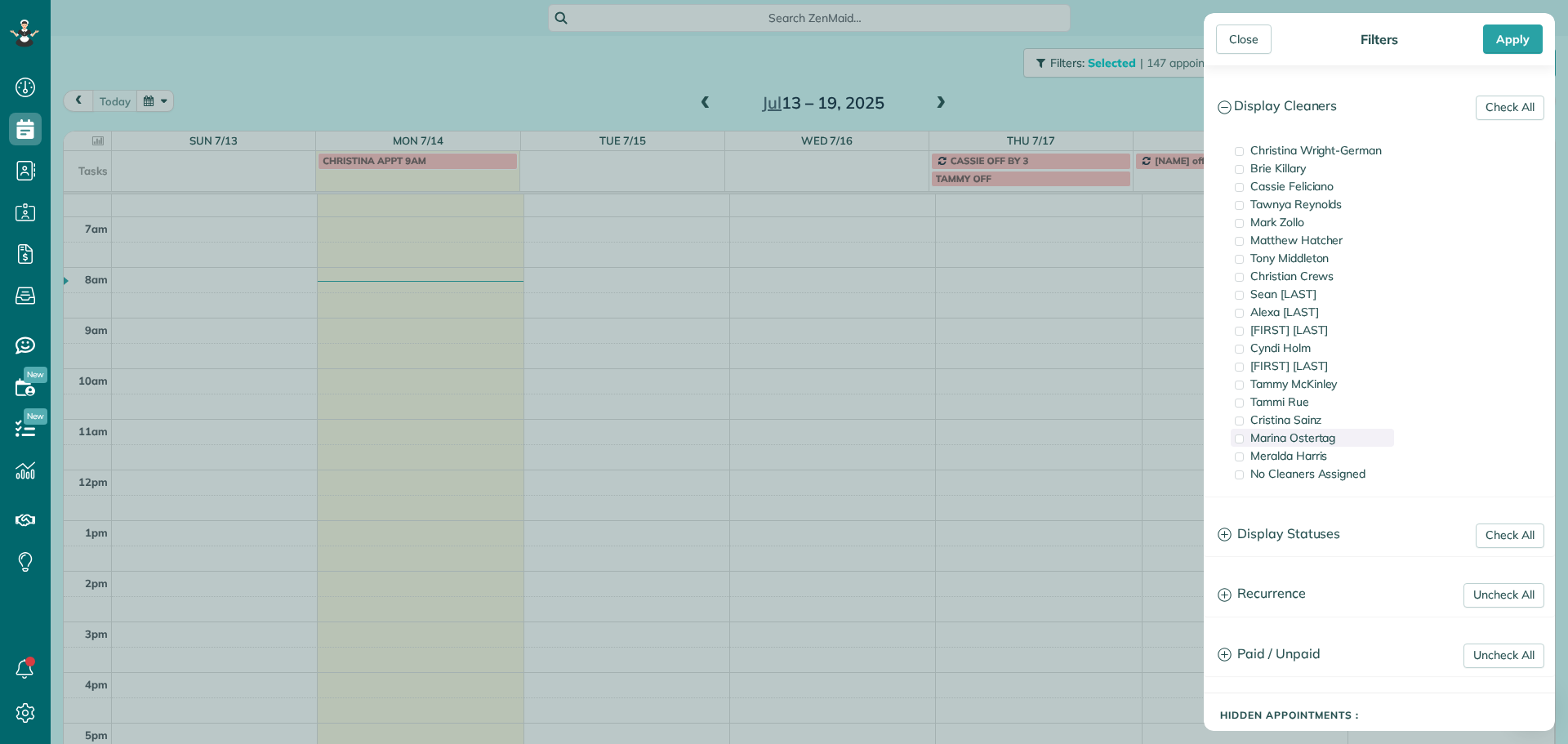 click on "Marina Ostertag" at bounding box center (1312, 438) 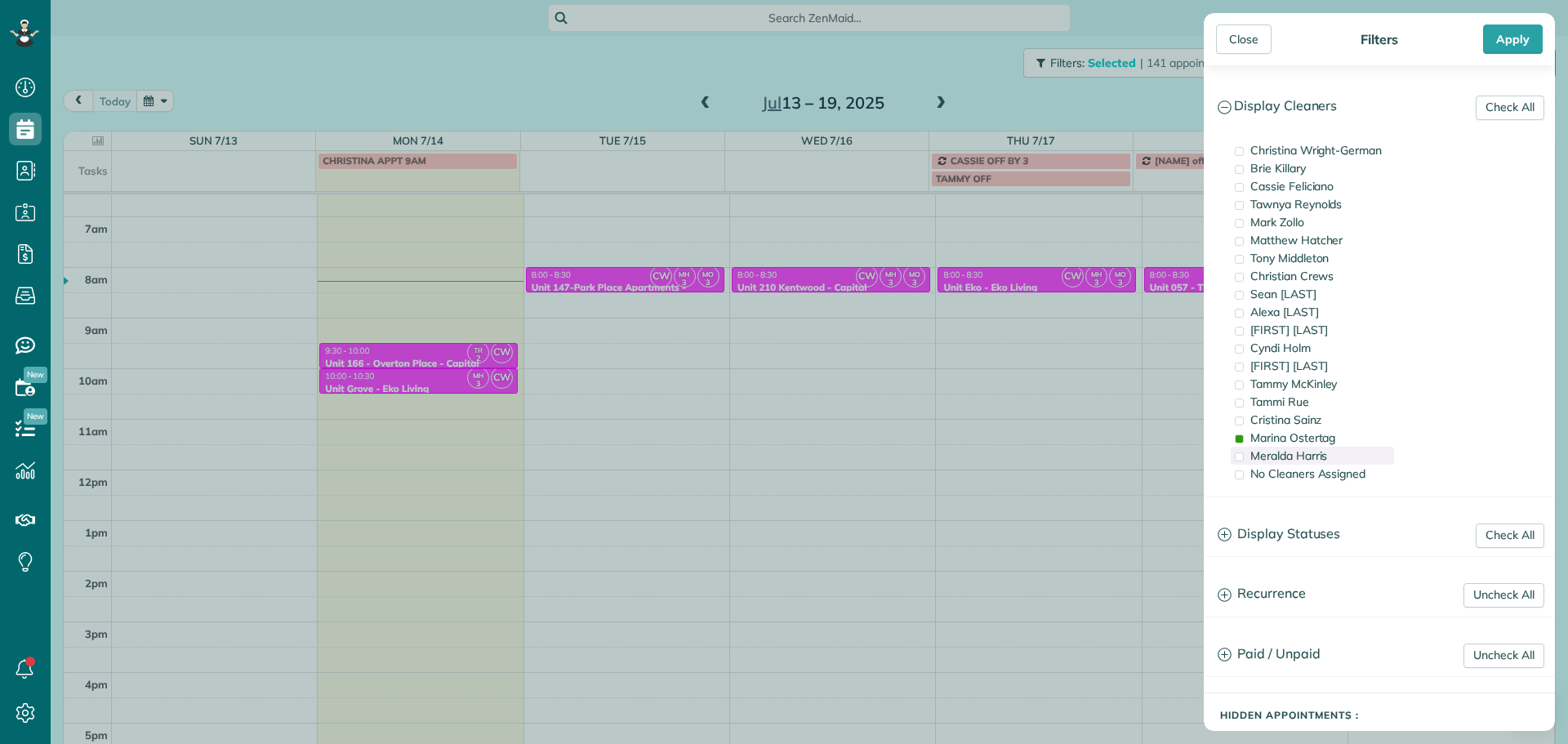 click on "Meralda Harris" at bounding box center (1312, 456) 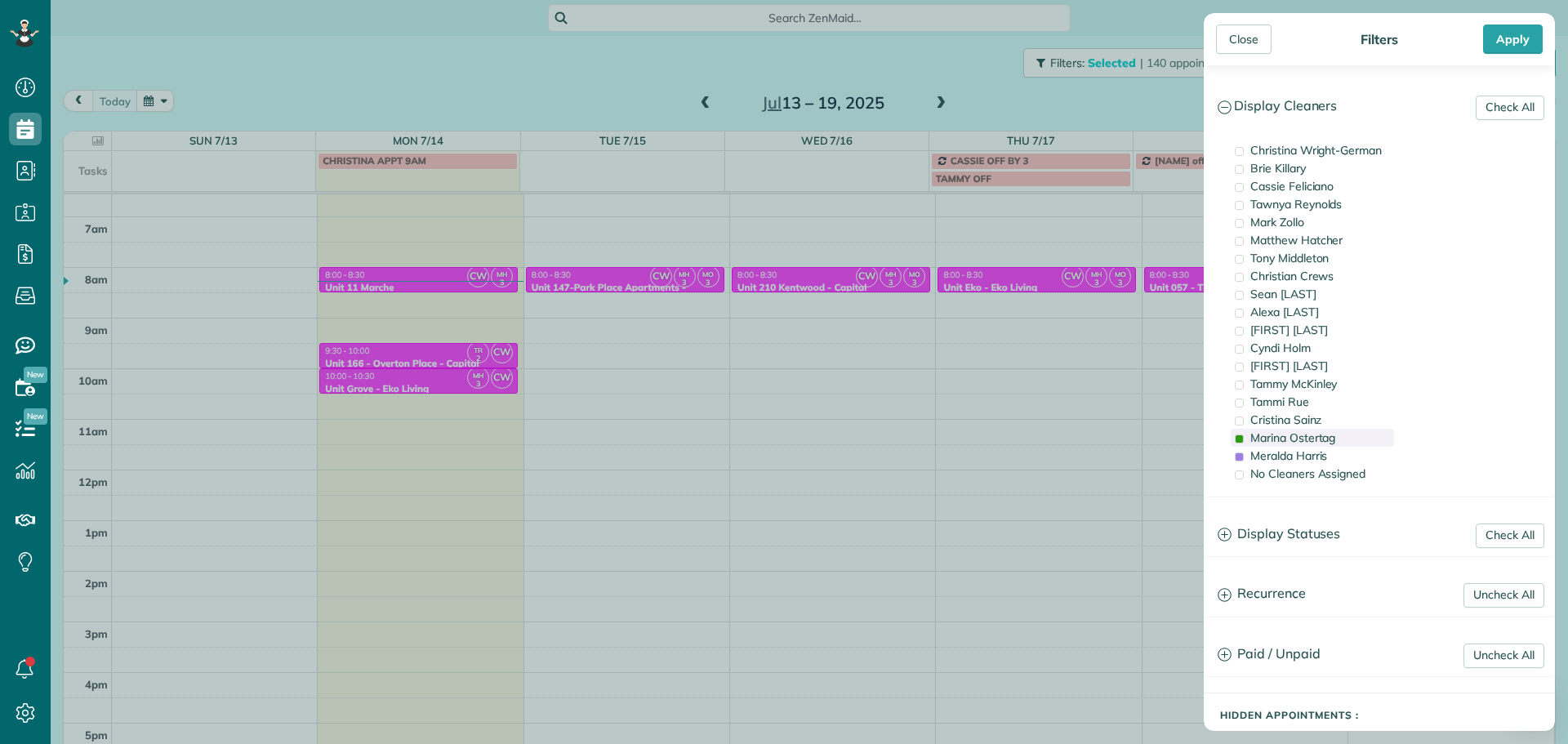 click on "Marina Ostertag" at bounding box center (1293, 438) 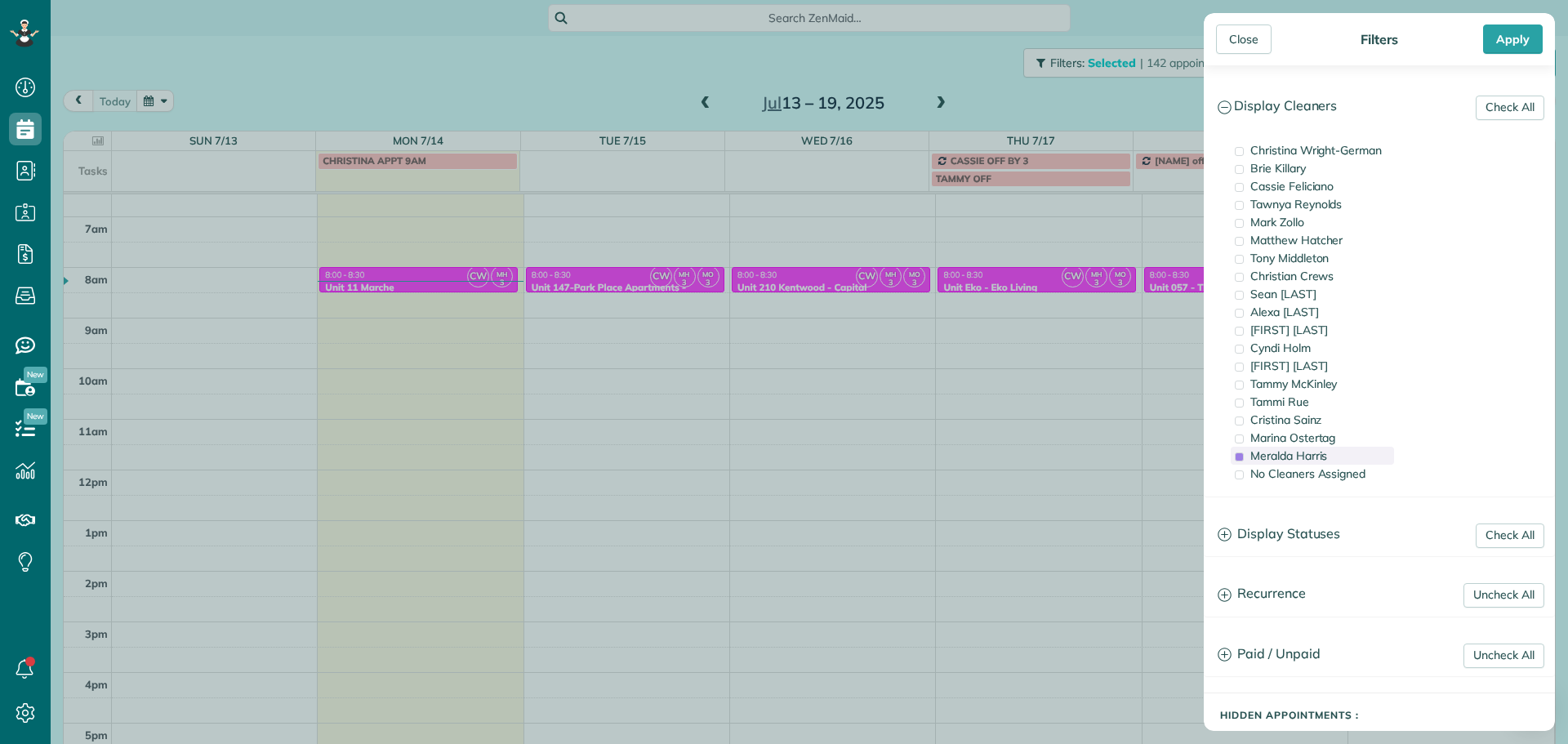 click on "Meralda Harris" at bounding box center (1289, 456) 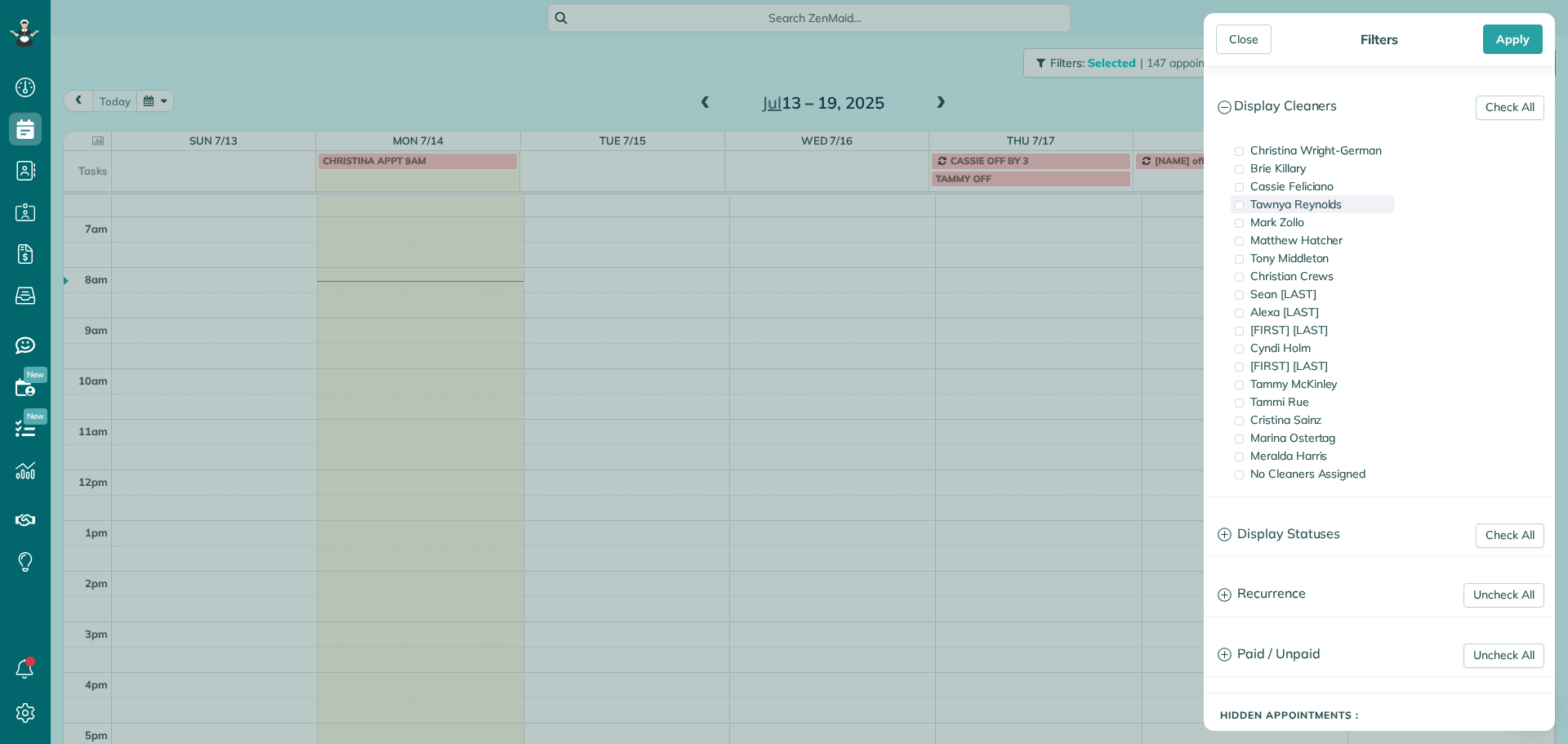 click on "Tawnya Reynolds" at bounding box center (1296, 204) 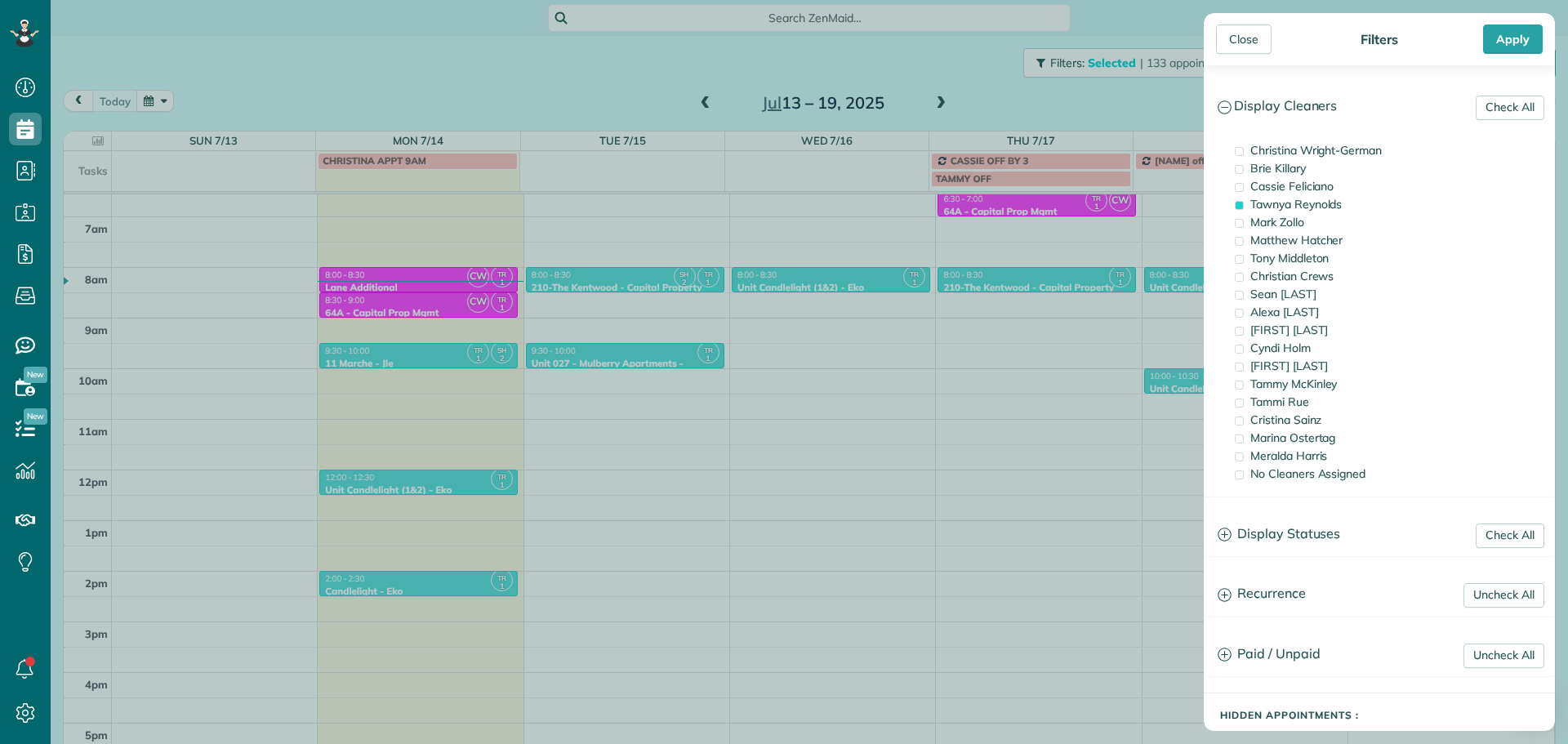 click on "Close
Filters
Apply
Check All
Display Cleaners
[FIRST] [LAST]
[FIRST] [LAST]
[FIRST] [LAST]
[FIRST] [LAST]
[FIRST] [LAST]
[FIRST] [LAST]
[FIRST] [LAST]" at bounding box center (784, 372) 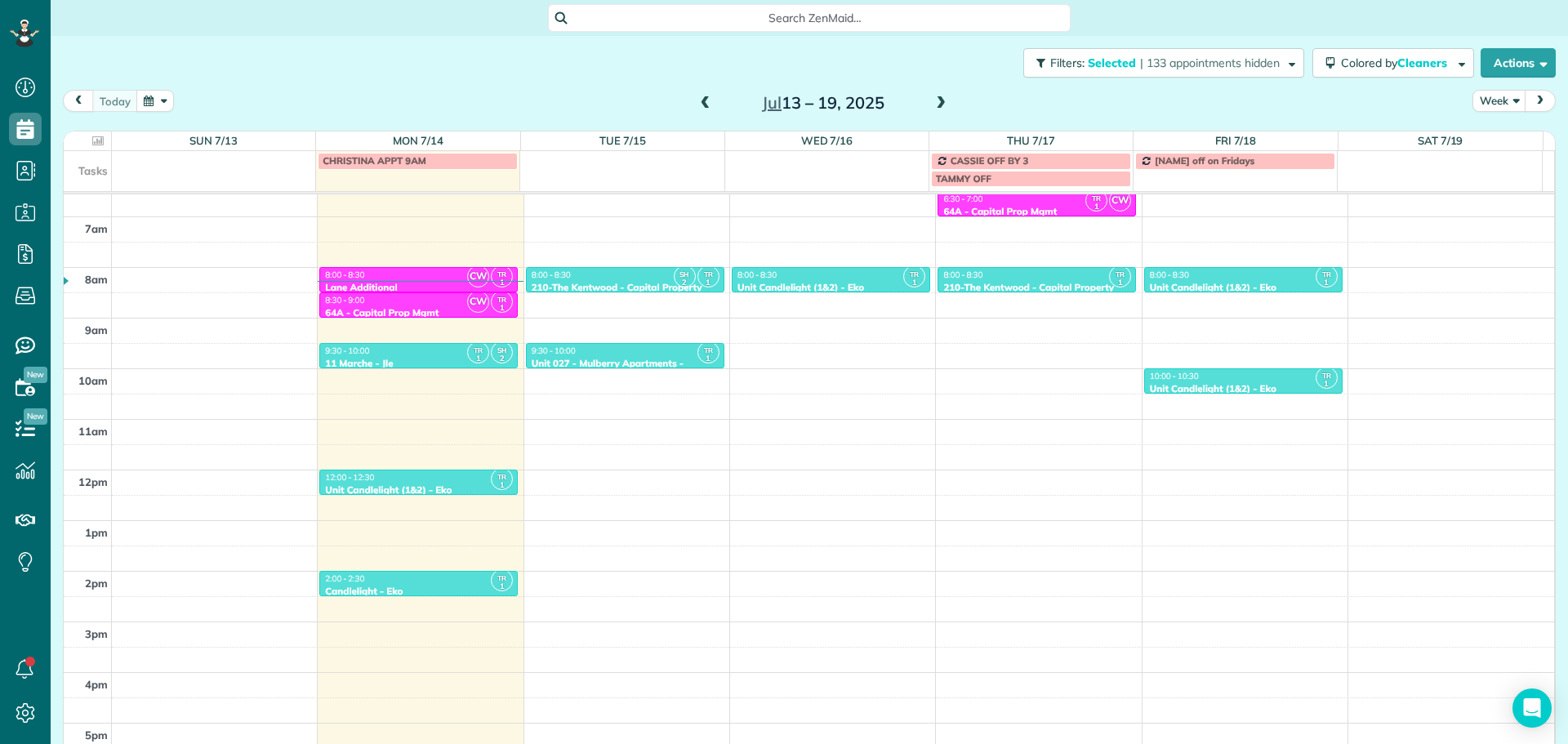 click on "12:00 - 12:30" at bounding box center (418, 477) 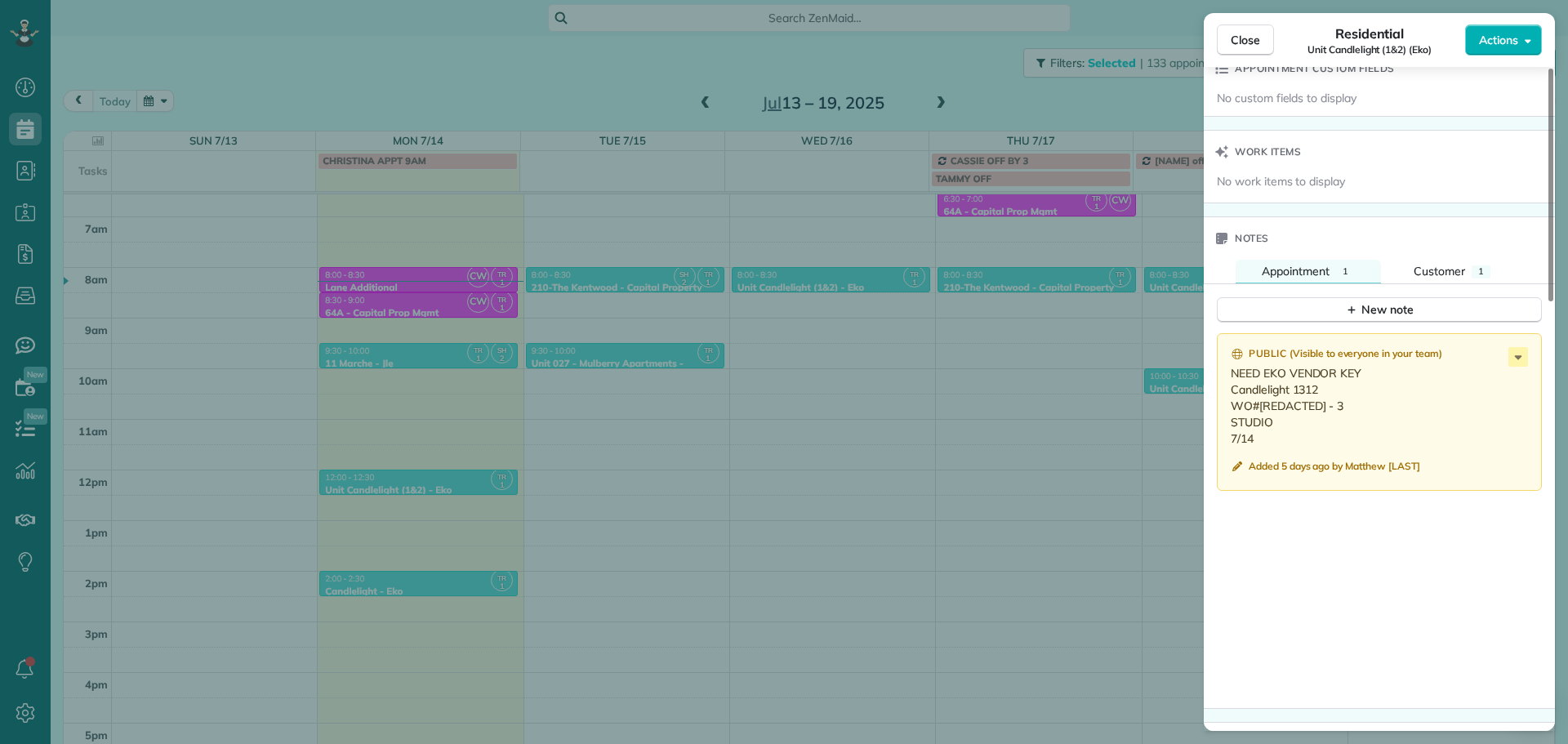 scroll, scrollTop: 1143, scrollLeft: 0, axis: vertical 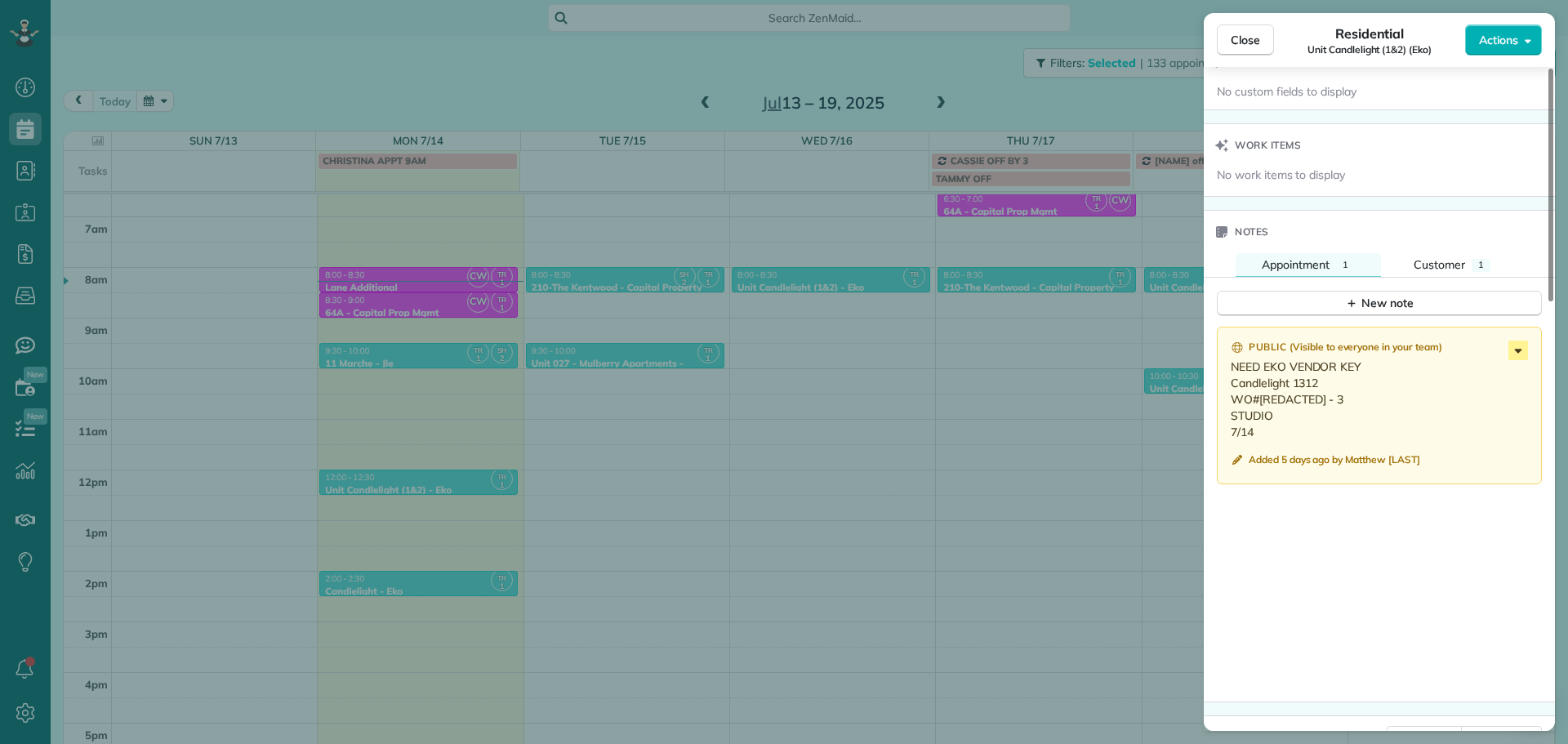 click 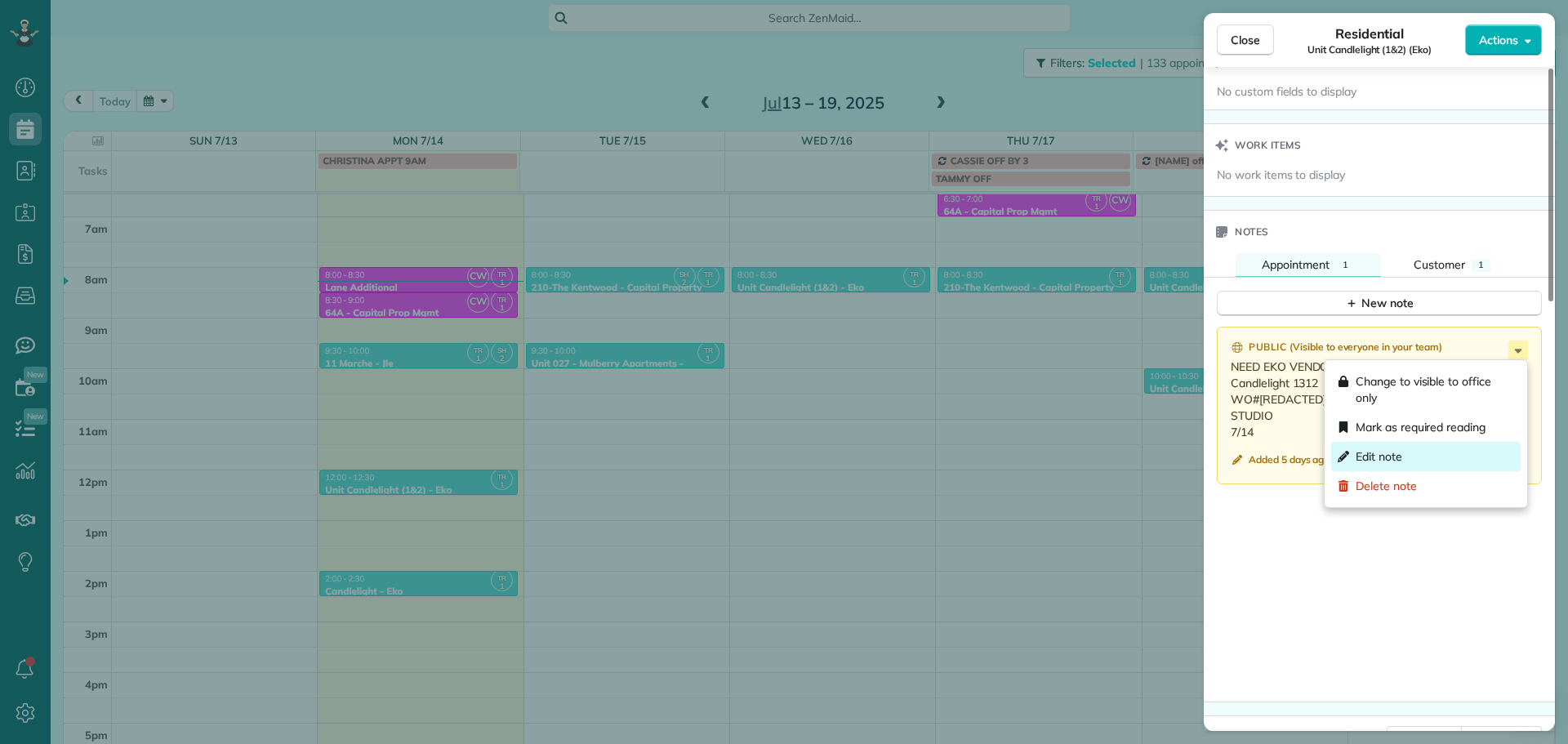 click on "Edit note" at bounding box center [1426, 457] 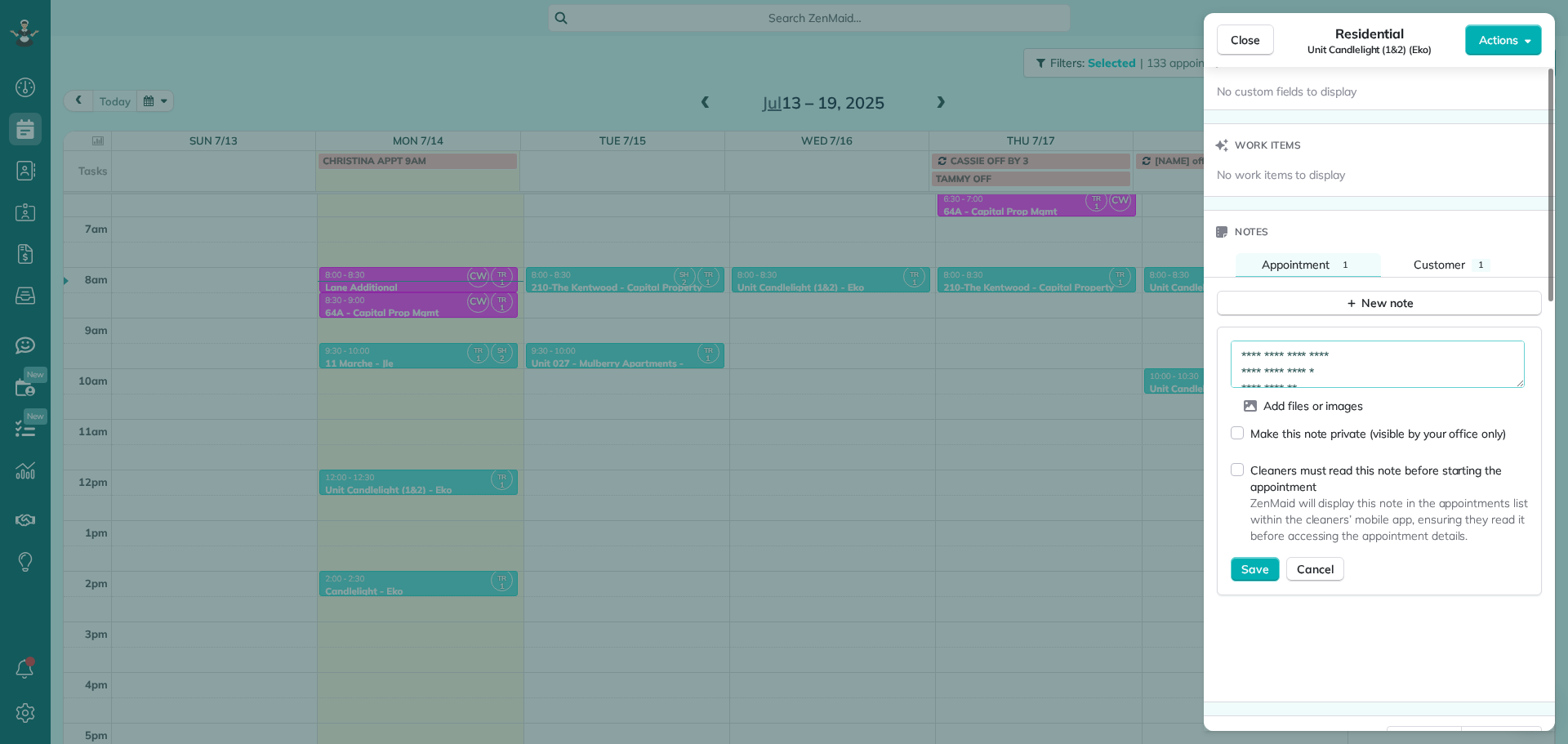 click on "**********" at bounding box center [1378, 364] 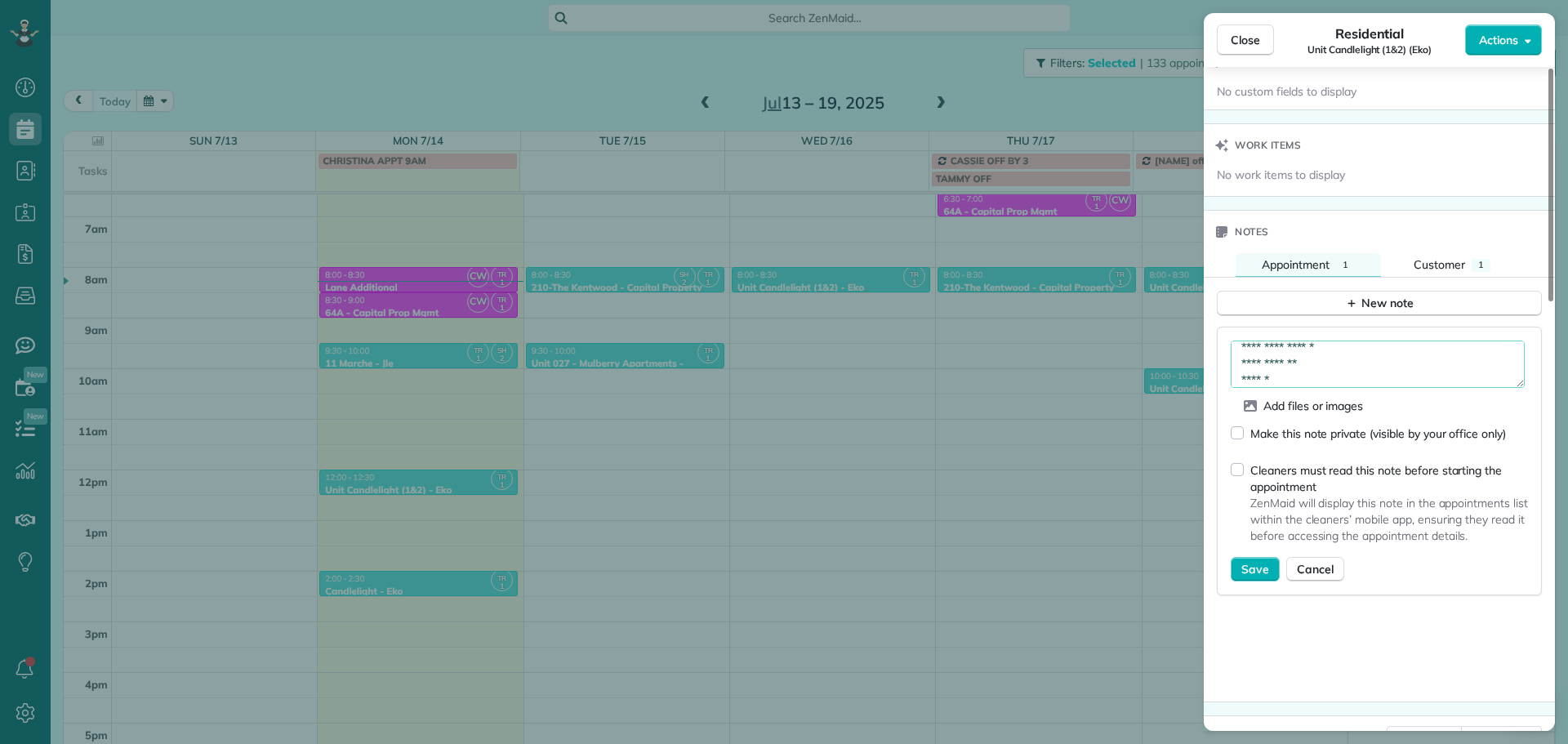 scroll, scrollTop: 42, scrollLeft: 0, axis: vertical 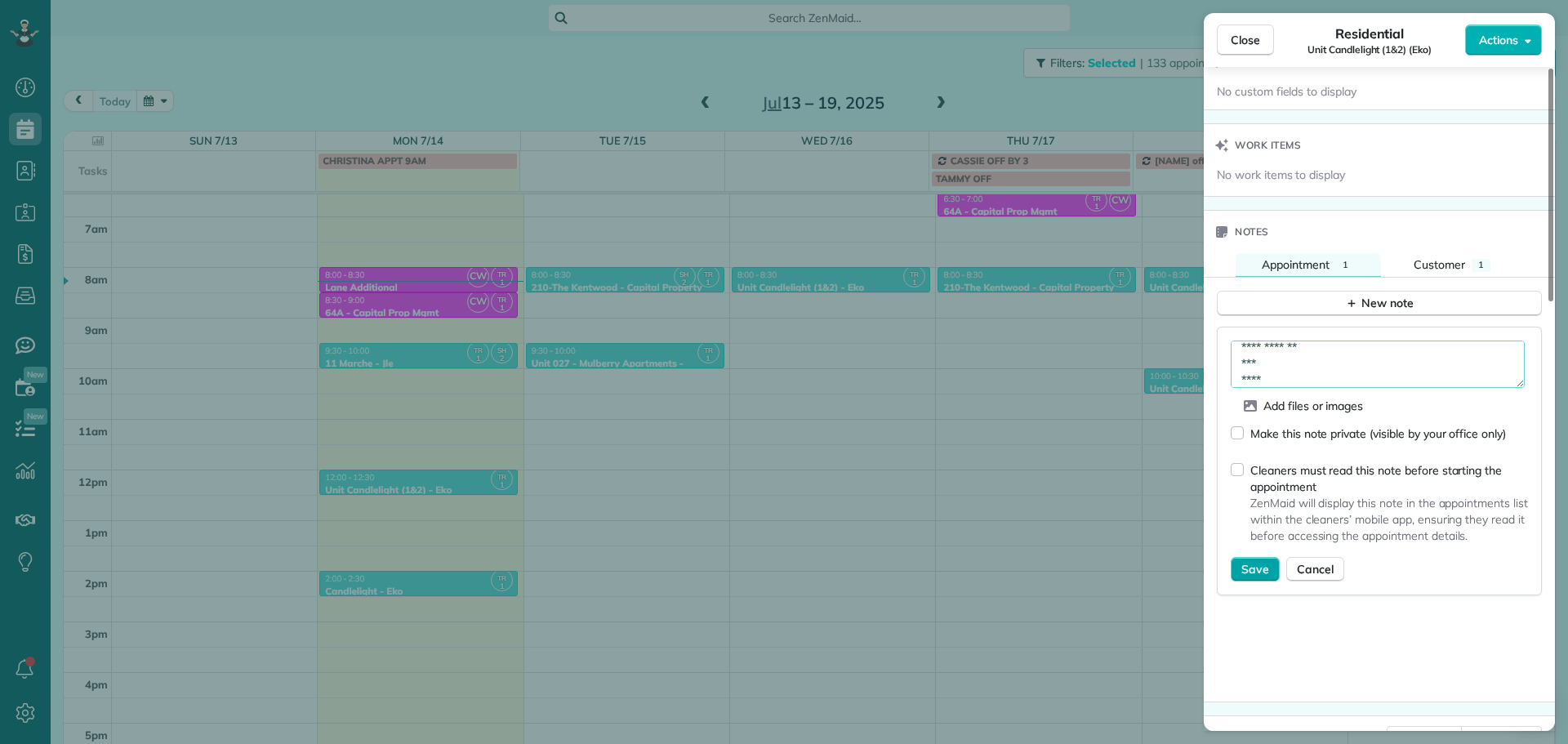 type on "**********" 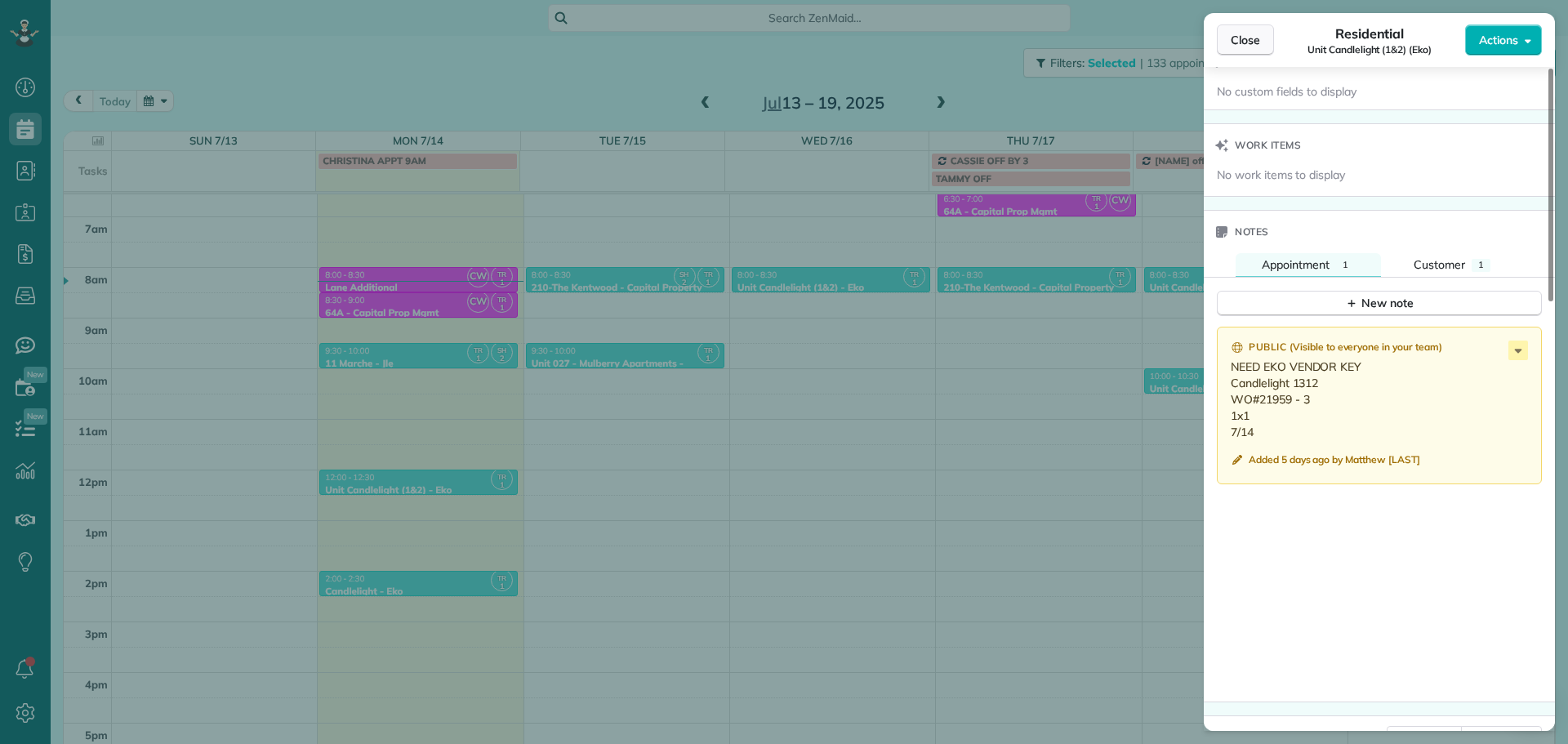 click on "Close" at bounding box center [1245, 40] 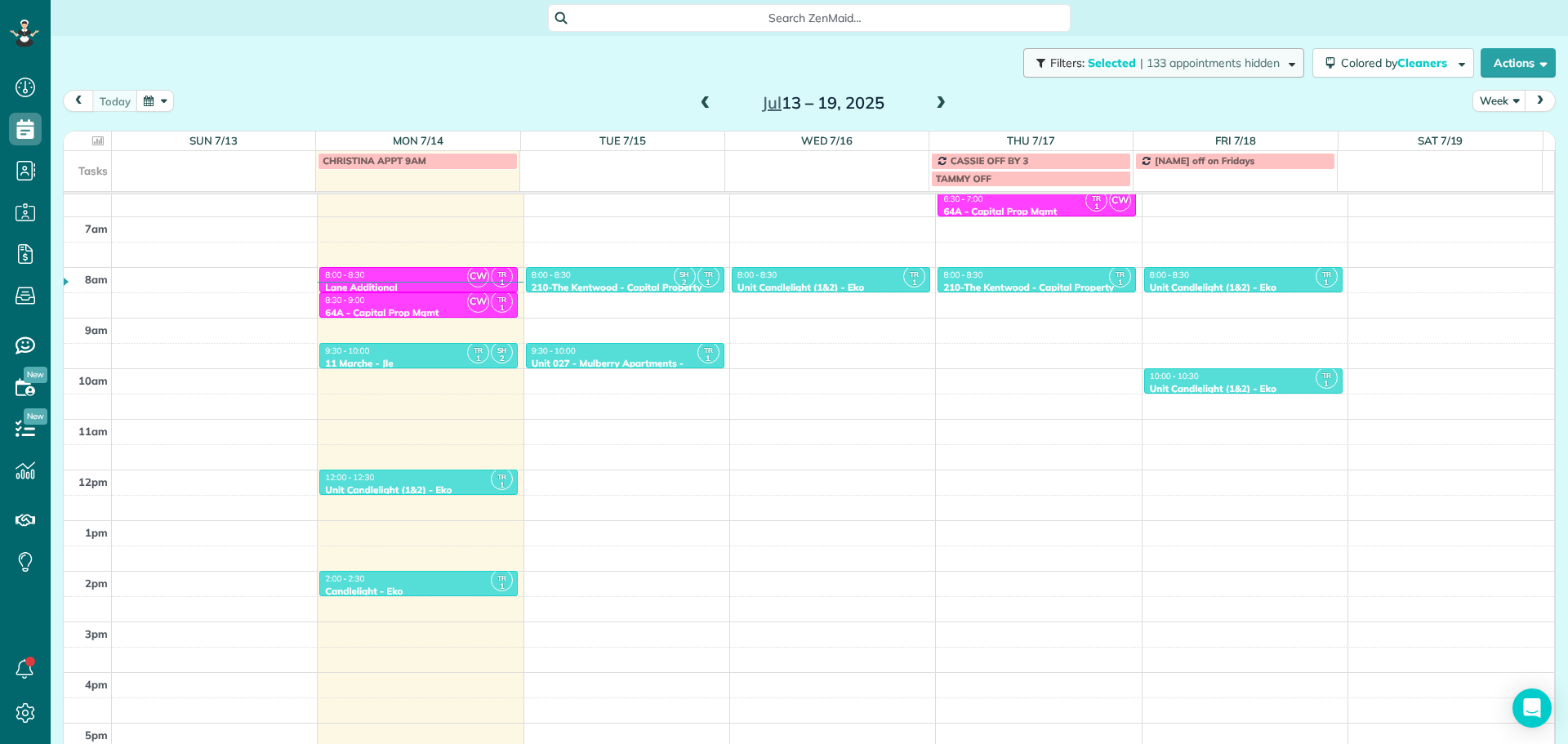 click on "|  133 appointments hidden" at bounding box center [1209, 63] 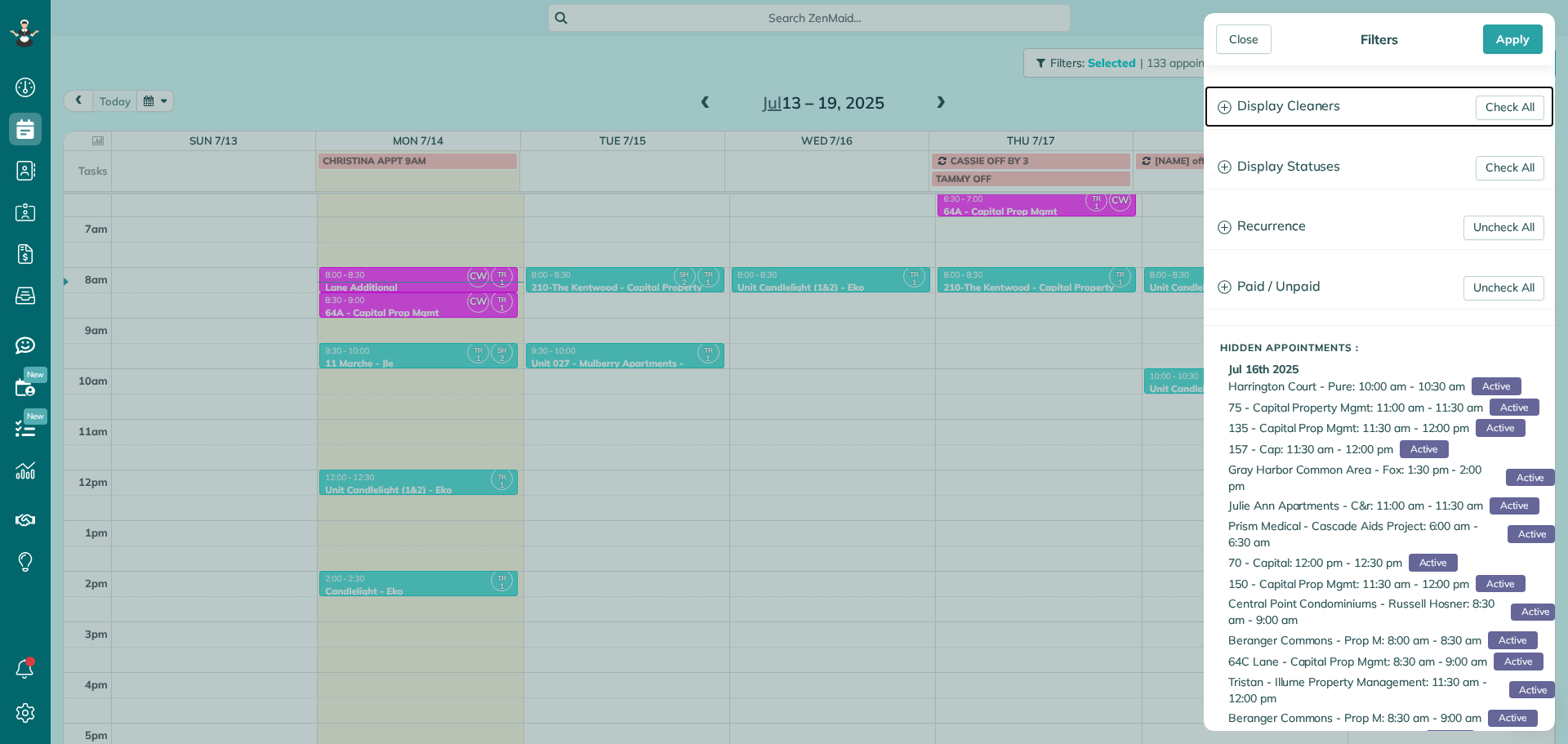 click on "Display Cleaners" at bounding box center [1379, 106] 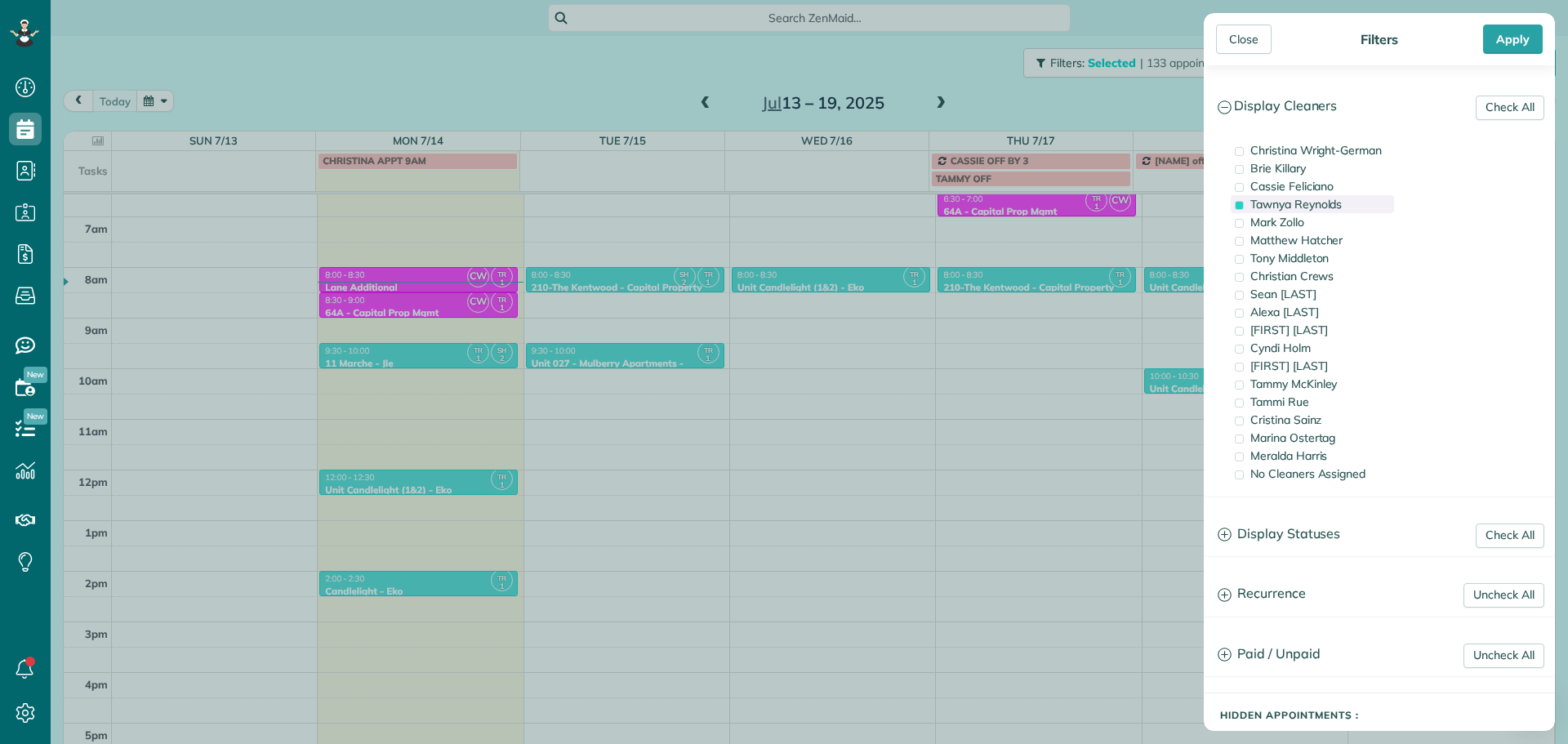 click on "Tawnya Reynolds" at bounding box center [1296, 204] 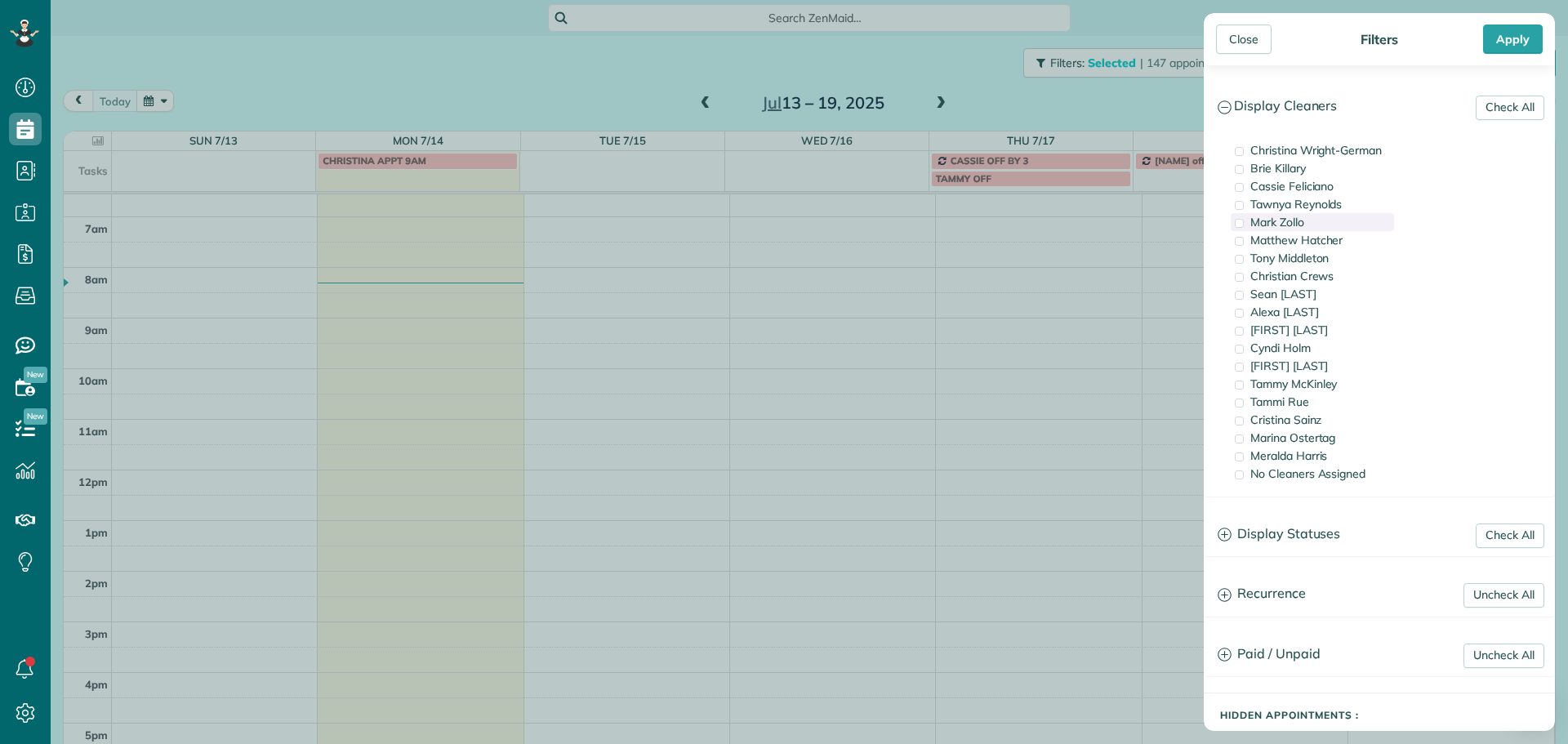 click on "Mark Zollo" at bounding box center (1312, 222) 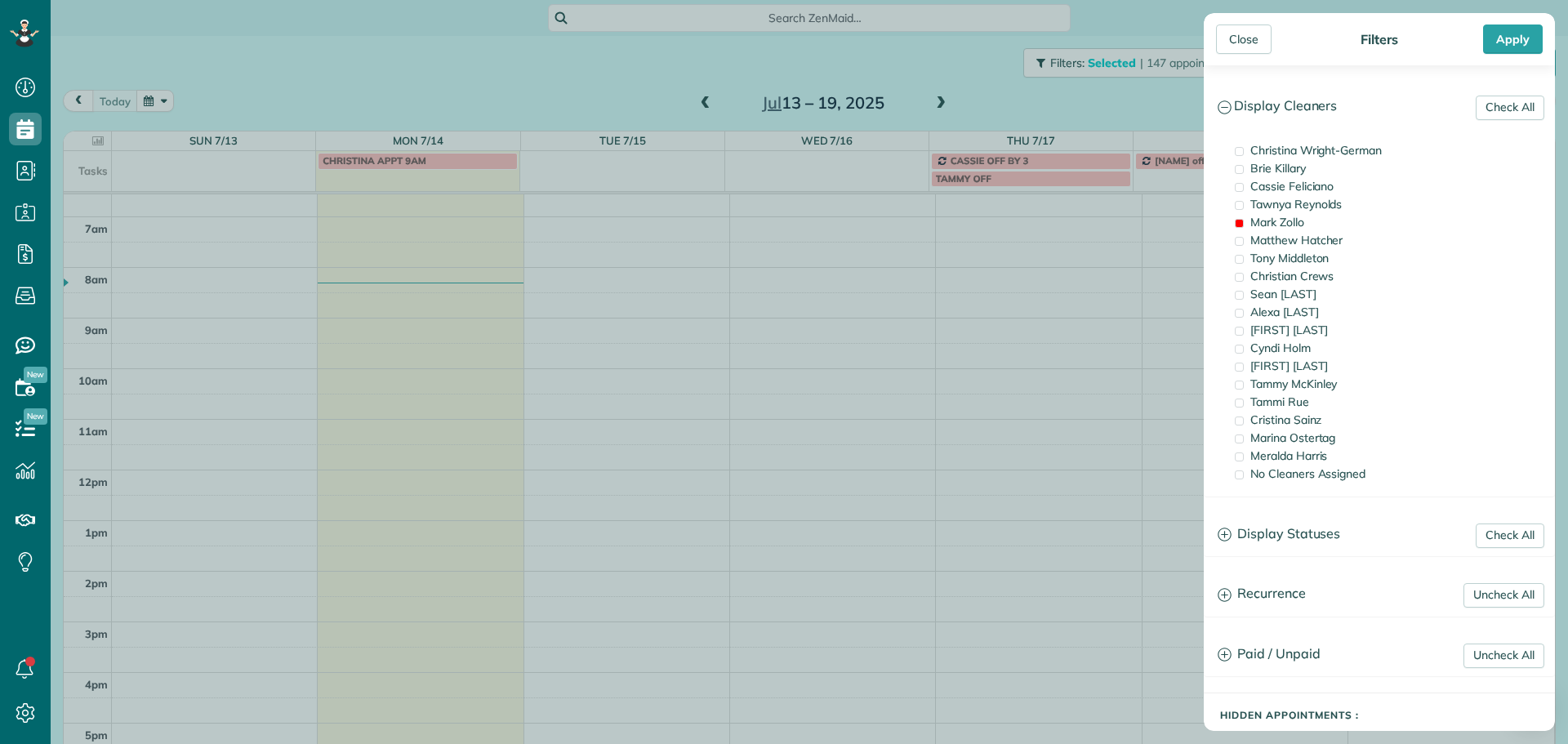 click on "Close
Filters
Apply
Check All
Display Cleaners
[FIRST] [LAST]
[FIRST] [LAST]
[FIRST] [LAST]
[FIRST] [LAST]
[FIRST] [LAST]
[FIRST] [LAST]
[FIRST] [LAST]" at bounding box center (784, 372) 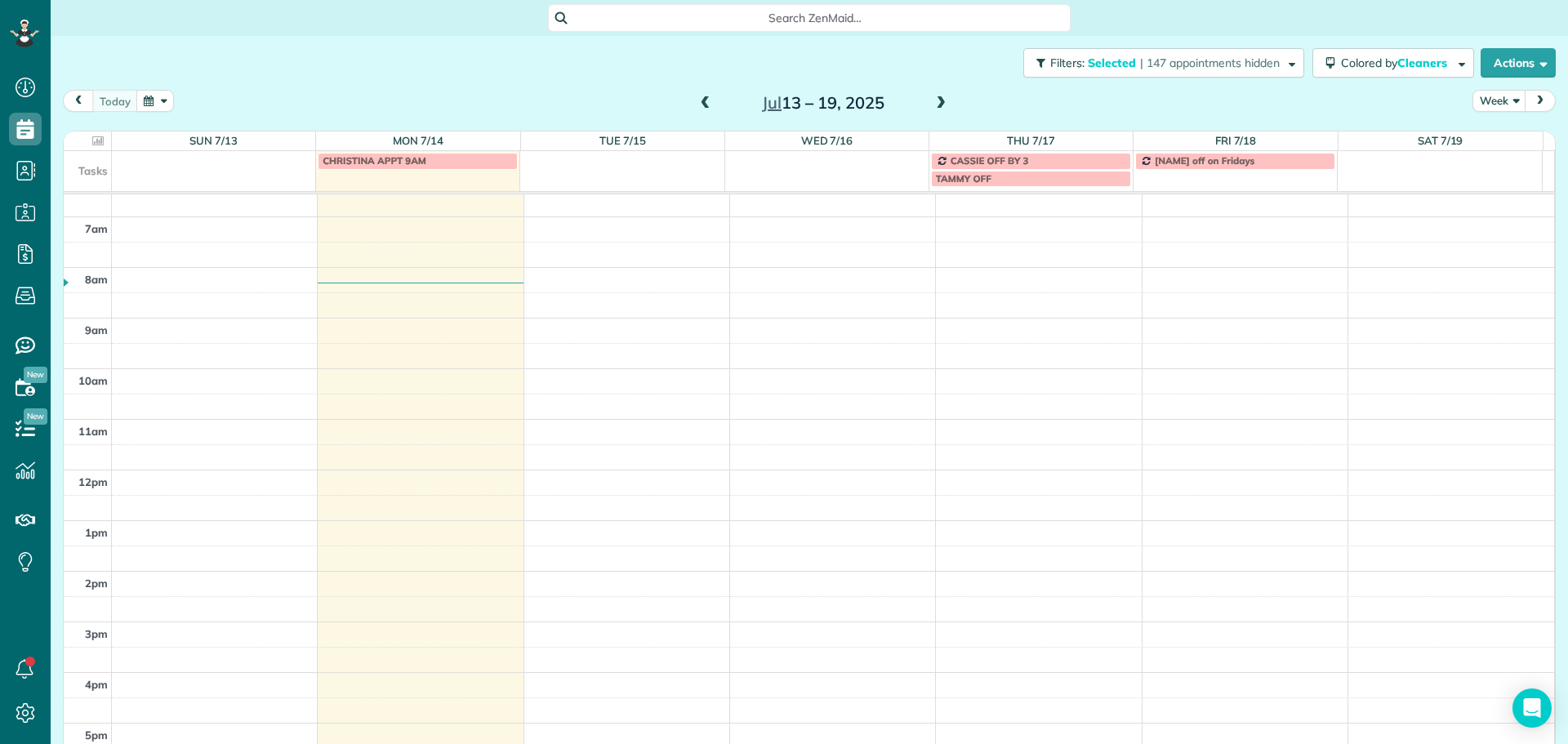 click at bounding box center (706, 104) 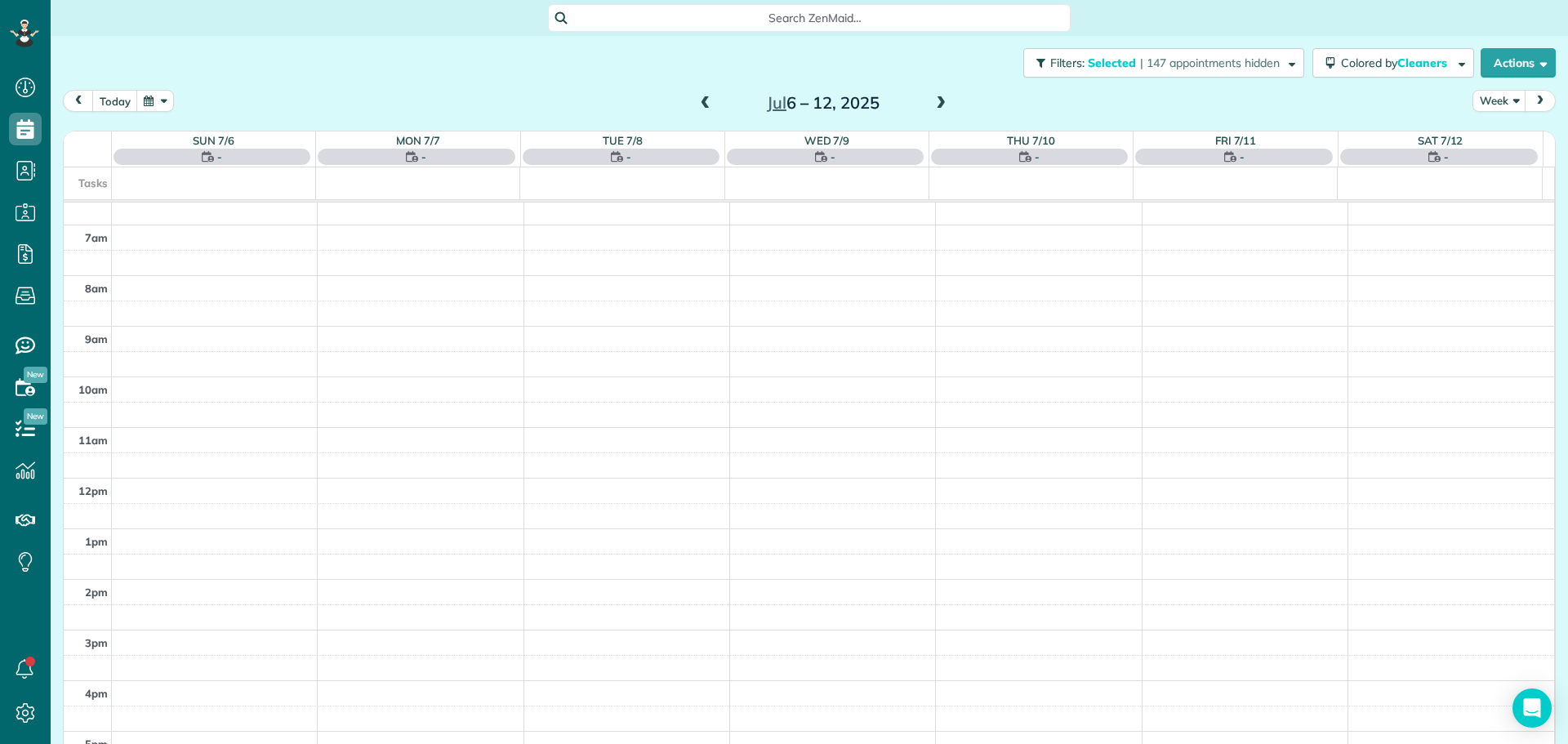 scroll, scrollTop: 145, scrollLeft: 0, axis: vertical 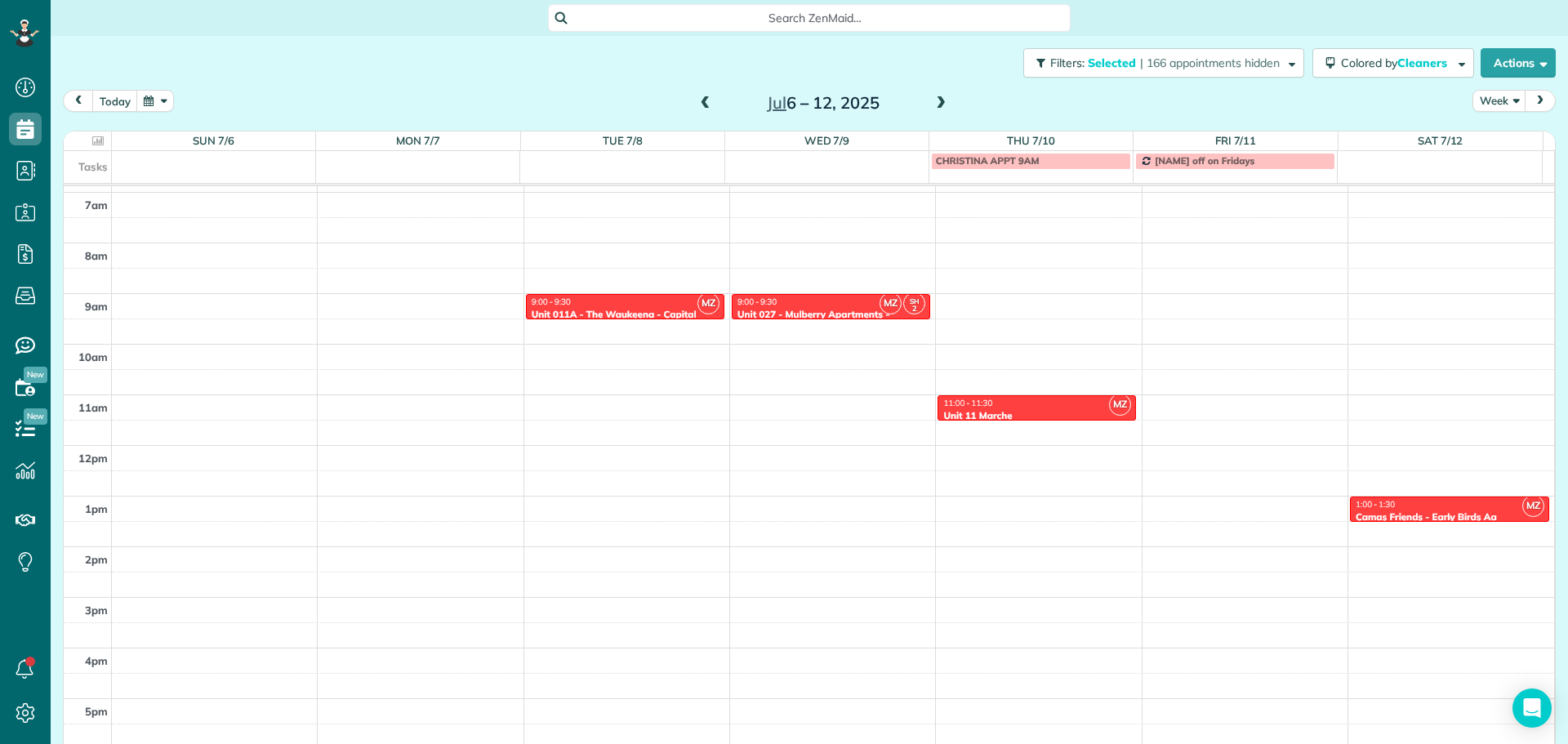 click on "1:00 - 1:30" at bounding box center (1450, 504) 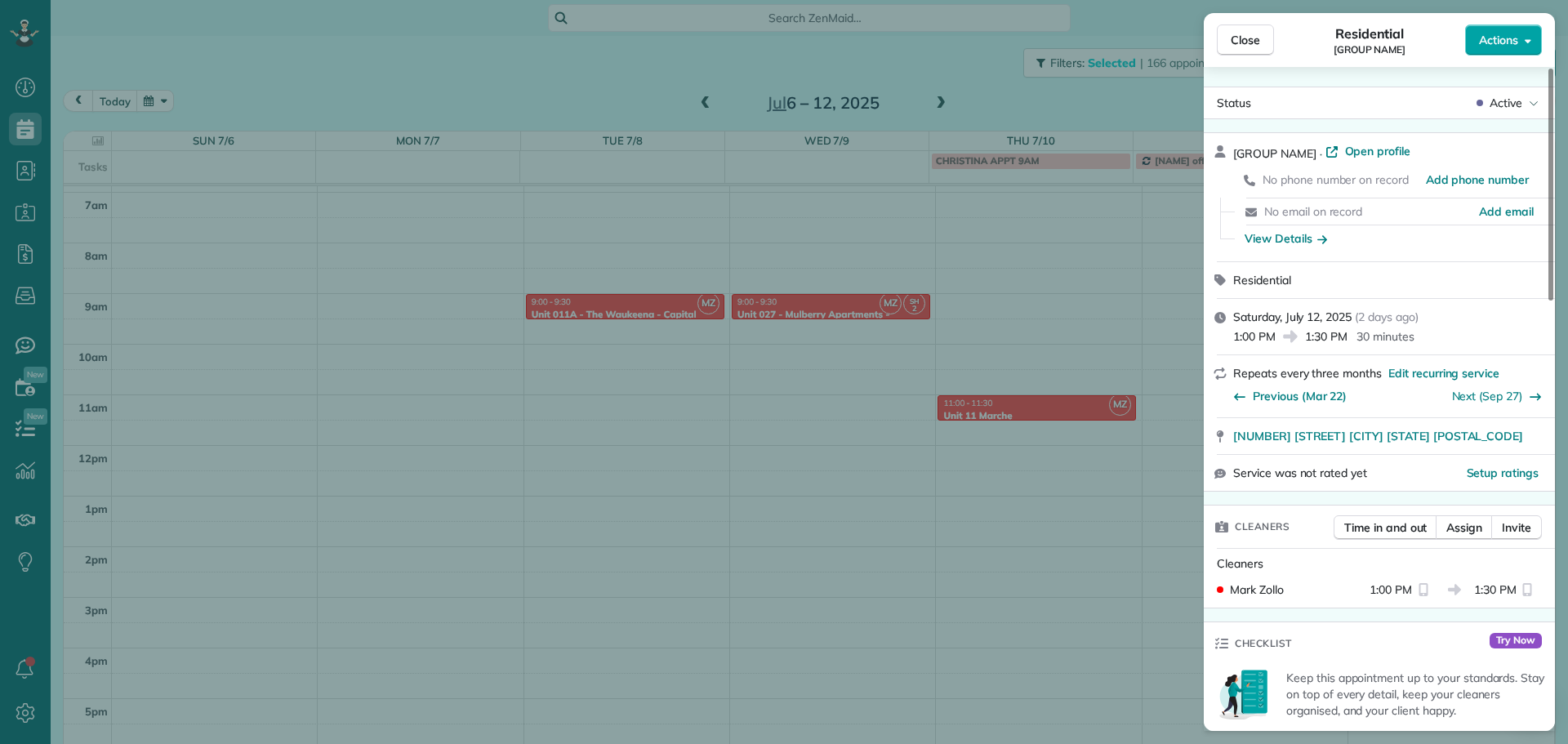 click on "Actions" at bounding box center (1499, 40) 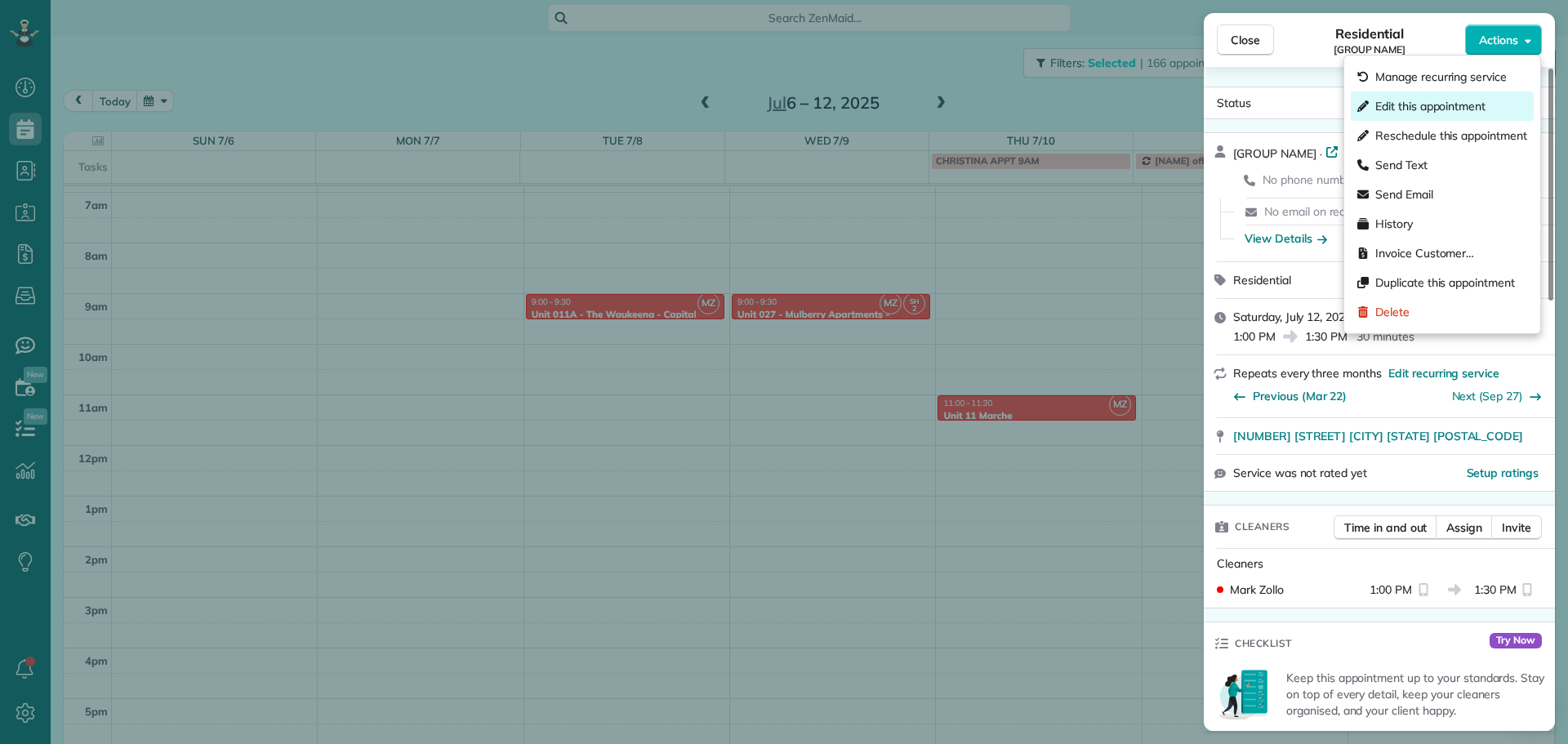 click on "Edit this appointment" at bounding box center (1442, 106) 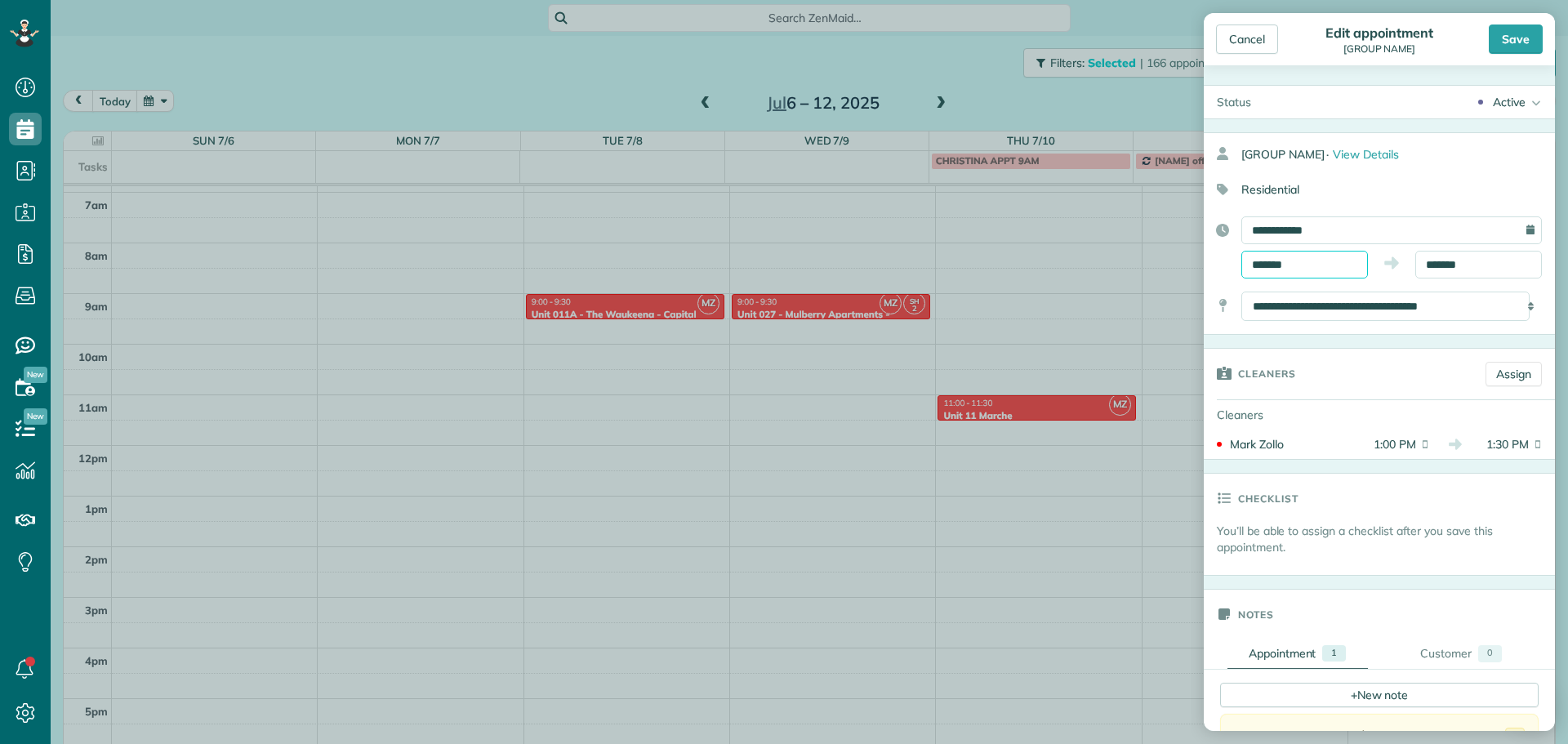 click on "*******" at bounding box center [1304, 265] 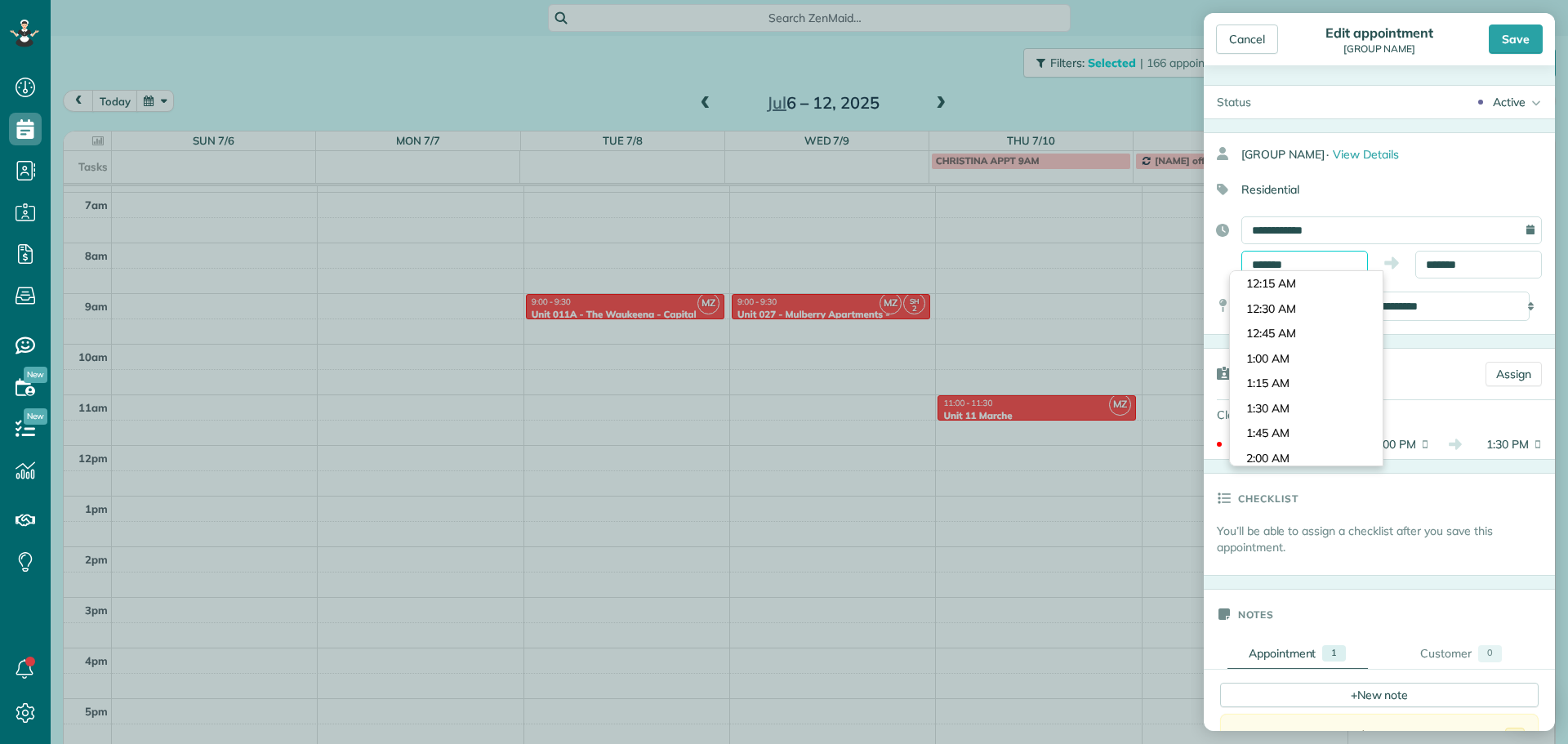 scroll, scrollTop: 1247, scrollLeft: 0, axis: vertical 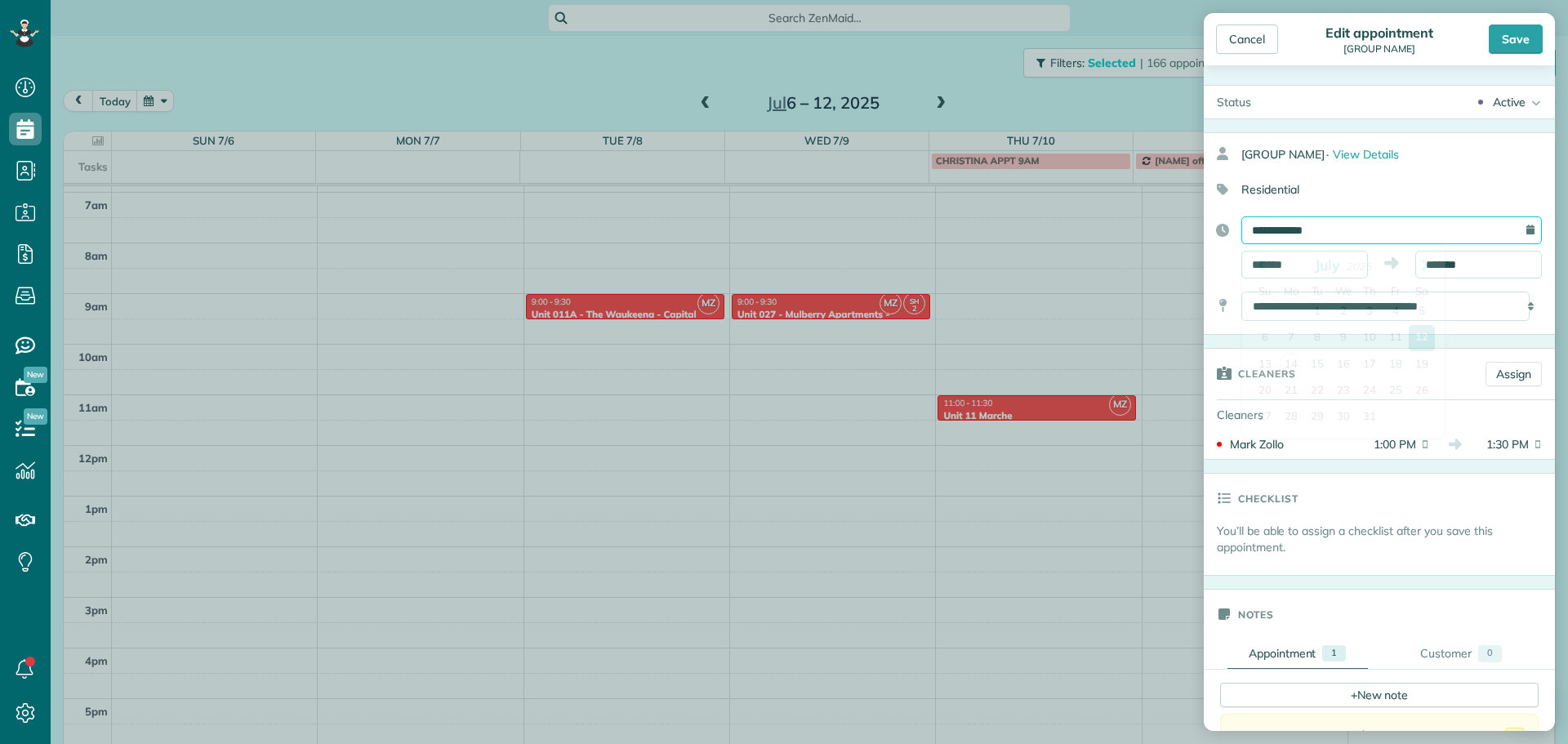 click on "**********" at bounding box center (1392, 230) 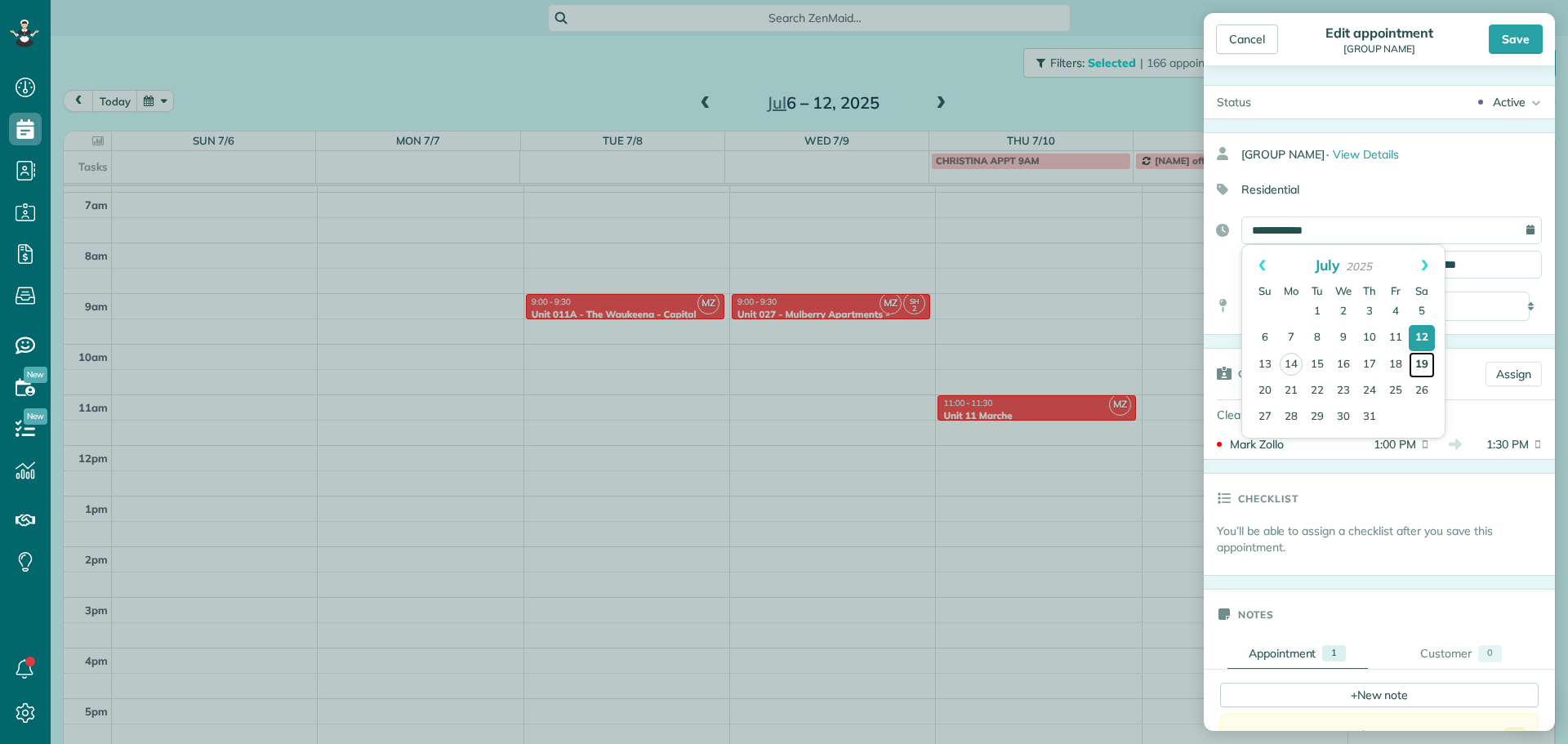 click on "19" at bounding box center (1422, 365) 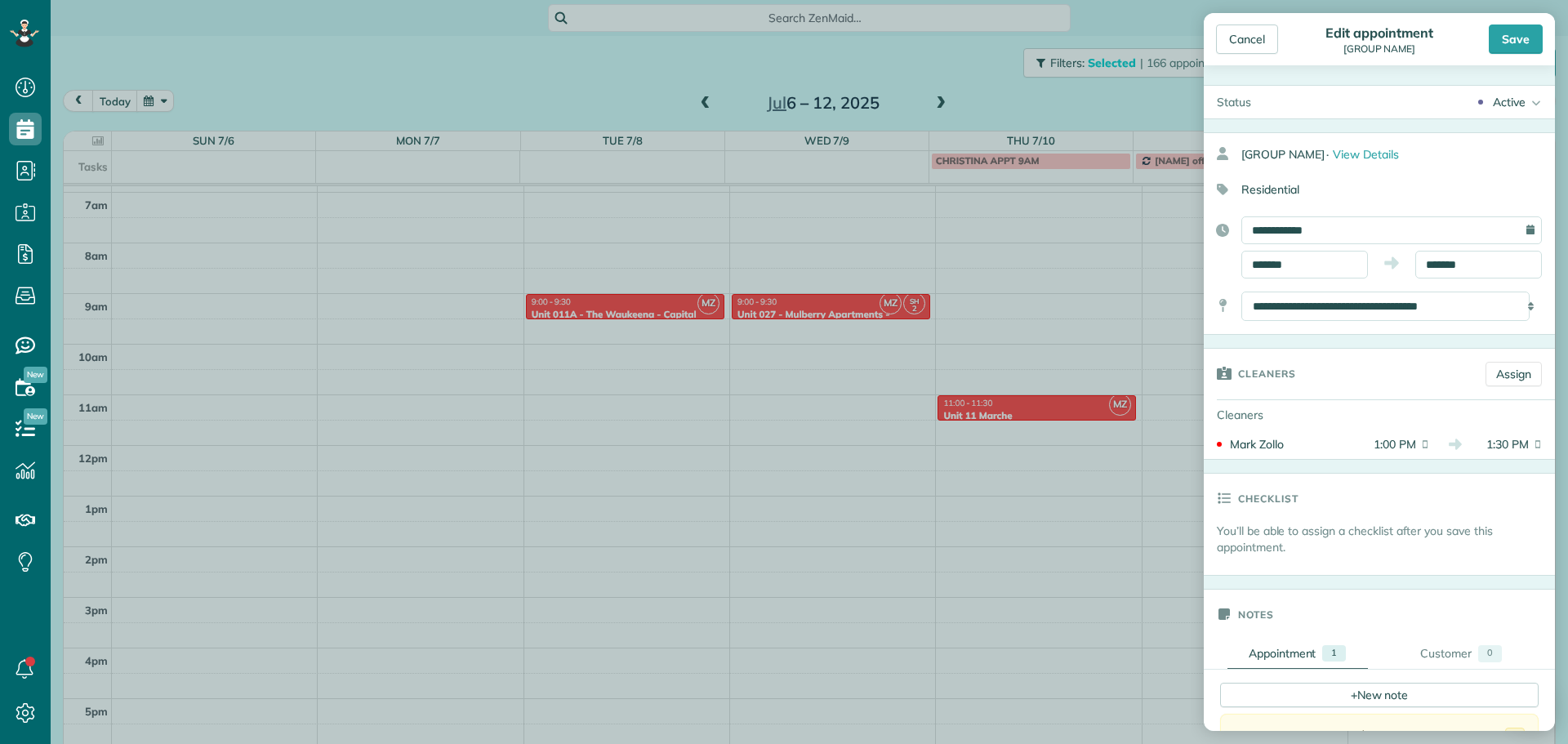 click on "Save" at bounding box center (1516, 39) 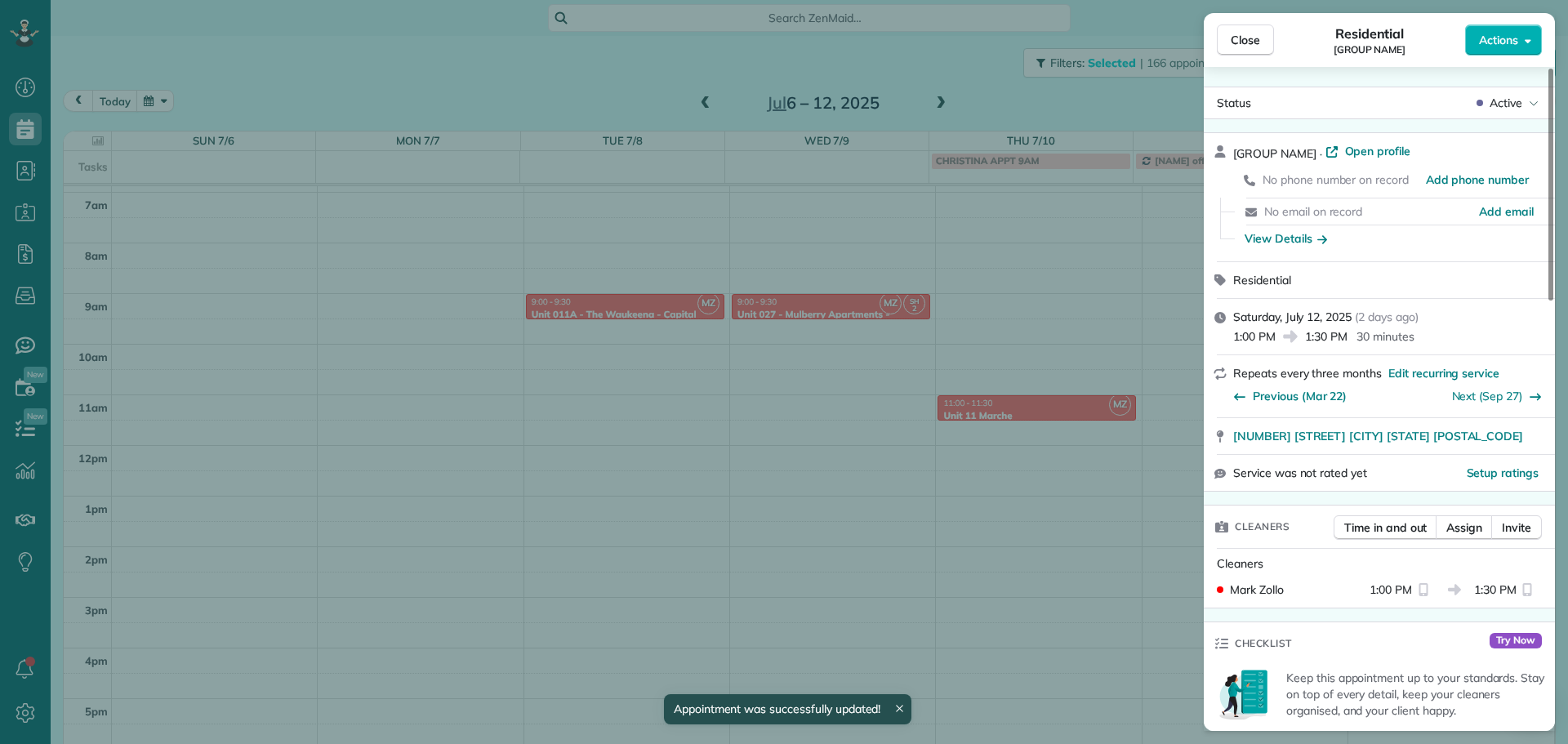 click on "Close Residential Camas Friends (Early Birds Aa) Actions Status Active Camas Friends (Early Birds Aa) · Open profile No phone number on record Add phone number No email on record Add email View Details Residential Saturday, [DATE] ( 2 days ago ) 1:00 PM 1:30 PM 30 minutes Repeats every three months Edit recurring service Previous (Mar 22) Next (Sep 27) 1004 Northeast 4th Avenue Camas WA 98607 Service was not rated yet Setup ratings Cleaners Time in and out Assign Invite Cleaners Mark   Zollo 1:00 PM 1:30 PM Checklist Try Now Keep this appointment up to your standards. Stay on top of every detail, keep your cleaners organised, and your client happy. Assign a checklist Watch a 5 min demo Billing Billing actions Price $150.00 Overcharge $0.00 Discount $0.00 Coupon discount - Primary tax - Secondary tax - Total appointment price $150.00 Tips collected New feature! $0.00 Unpaid Mark as paid Total including tip $150.00 Get paid online in no-time! Send an invoice and reward your cleaners with tips Work items" at bounding box center (784, 372) 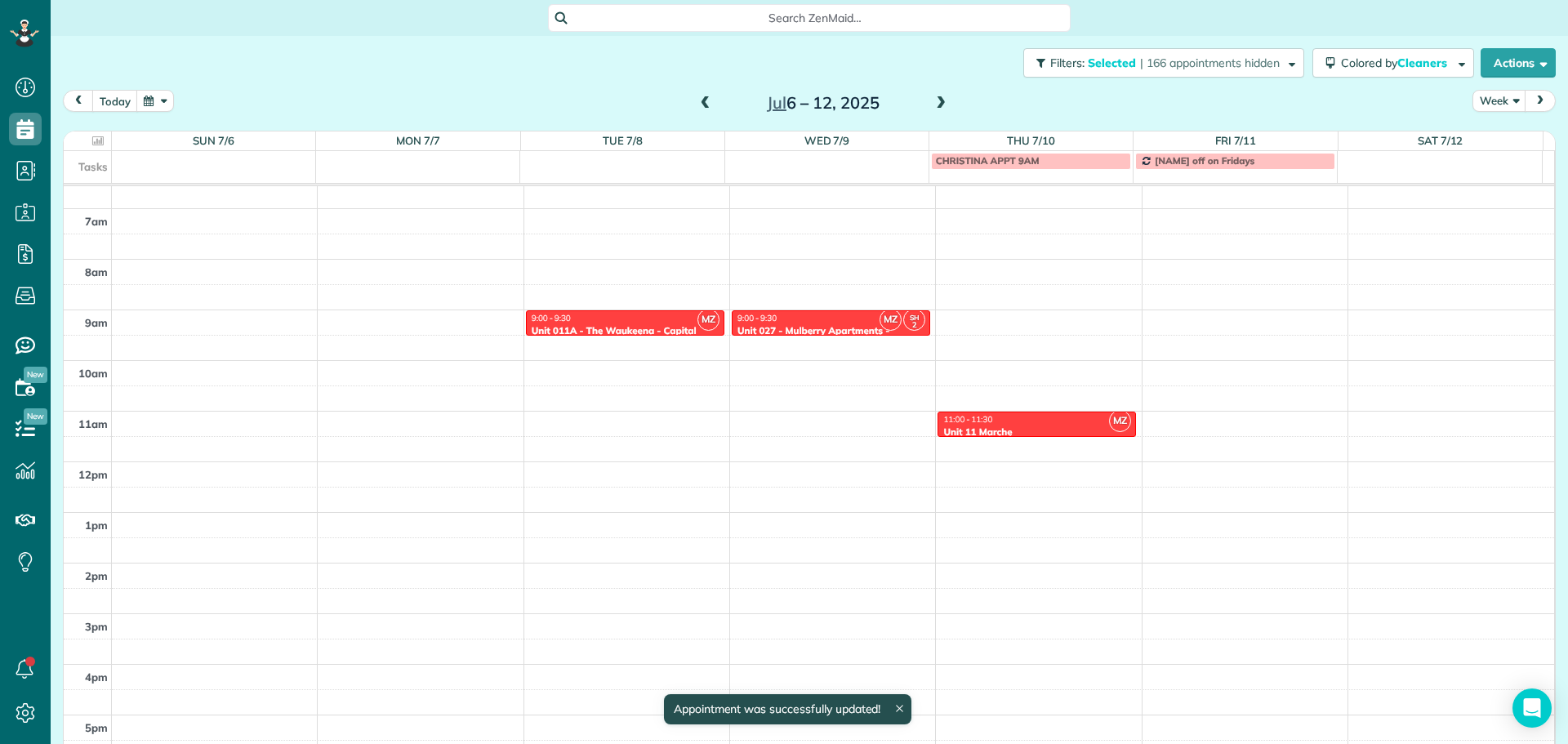 scroll, scrollTop: 129, scrollLeft: 0, axis: vertical 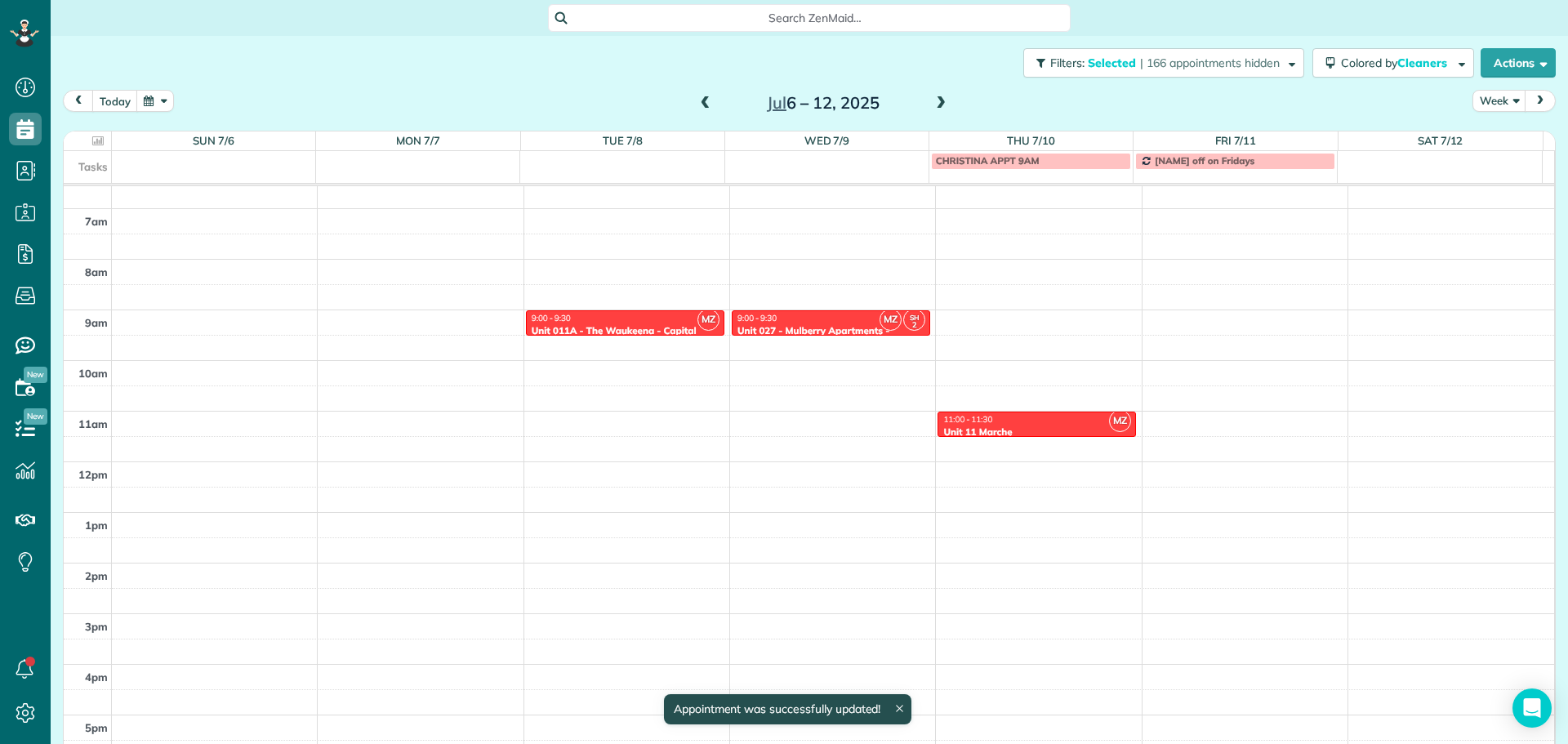 click at bounding box center [941, 104] 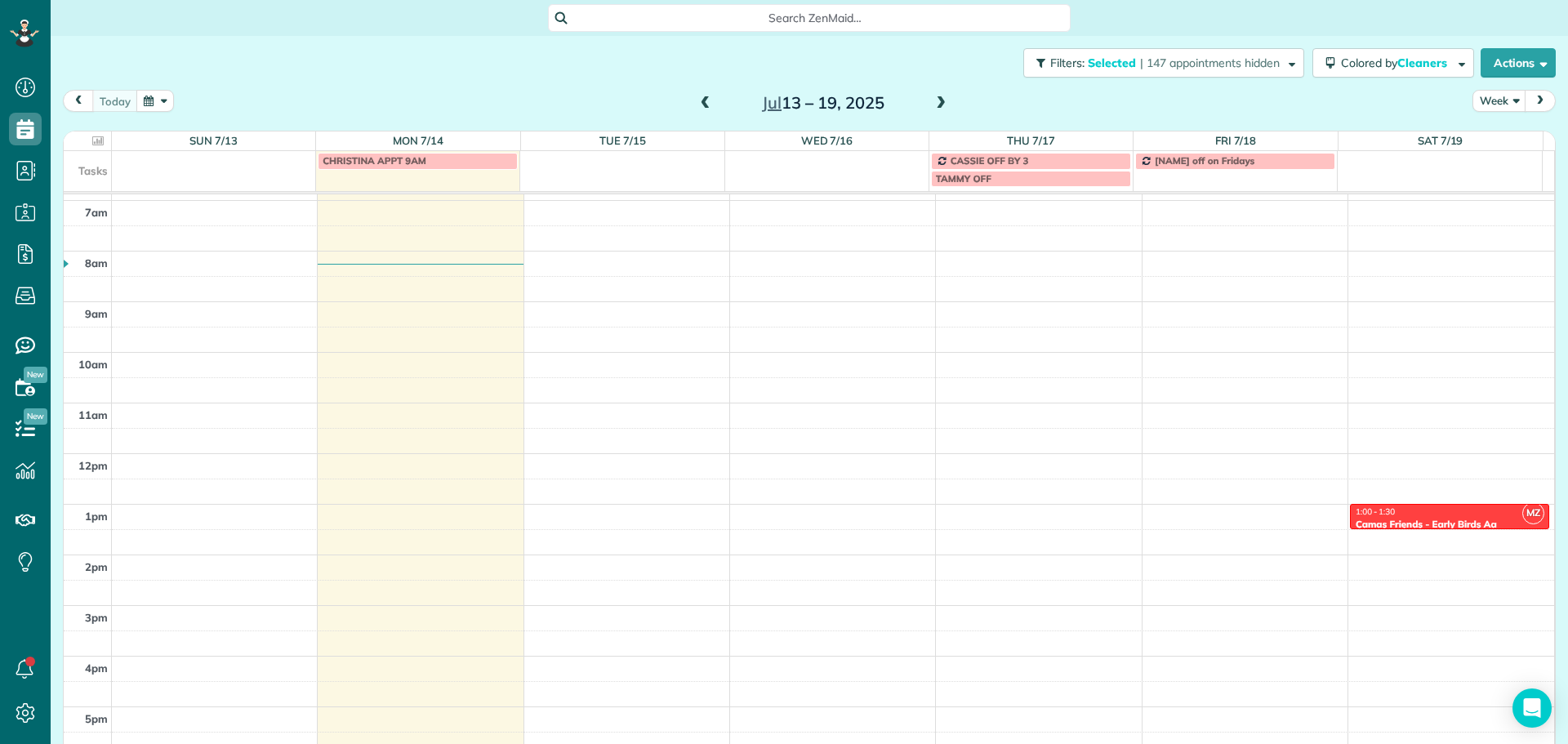click at bounding box center (706, 104) 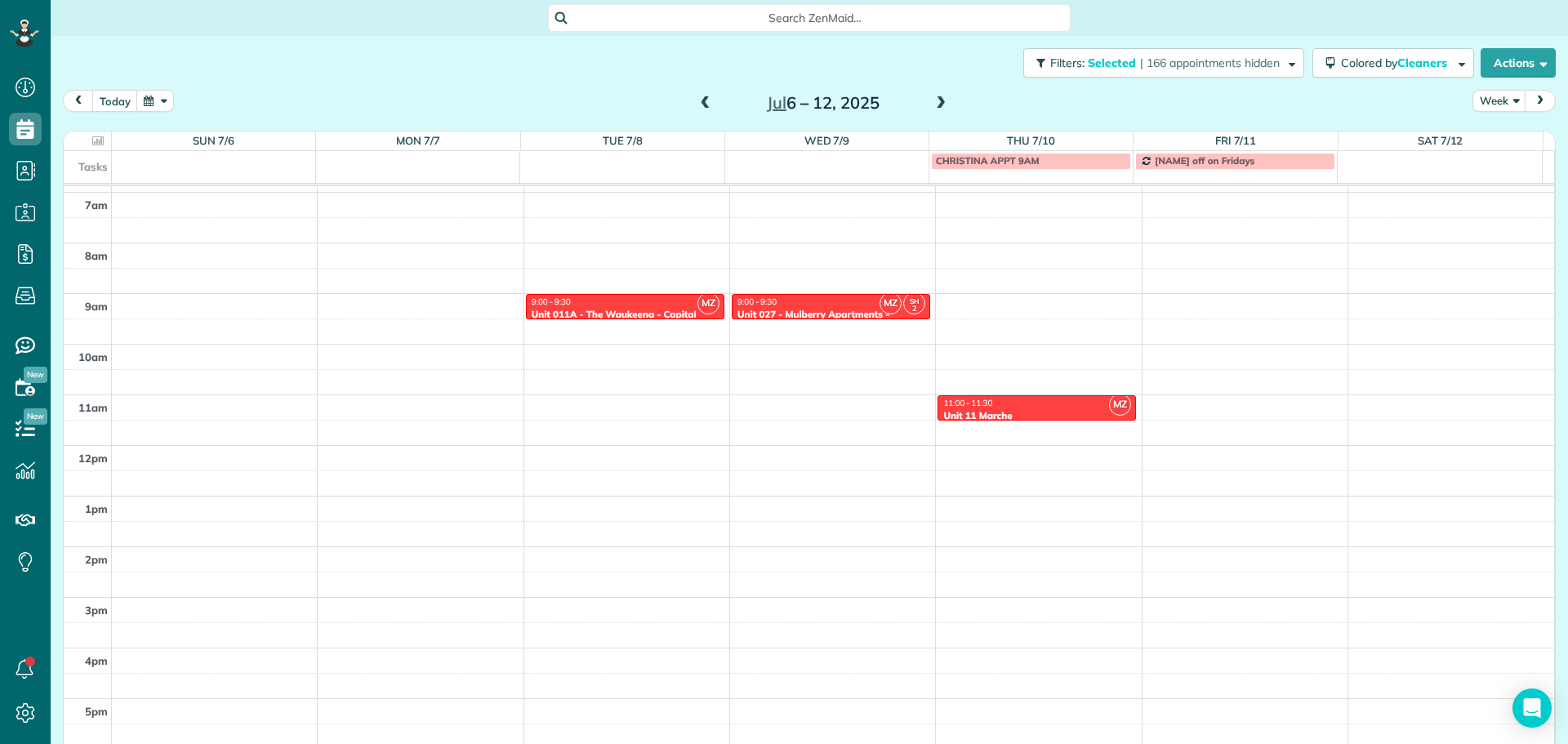 click at bounding box center [941, 104] 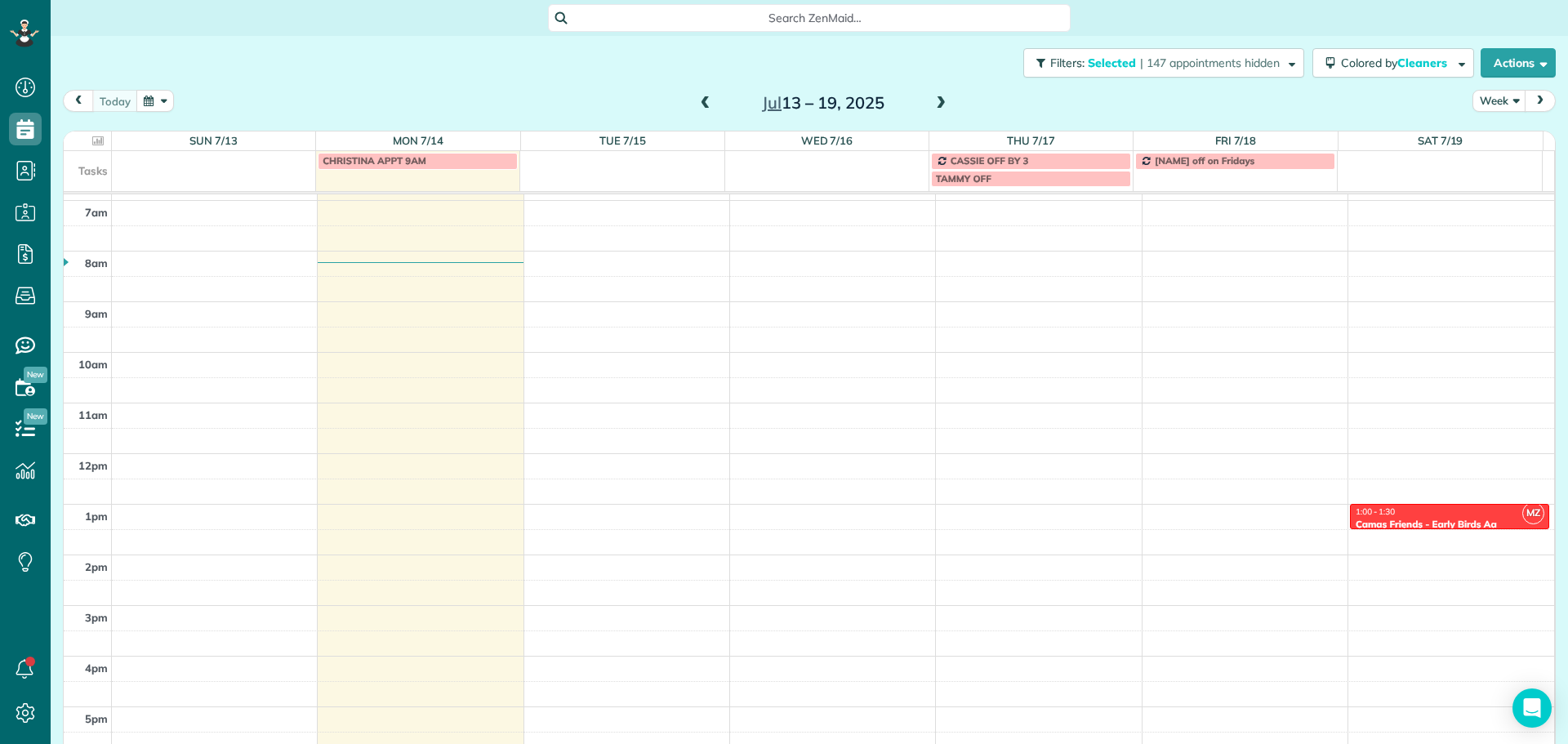click at bounding box center [706, 104] 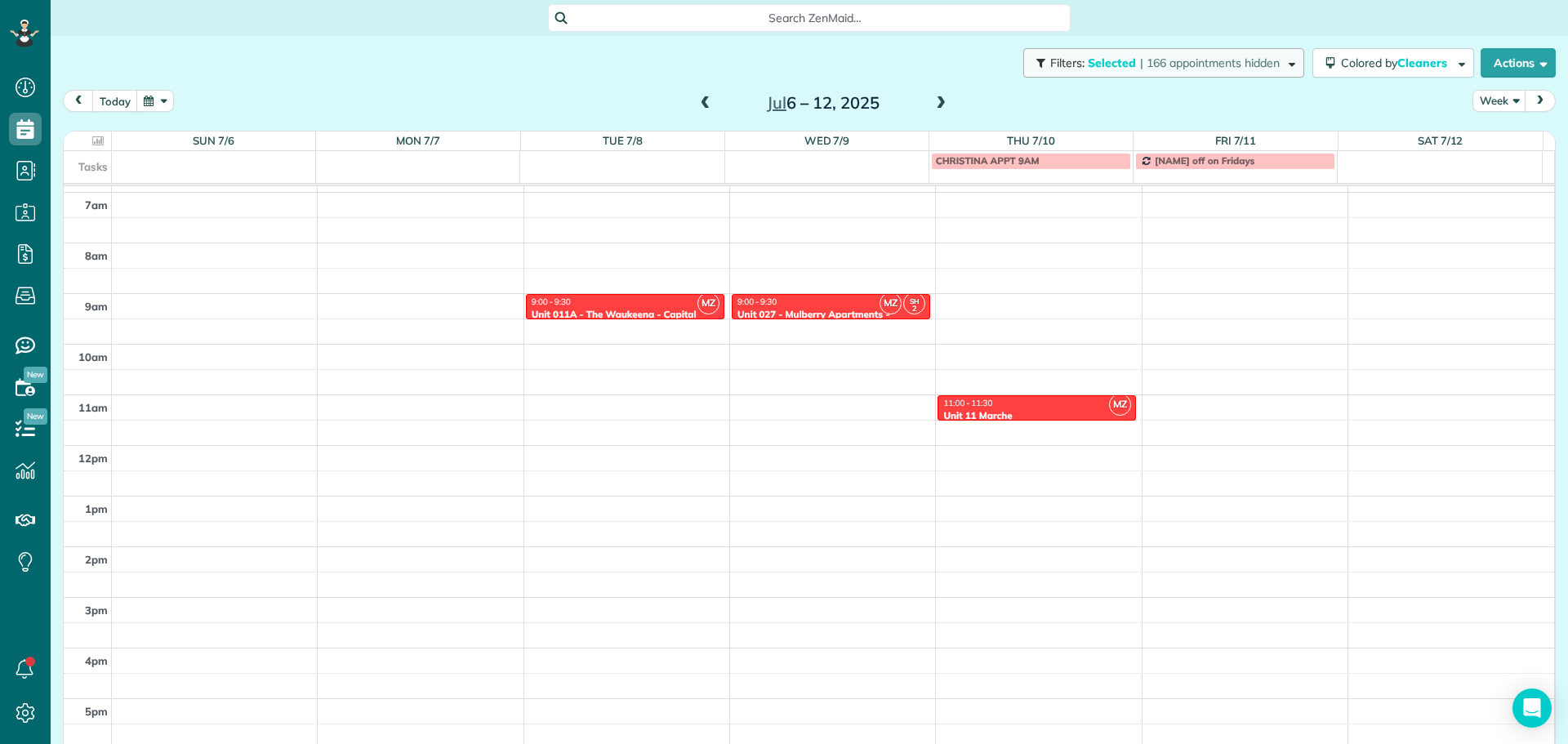 click on "|  166 appointments hidden" at bounding box center (1209, 63) 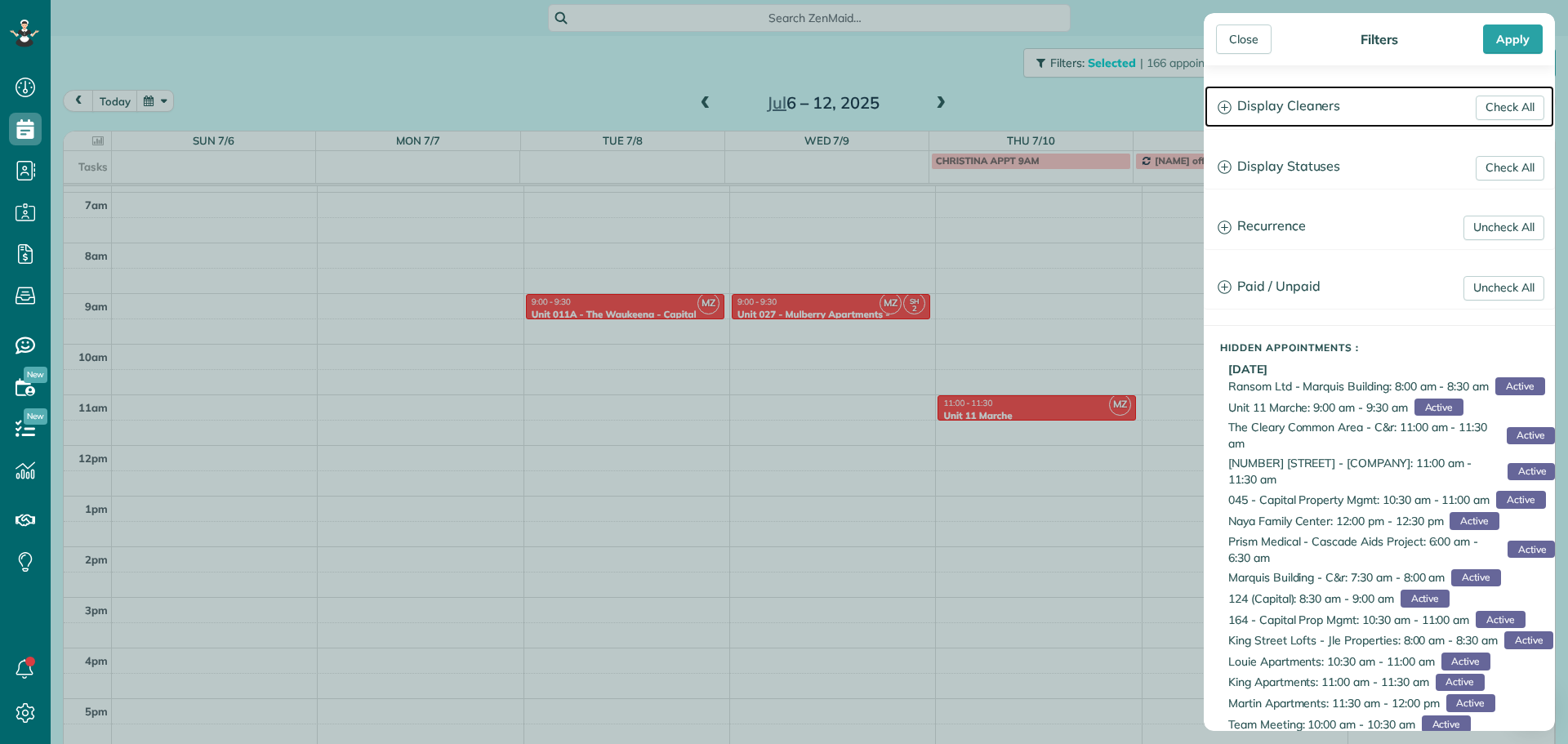 click on "Display Cleaners" at bounding box center (1379, 106) 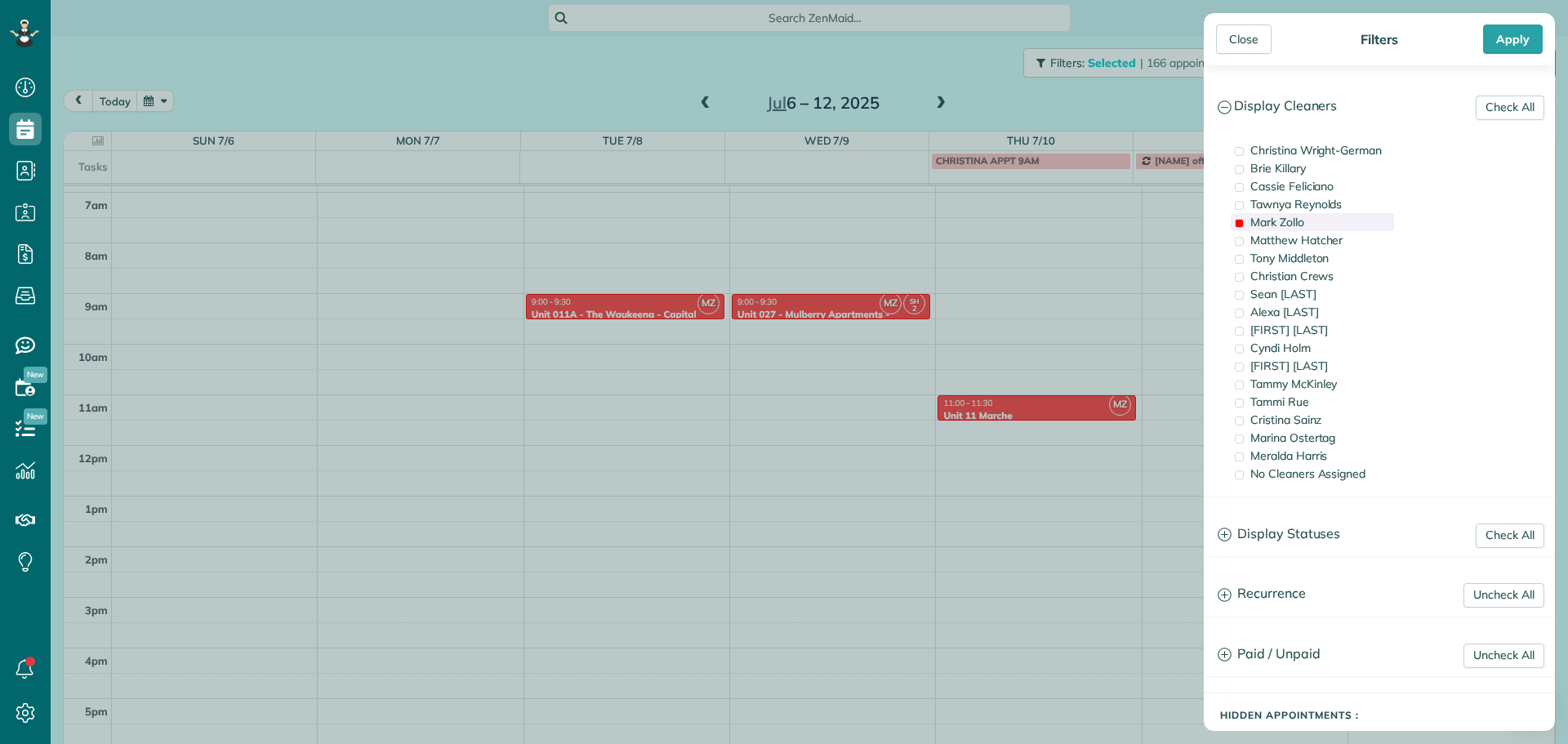 click on "Mark Zollo" at bounding box center (1277, 222) 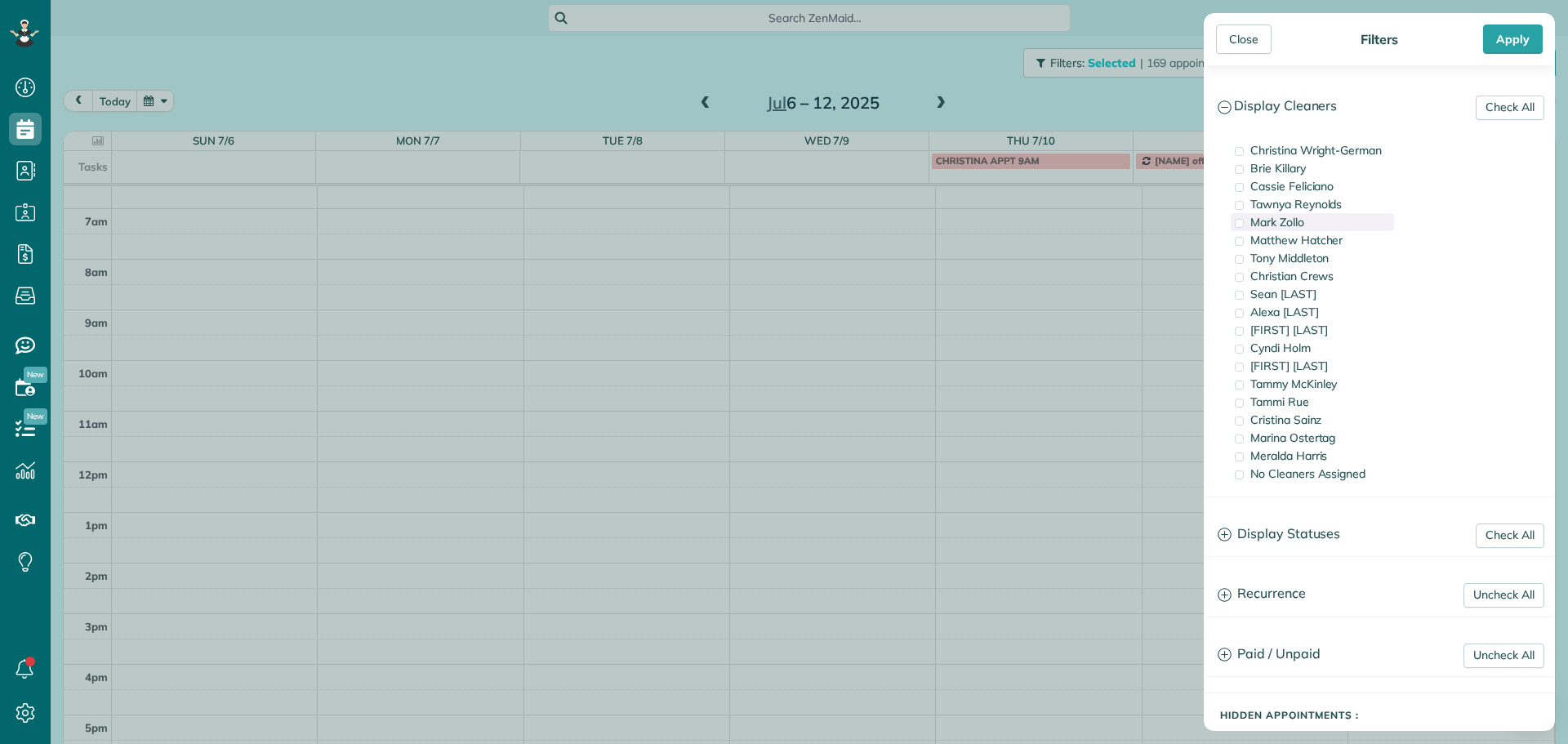 scroll, scrollTop: 129, scrollLeft: 0, axis: vertical 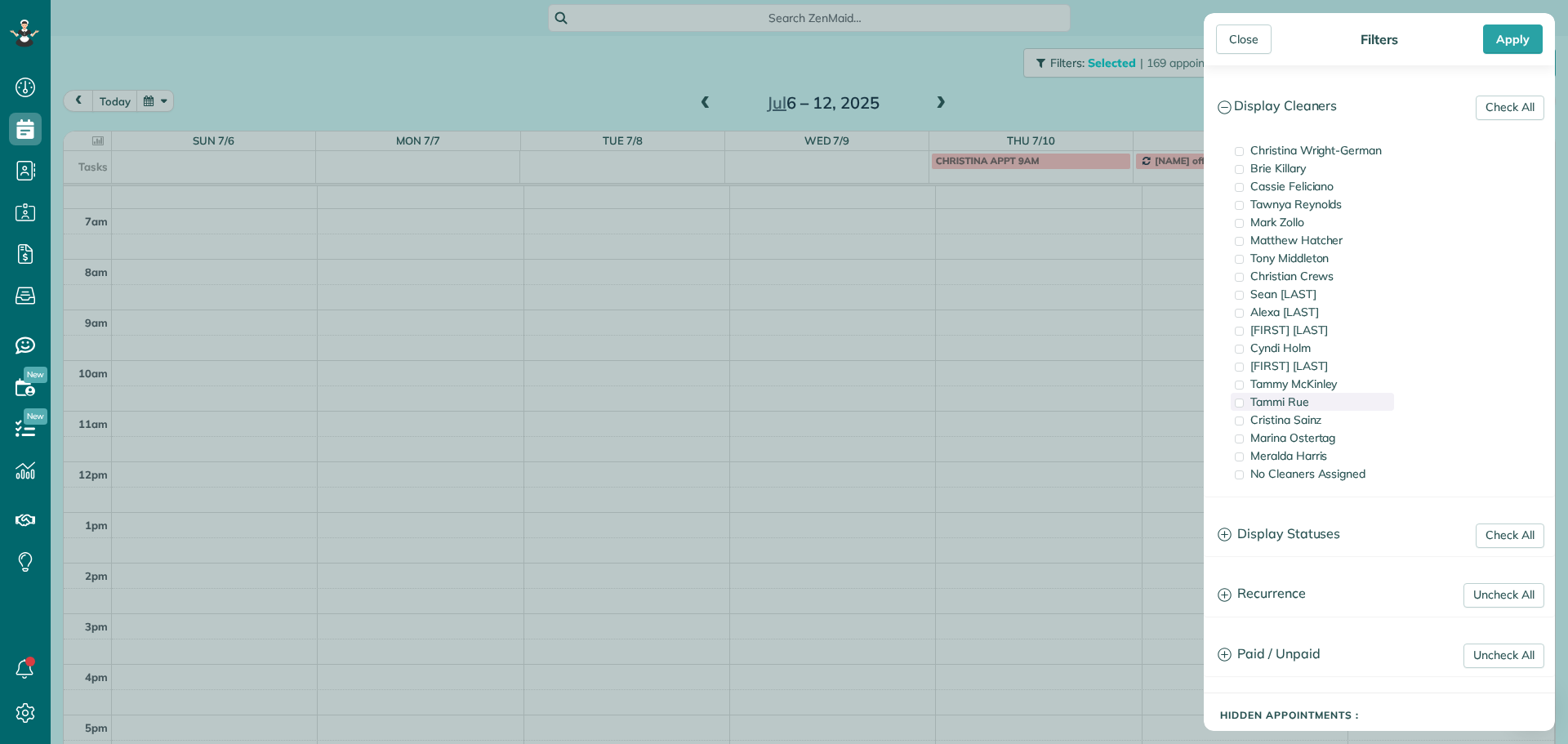 click on "Tammi Rue" at bounding box center (1280, 402) 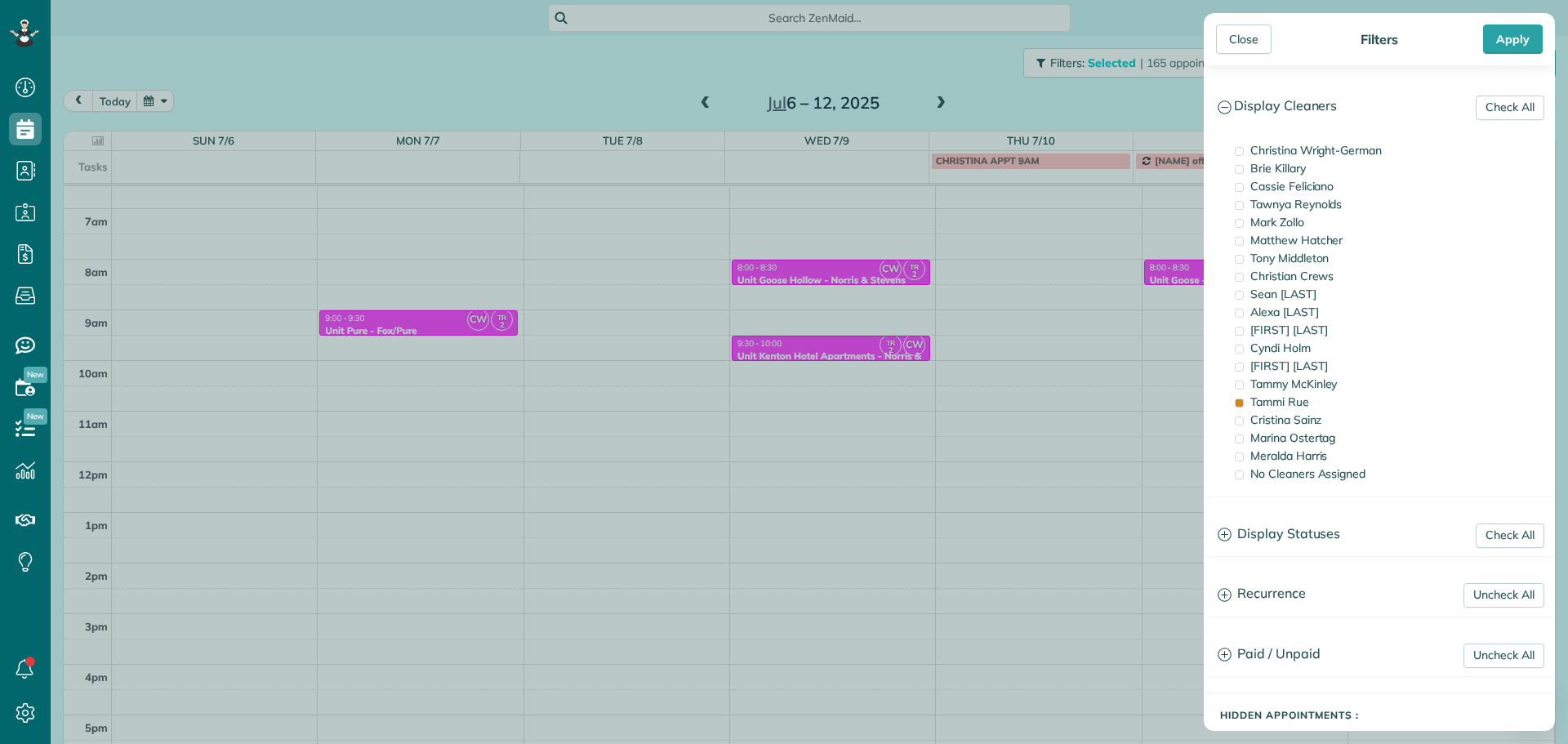 click on "Close
Filters
Apply
Check All
Display Cleaners
[FIRST] [LAST]
[FIRST] [LAST]
[FIRST] [LAST]
[FIRST] [LAST]
[FIRST] [LAST]
[FIRST] [LAST]
[FIRST] [LAST]" at bounding box center [784, 372] 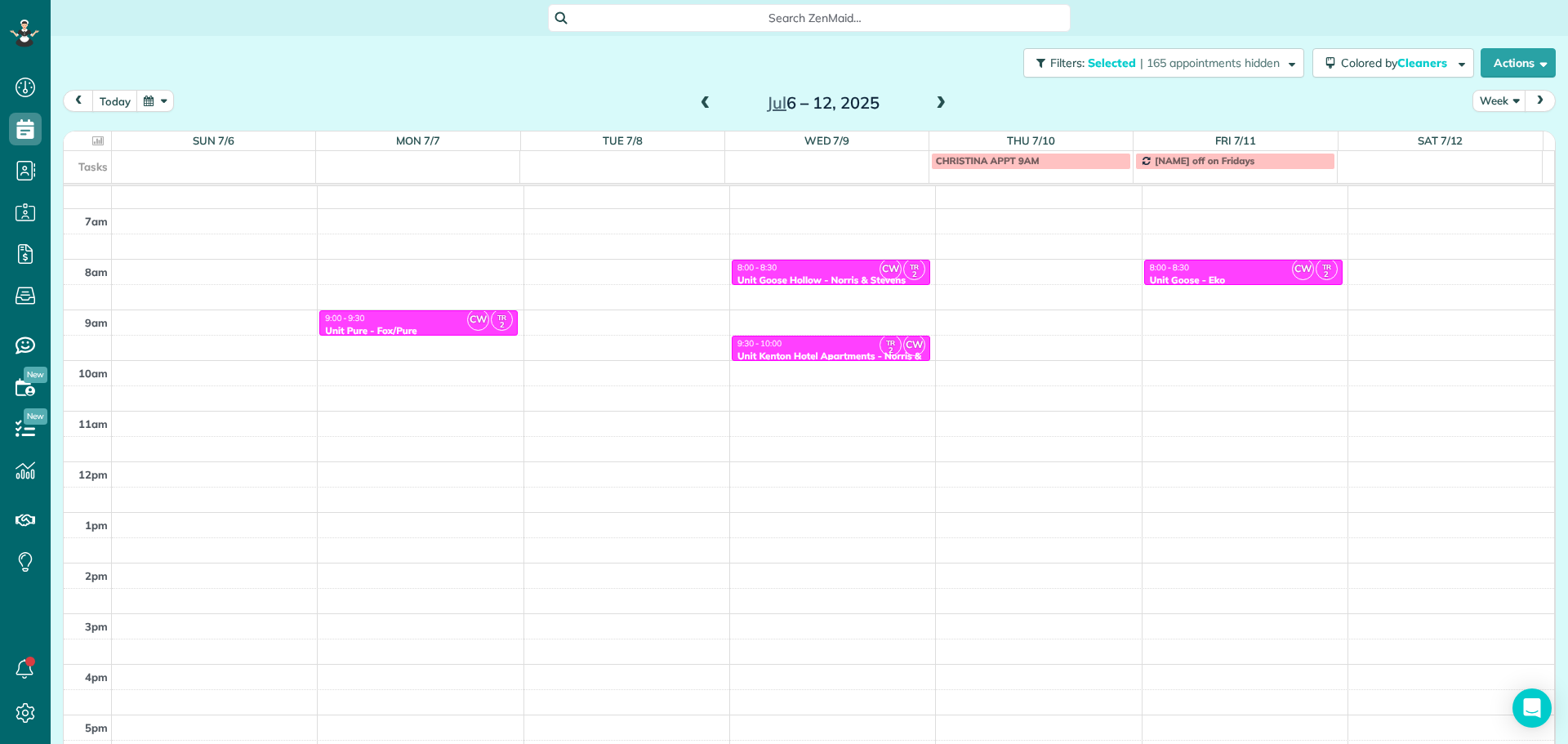 click on "Unit Kenton Hotel Apartments - Norris & Stevens" at bounding box center (831, 362) 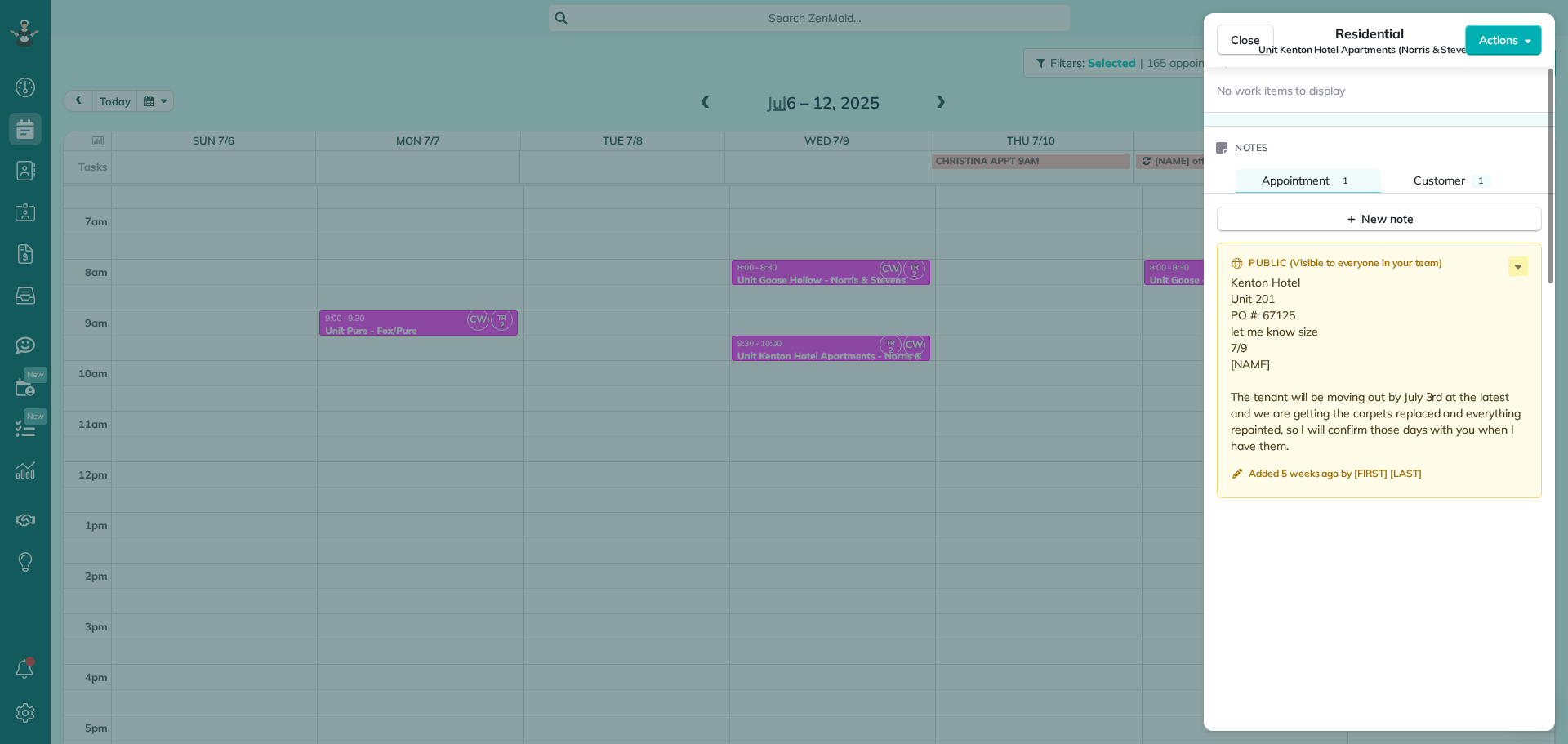 scroll, scrollTop: 1225, scrollLeft: 0, axis: vertical 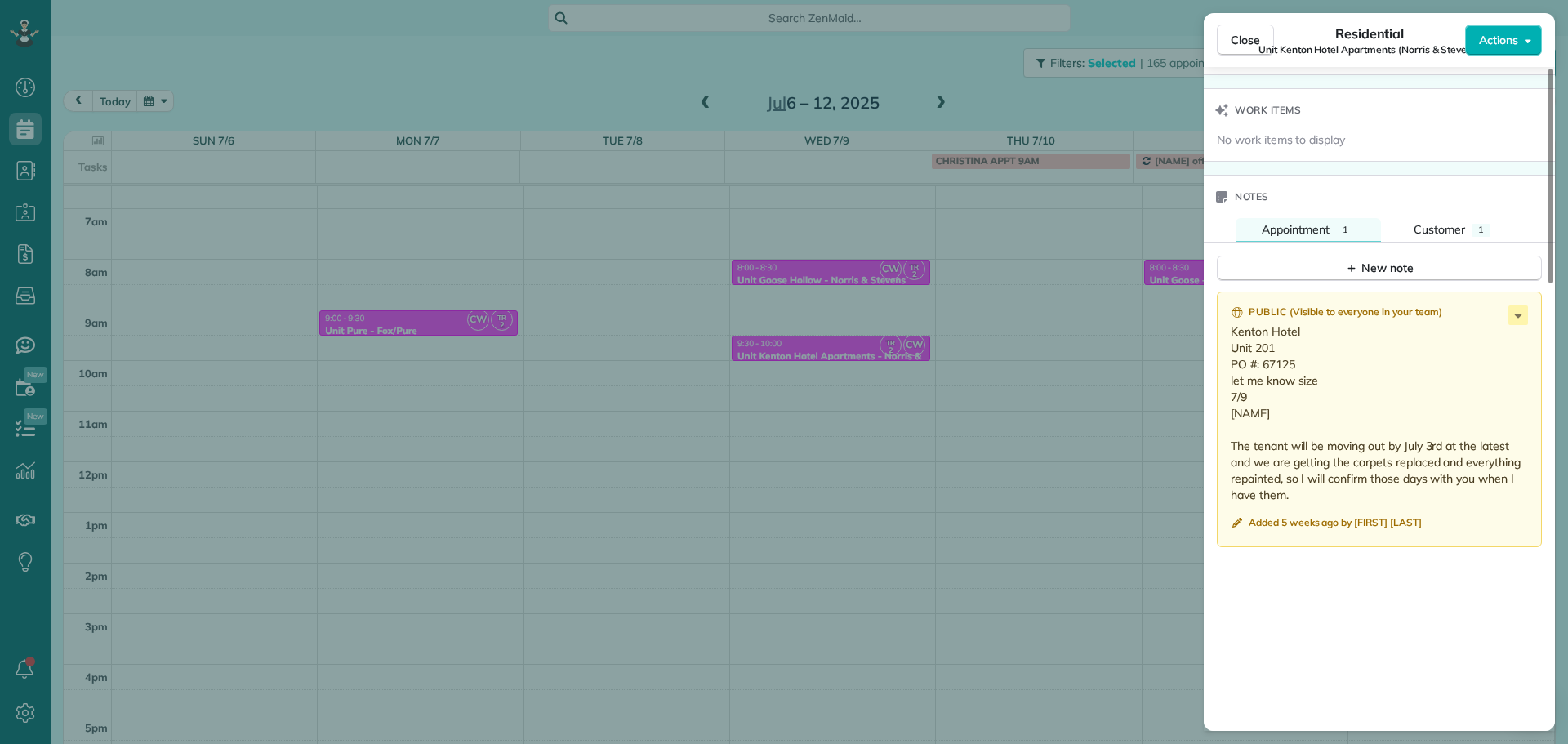 click on "Close Residential Unit Kenton Hotel Apartments (Norris & Stevens) Actions Status Active Unit Kenton Hotel Apartments (Norris & Stevens) · Open profile No phone number on record Add phone number kenton.hotel.pdx@gmail.com Copy View Details Residential Wednesday, [DATE] ( 5 days ago ) 9:30 AM 10:00 AM 30 minutes One time 2017 North McClellan Street Portland OR 97217 Service was not rated yet Setup ratings Cleaners Time in and out Assign Invite Cleaners Christina   [LAST] 9:30 AM 10:00 AM Tammi   Rue 9:30 AM 10:00 AM Checklist Try Now Keep this appointment up to your standards. Stay on top of every detail, keep your cleaners organised, and your client happy. Assign a checklist Watch a 5 min demo Billing Billing actions Price $0.00 Overcharge $0.00 Discount $0.00 Coupon discount - Primary tax - Secondary tax - Total appointment price $0.00 Tips collected New feature! $0.00 Mark as paid Total including tip $0.00 Get paid online in no-time! Send an invoice and reward your cleaners with tips Notes 1 1" at bounding box center [784, 372] 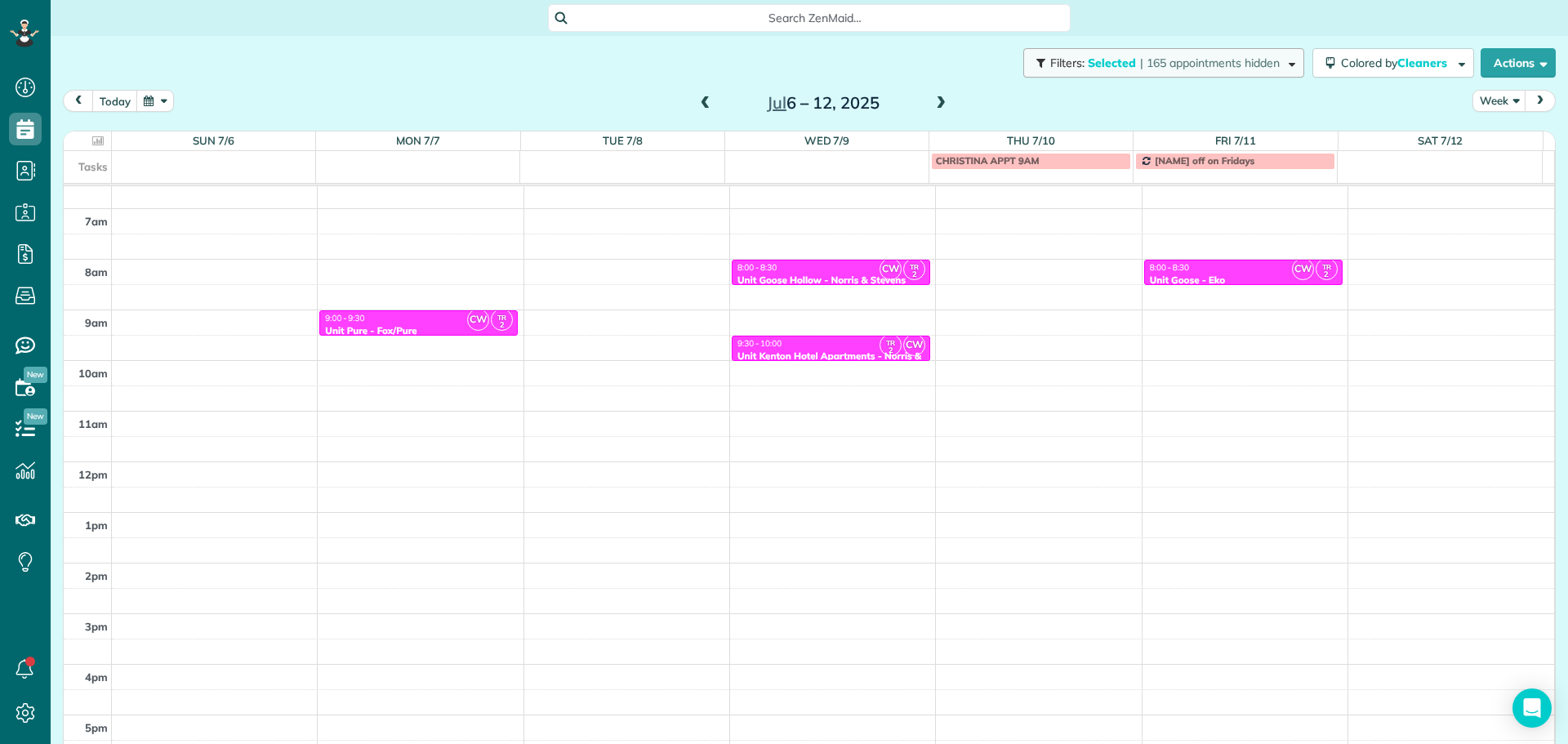 click on "|  165 appointments hidden" at bounding box center (1209, 63) 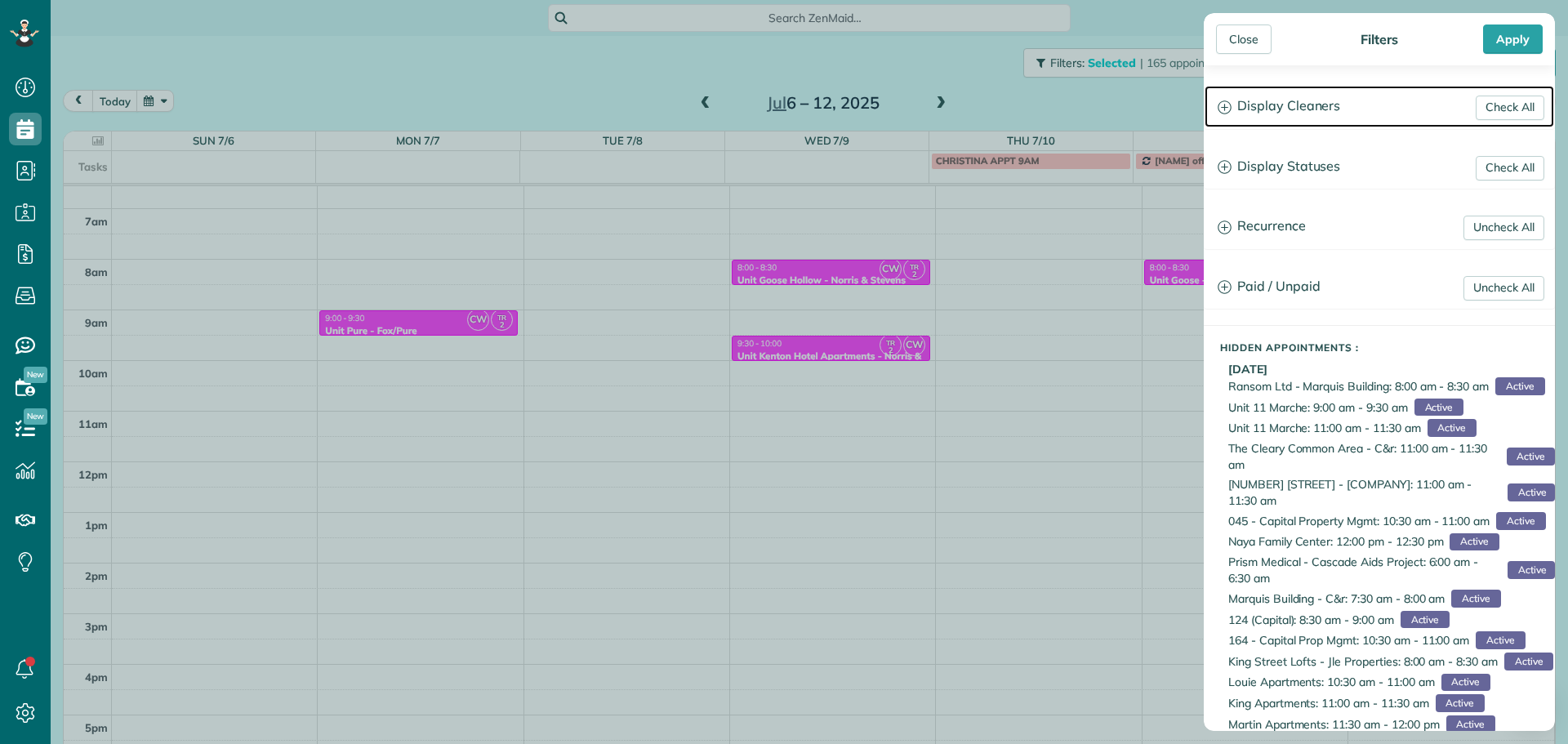 click on "Display Cleaners" at bounding box center (1379, 106) 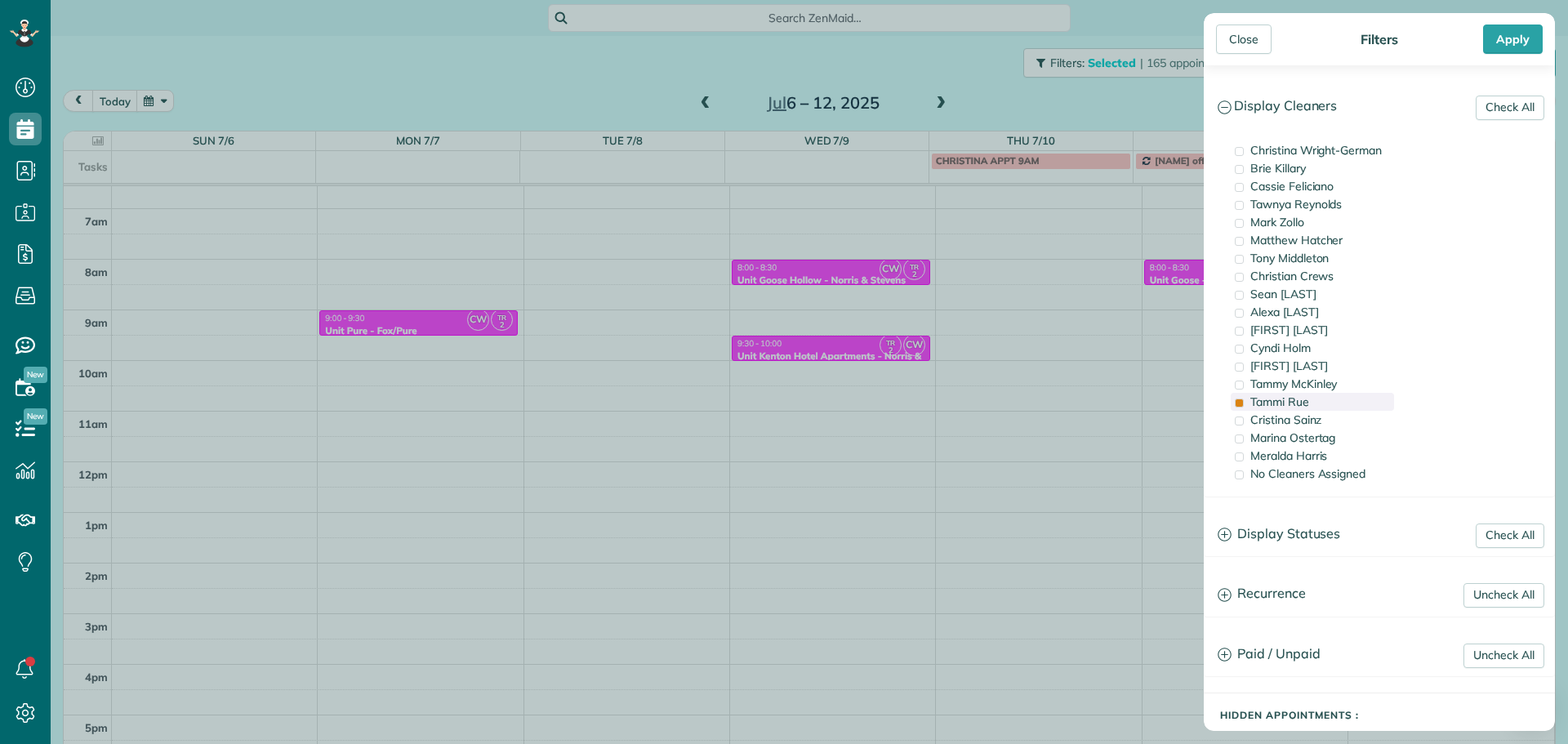 click on "Tammi Rue" at bounding box center [1312, 402] 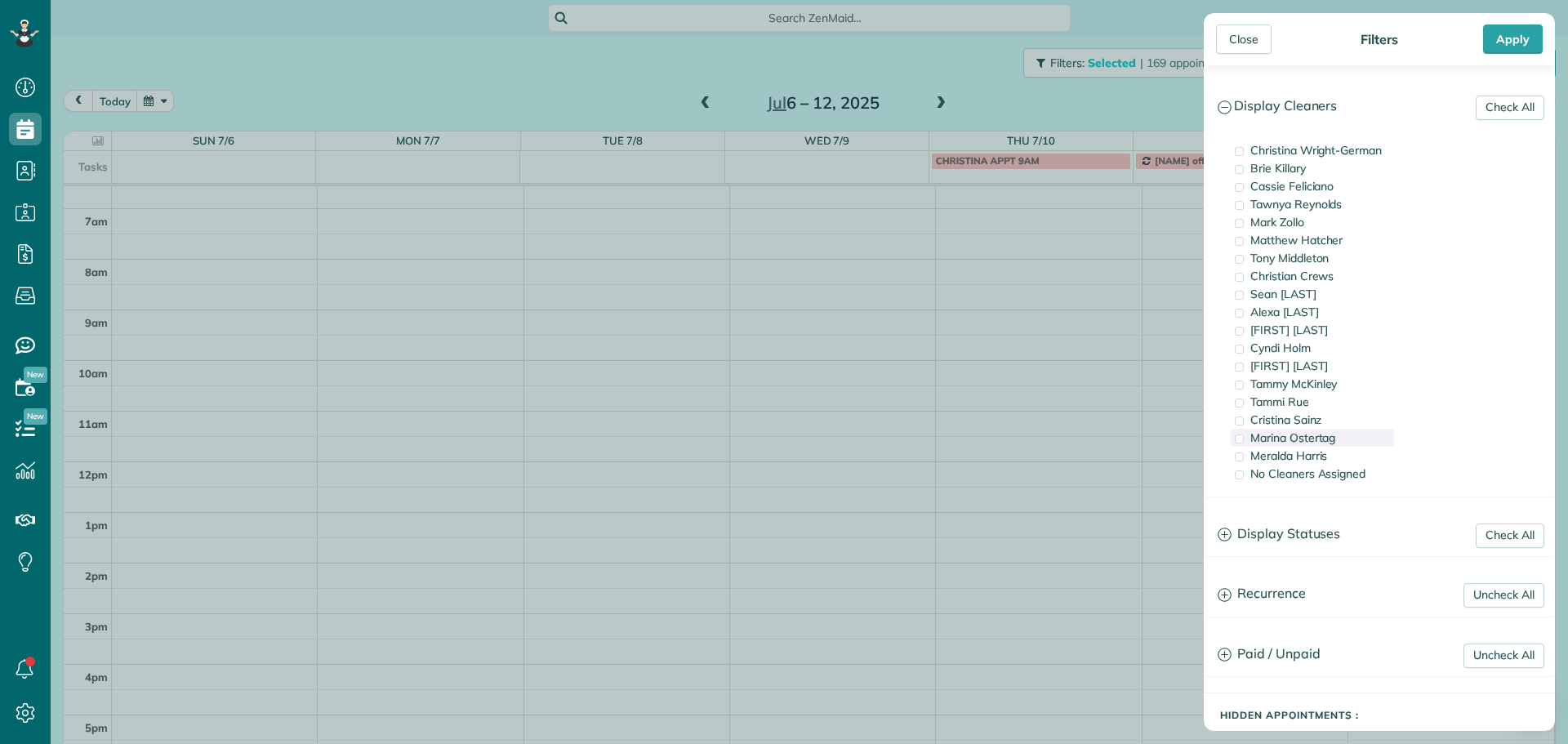 click on "Marina Ostertag" at bounding box center [1293, 438] 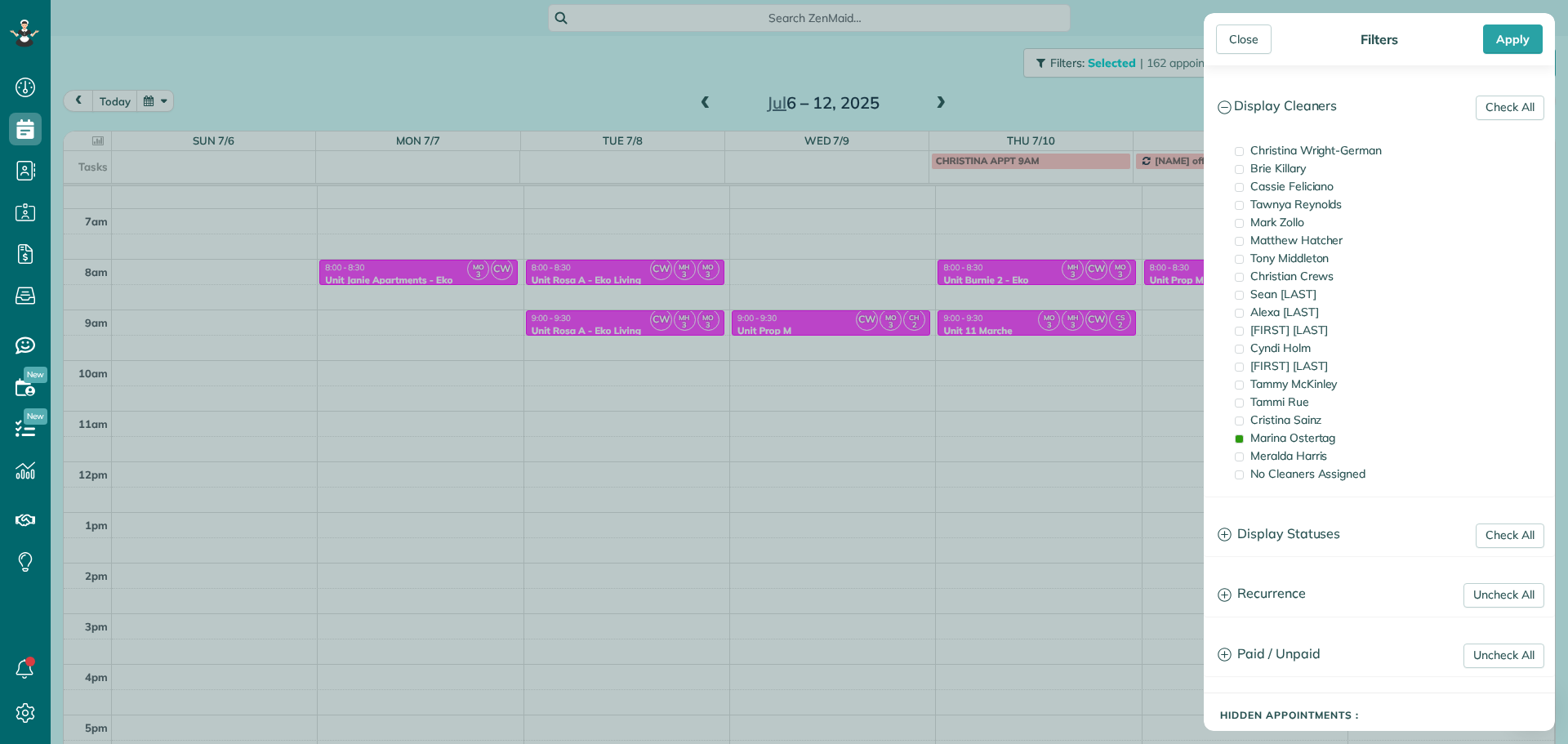 click on "Close
Filters
Apply
Check All
Display Cleaners
[FIRST] [LAST]
[FIRST] [LAST]
[FIRST] [LAST]
[FIRST] [LAST]
[FIRST] [LAST]
[FIRST] [LAST]
[FIRST] [LAST]" at bounding box center [784, 372] 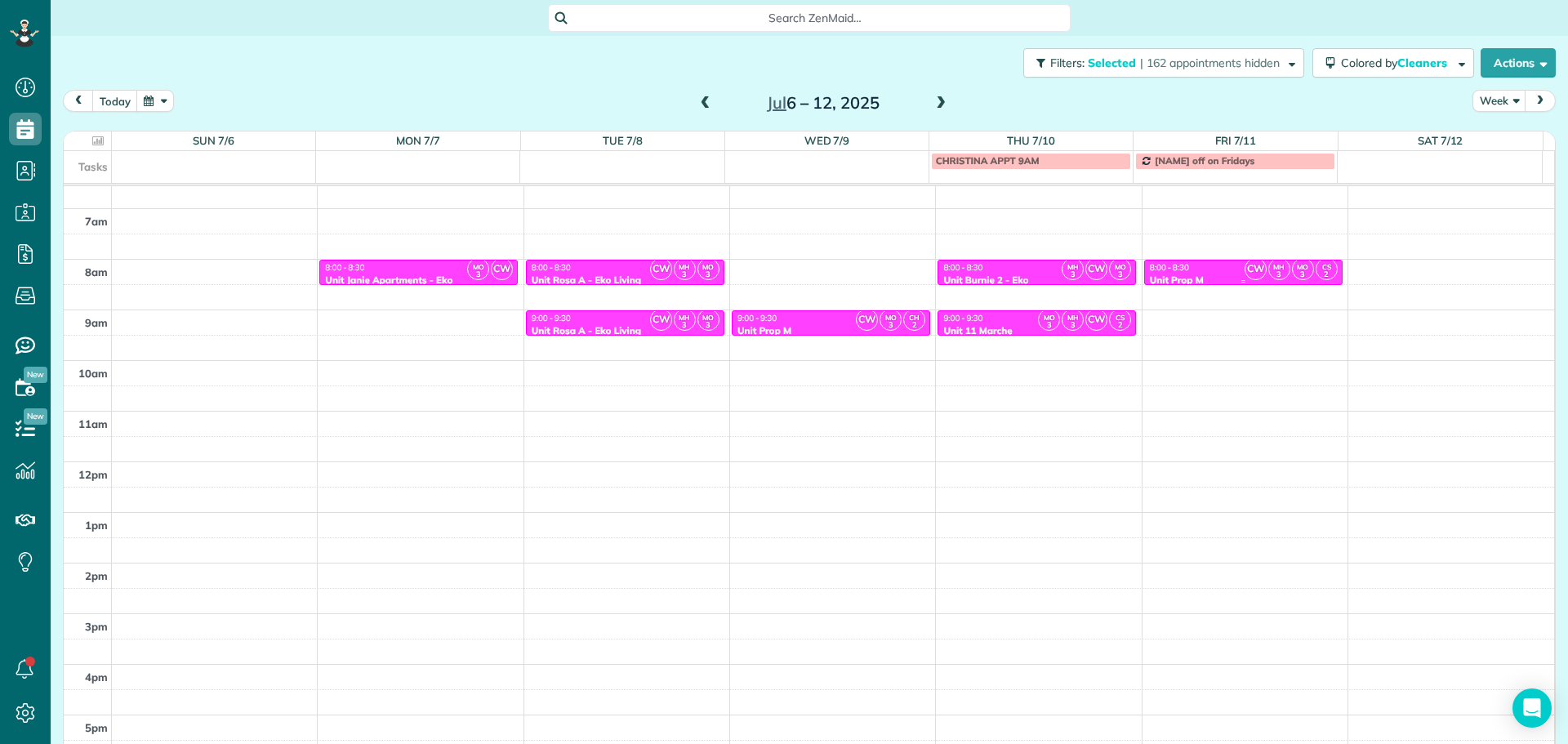 click on "8:00 - 8:30" at bounding box center (1243, 267) 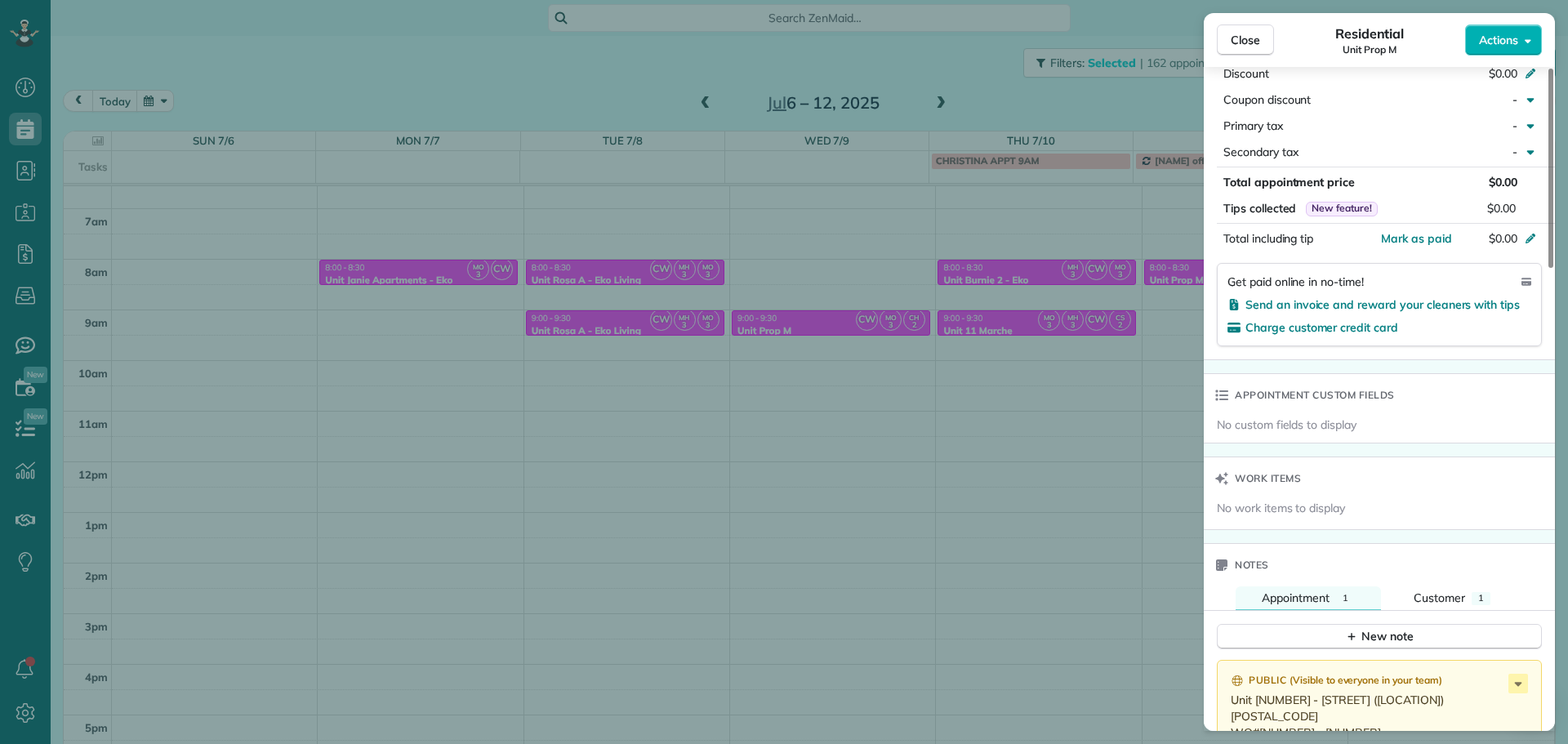 scroll, scrollTop: 1225, scrollLeft: 0, axis: vertical 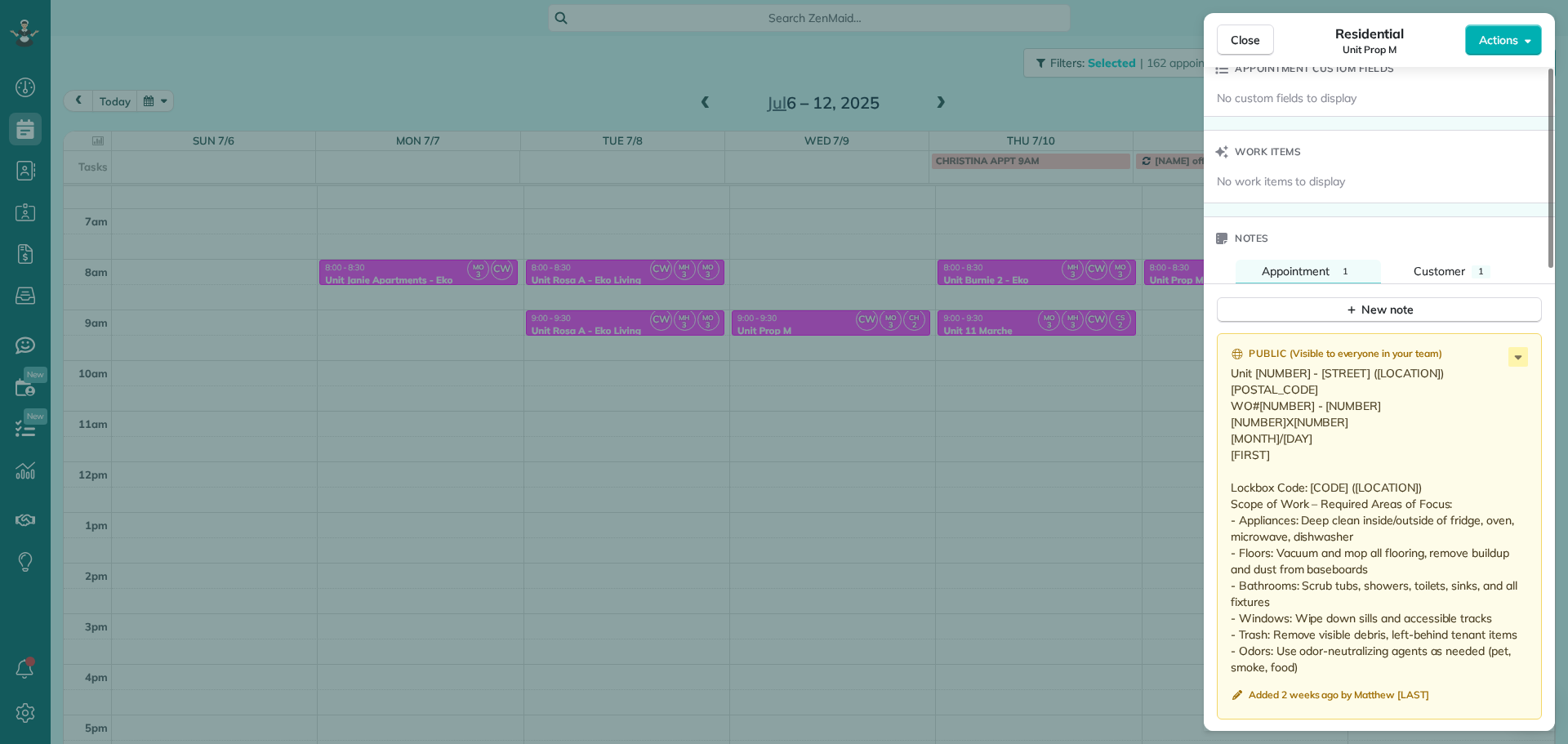 click on "Close Residential Unit Prop M Actions Status Active Unit Prop M · Open profile No phone number on record Add phone number No email on record Add email View Details Residential Friday, [DATE] ( 3 days ago ) 8:00 AM 8:30 AM 30 minutes One time 3412 Southeast 28th Place Portland OR 97202 Service was not rated yet Setup ratings Cleaners Time in and out Assign Invite Cleaners Cristina   Sainz 8:00 AM 8:30 AM Marina   Ostertag 8:00 AM 8:30 AM Meralda   Harris 8:00 AM 8:30 AM Christina   [LAST] 8:00 AM 8:30 AM Checklist Try Now Keep this appointment up to your standards. Stay on top of every detail, keep your cleaners organised, and your client happy. Assign a checklist Watch a 5 min demo Billing Billing actions Price $0.00 Overcharge $0.00 Discount $0.00 Coupon discount - Primary tax - Secondary tax - Total appointment price $0.00 Tips collected New feature! $0.00 Mark as paid Total including tip $0.00 Get paid online in no-time! Send an invoice and reward your cleaners with tips Work items Notes 1 1" at bounding box center (784, 372) 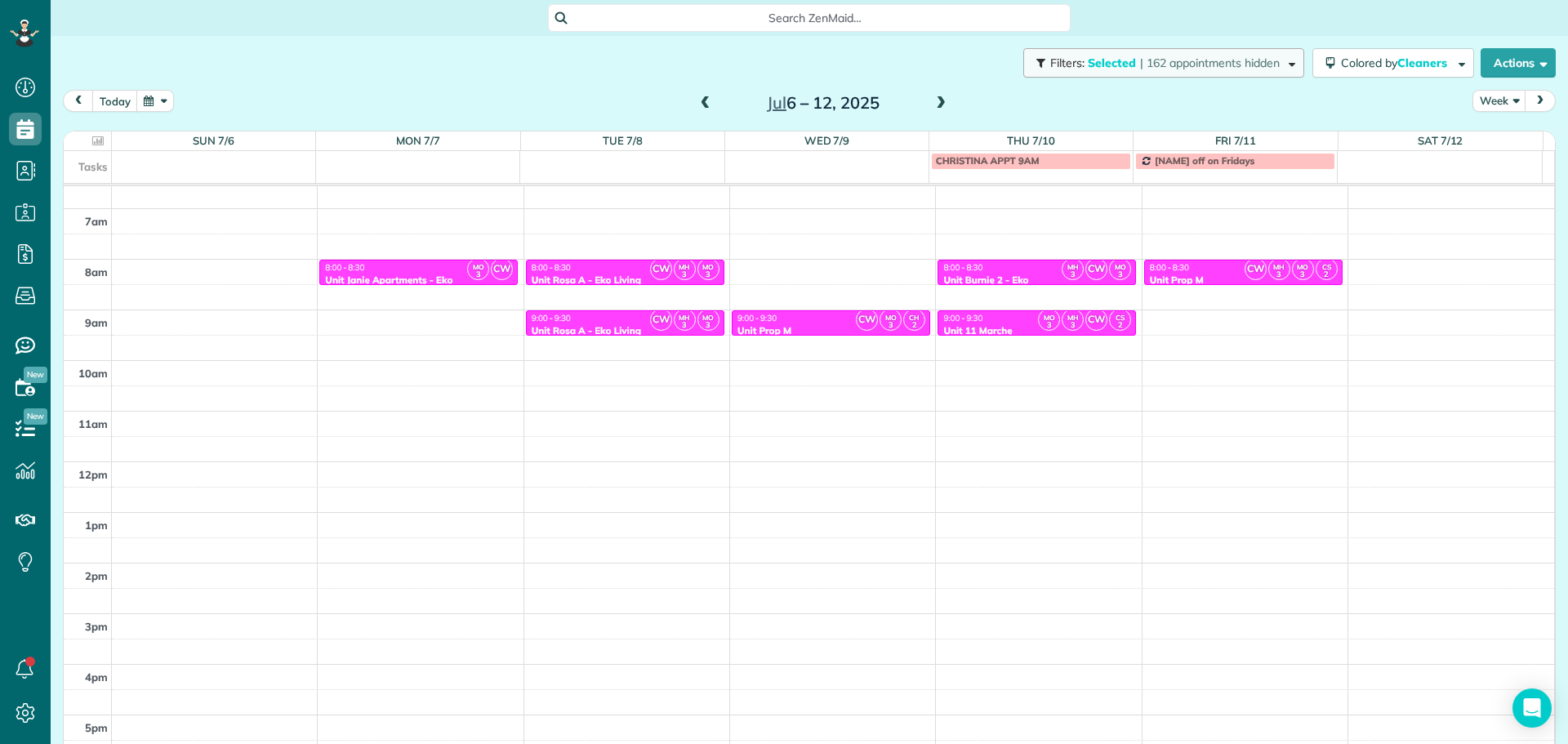 click on "Filters:   Selected
|  162 appointments hidden" at bounding box center [1164, 63] 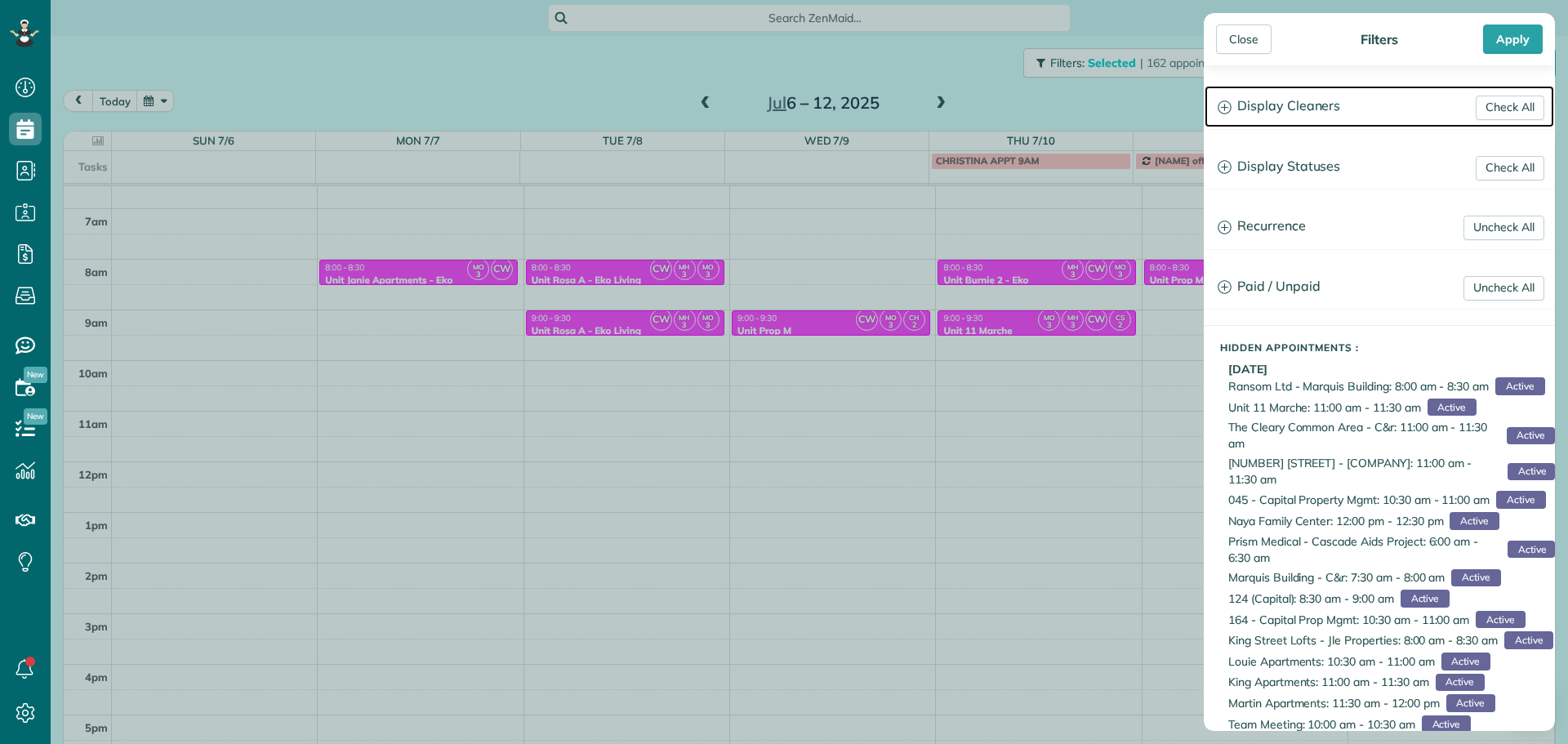 click on "Display Cleaners" at bounding box center [1379, 106] 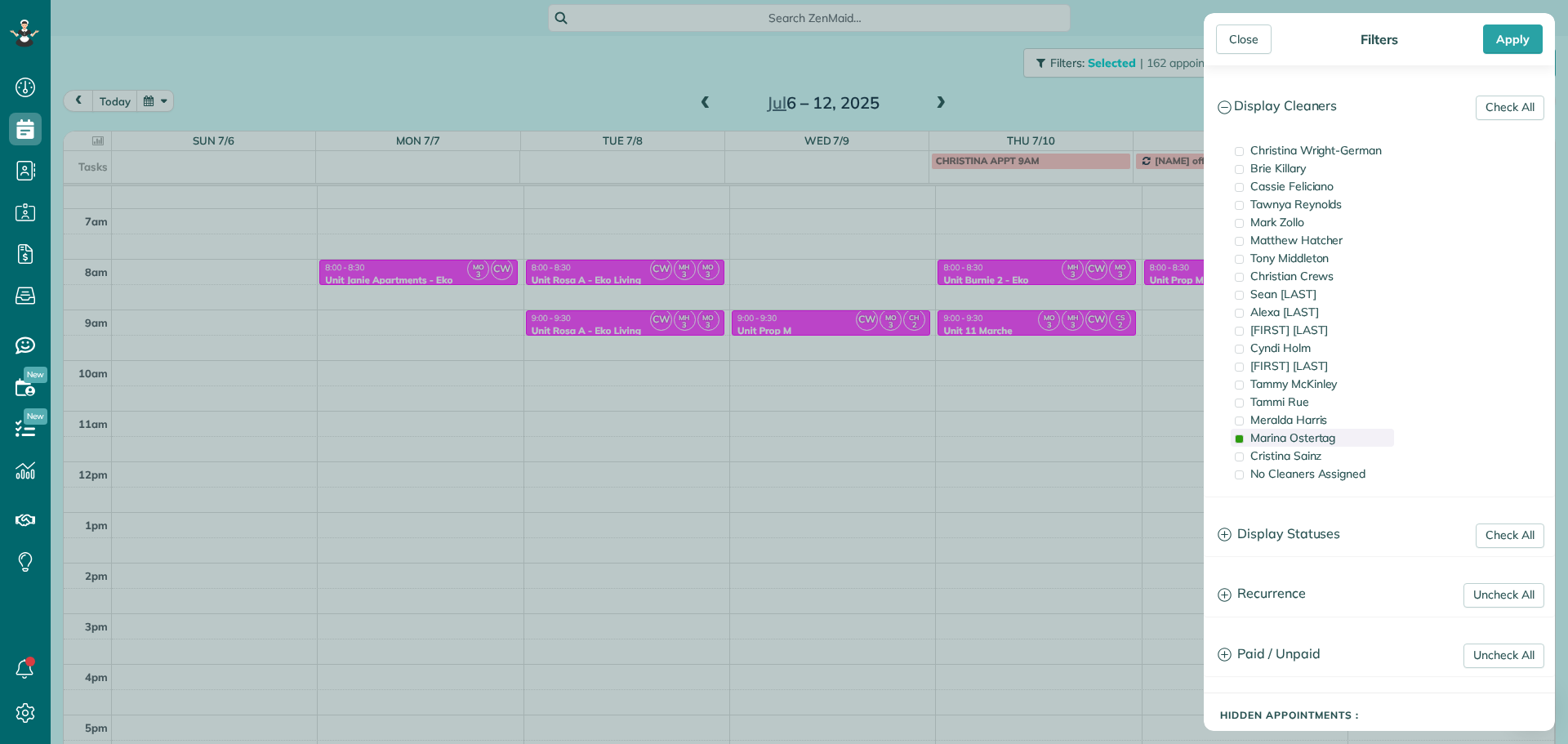 click on "Marina Ostertag" at bounding box center [1293, 438] 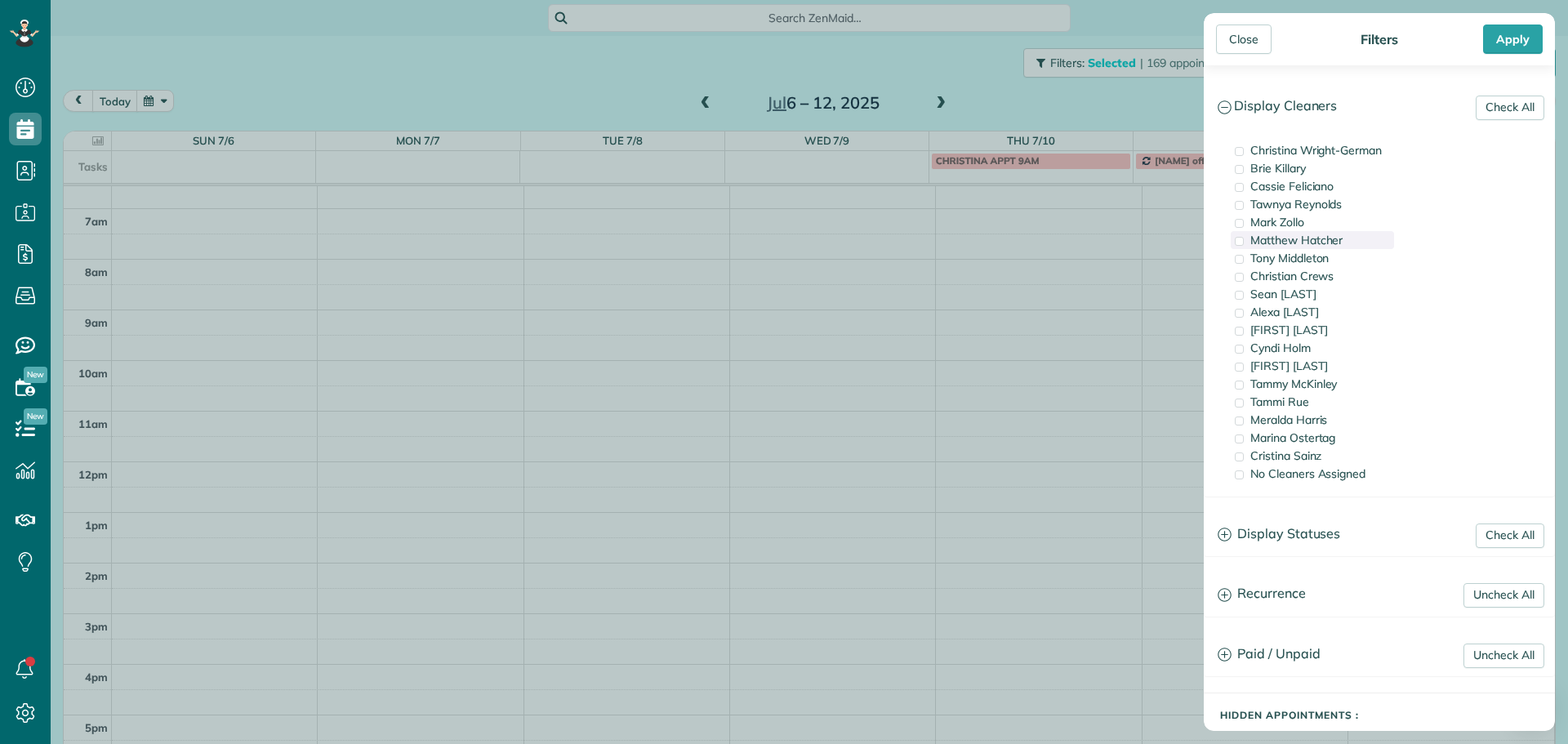 click on "Matthew Hatcher" at bounding box center (1296, 240) 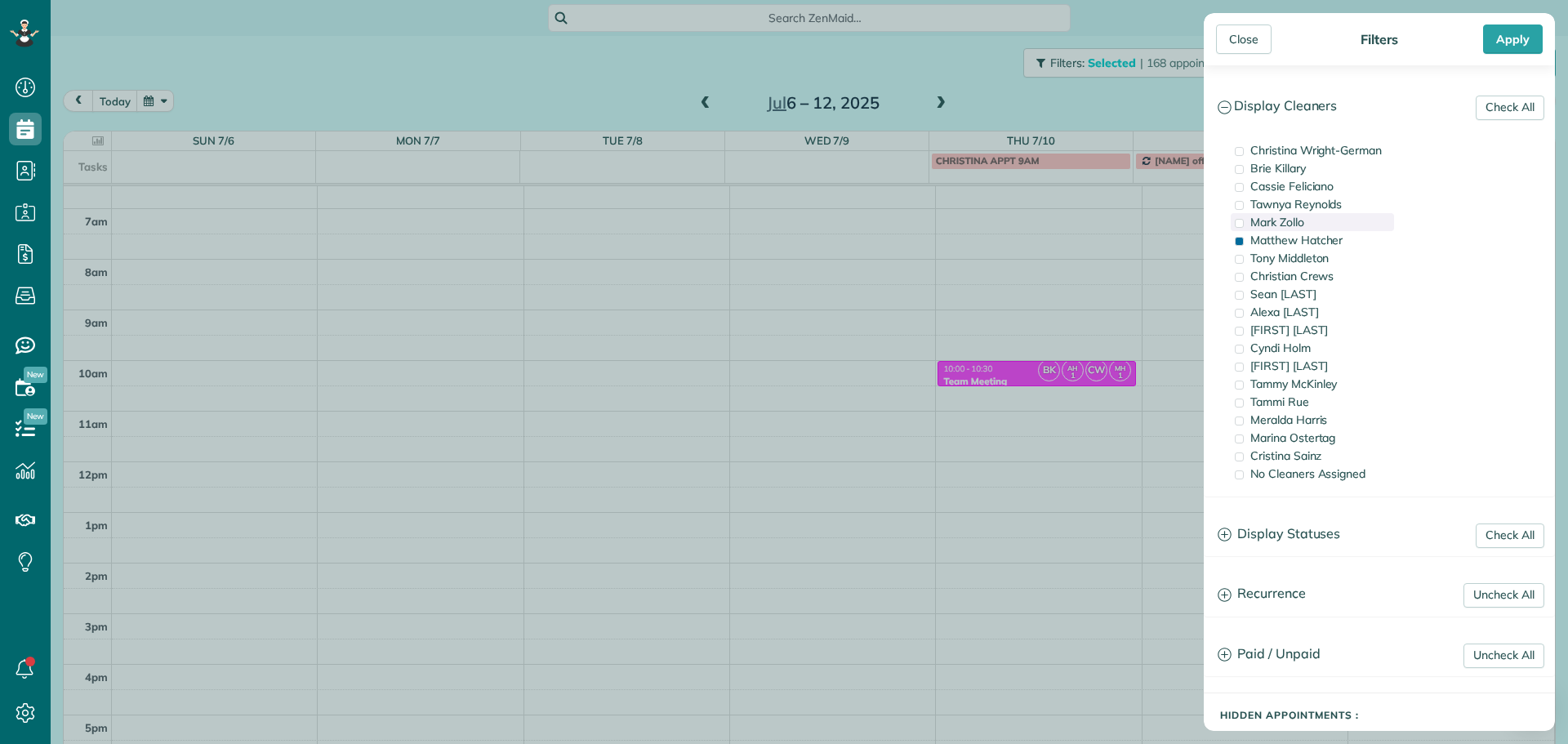 click on "Mark Zollo" at bounding box center [1312, 222] 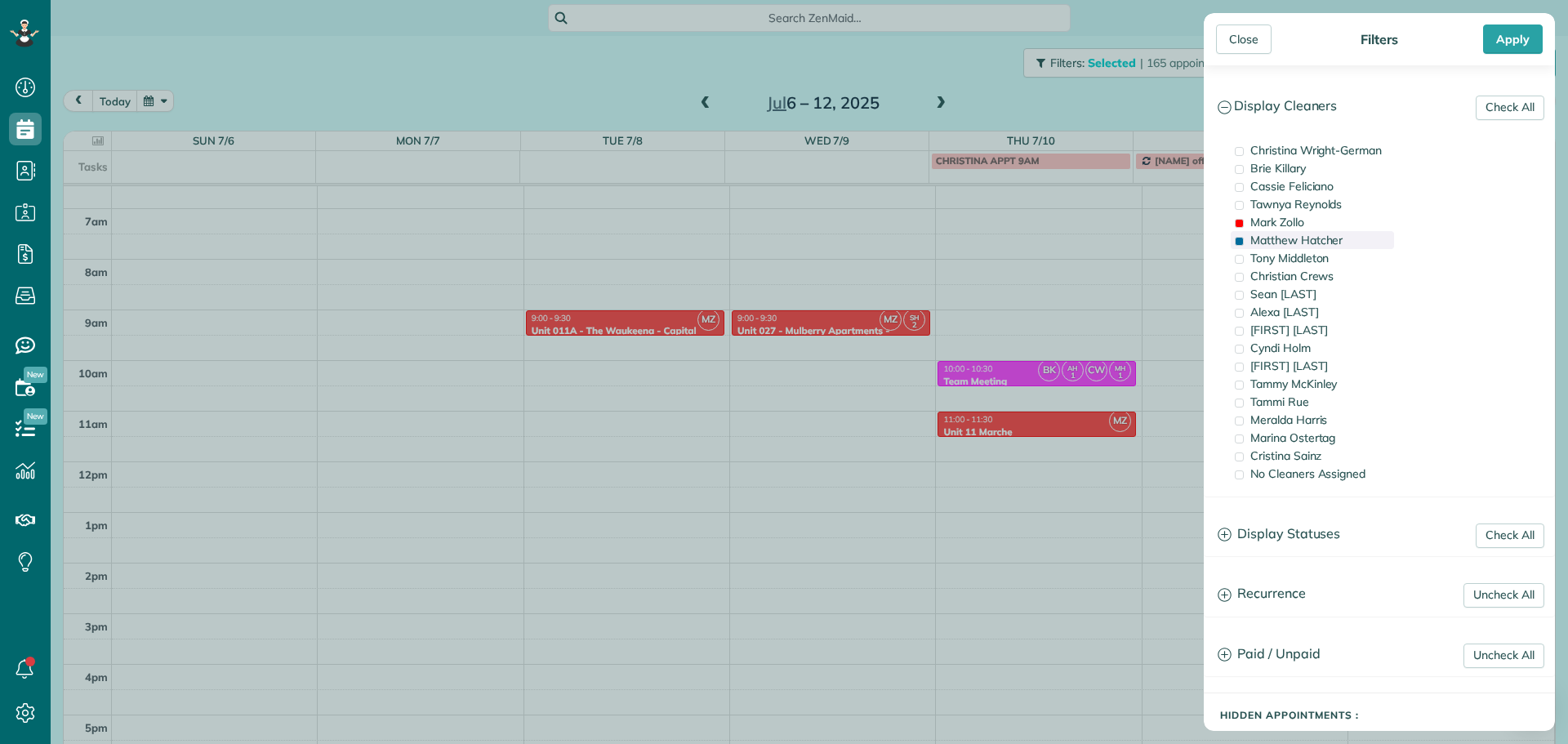 click on "Matthew Hatcher" at bounding box center (1296, 240) 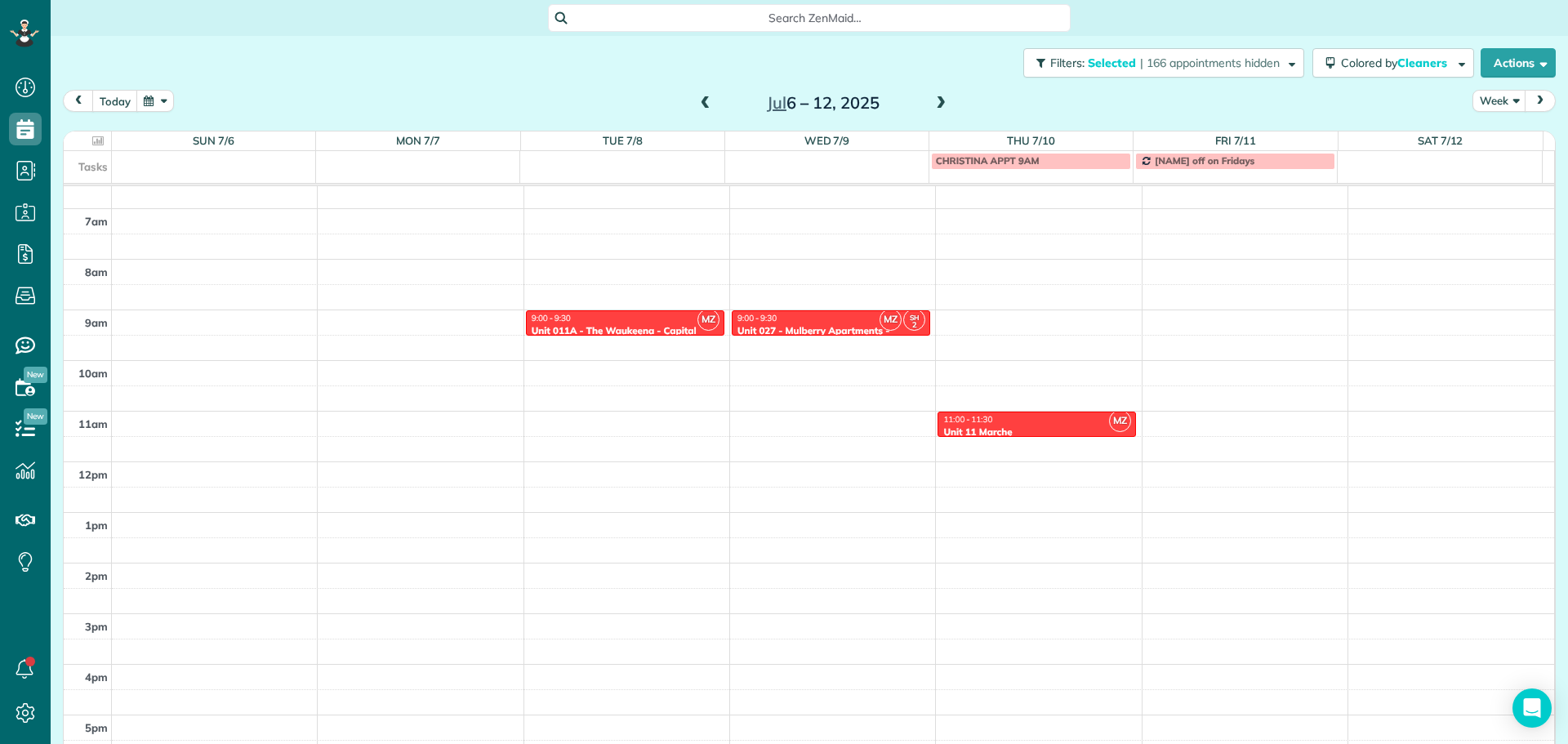 click on "Close
Filters
Apply
Check All
Display Cleaners
[FIRST] [LAST]
[FIRST] [LAST]
[FIRST] [LAST]
[FIRST] [LAST]
[FIRST] [LAST]
[FIRST] [LAST]
[FIRST] [LAST]" at bounding box center [784, 372] 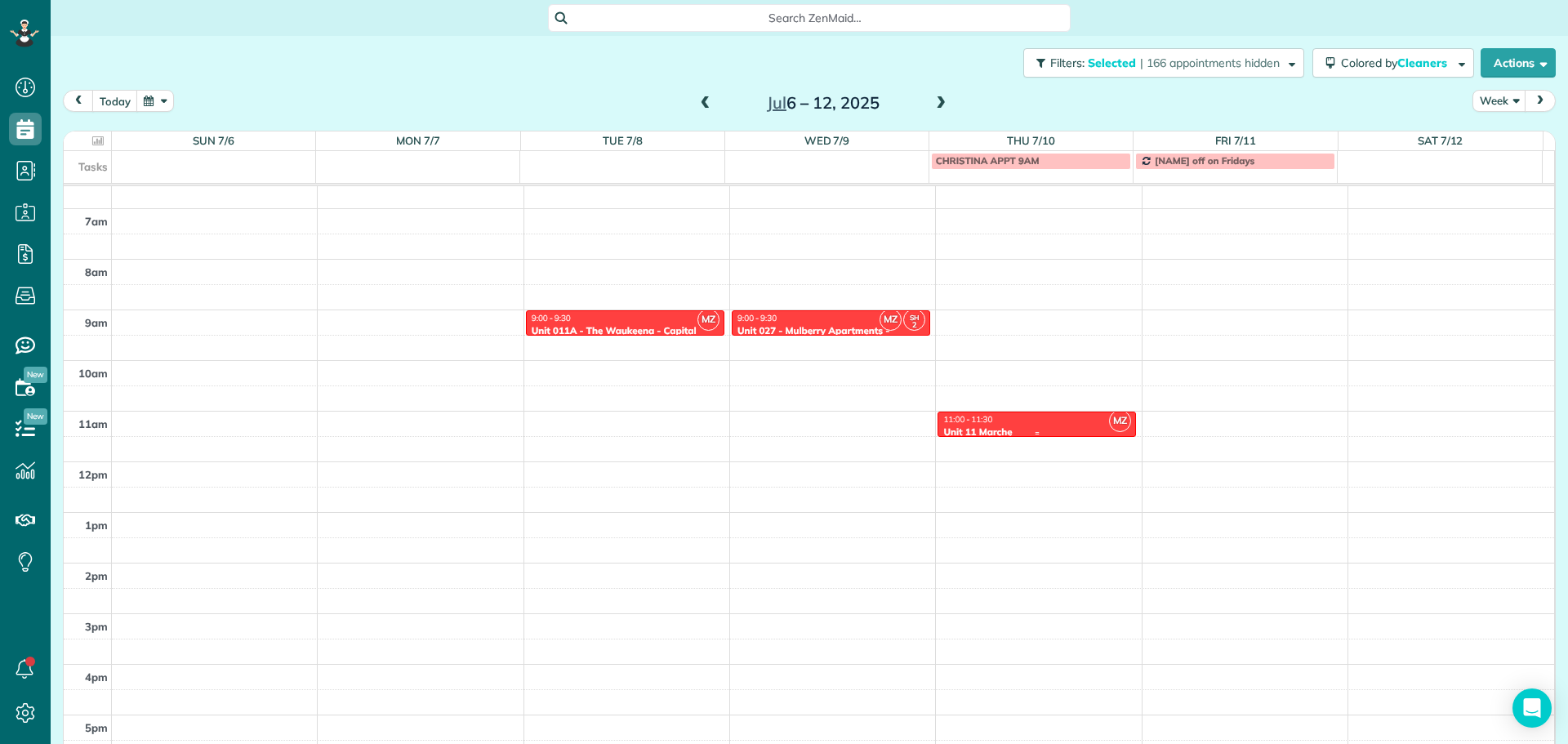 click on "11:00 - 11:30" at bounding box center (1036, 419) 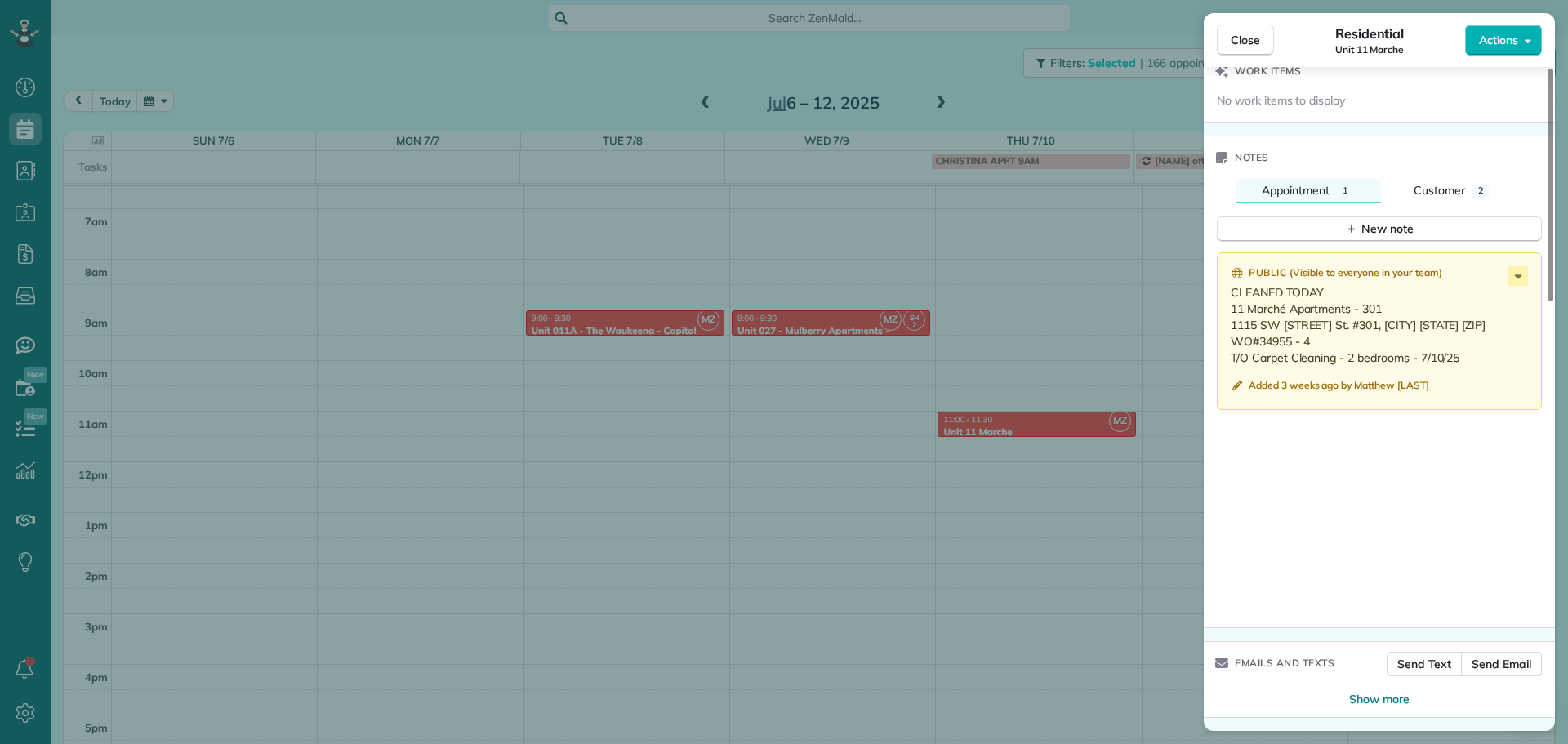 scroll, scrollTop: 973, scrollLeft: 0, axis: vertical 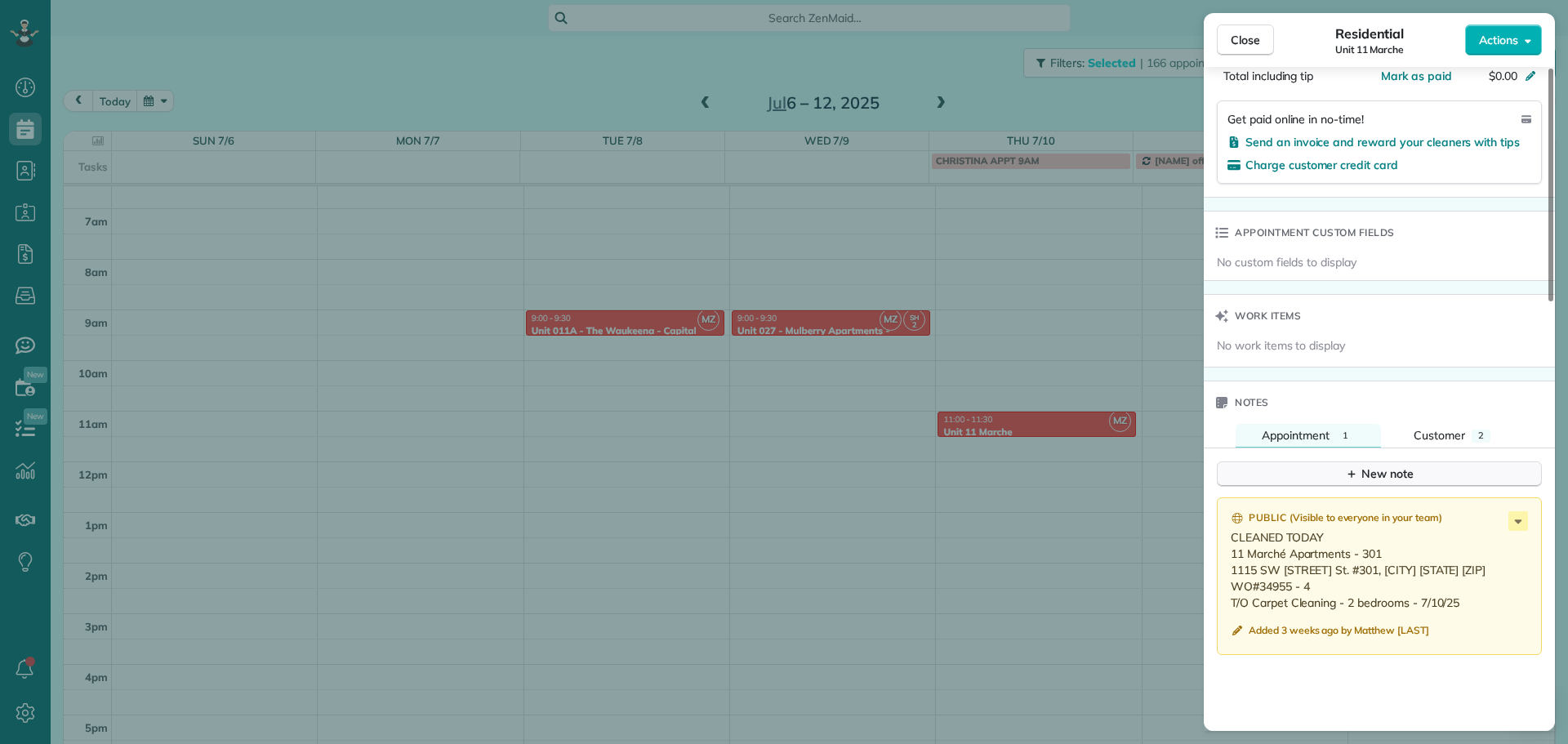 click on "New note" at bounding box center (1379, 474) 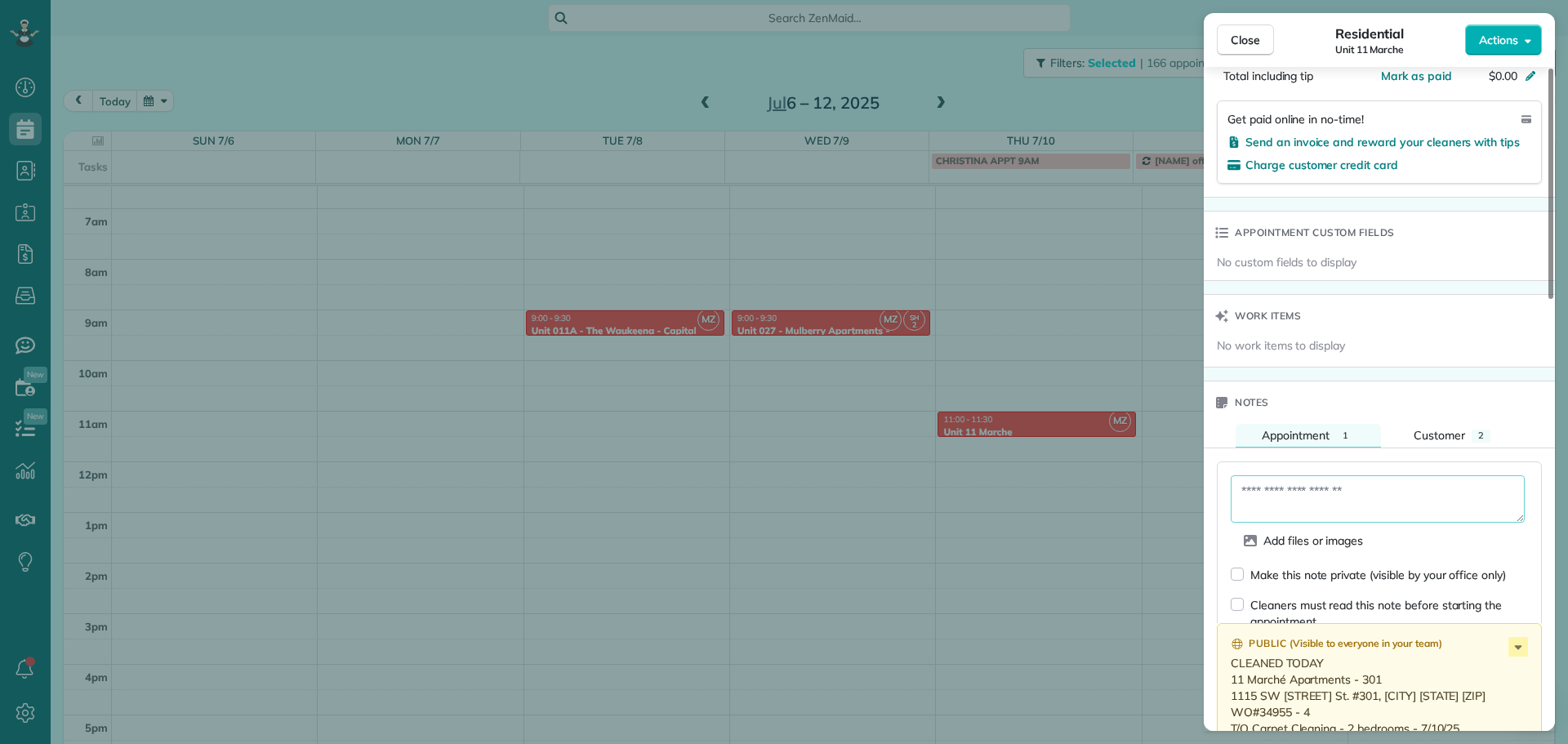 click at bounding box center (1378, 499) 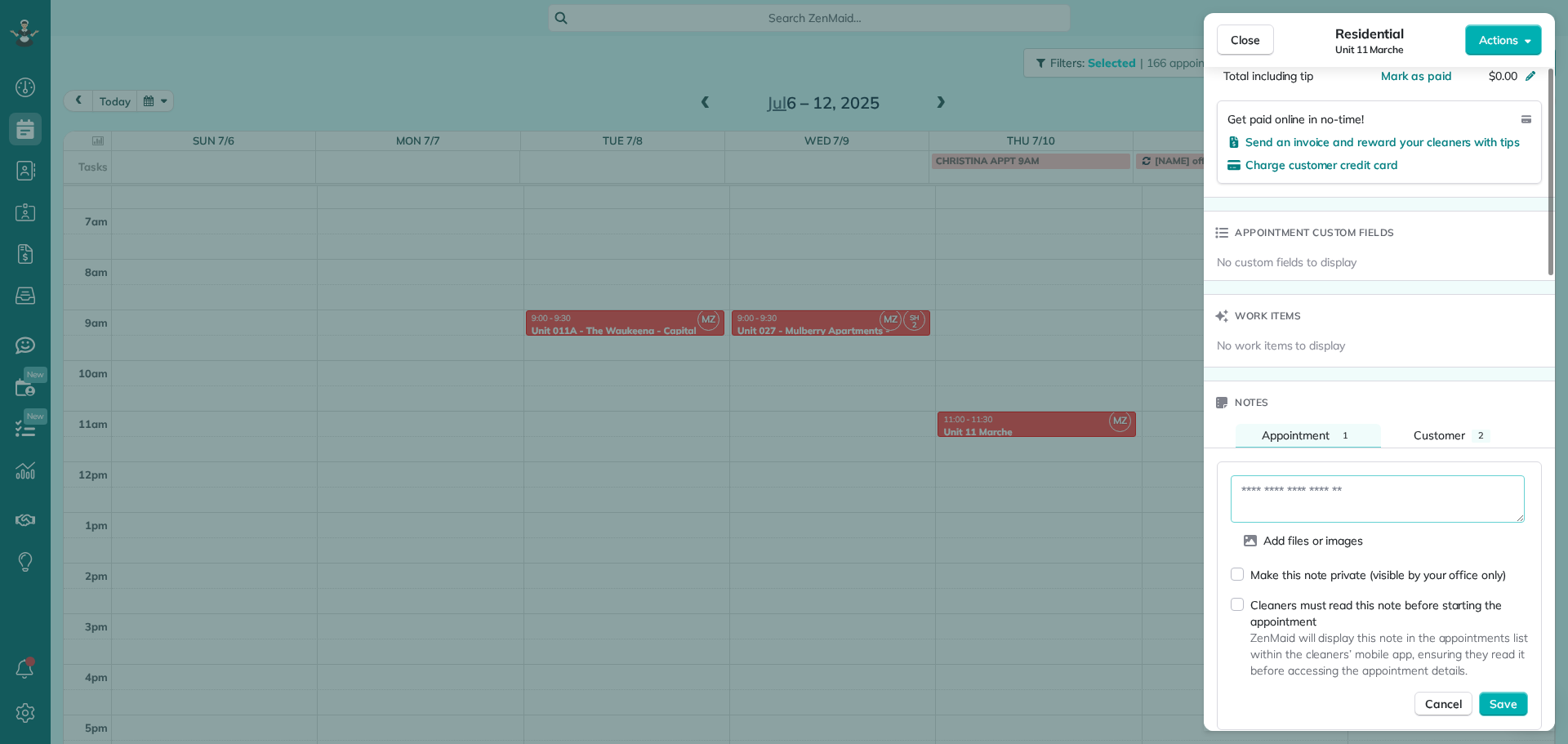 paste on "**********" 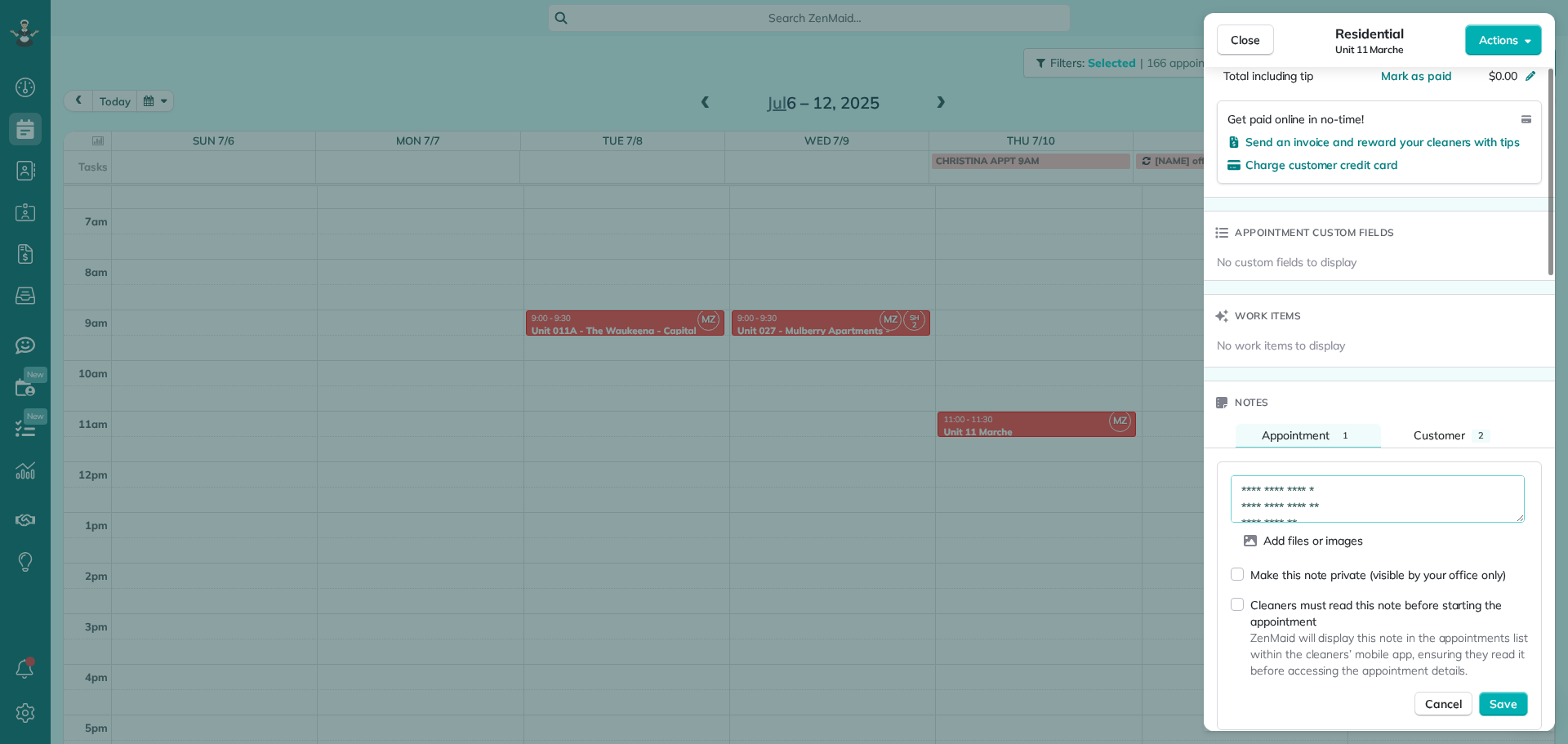 scroll, scrollTop: 25, scrollLeft: 0, axis: vertical 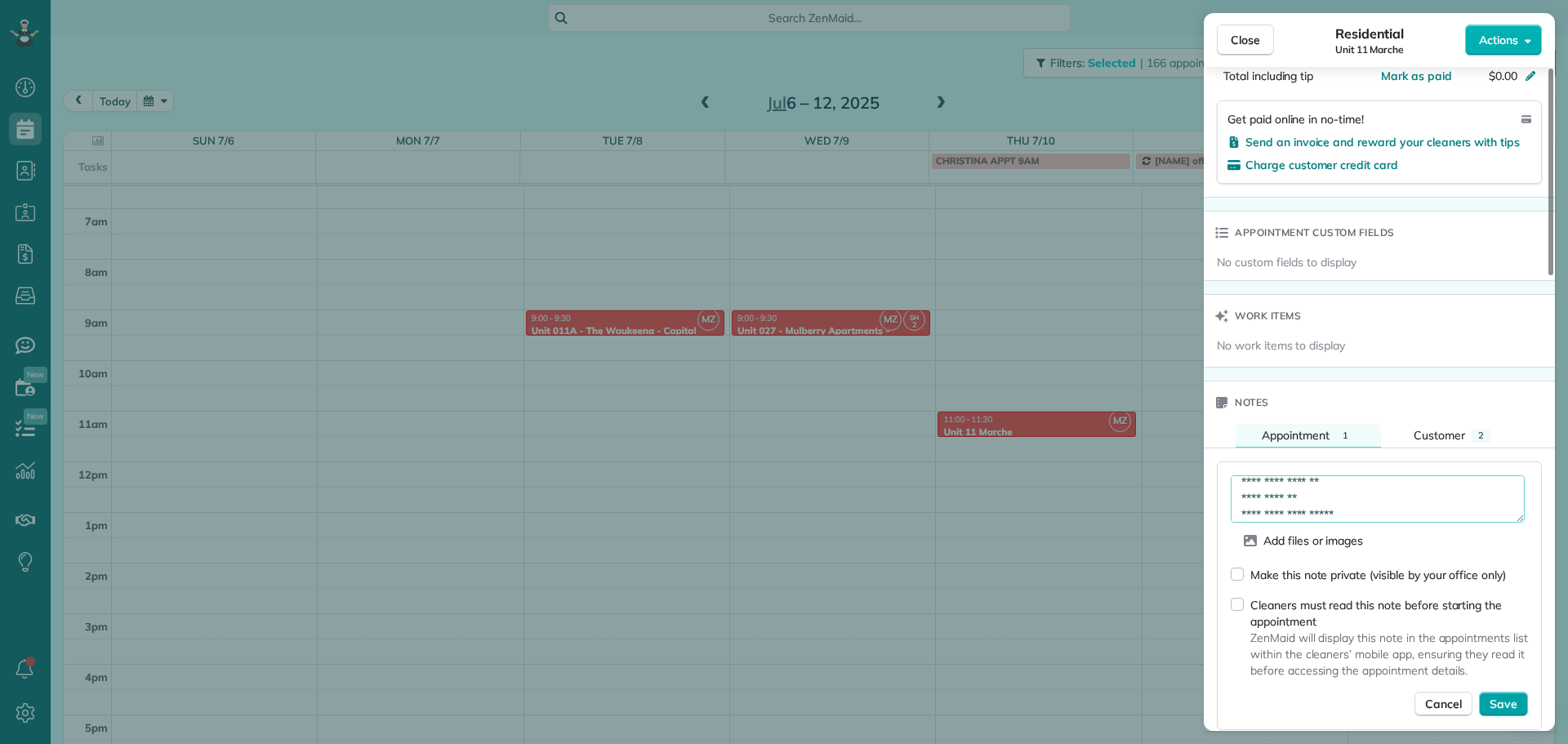type on "**********" 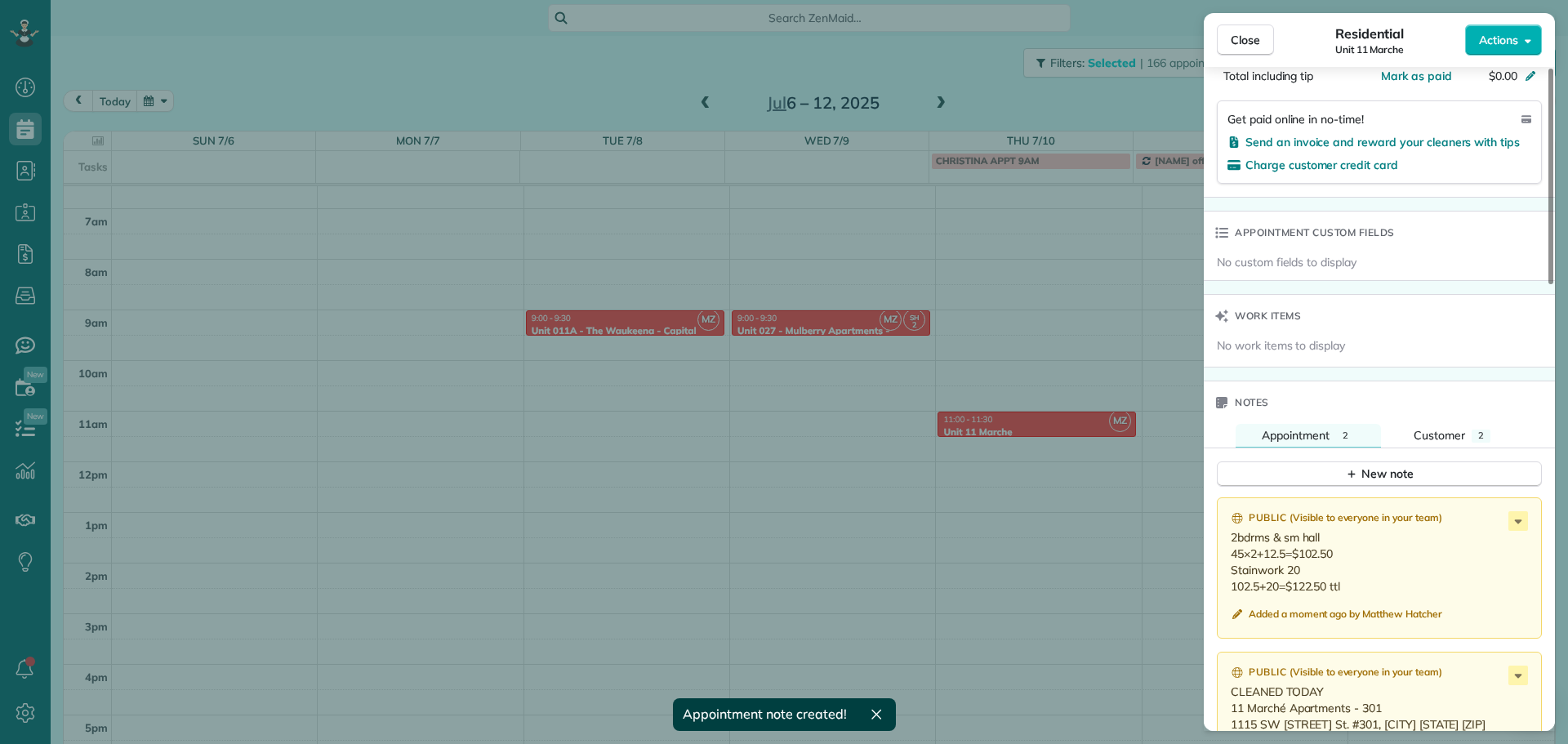 scroll, scrollTop: 1136, scrollLeft: 0, axis: vertical 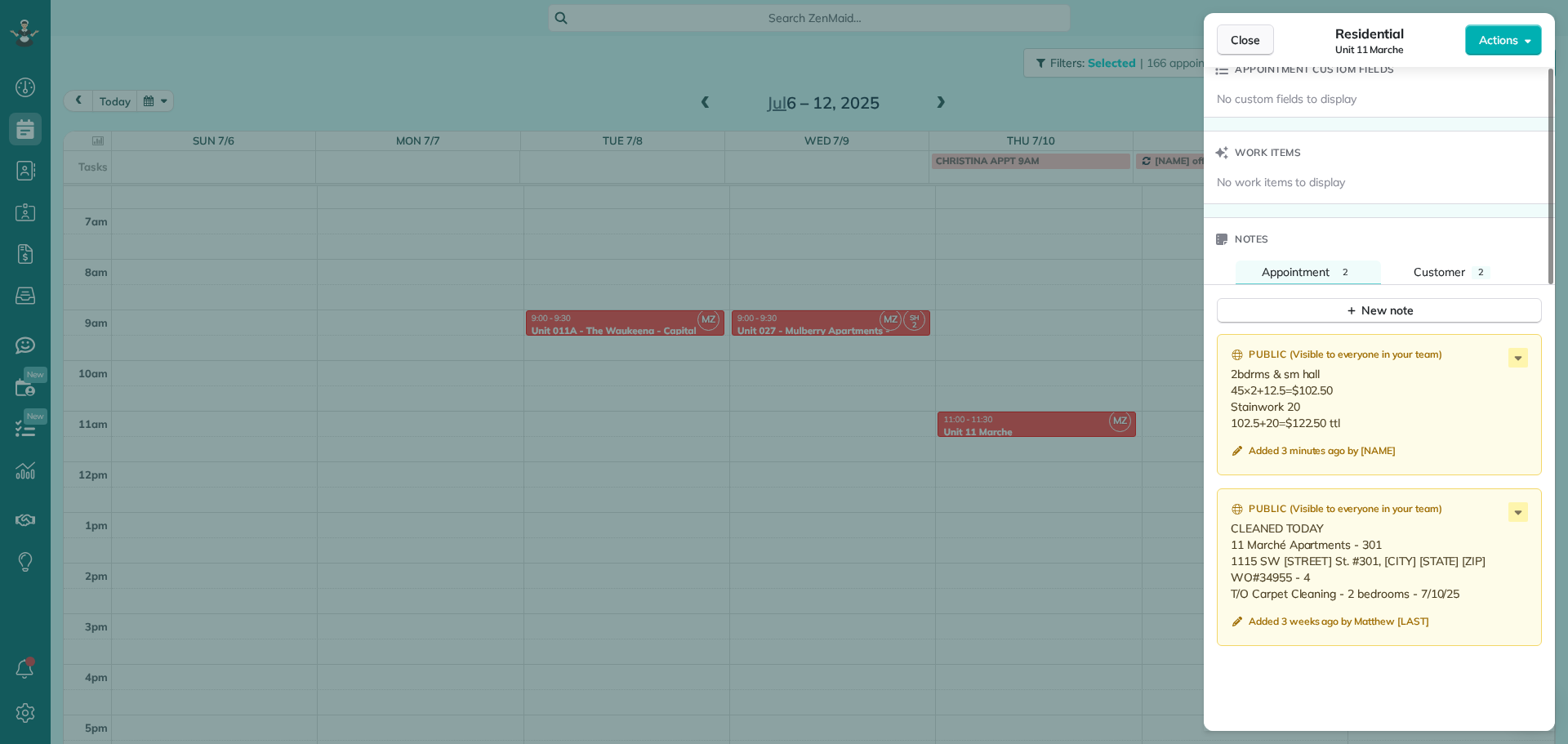 click on "Close" at bounding box center [1245, 40] 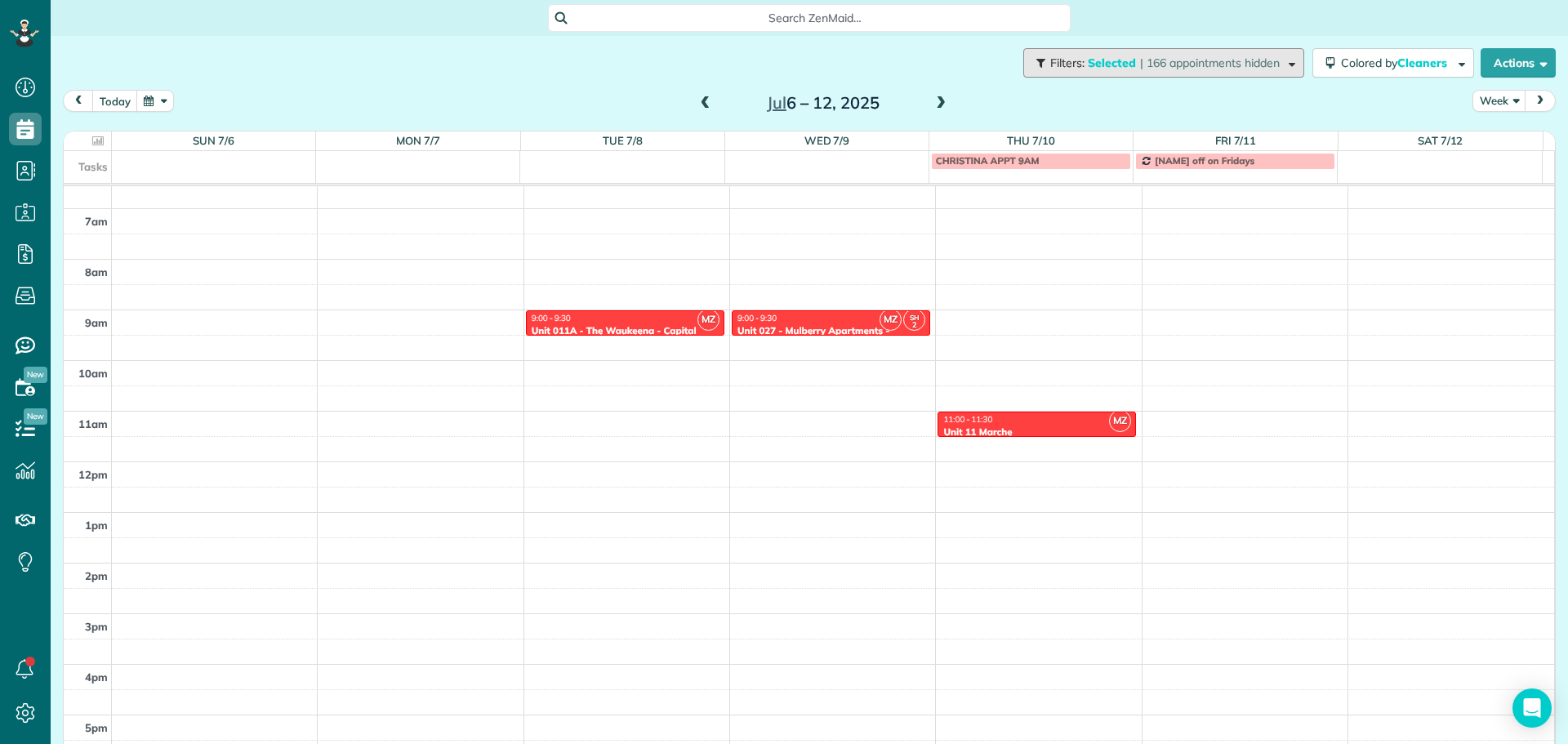 click on "|  166 appointments hidden" at bounding box center (1209, 63) 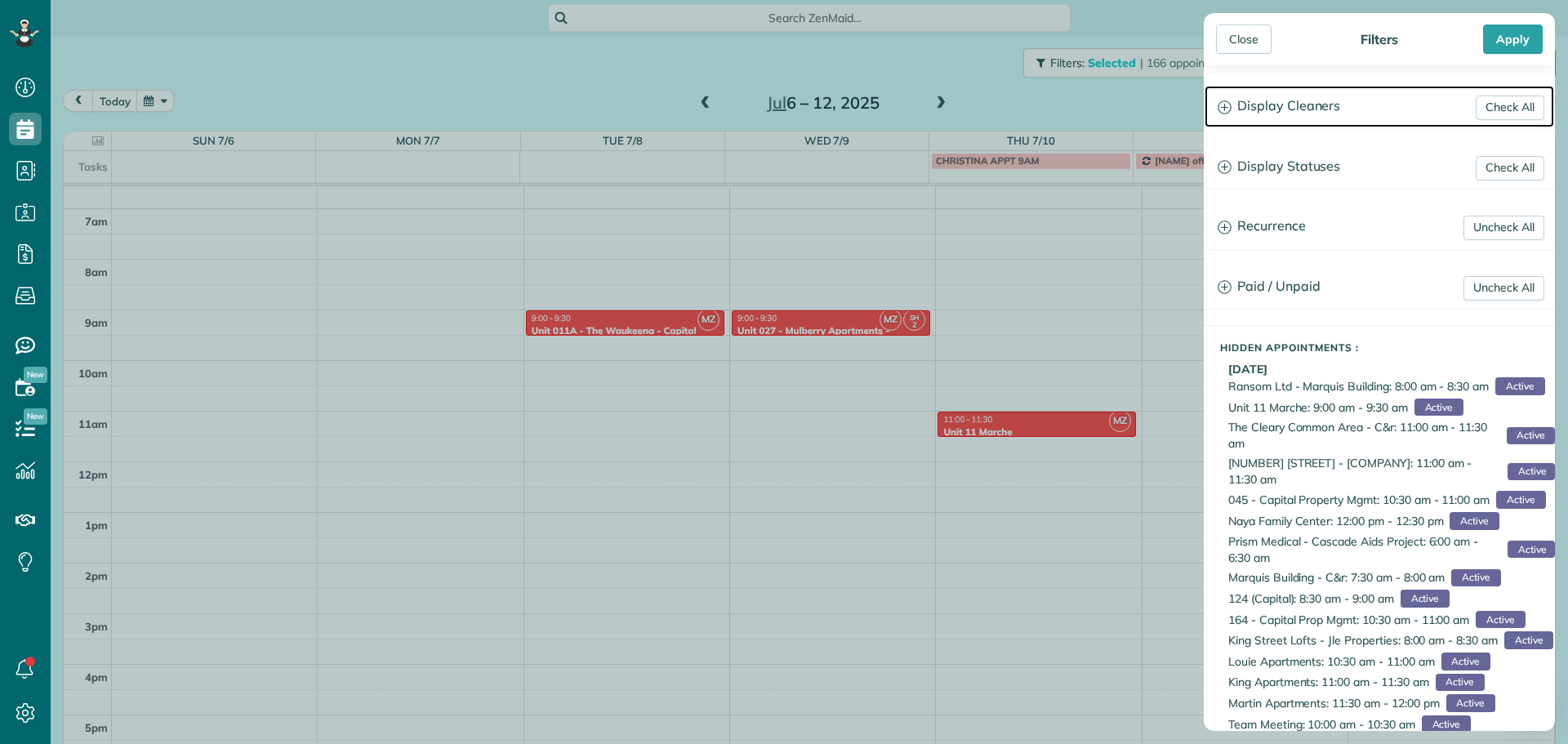 click on "Display Cleaners" at bounding box center [1379, 106] 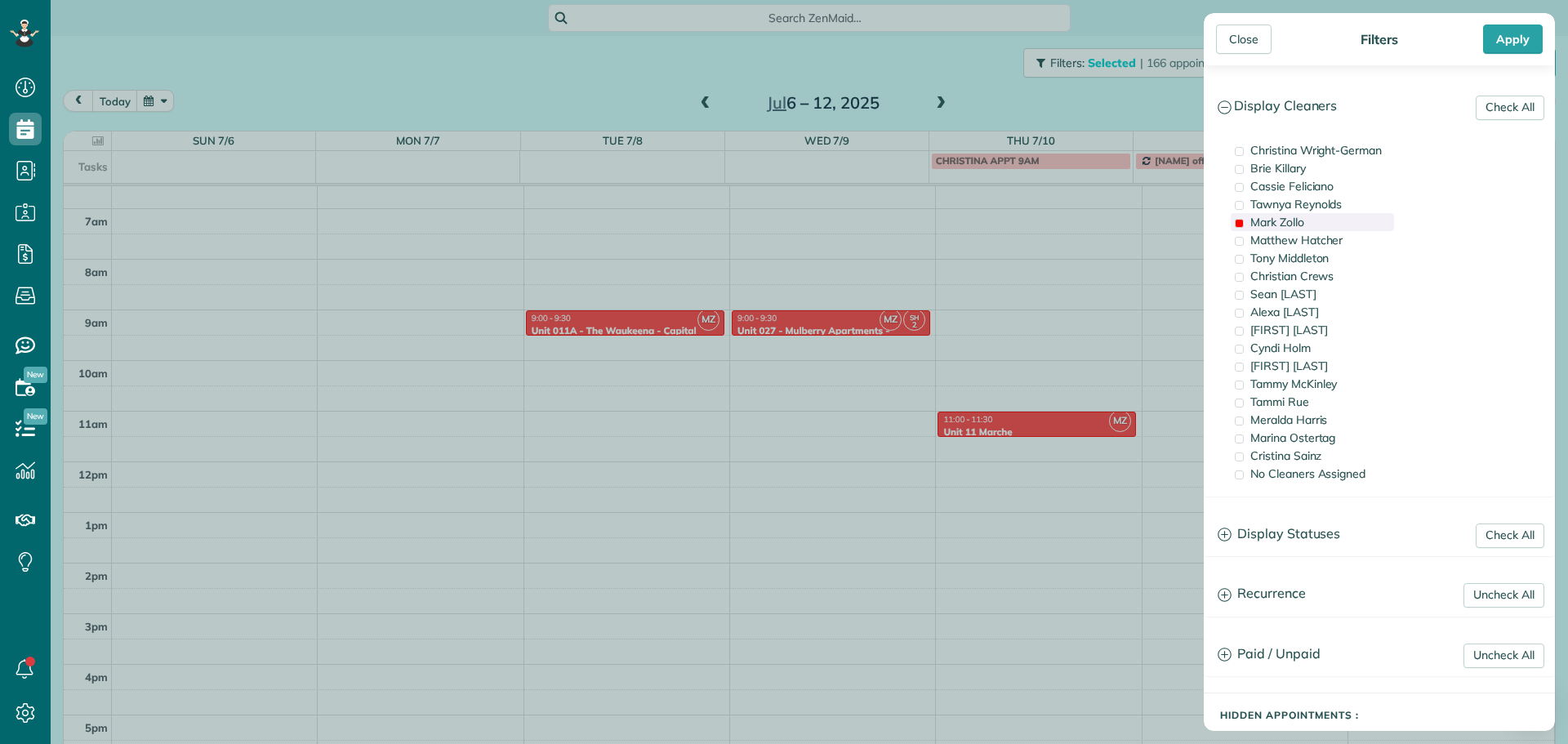 click on "Mark Zollo" at bounding box center [1277, 222] 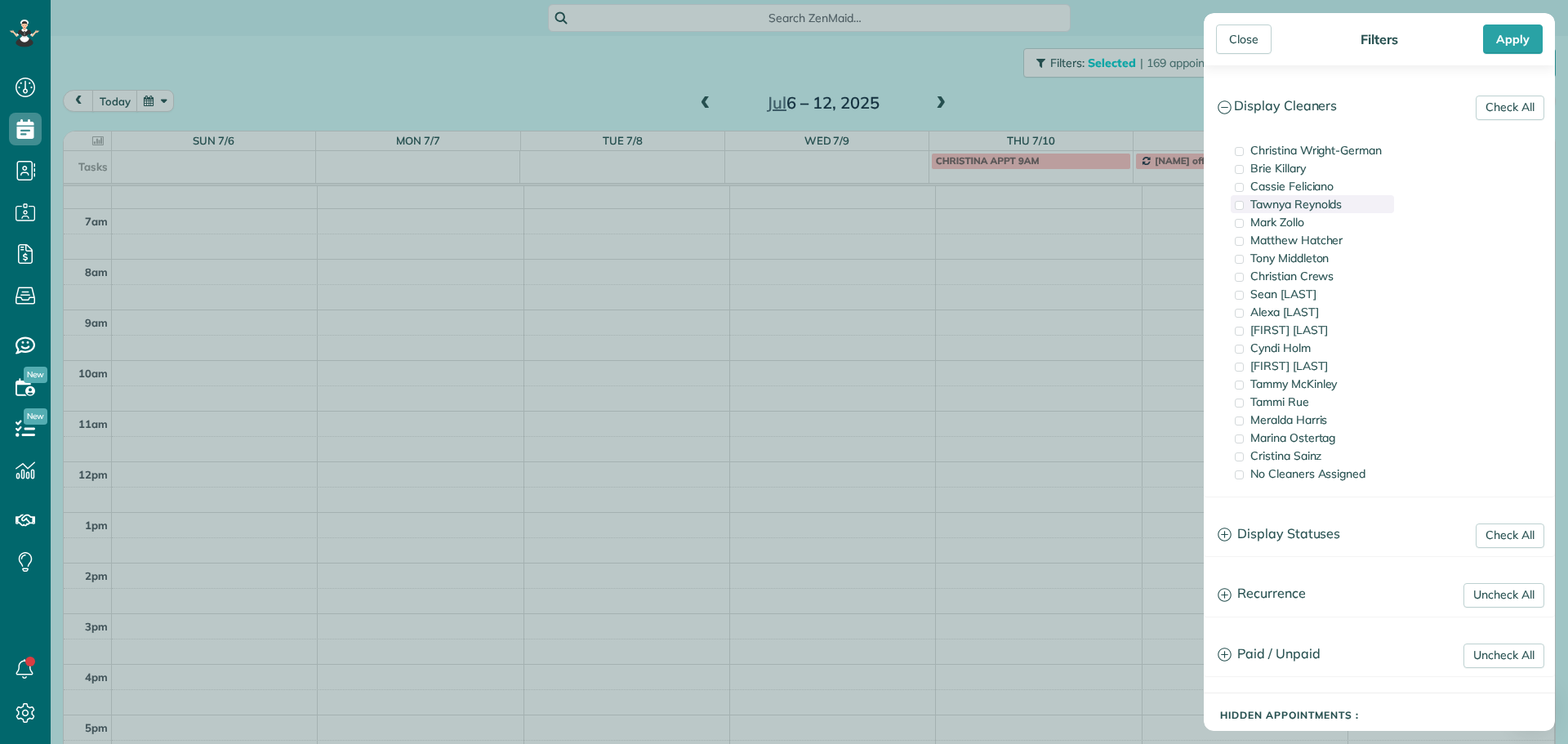 click on "Tawnya Reynolds" at bounding box center [1296, 204] 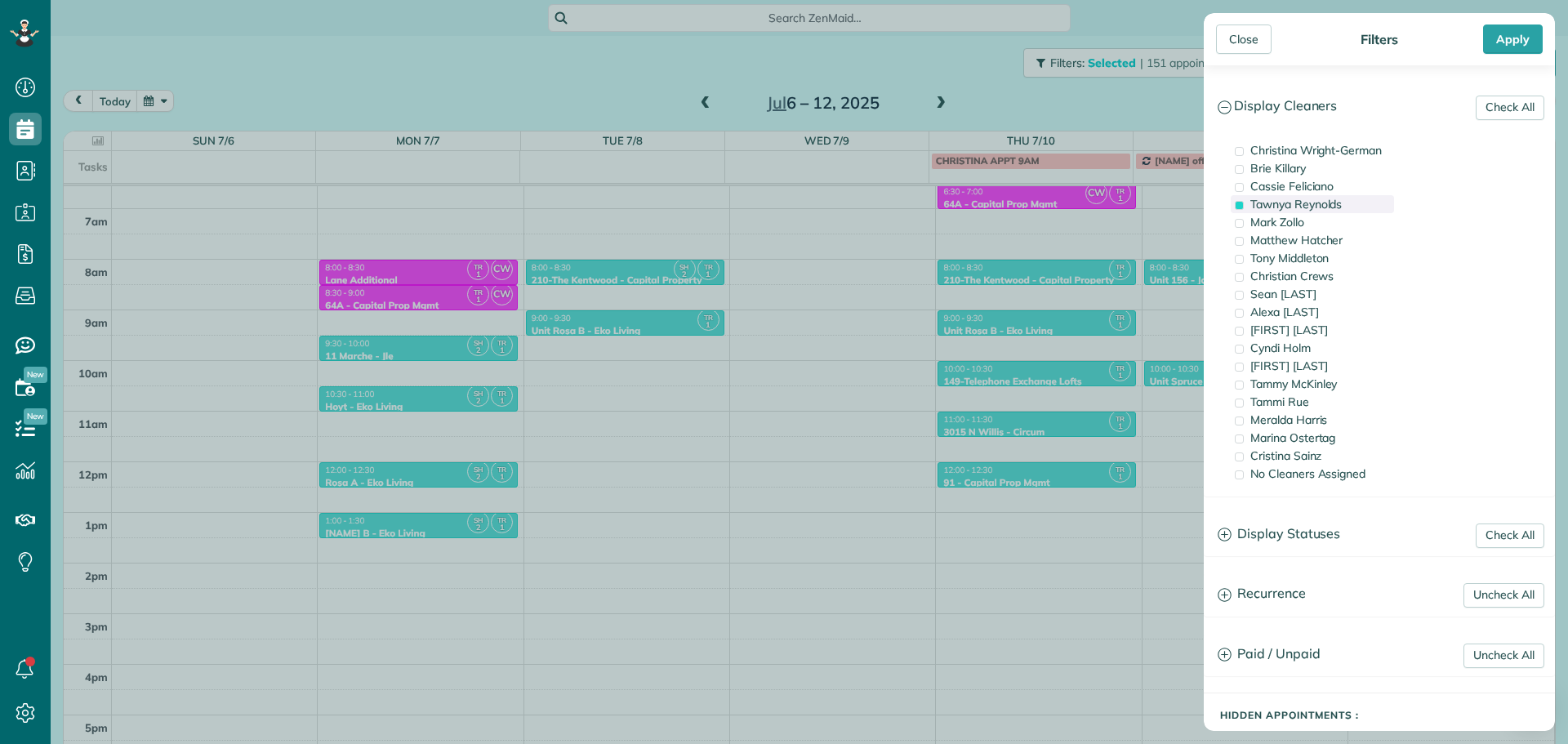 click on "Tawnya Reynolds" at bounding box center [1296, 204] 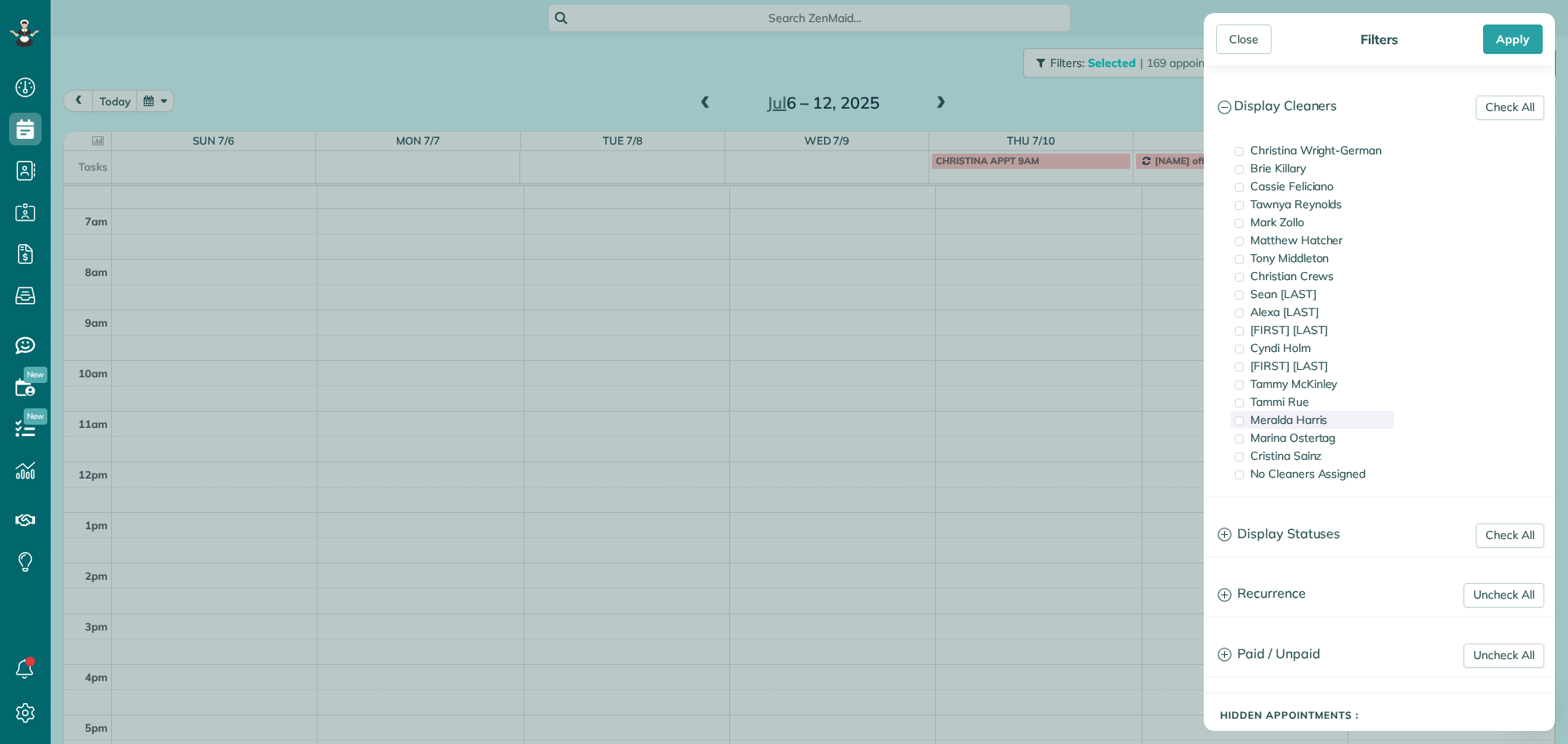 click on "Meralda Harris" at bounding box center (1312, 420) 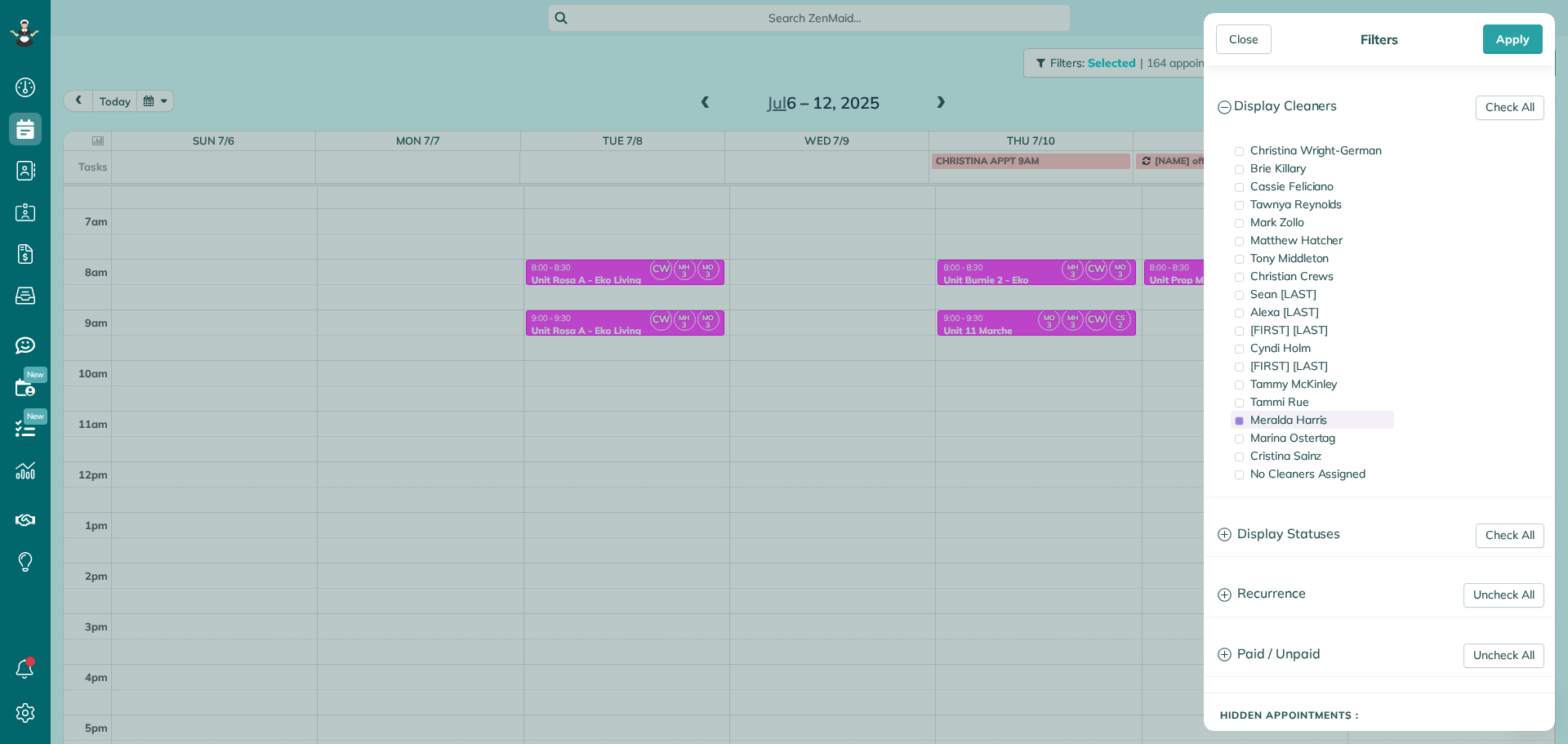 click on "Meralda Harris" at bounding box center [1312, 420] 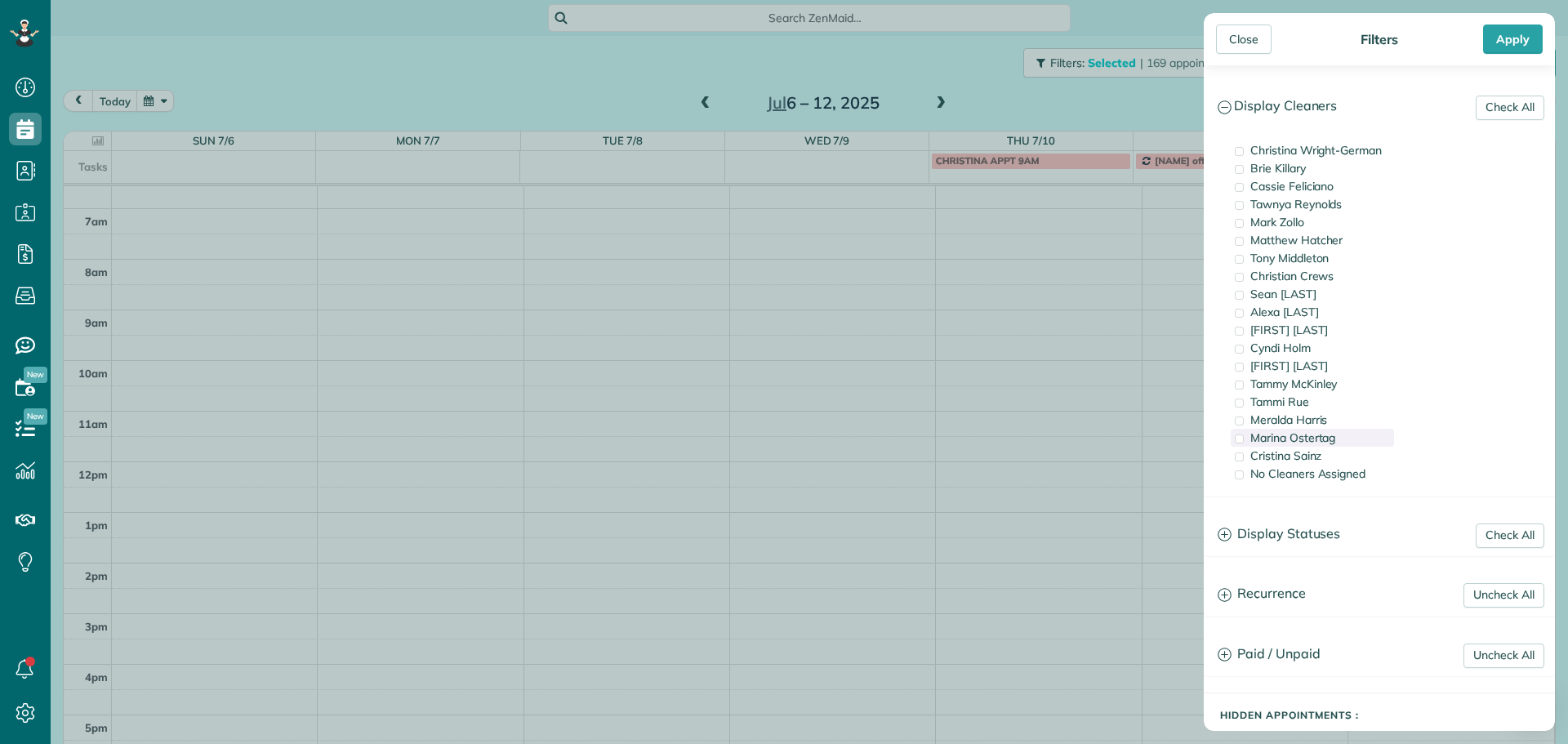 click on "Marina Ostertag" at bounding box center (1312, 438) 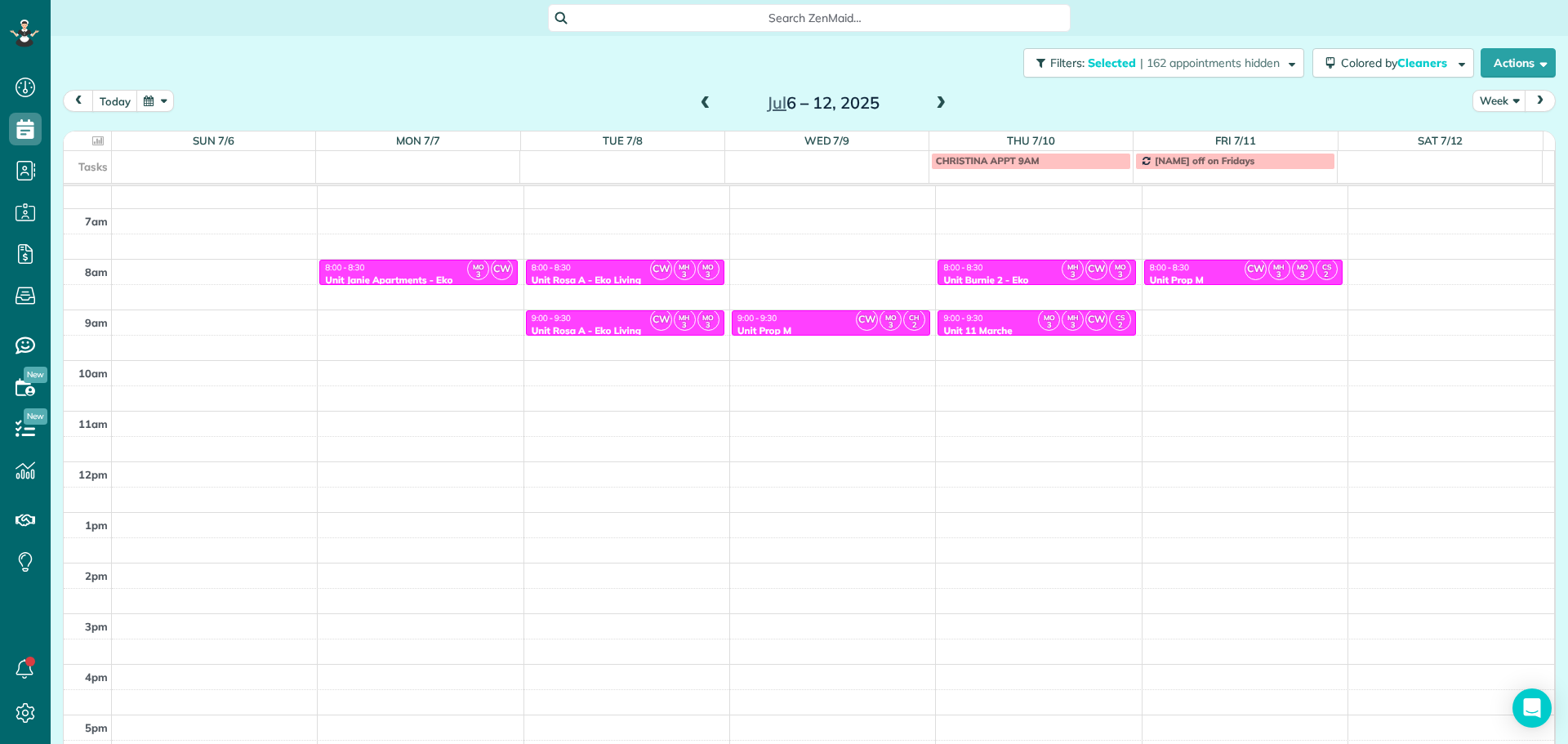 click on "Close
Filters
Apply
Check All
Display Cleaners
[FIRST] [LAST]
[FIRST] [LAST]
[FIRST] [LAST]
[FIRST] [LAST]
[FIRST] [LAST]
[FIRST] [LAST]
[FIRST] [LAST]" at bounding box center [784, 372] 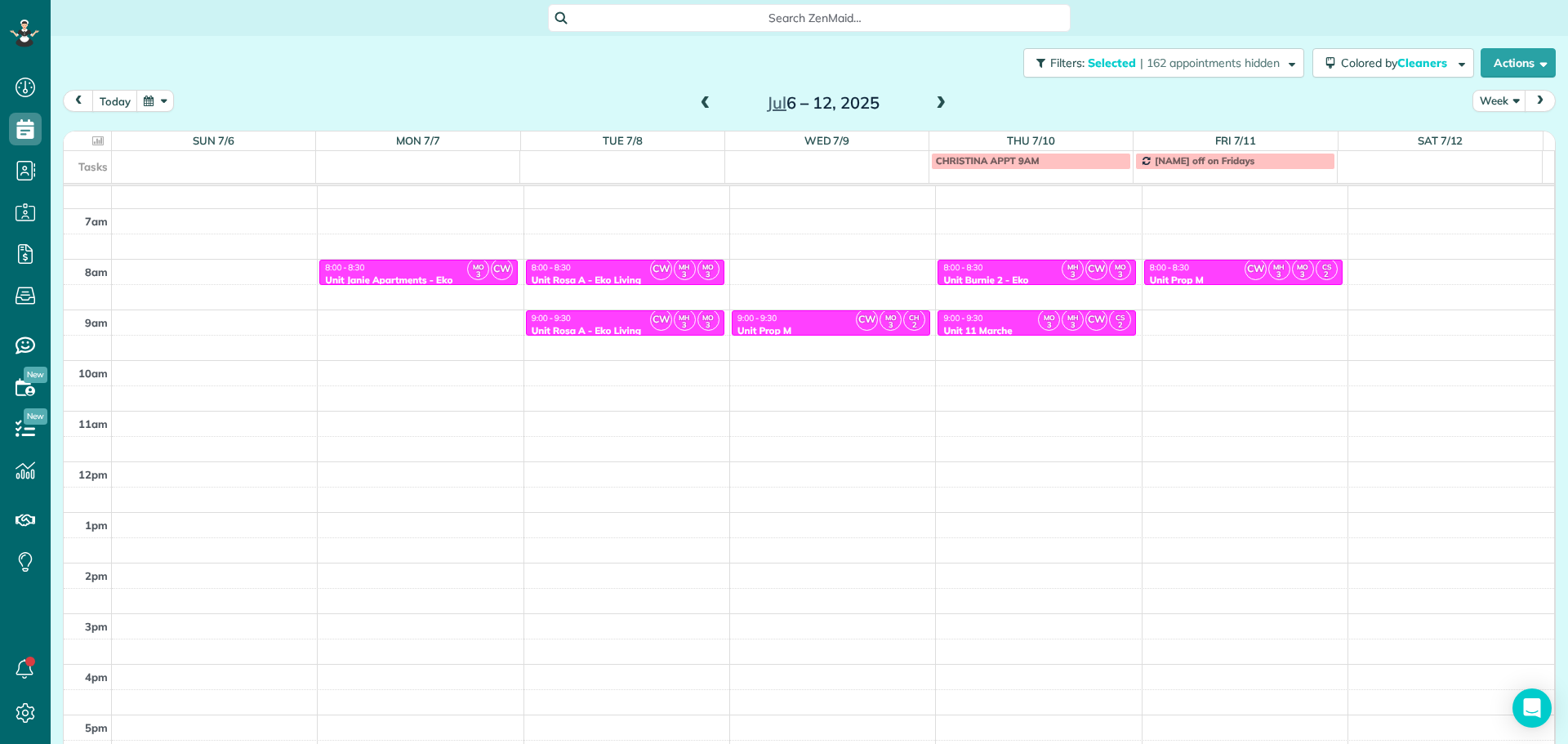click at bounding box center [941, 104] 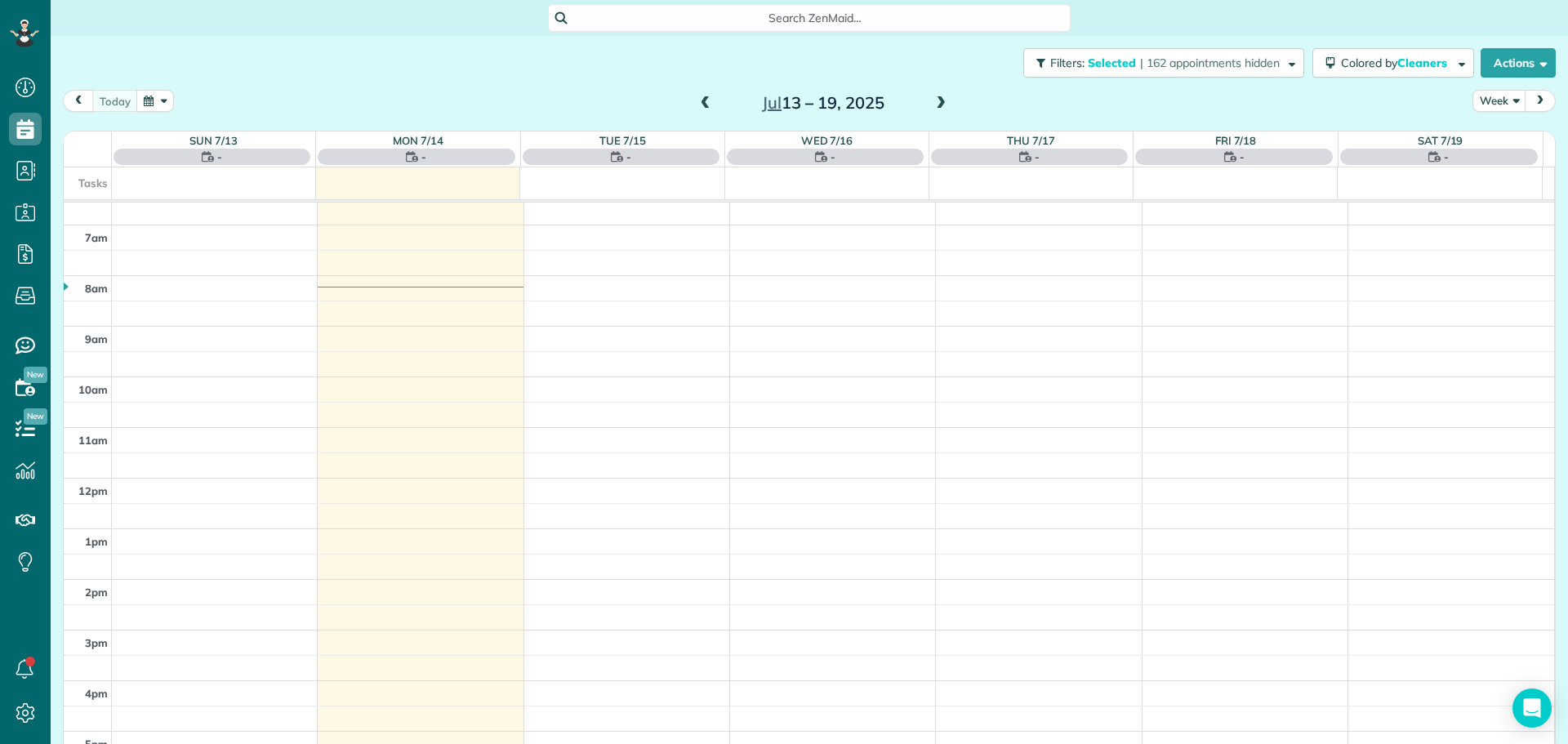scroll, scrollTop: 145, scrollLeft: 0, axis: vertical 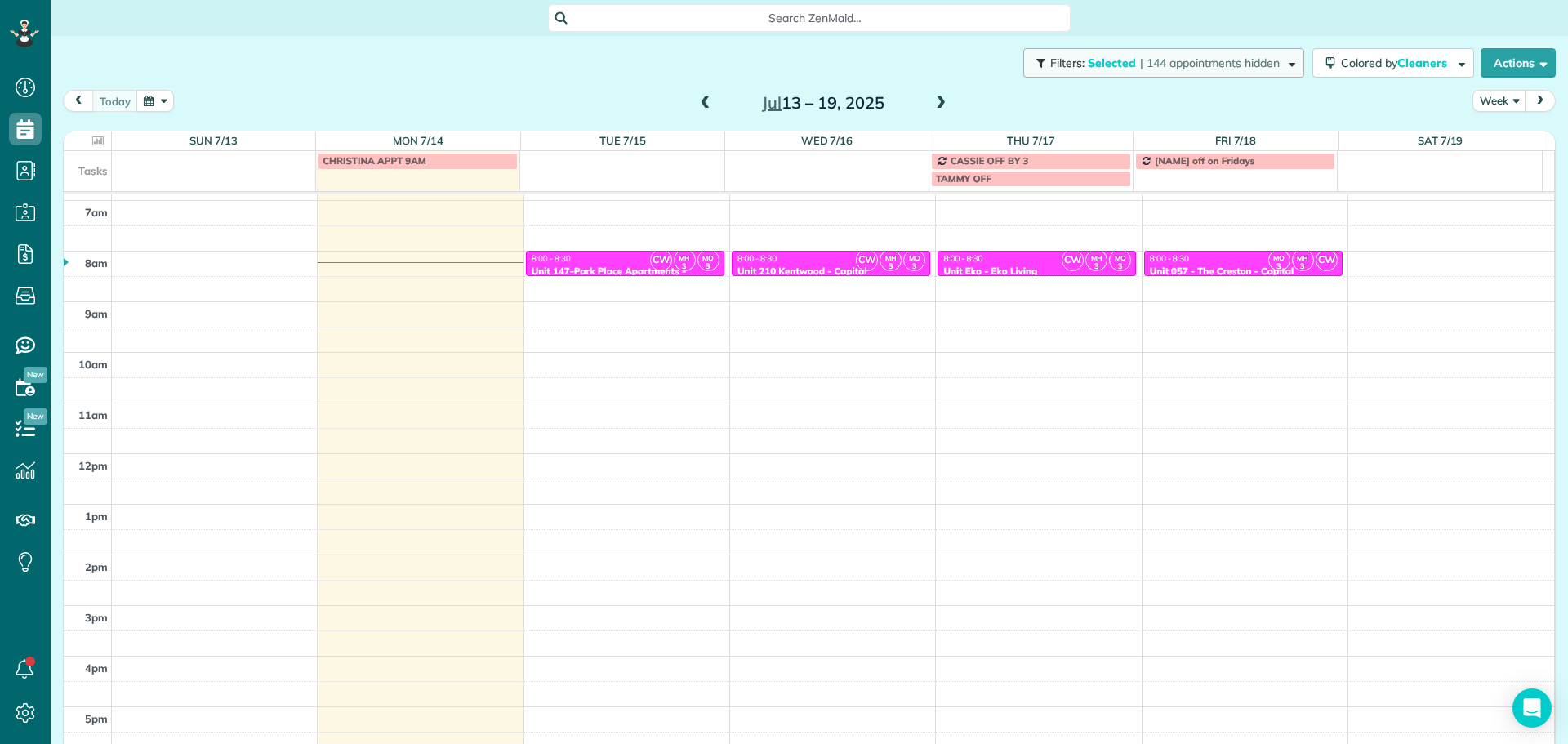click on "|  144 appointments hidden" at bounding box center [1209, 63] 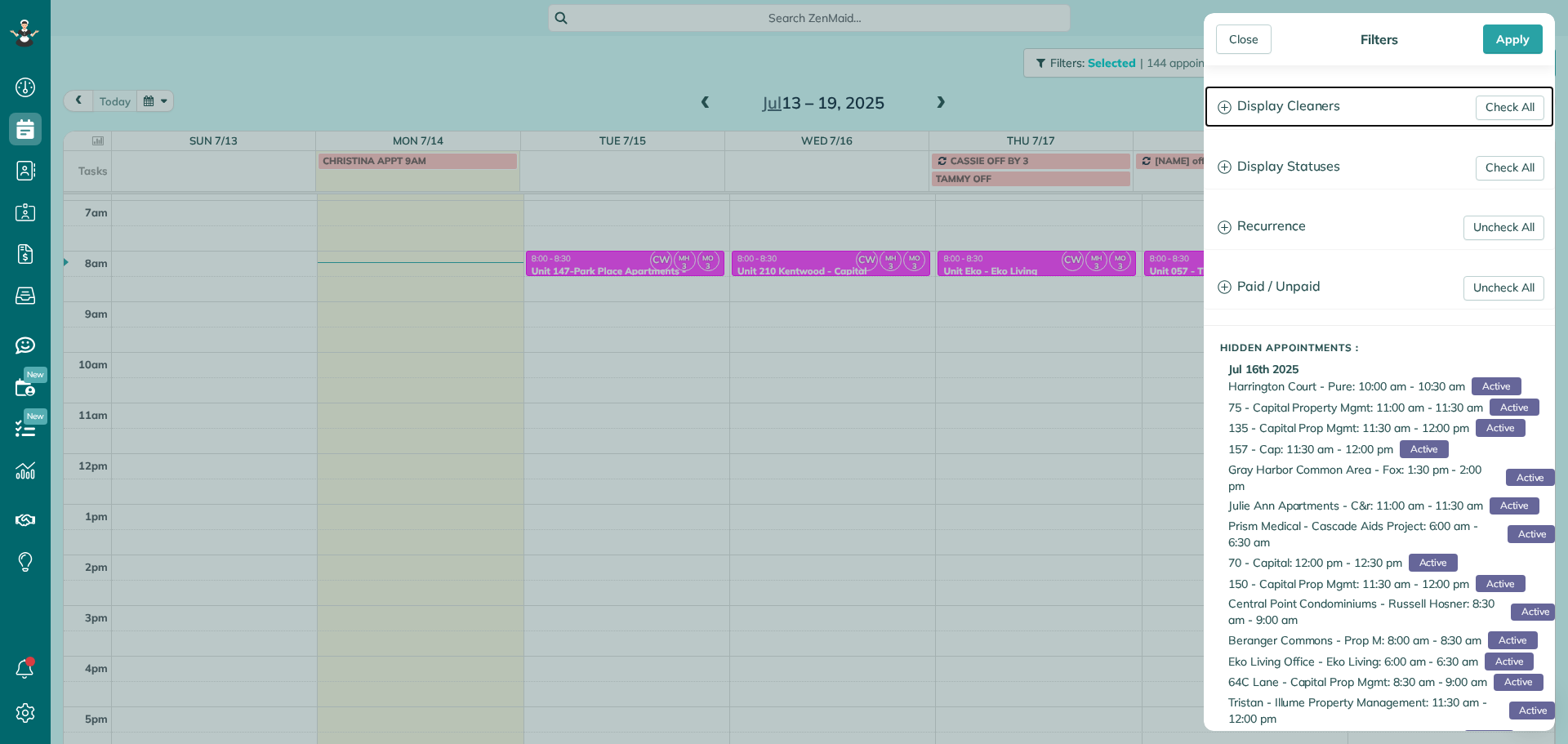click on "Display Cleaners" at bounding box center (1379, 106) 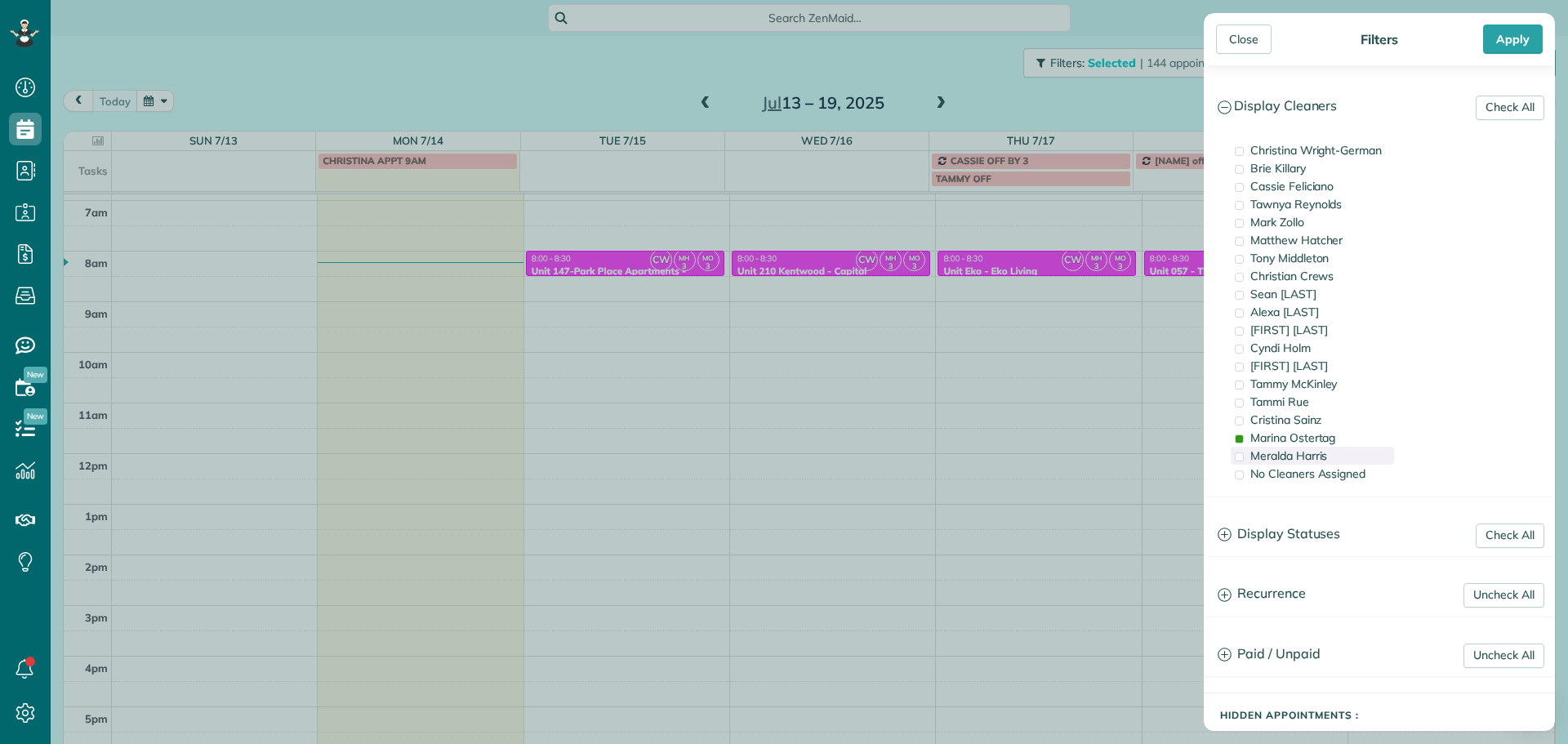 click on "Meralda Harris" at bounding box center (1312, 456) 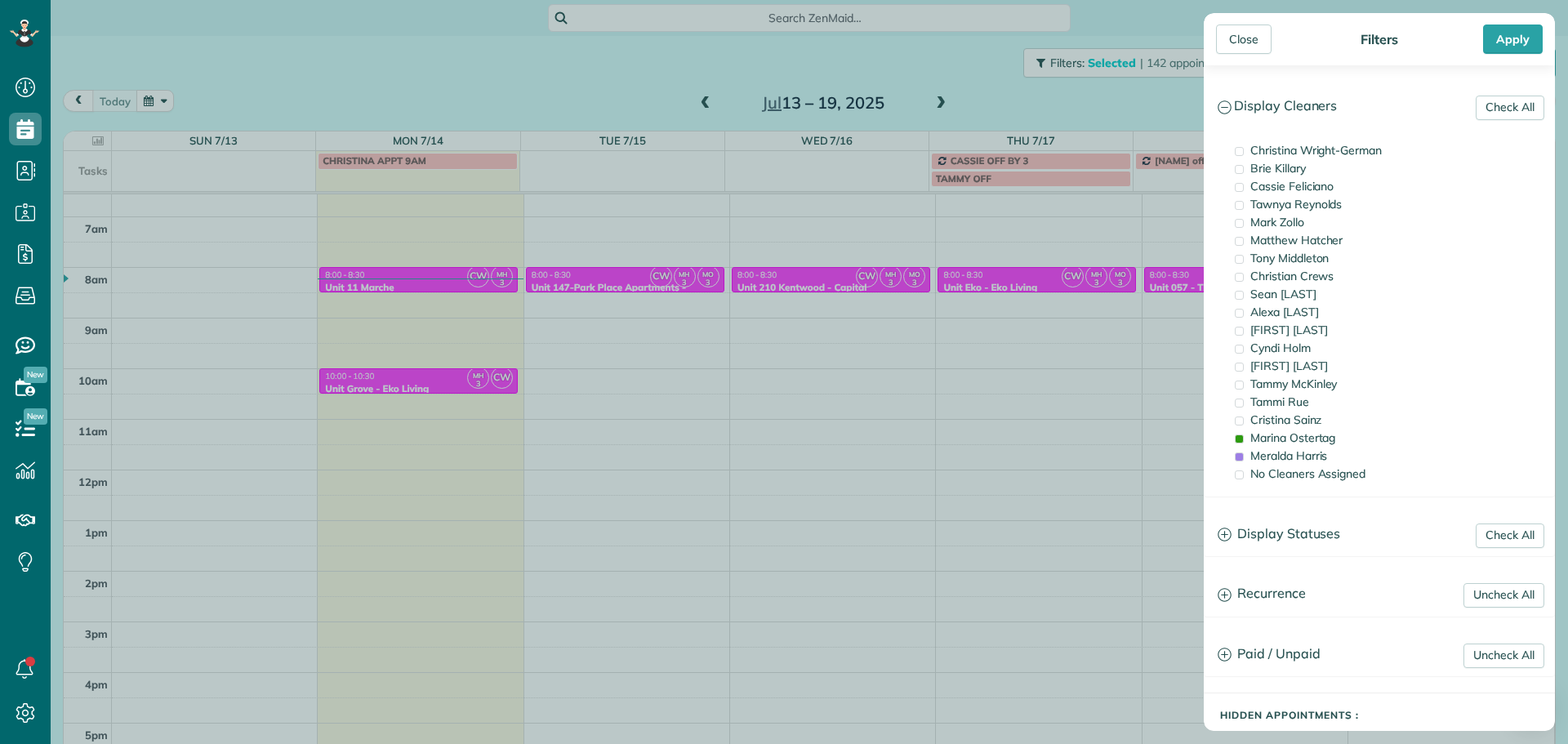 drag, startPoint x: 662, startPoint y: 379, endPoint x: 648, endPoint y: 379, distance: 14 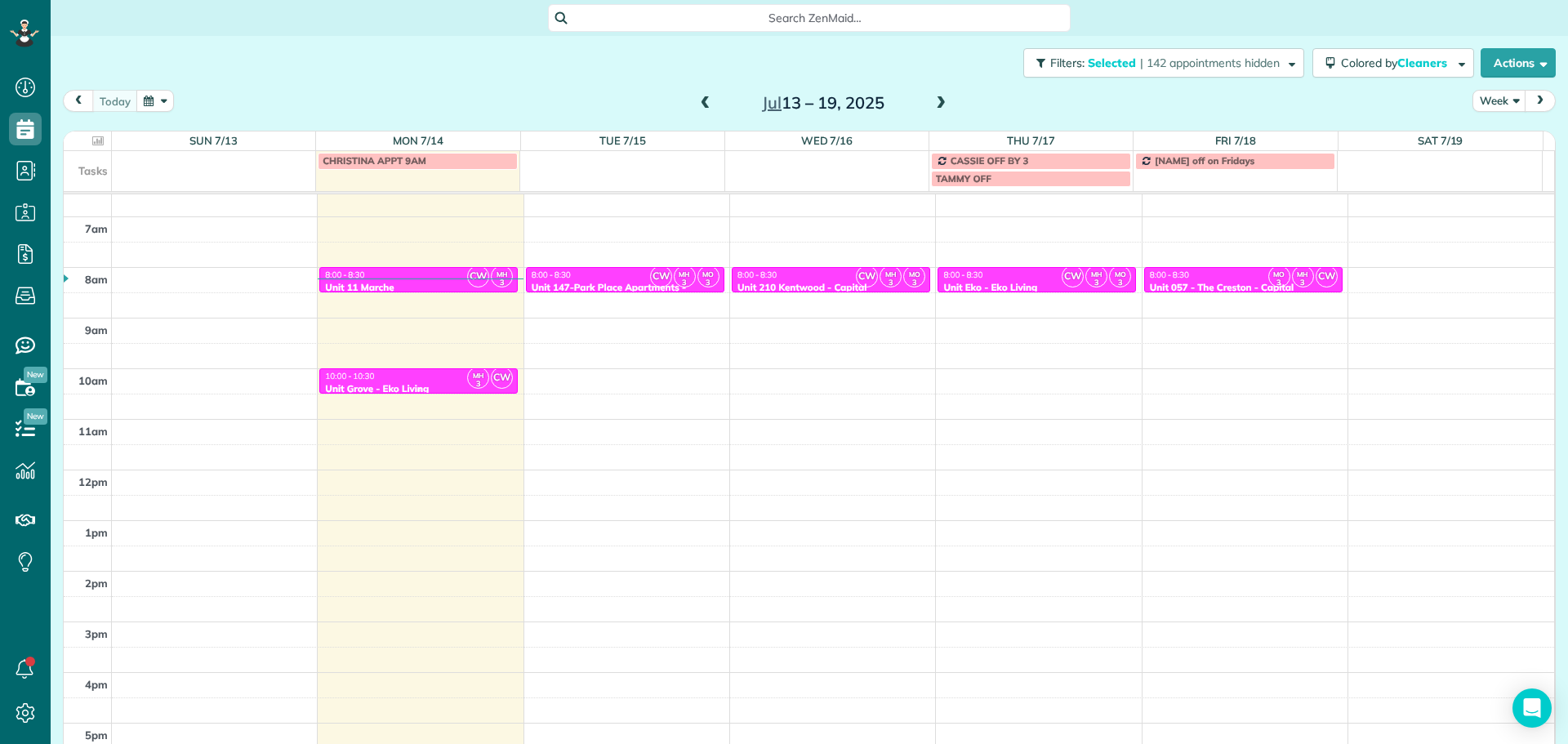 click on "CW" at bounding box center (501, 377) 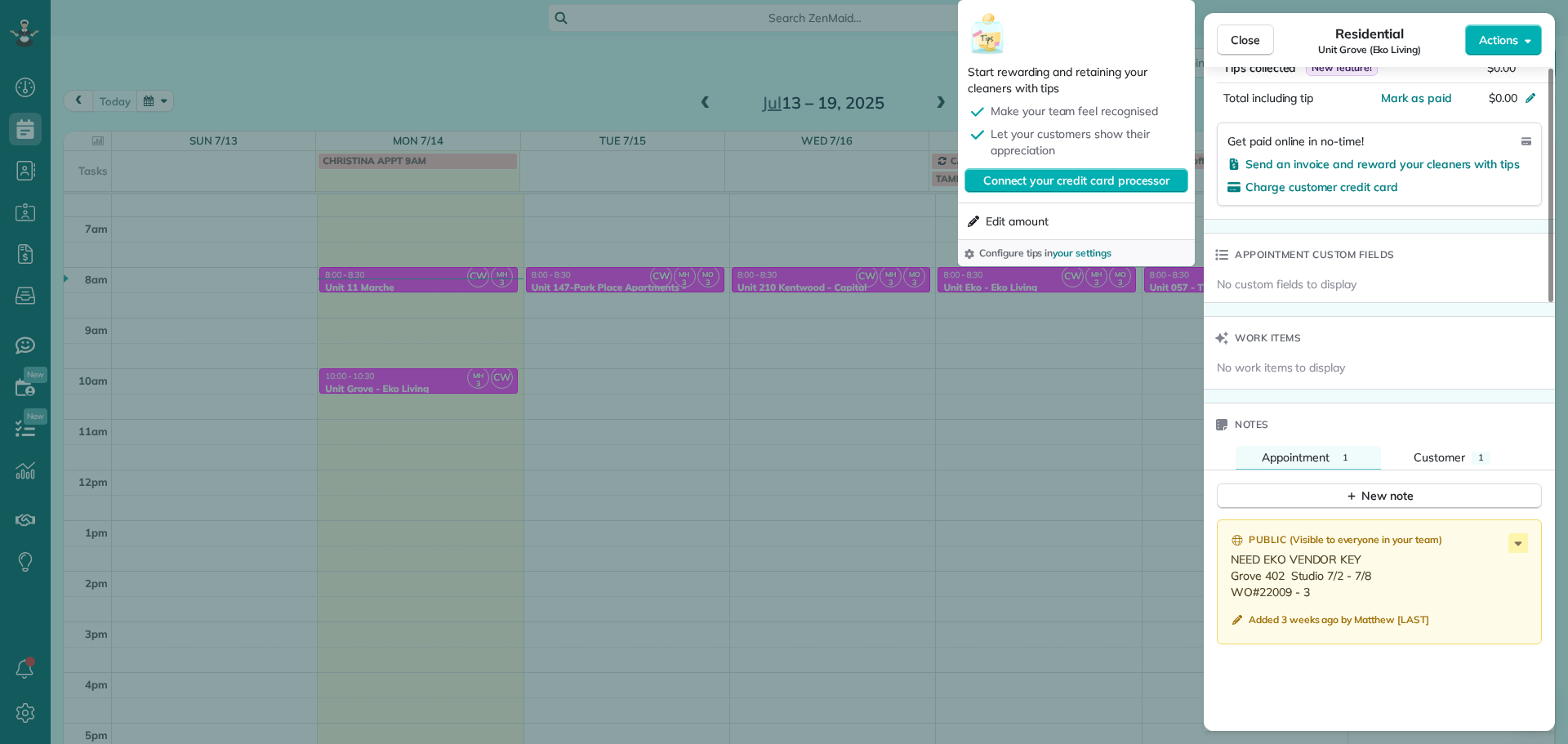 scroll, scrollTop: 1143, scrollLeft: 0, axis: vertical 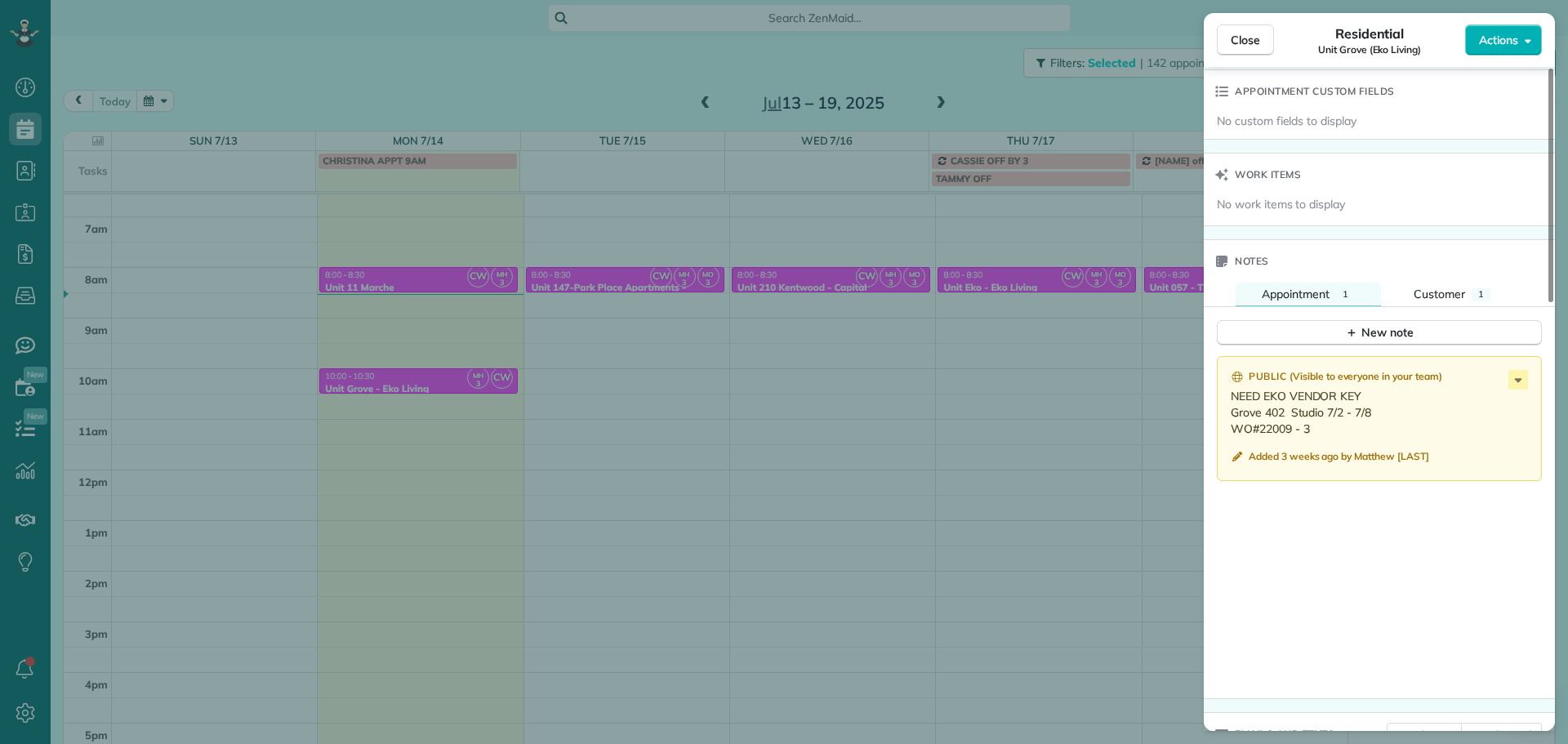 click on "Close Residential Unit [UNIT NAME] ([COMPANY]) Actions Status Active Unit [UNIT NAME] ([COMPANY]) · Open profile No phone number on record Add phone number No email on record Add email View Details Residential Monday, July 14, 2025 ( today ) 10:00 AM 10:30 AM 30 minutes One time [NUMBER] [STREET] [CITY] [STATE] Service was not rated yet Setup ratings Cleaners Time in and out Assign Invite Cleaners [FIRST] [LAST] 10:00 AM 10:30 AM [FIRST] [LAST] 10:00 AM 10:30 AM Checklist Try Now Keep this appointment up to your standards. Stay on top of every detail, keep your cleaners organised, and your client happy. Assign a checklist Watch a 5 min demo Billing Billing actions Price $0.00 Overcharge $0.00 Discount $0.00 Coupon discount - Primary tax - Secondary tax - Total appointment price $0.00 Tips collected New feature! $0.00 Mark as paid Total including tip $0.00 Get paid online in no-time! Send an invoice and reward your cleaners with tips Charge customer credit card Appointment custom fields 1" at bounding box center [784, 372] 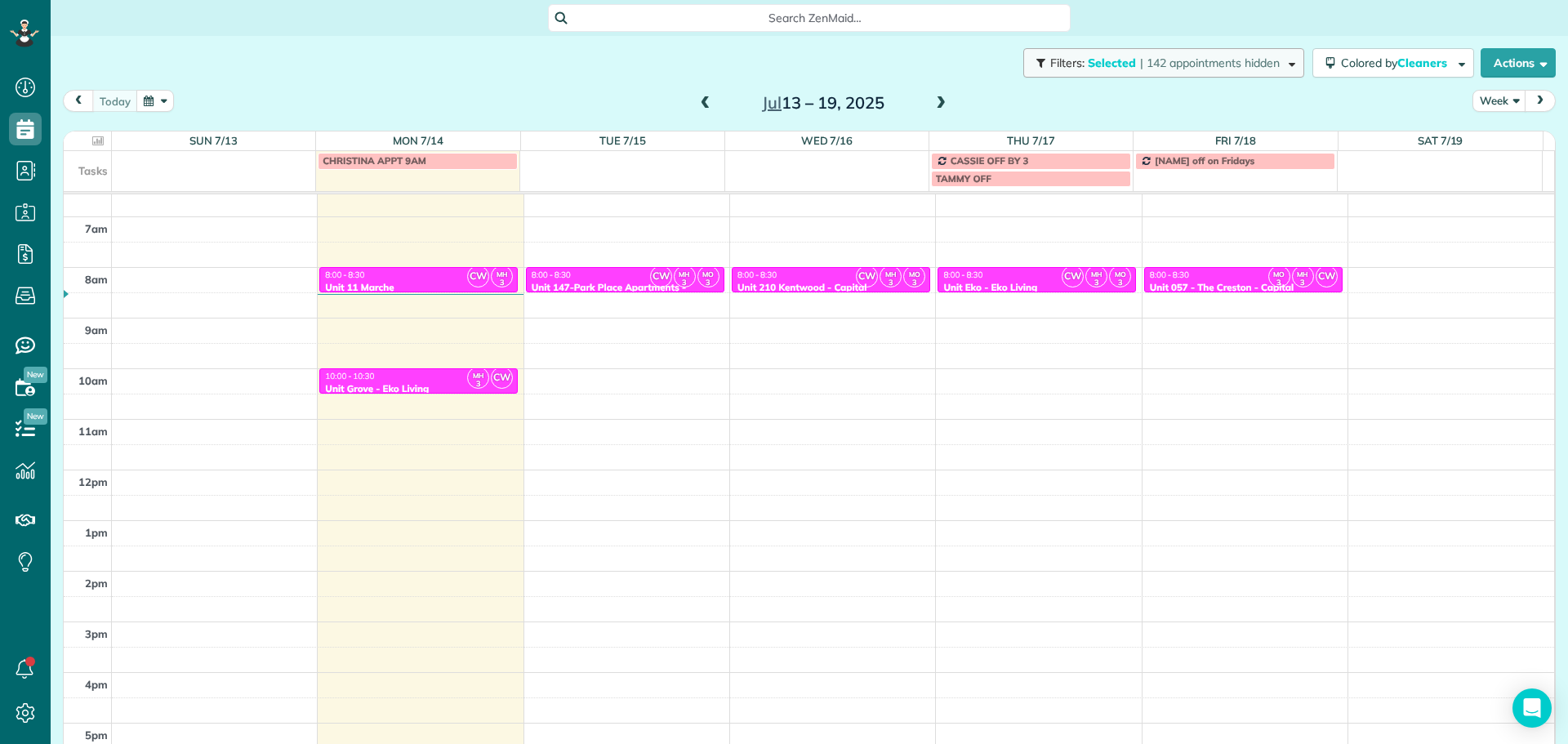 click on "Filters:   Selected
|  142 appointments hidden" at bounding box center [1164, 63] 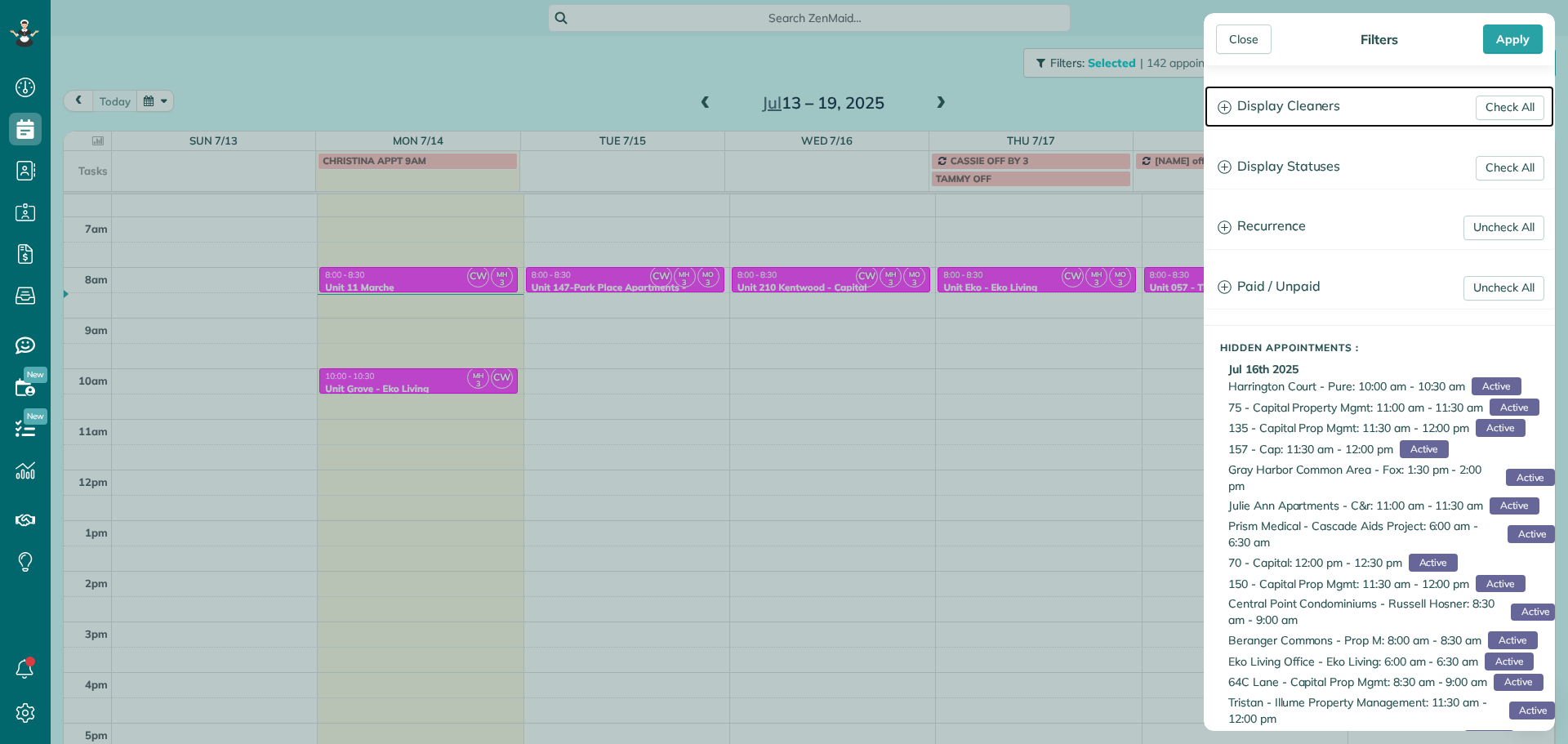 click on "Display Cleaners" at bounding box center (1379, 106) 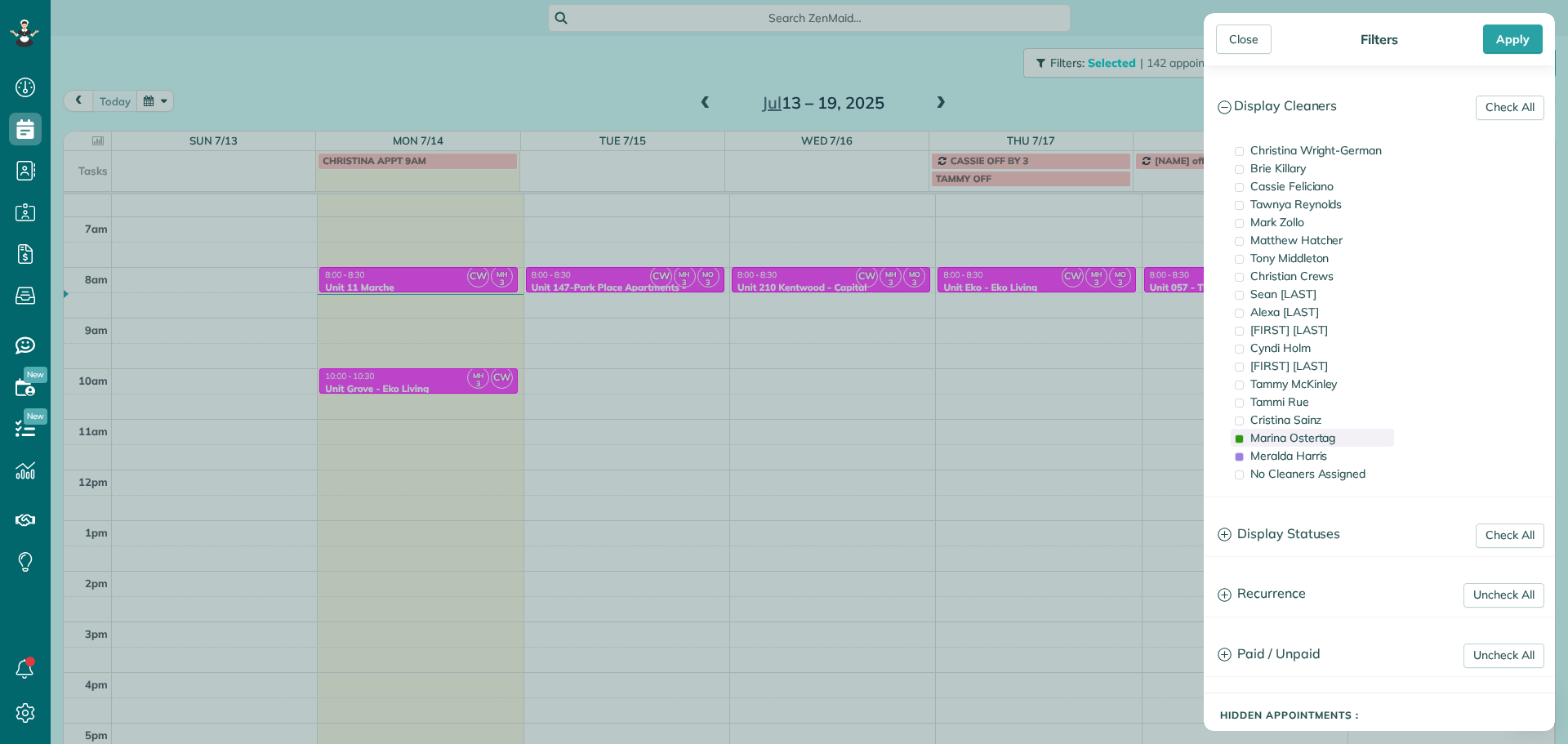 click on "Marina Ostertag" at bounding box center (1293, 438) 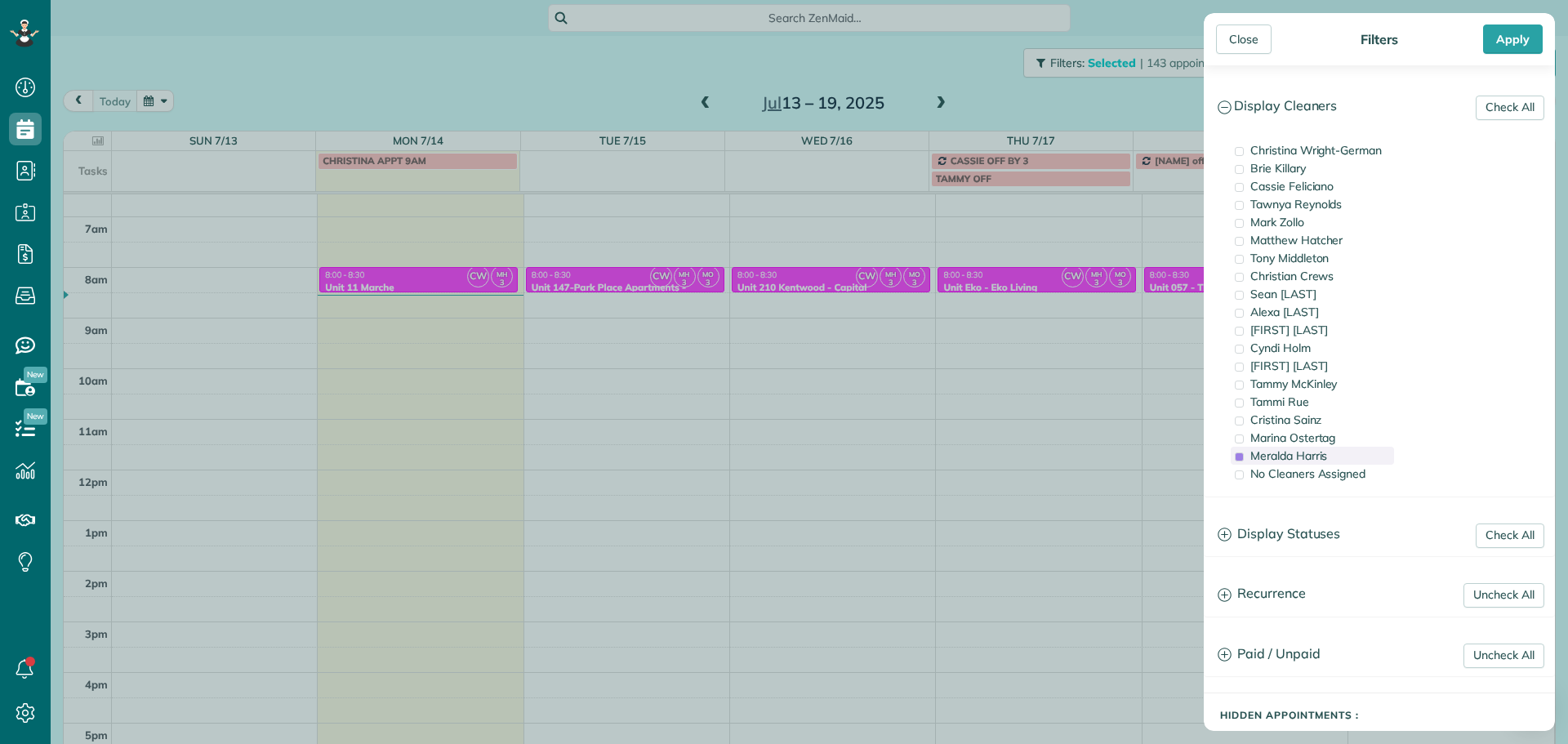 click on "Meralda Harris" at bounding box center (1289, 456) 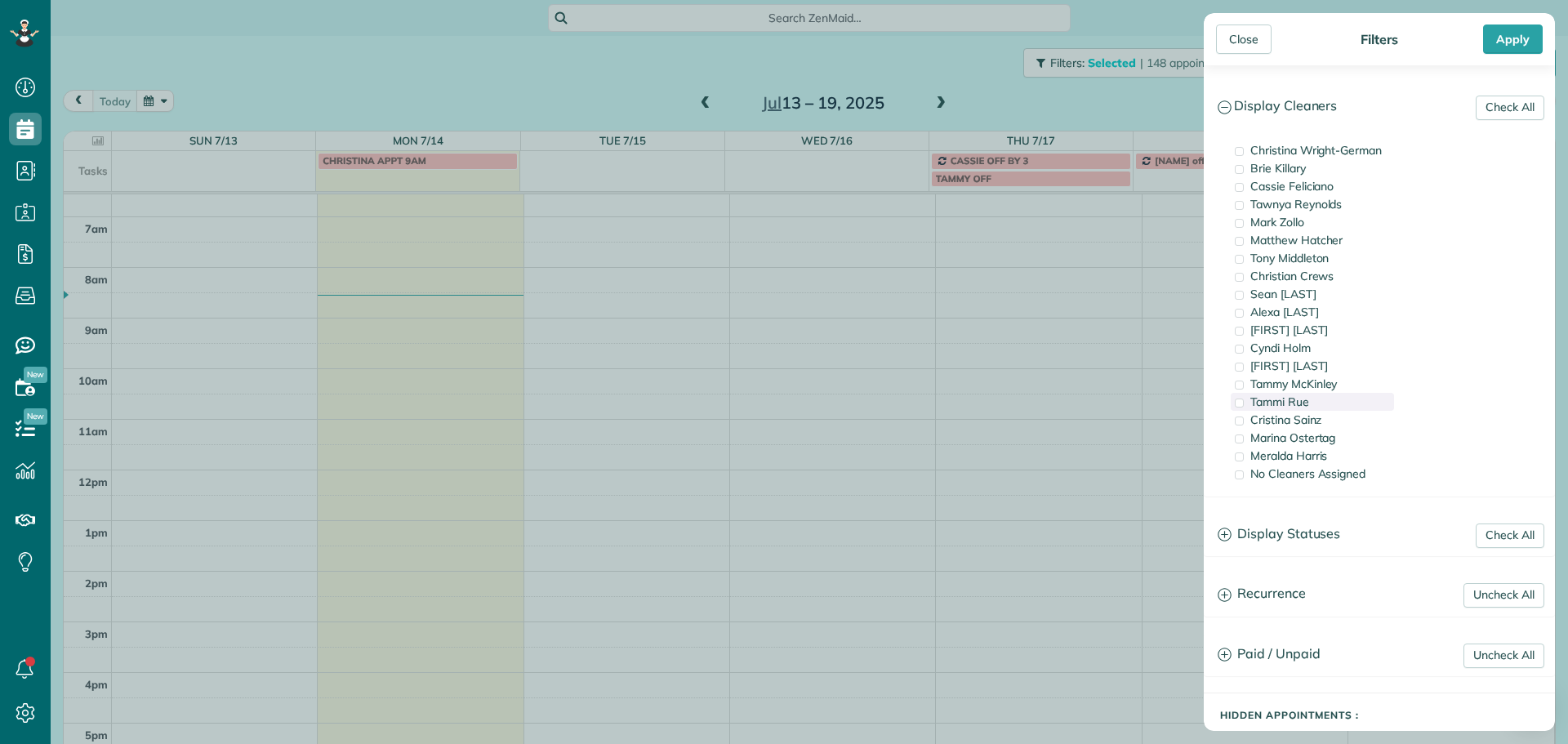 click on "Tammi Rue" at bounding box center (1312, 402) 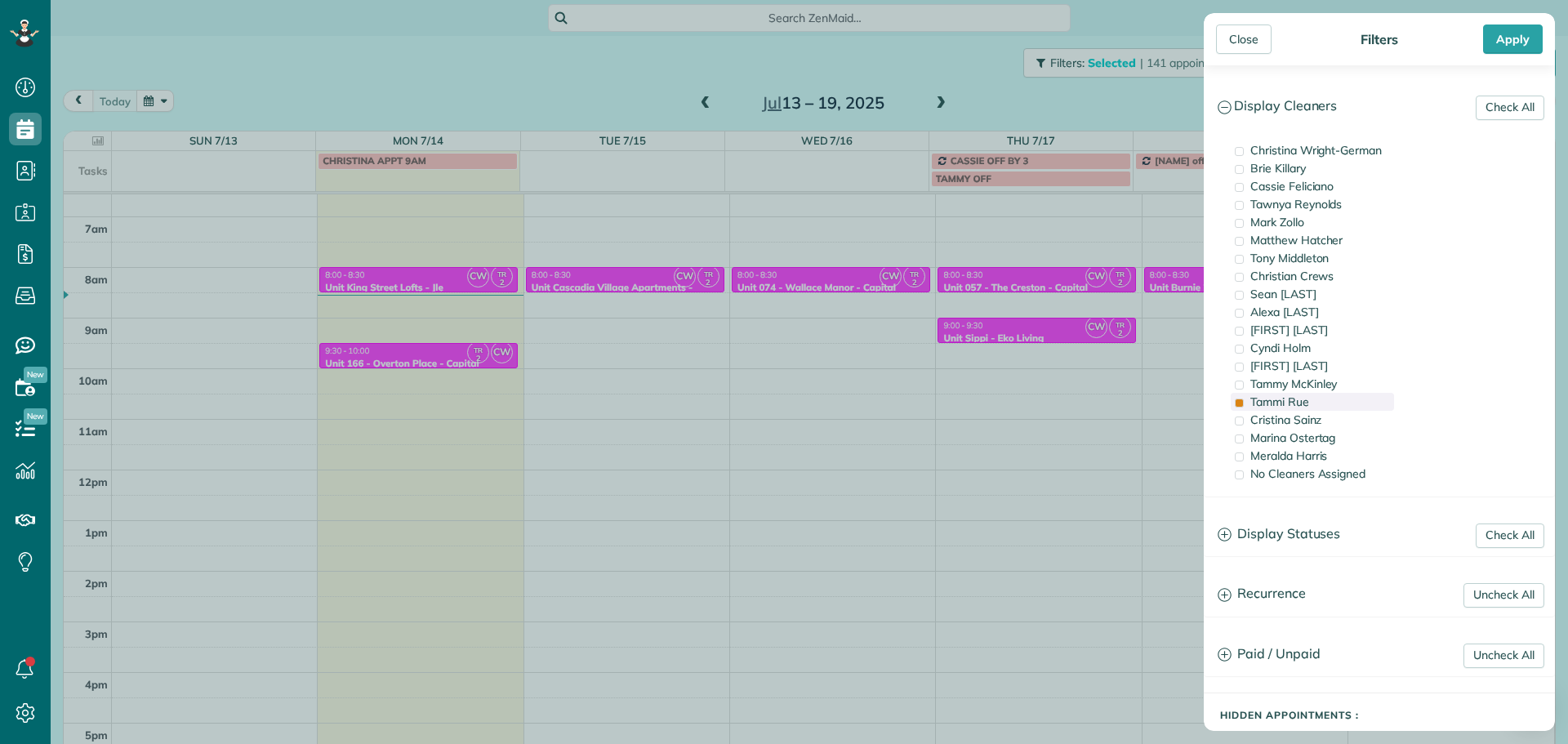click on "Tammi Rue" at bounding box center [1312, 402] 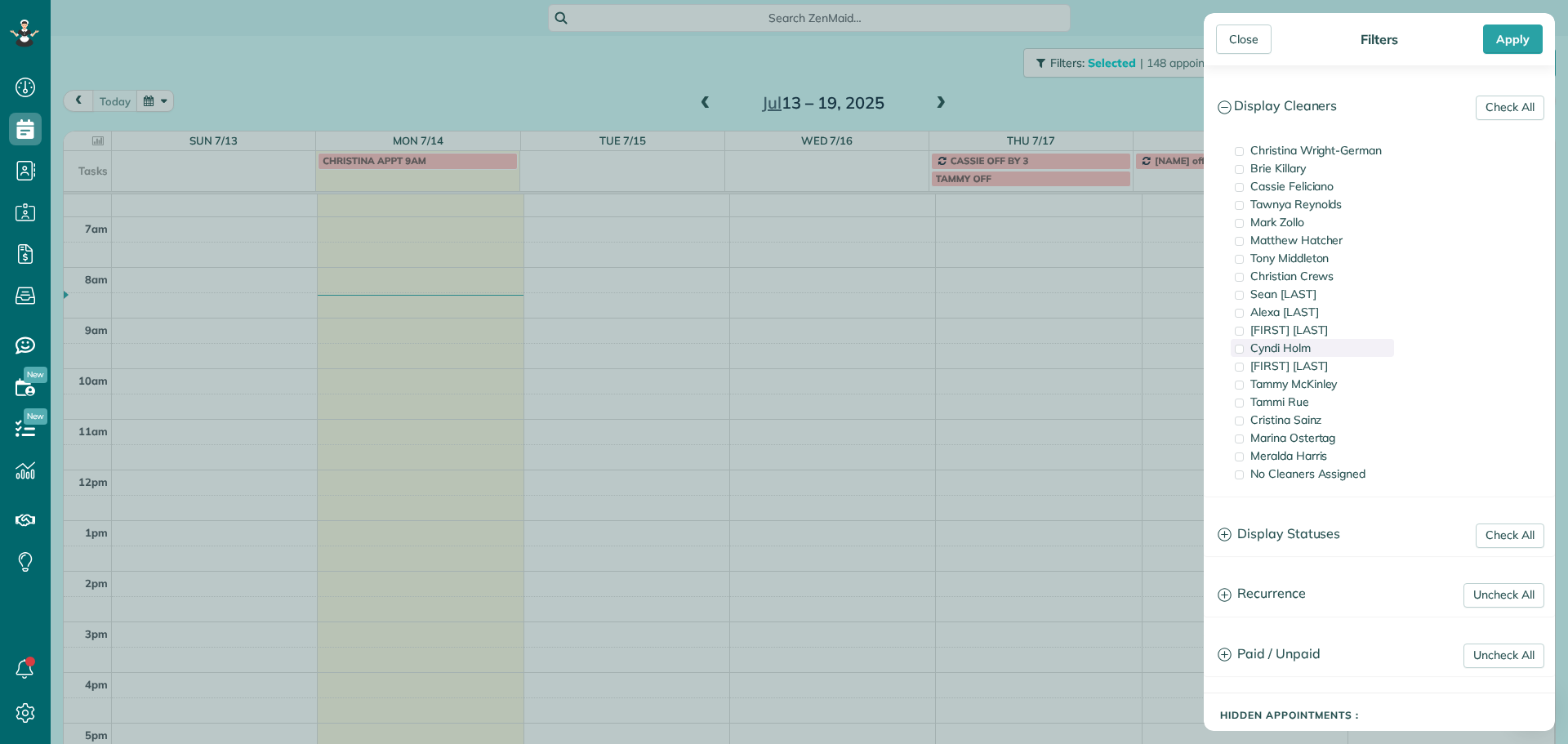 click on "Cyndi Holm" at bounding box center [1312, 348] 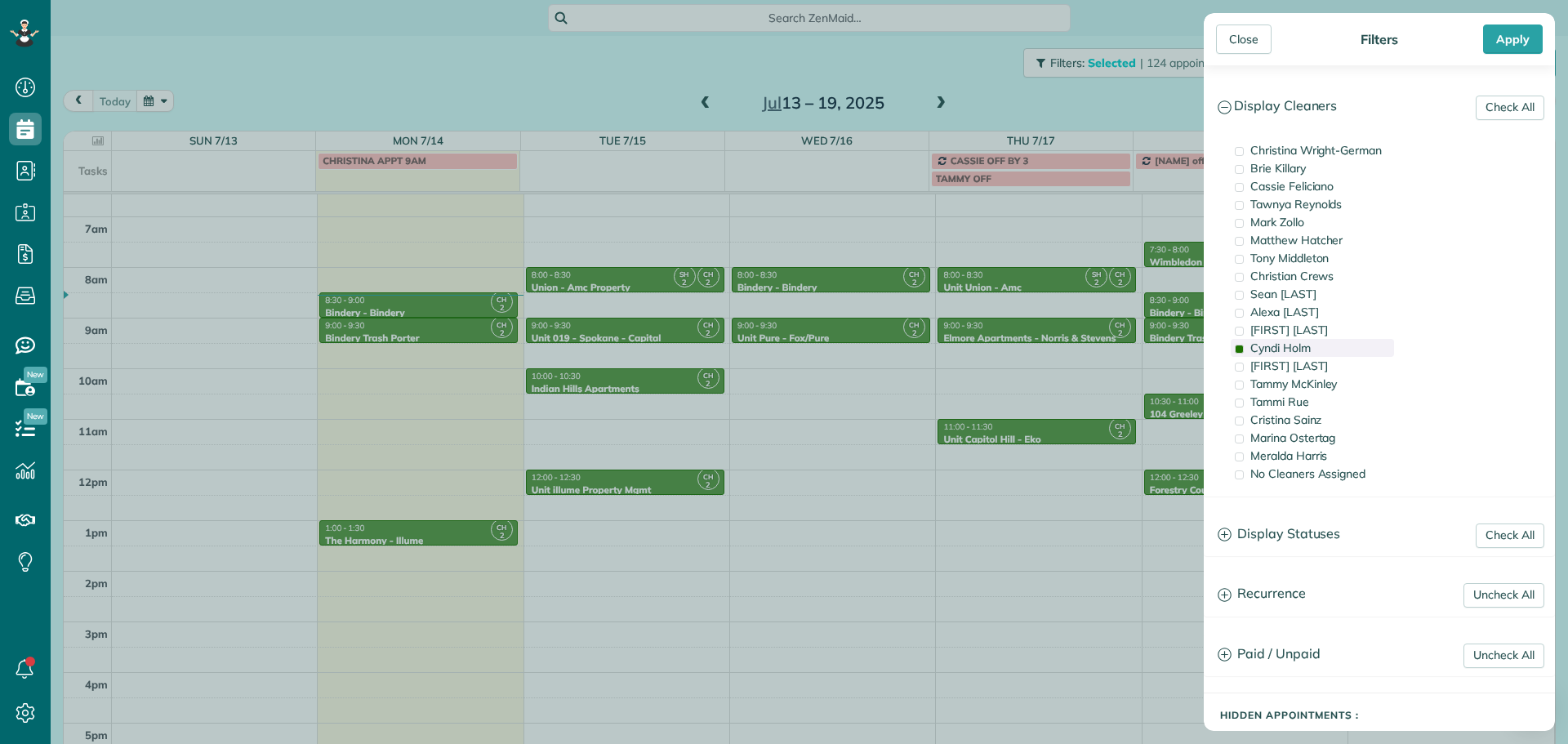 click on "Cyndi Holm" at bounding box center [1312, 348] 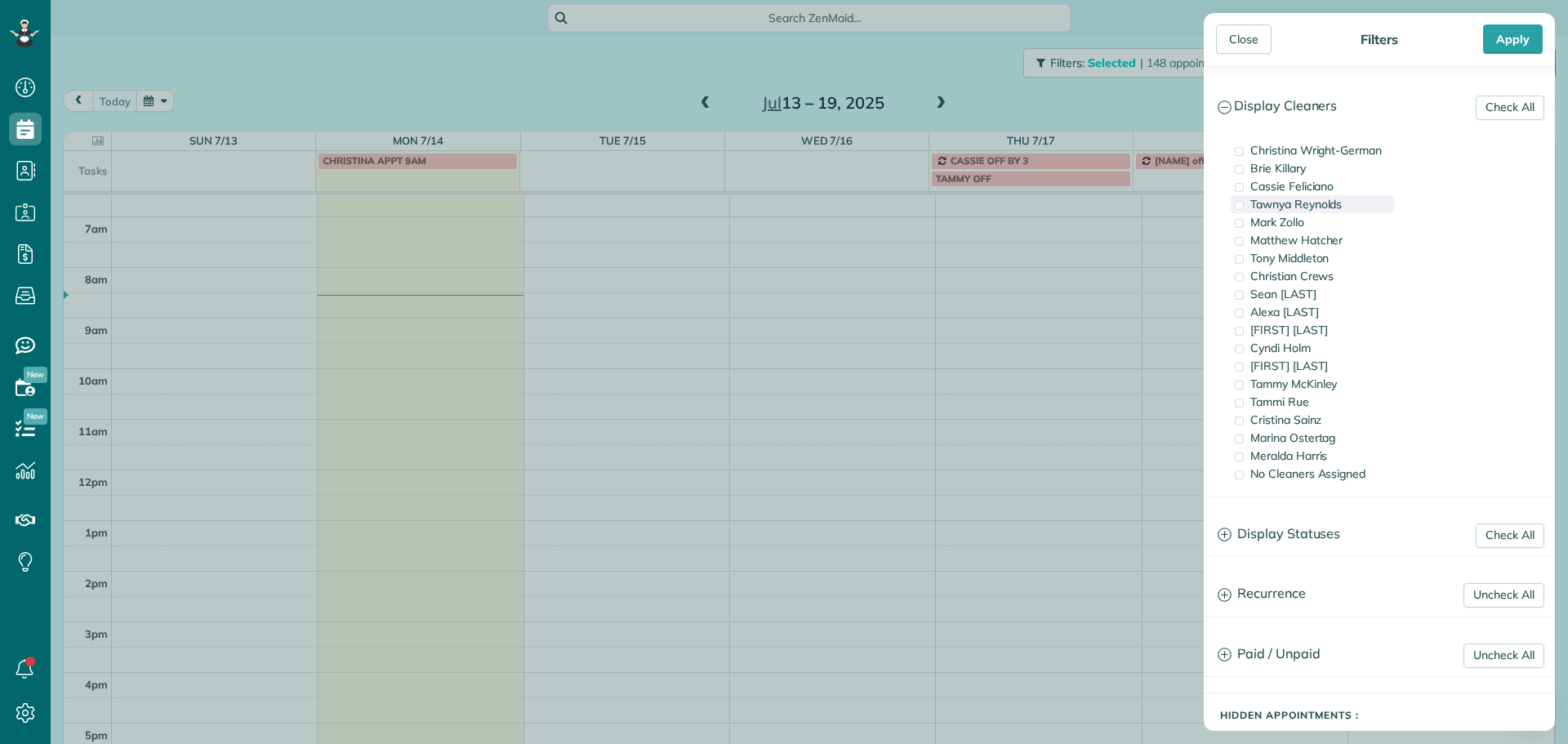 click on "Tawnya Reynolds" at bounding box center [1312, 204] 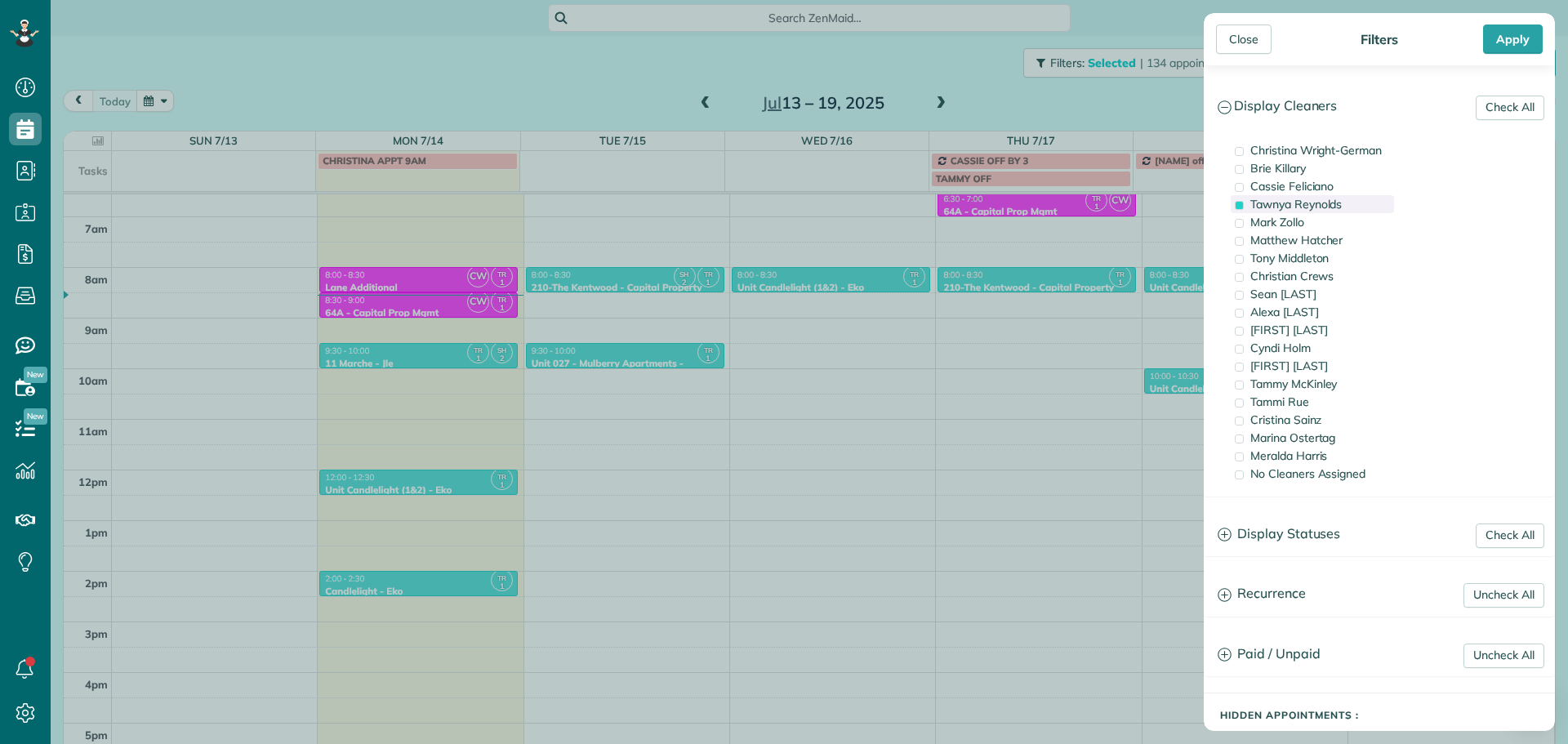 click on "Tawnya Reynolds" at bounding box center [1312, 204] 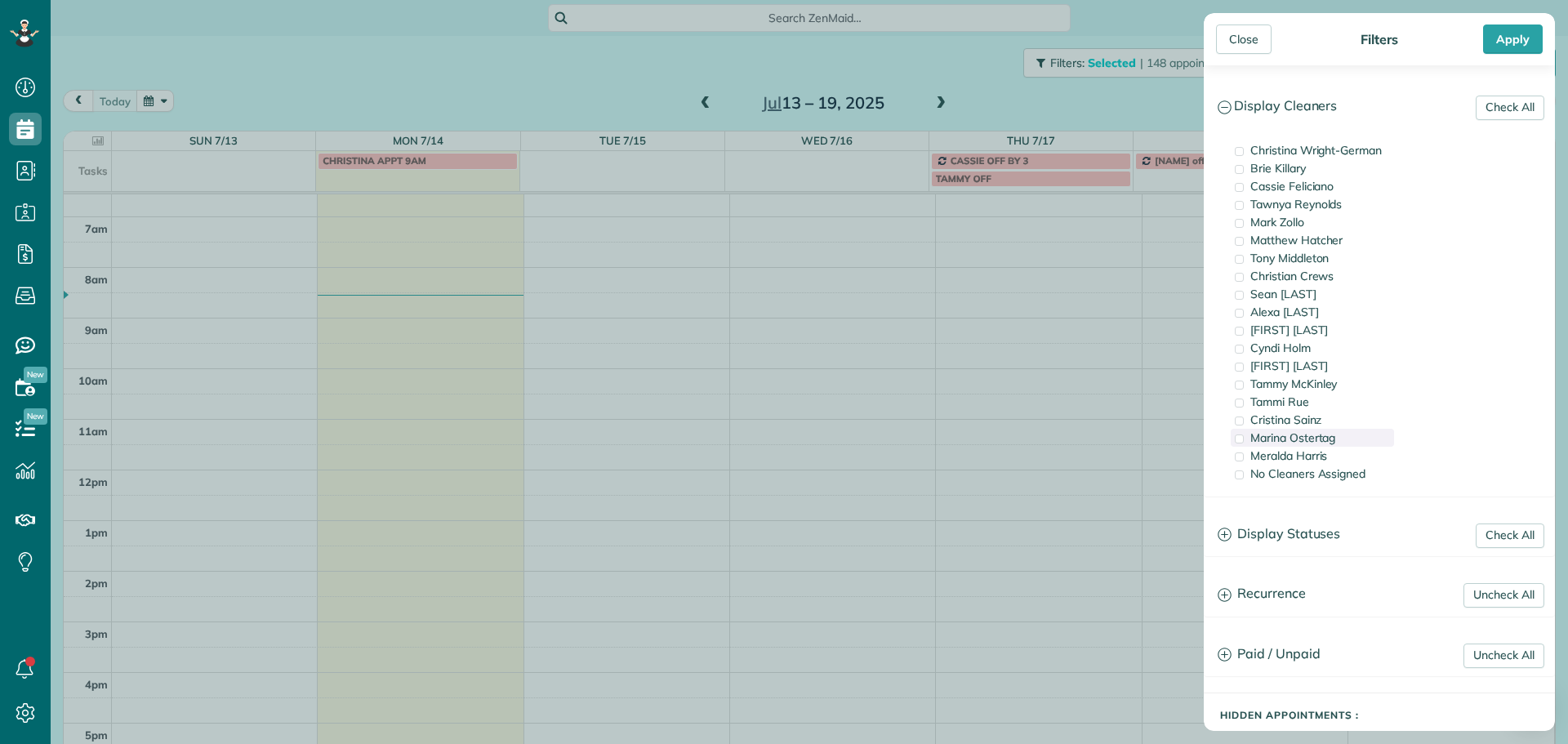 click on "Marina Ostertag" at bounding box center [1293, 438] 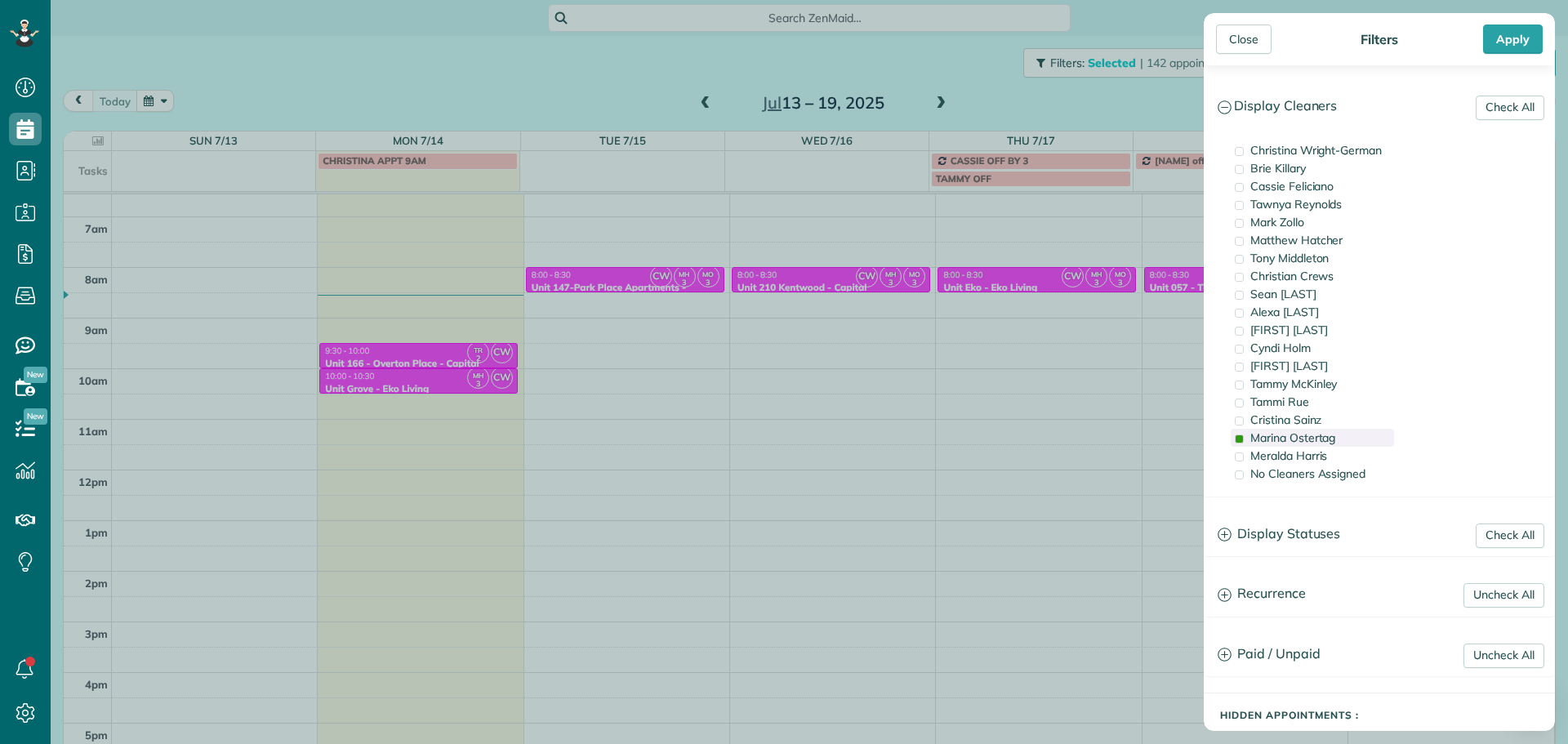 click on "Marina Ostertag" at bounding box center [1293, 438] 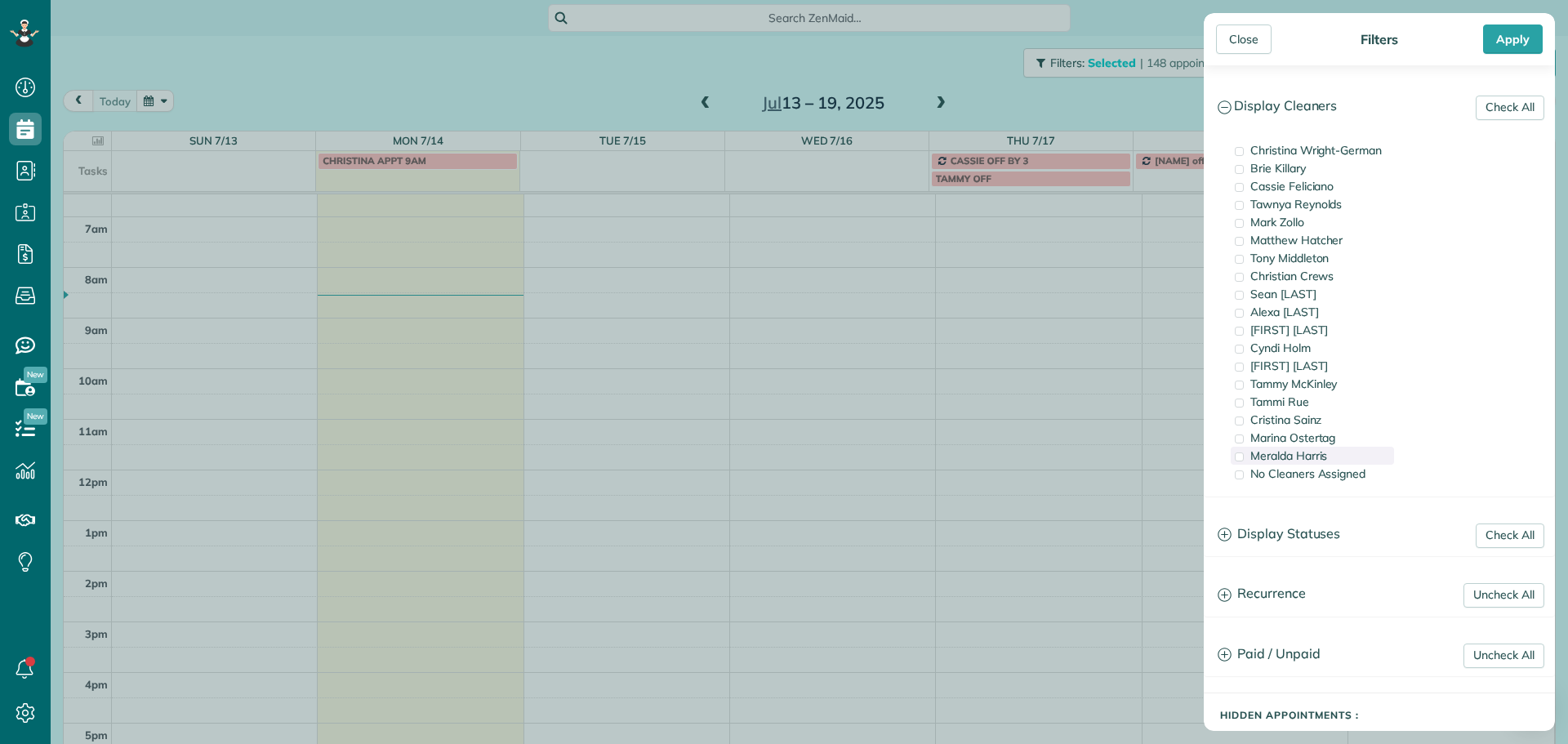 click on "Meralda Harris" at bounding box center (1312, 456) 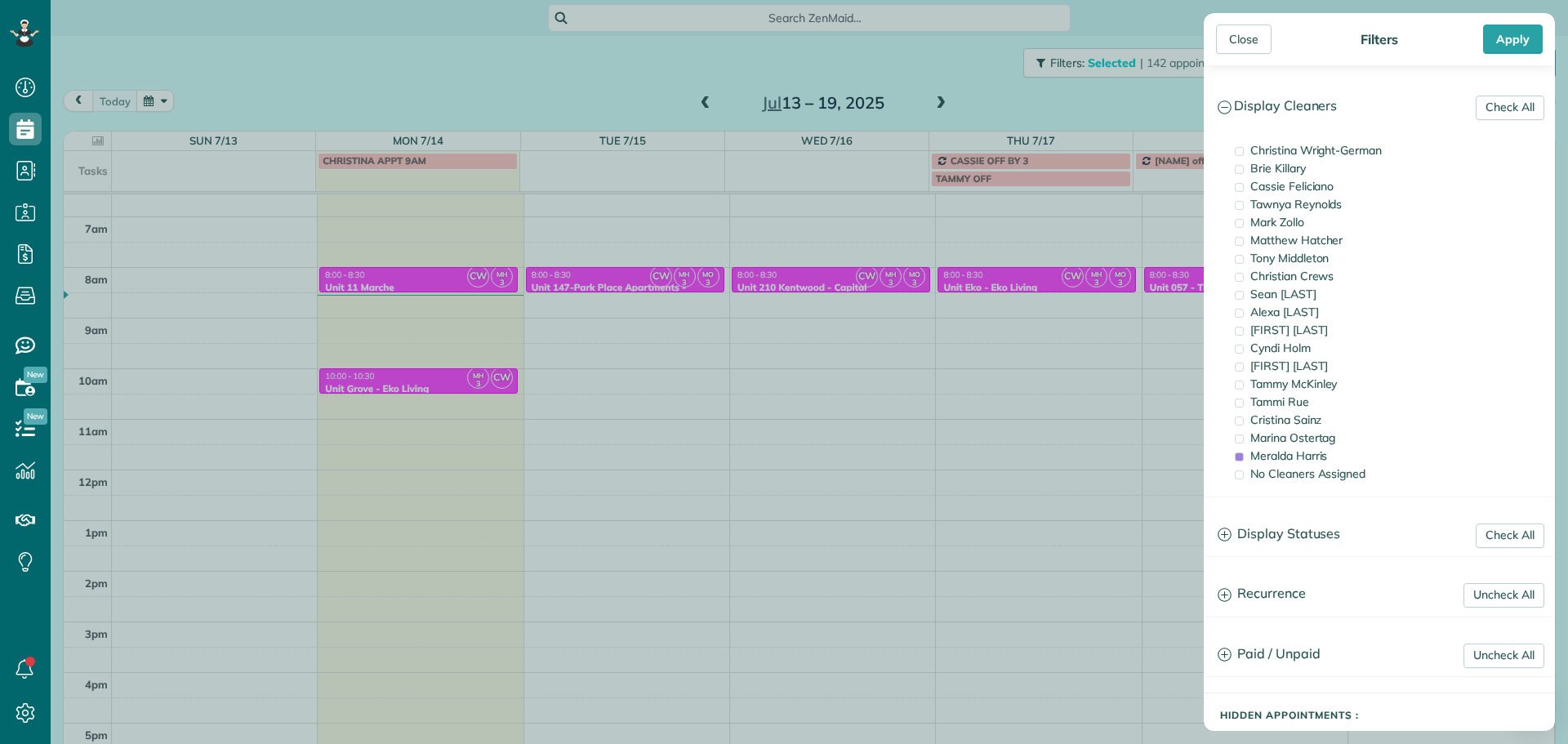 click on "Close
Filters
Apply
Check All
Display Cleaners
[FIRST] [LAST]
[FIRST] [LAST]
[FIRST] [LAST]
[FIRST] [LAST]
[FIRST] [LAST]
[FIRST] [LAST]
[FIRST] [LAST]" at bounding box center (784, 372) 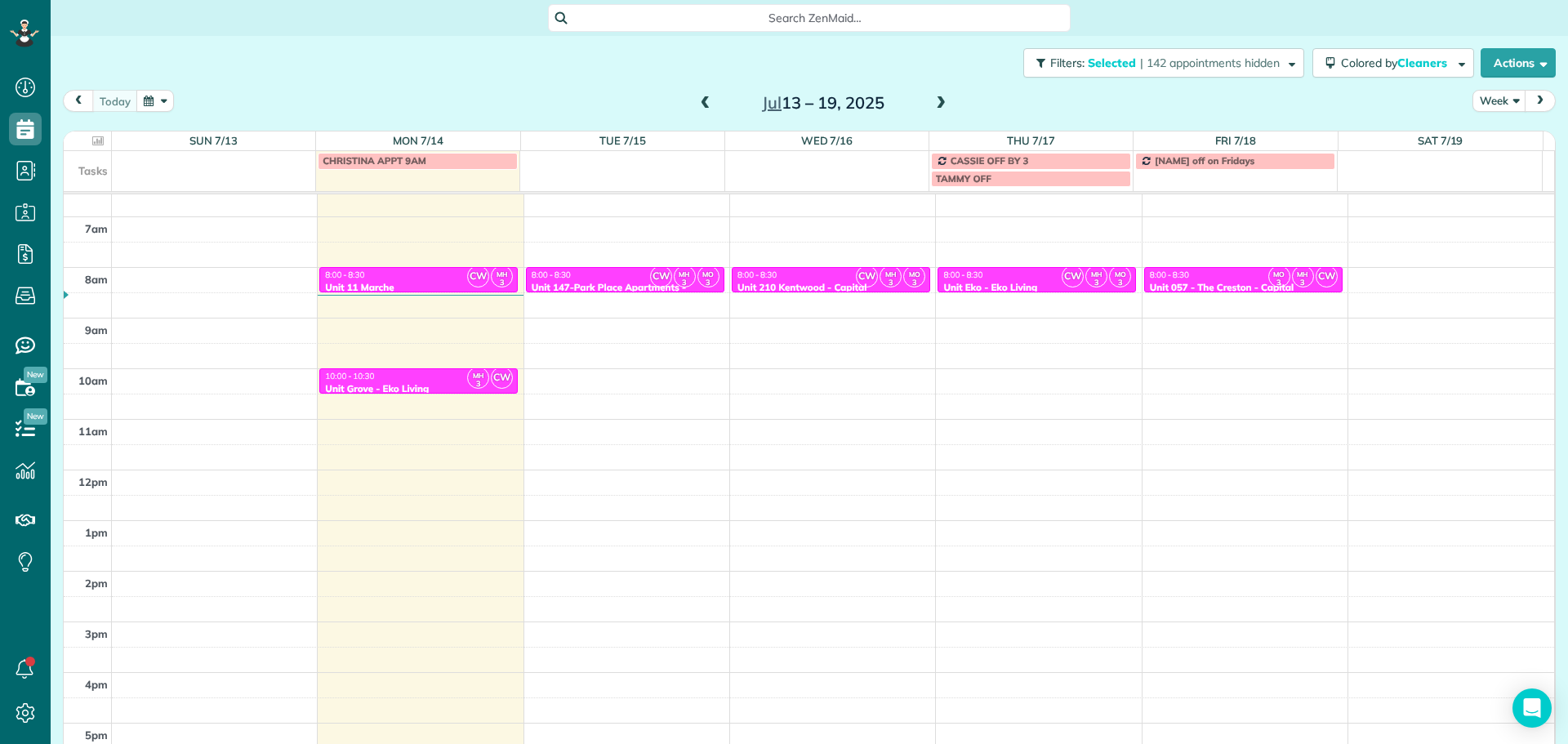 click at bounding box center (941, 104) 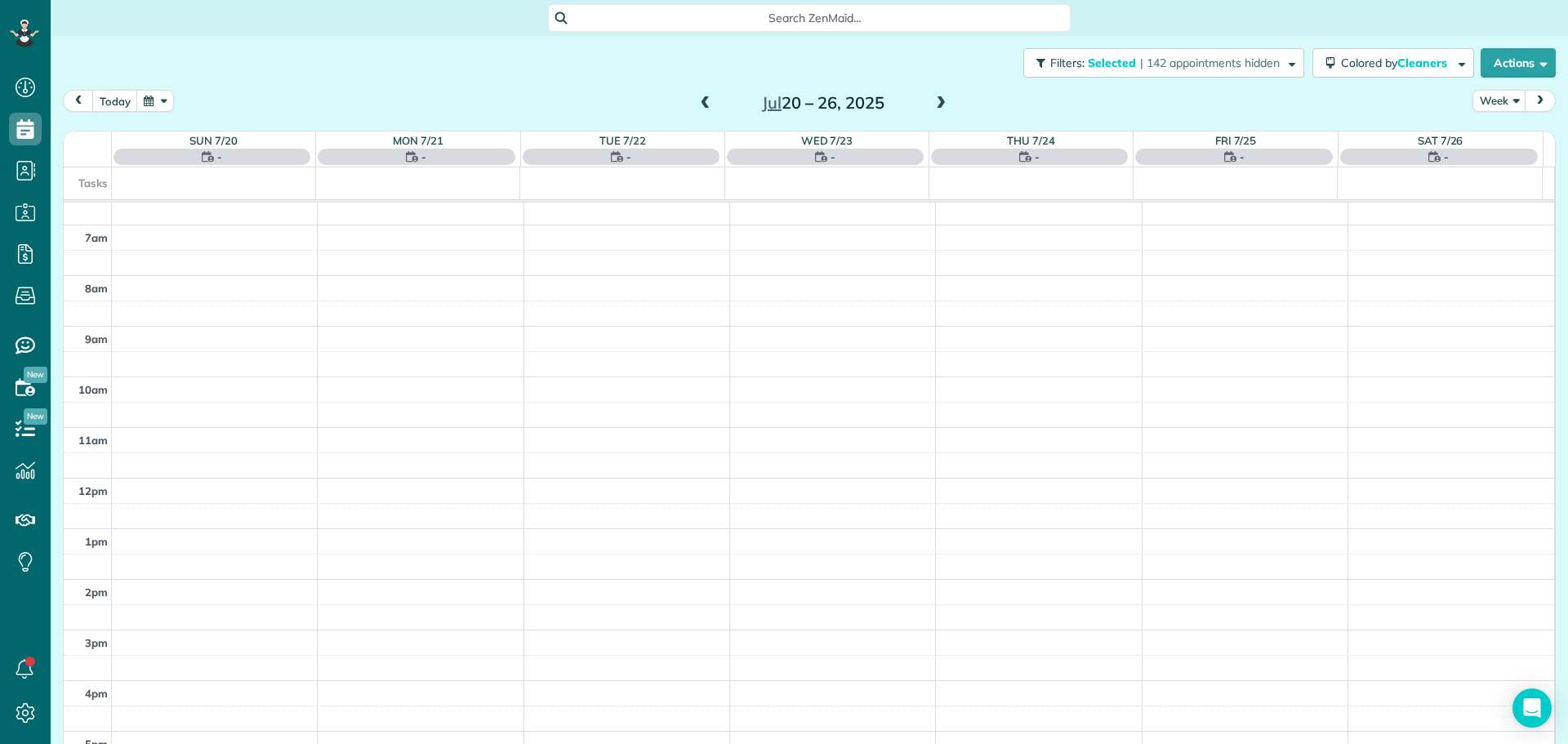 scroll, scrollTop: 145, scrollLeft: 0, axis: vertical 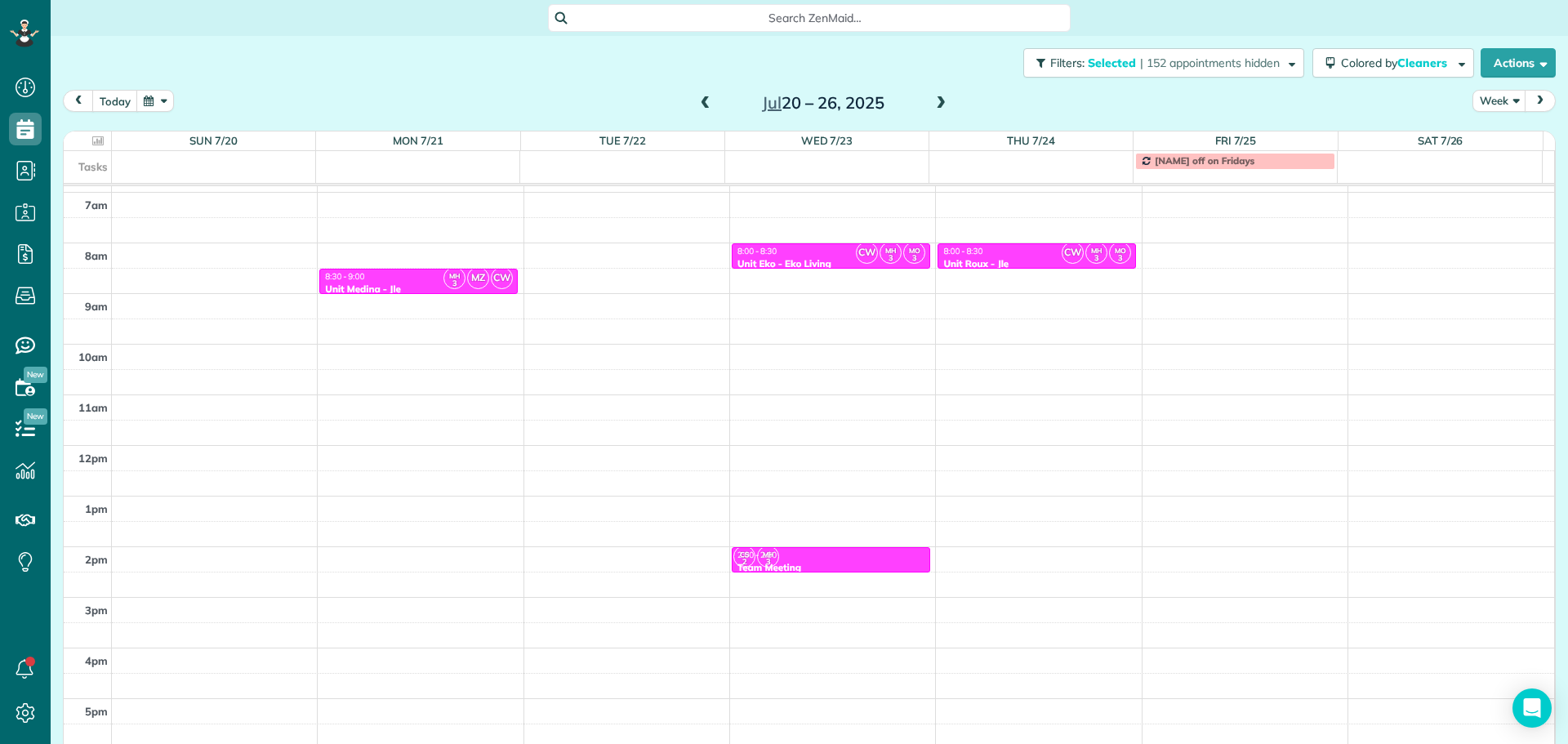 click at bounding box center [706, 104] 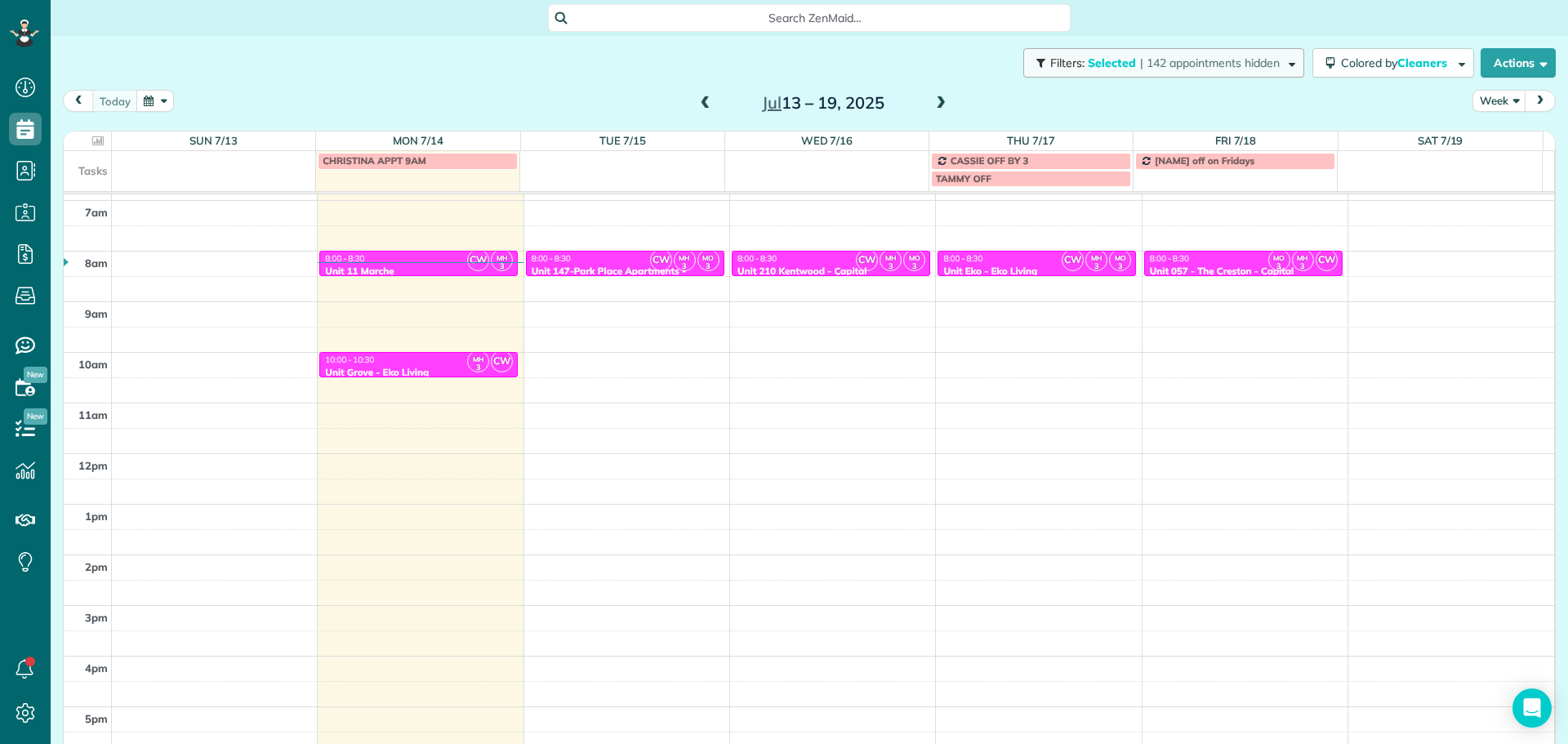 click on "Filters:   Selected
|  142 appointments hidden" at bounding box center (1164, 63) 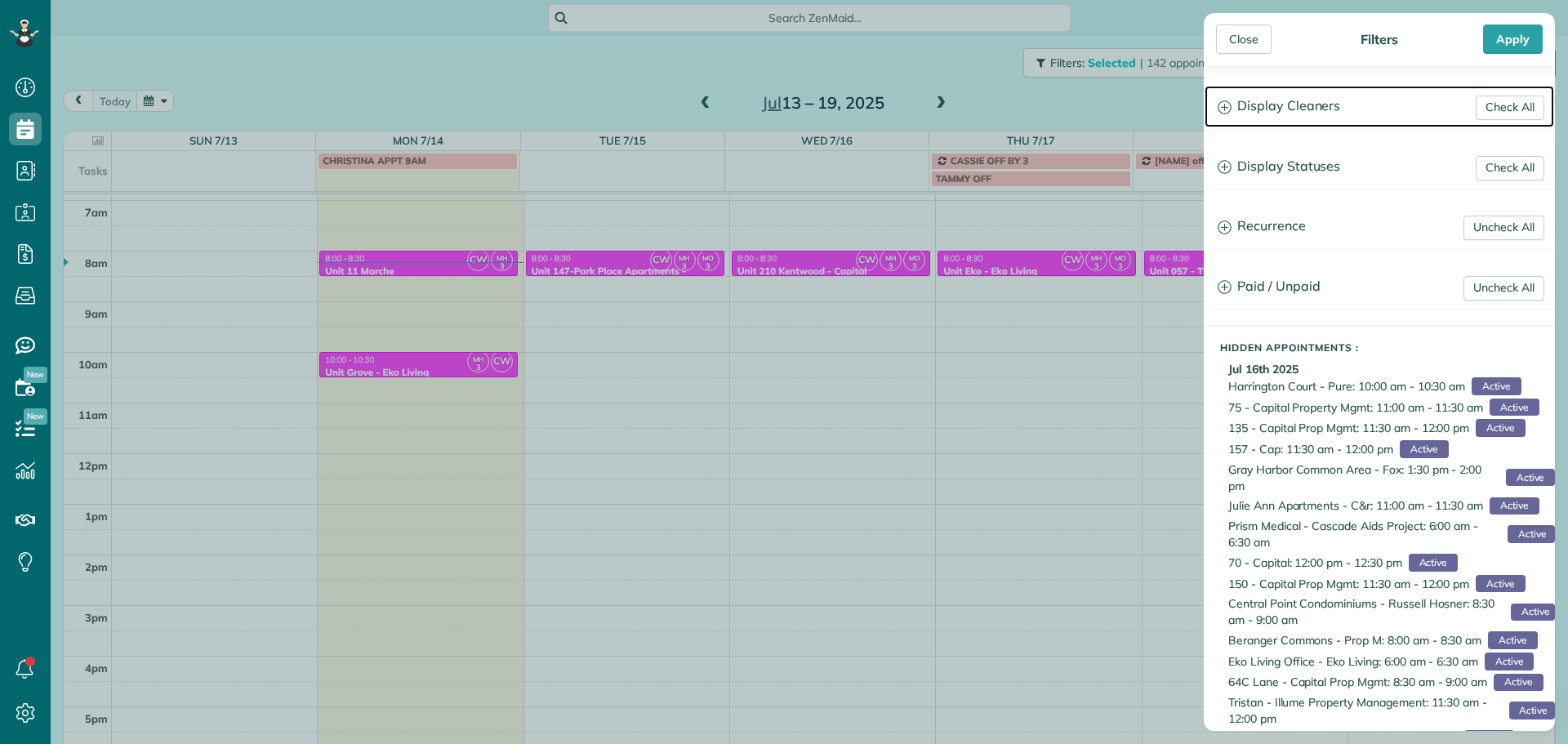 click on "Display Cleaners" at bounding box center [1379, 106] 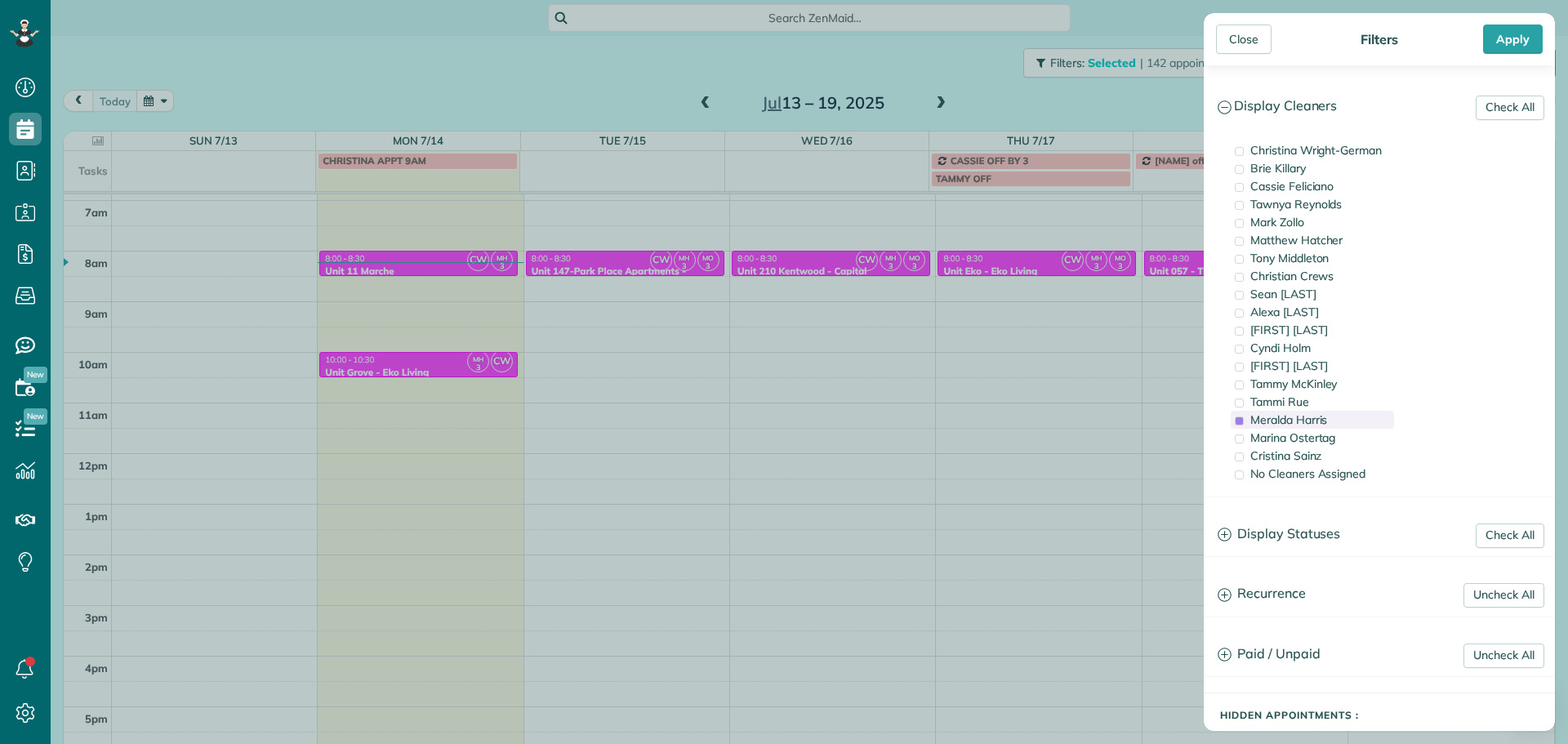 click on "Meralda Harris" at bounding box center (1289, 420) 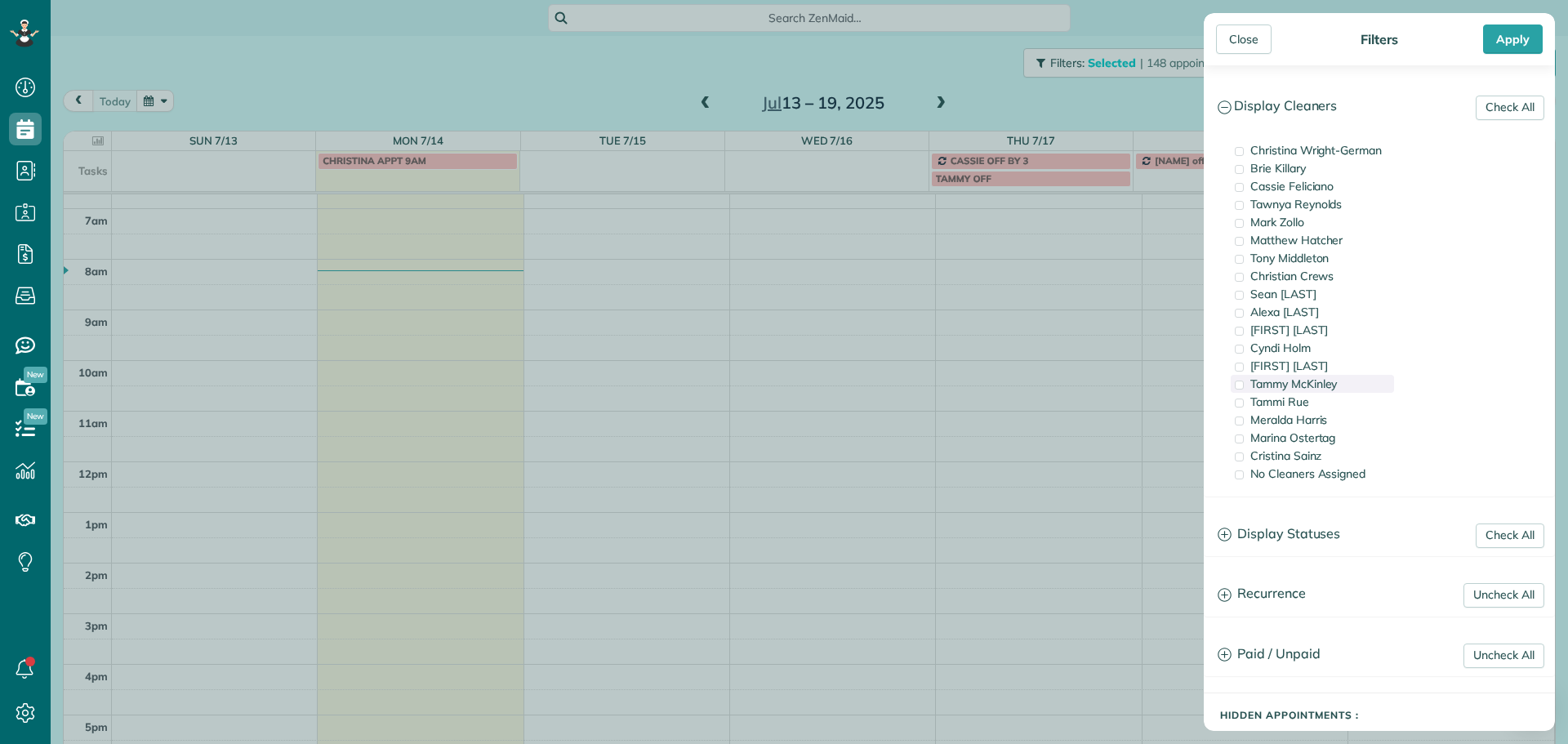 scroll, scrollTop: 129, scrollLeft: 0, axis: vertical 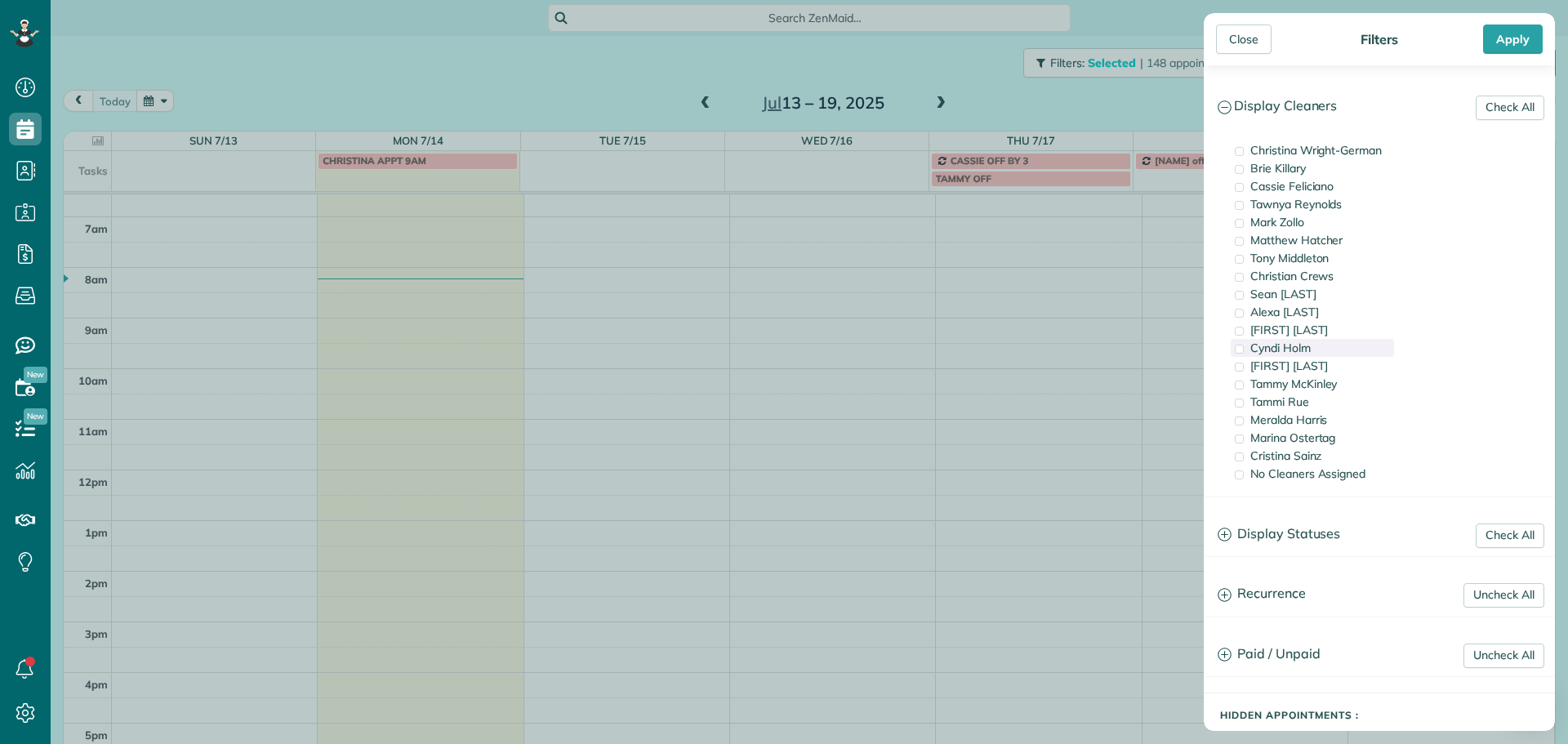 click on "Cyndi Holm" at bounding box center [1281, 348] 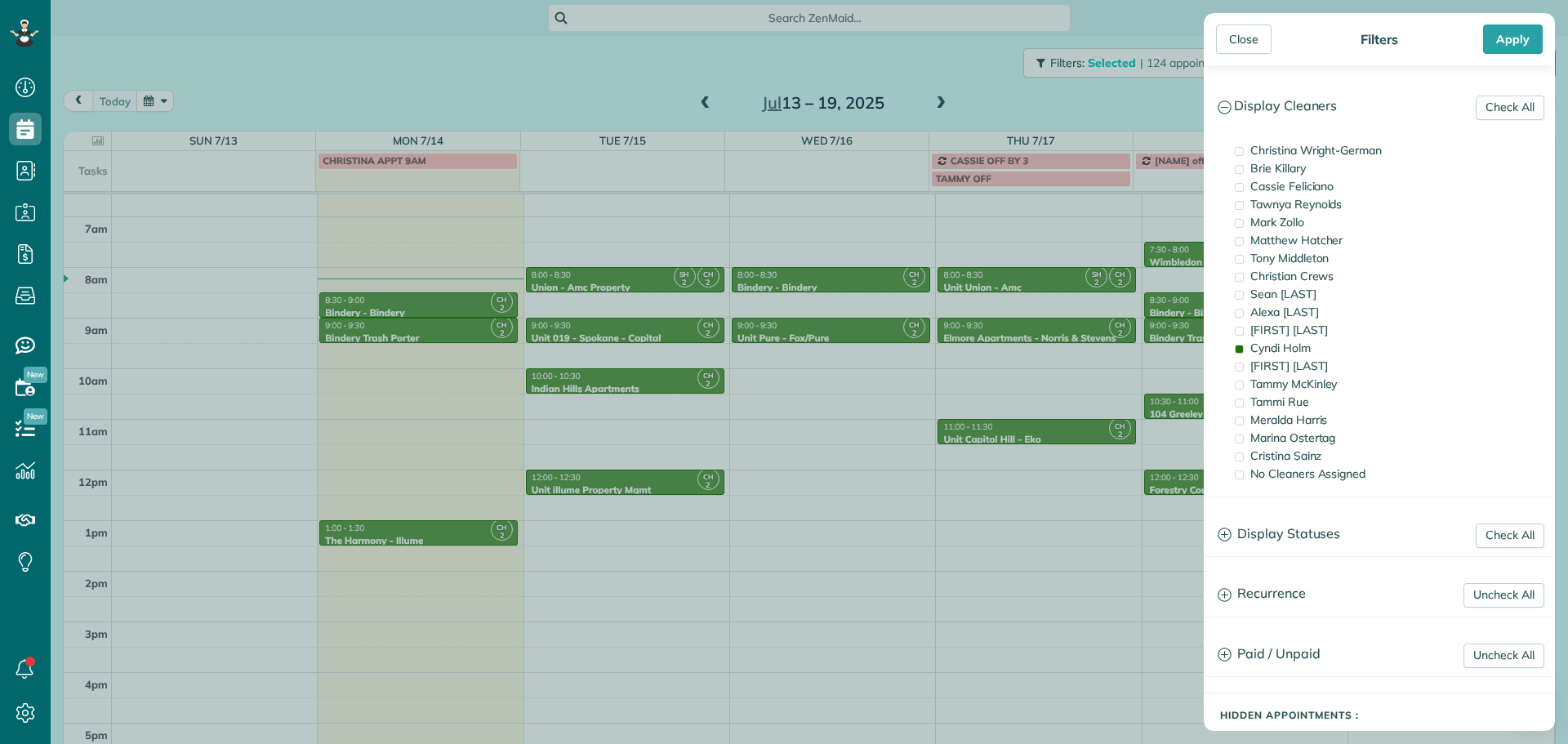 click on "Close
Filters
Apply
Check All
Display Cleaners
[FIRST] [LAST]
[FIRST] [LAST]
[FIRST] [LAST]
[FIRST] [LAST]
[FIRST] [LAST]
[FIRST] [LAST]
[FIRST] [LAST]" at bounding box center (784, 372) 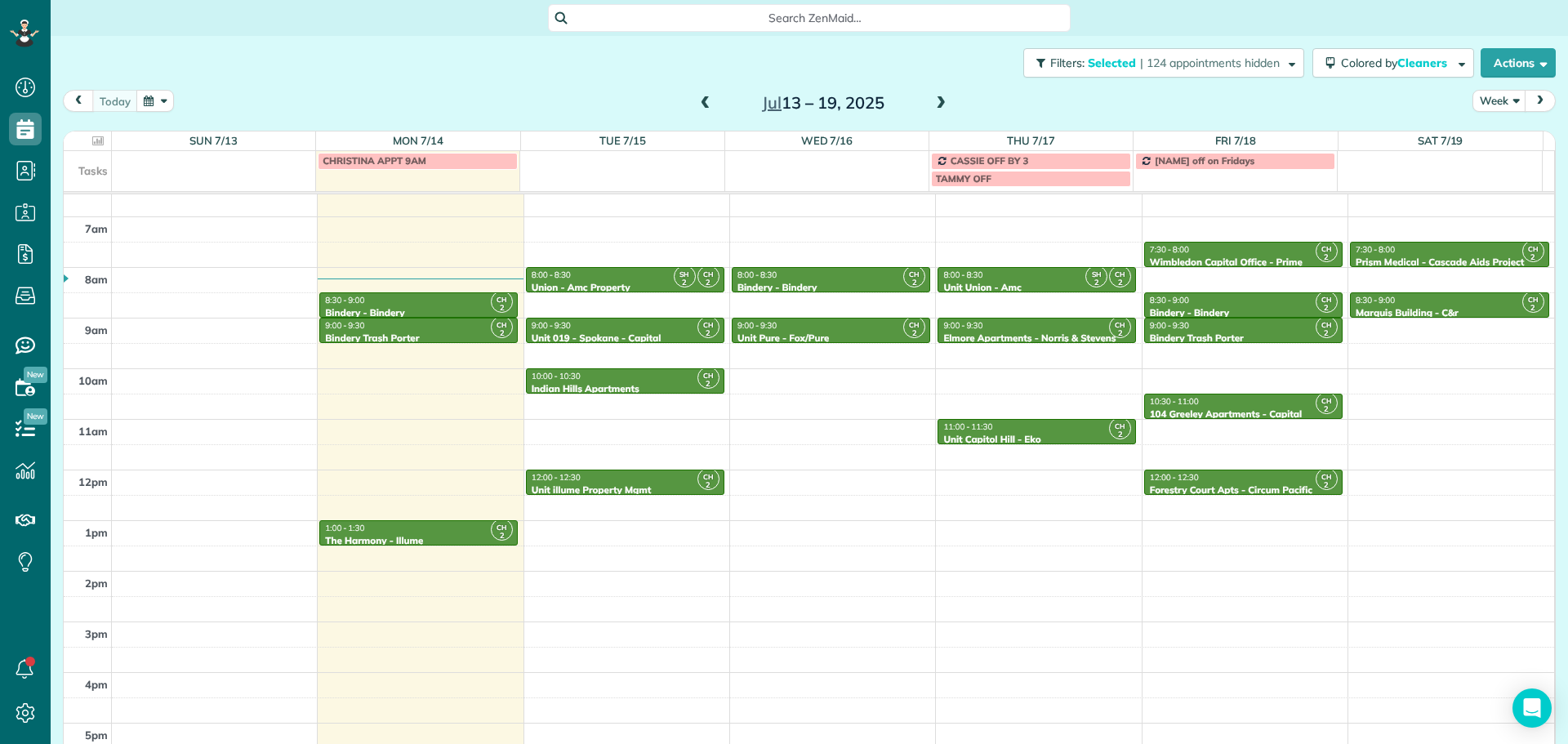 click at bounding box center (941, 104) 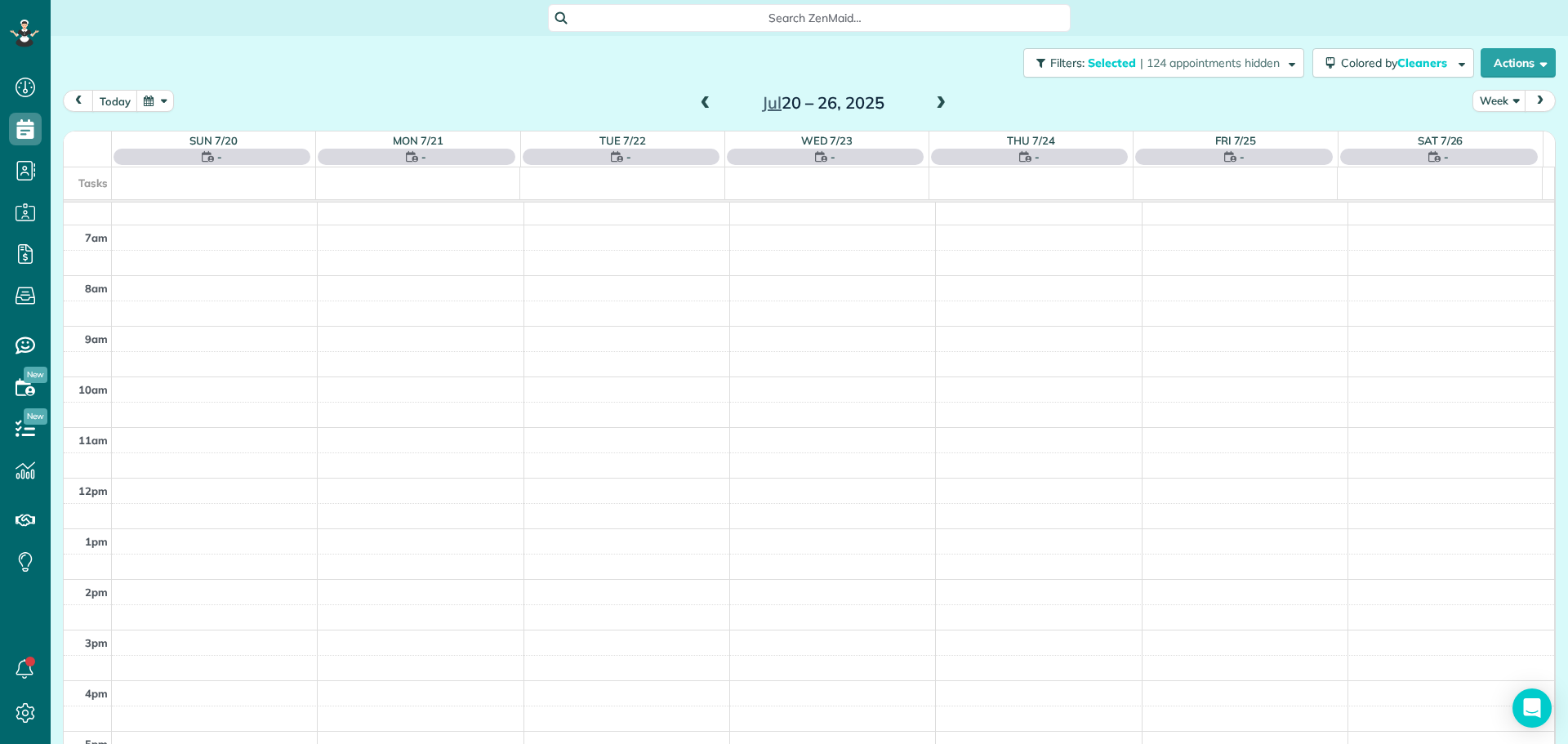 scroll, scrollTop: 145, scrollLeft: 0, axis: vertical 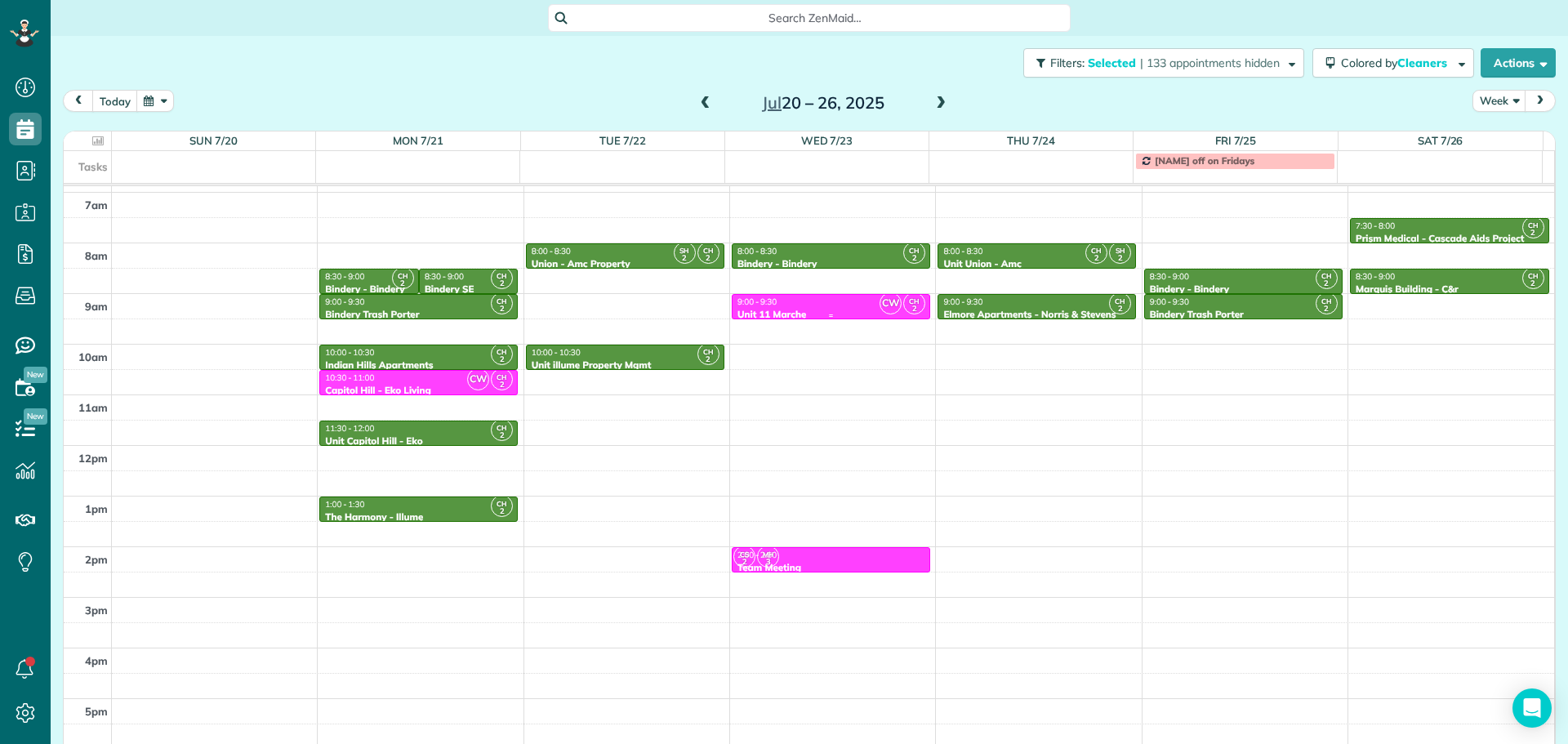 click on "9:00 - 9:30" at bounding box center [831, 301] 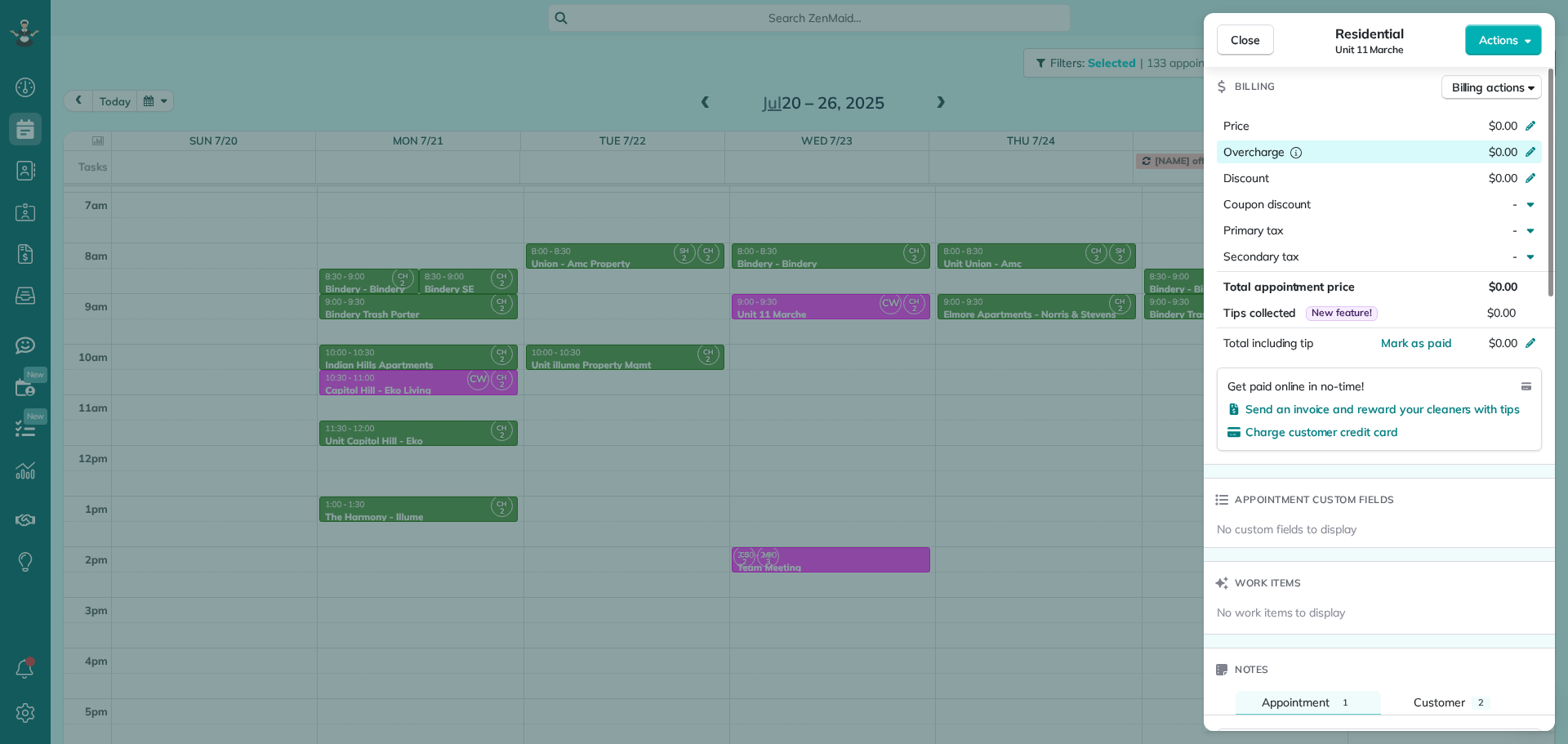 scroll, scrollTop: 1062, scrollLeft: 0, axis: vertical 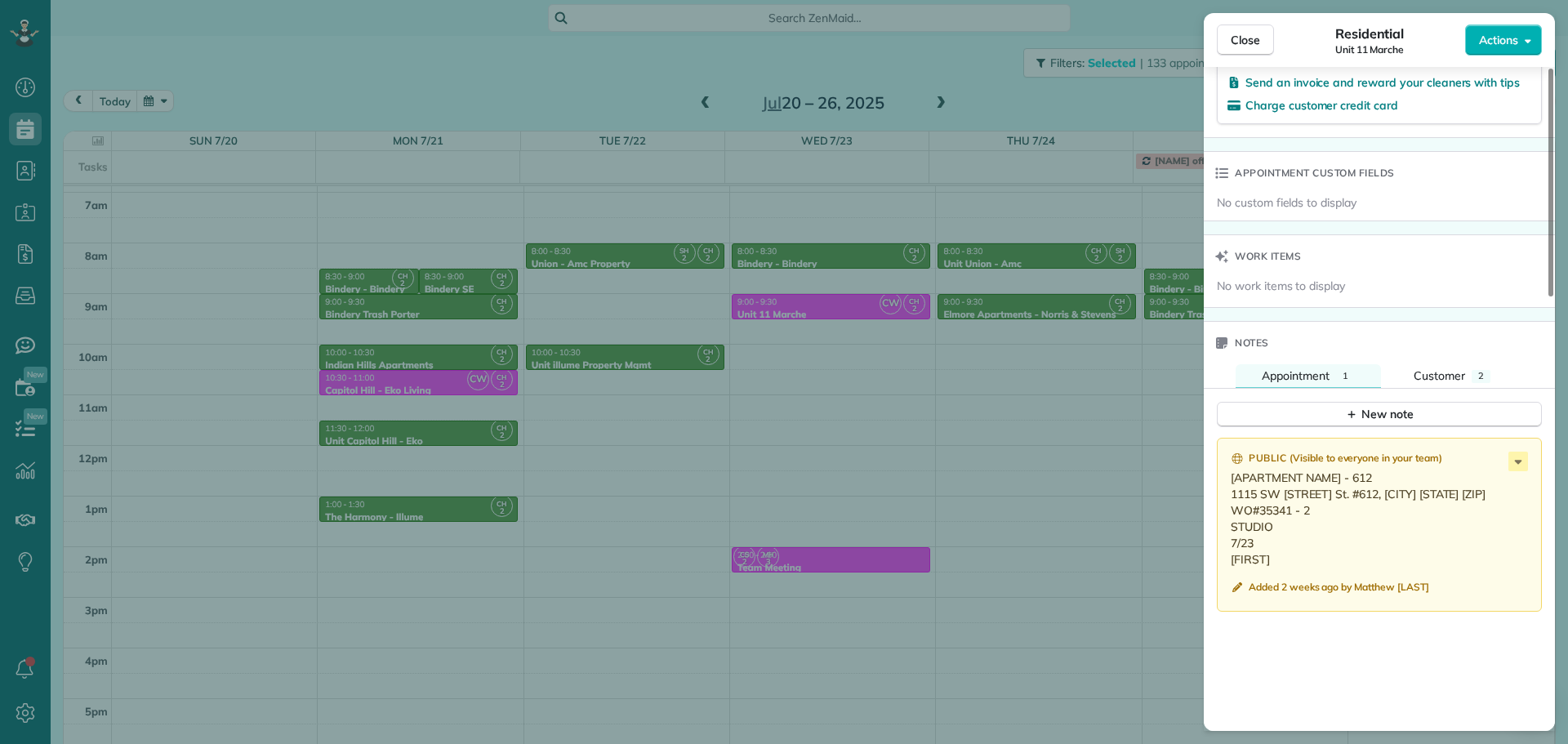 click on "Close Residential Unit 11 Marche Actions Status Active Unit 11 Marche · Open profile No phone number on record Add phone number No email on record Add email View Details Residential Wednesday, [DATE] ( next week ) 9:00 AM 9:30 AM 30 minutes One time 1115 SW Market St Portland OR 97201 Service was not rated yet Setup ratings Cleaners Time in and out Assign Invite Cleaners Cyndi   Holm 9:00 AM 9:30 AM Christina   [LAST] 9:00 AM 9:30 AM Checklist Try Now Keep this appointment up to your standards. Stay on top of every detail, keep your cleaners organised, and your client happy. Assign a checklist Watch a 5 min demo Billing Billing actions Price $0.00 Overcharge $0.00 Discount $0.00 Coupon discount - Primary tax - Secondary tax - Total appointment price $0.00 Tips collected New feature! $0.00 Mark as paid Total including tip $0.00 Get paid online in no-time! Send an invoice and reward your cleaners with tips Charge customer credit card Appointment custom fields No custom fields to display Notes 1 2" at bounding box center (784, 372) 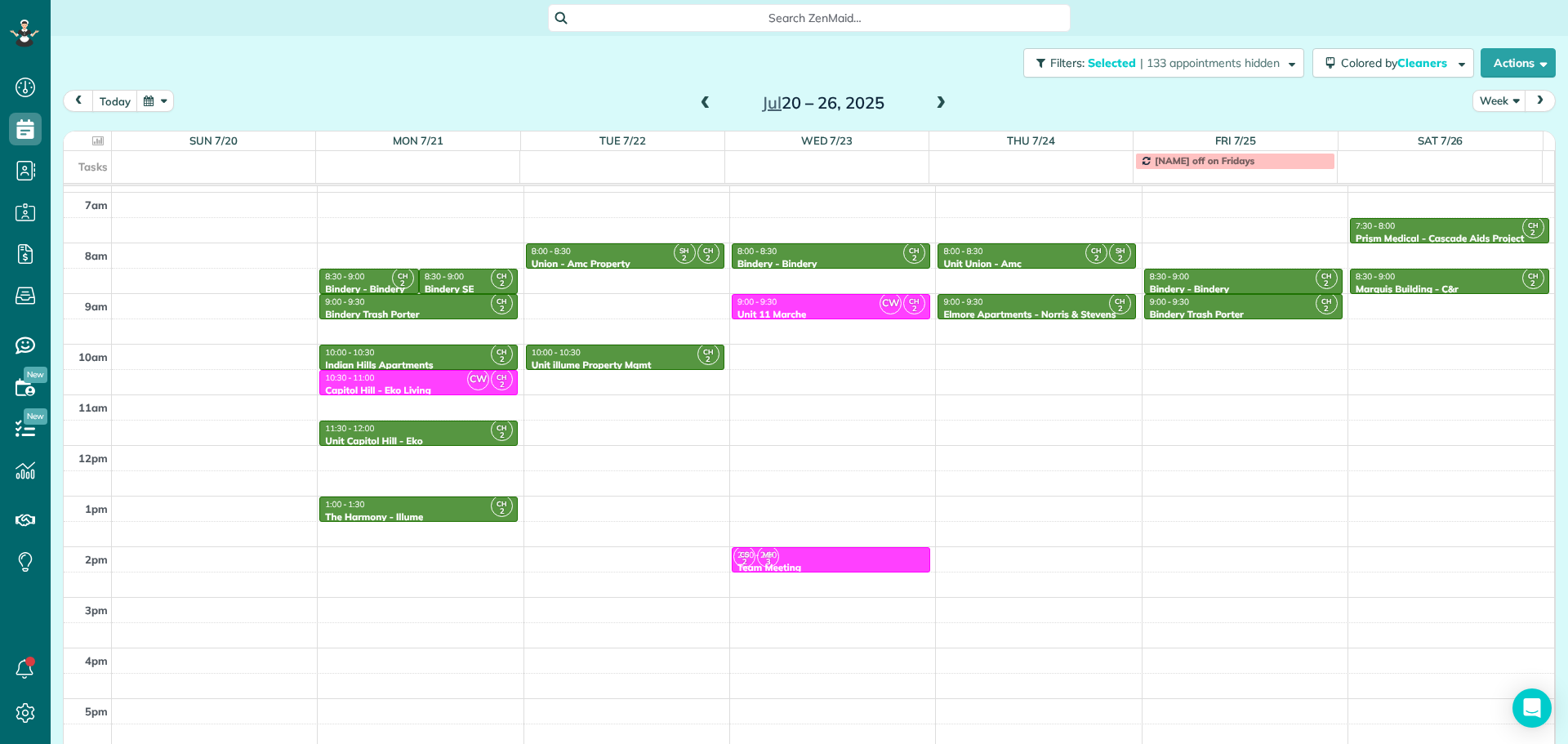 click at bounding box center (706, 104) 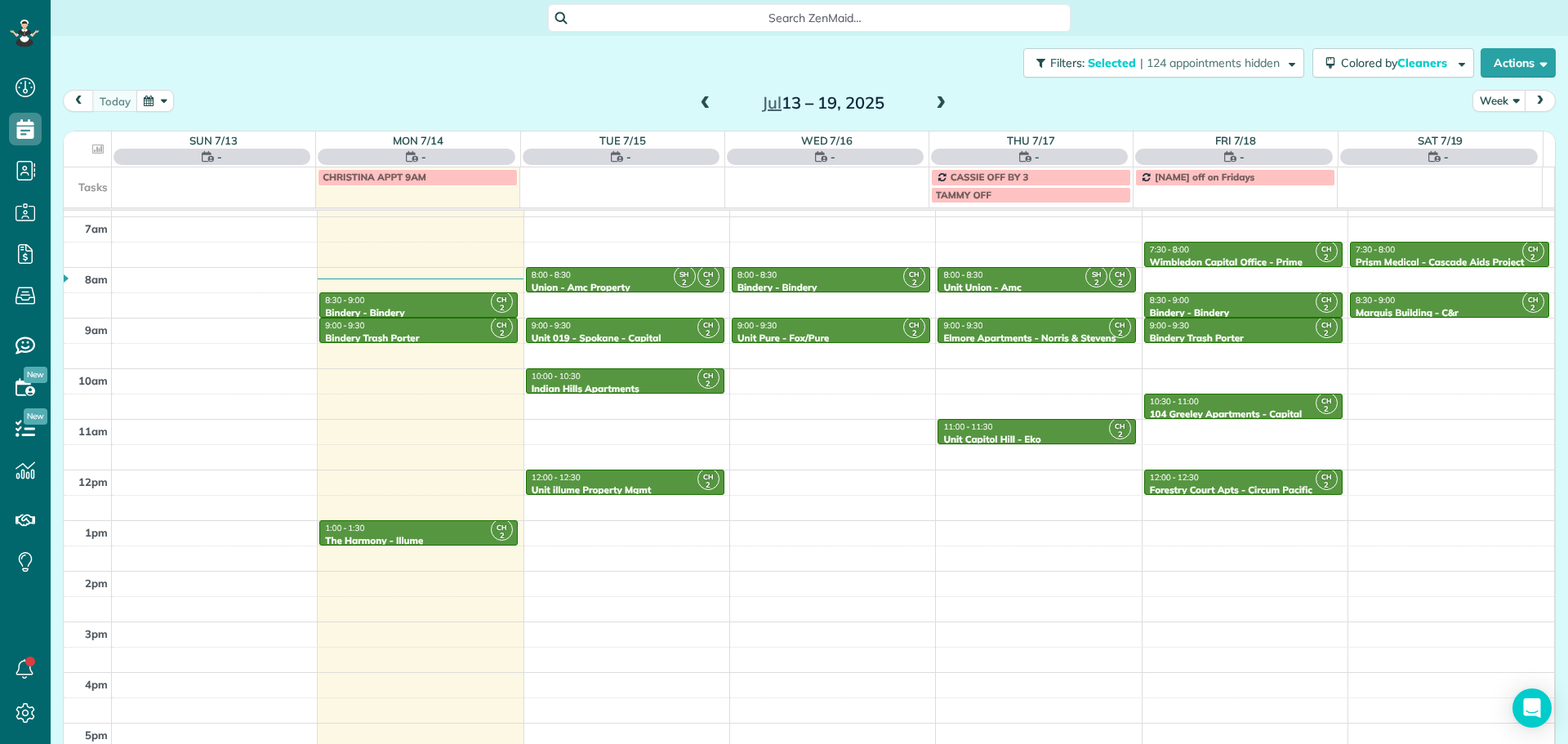 click at bounding box center (706, 104) 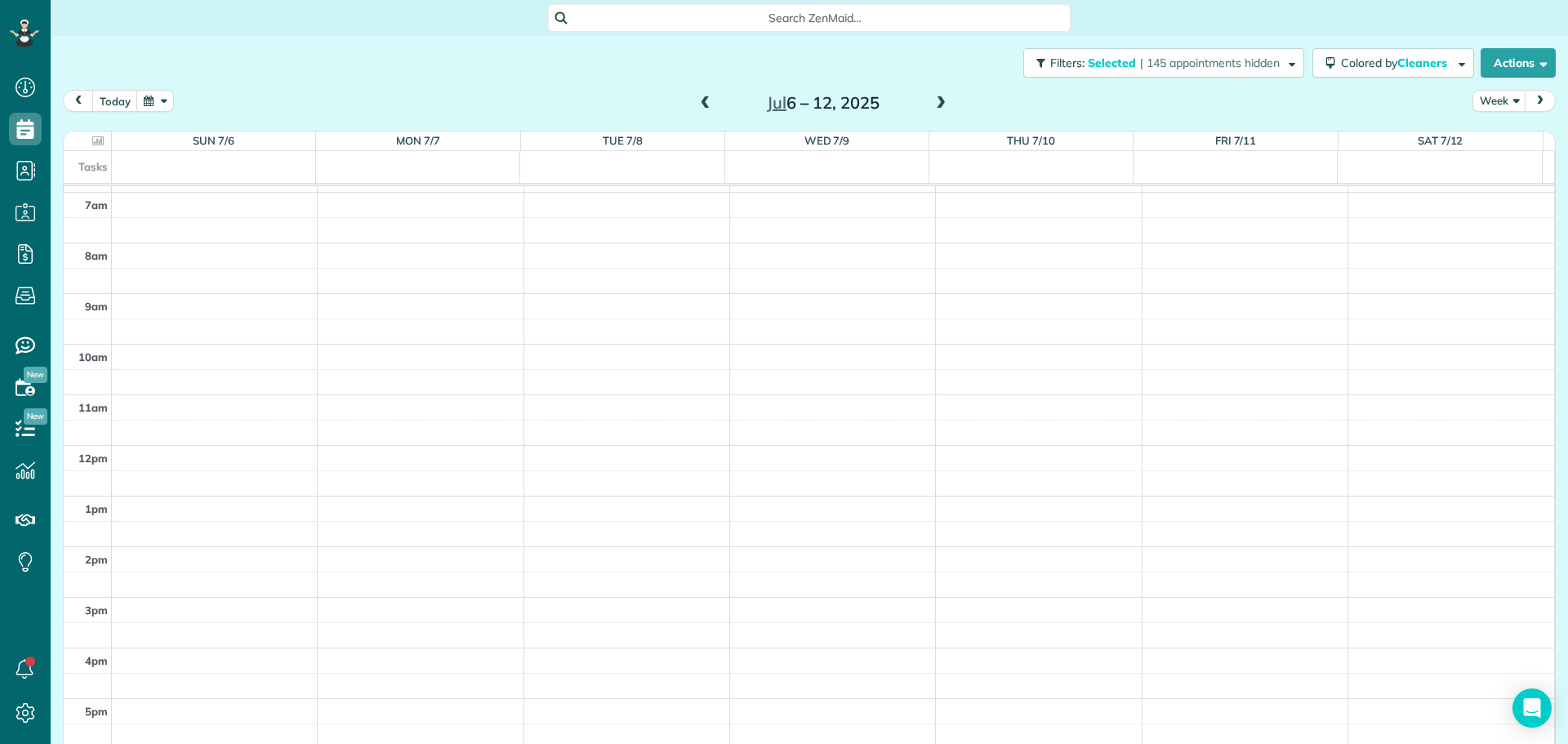 scroll, scrollTop: 129, scrollLeft: 0, axis: vertical 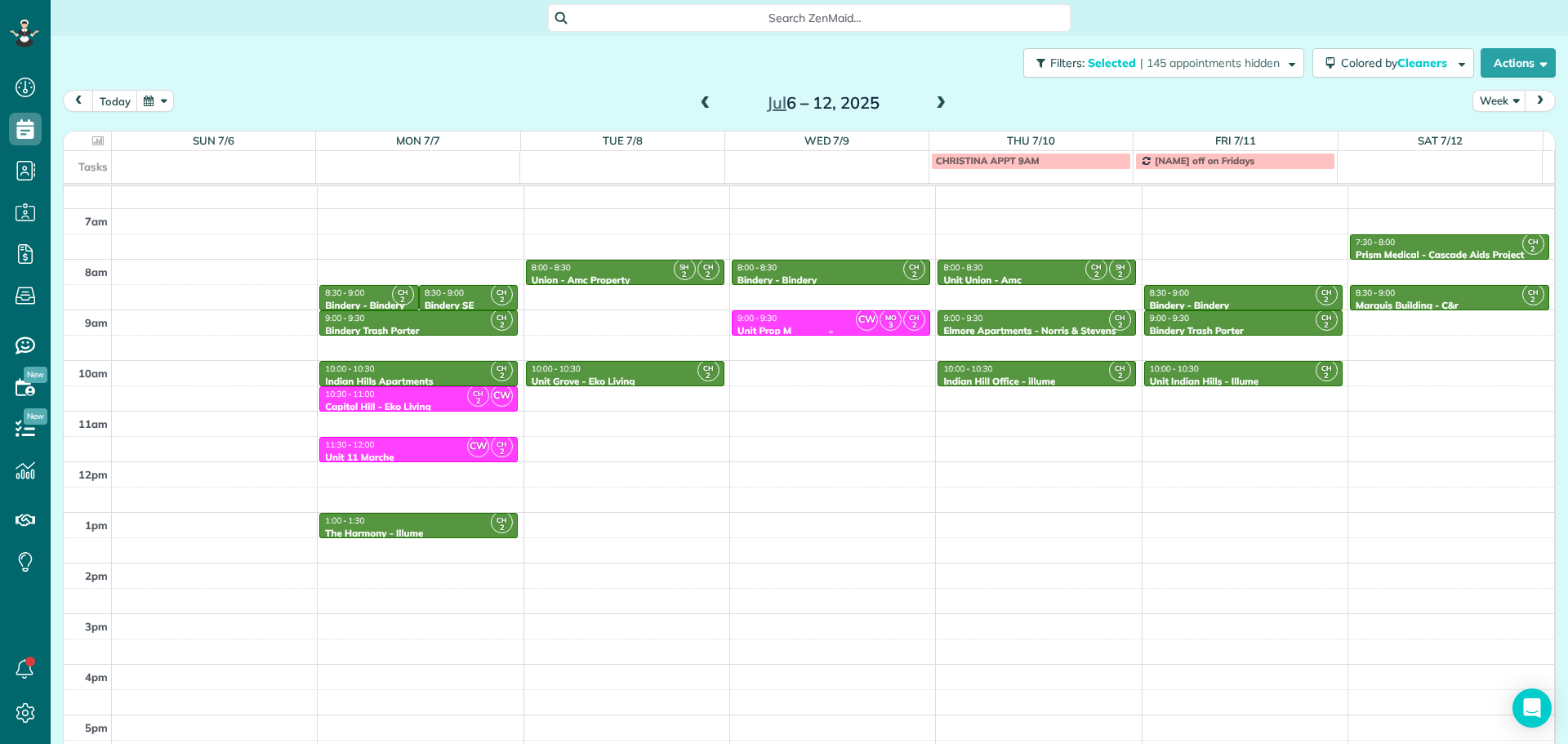 click on "9:00 - 9:30" at bounding box center [831, 318] 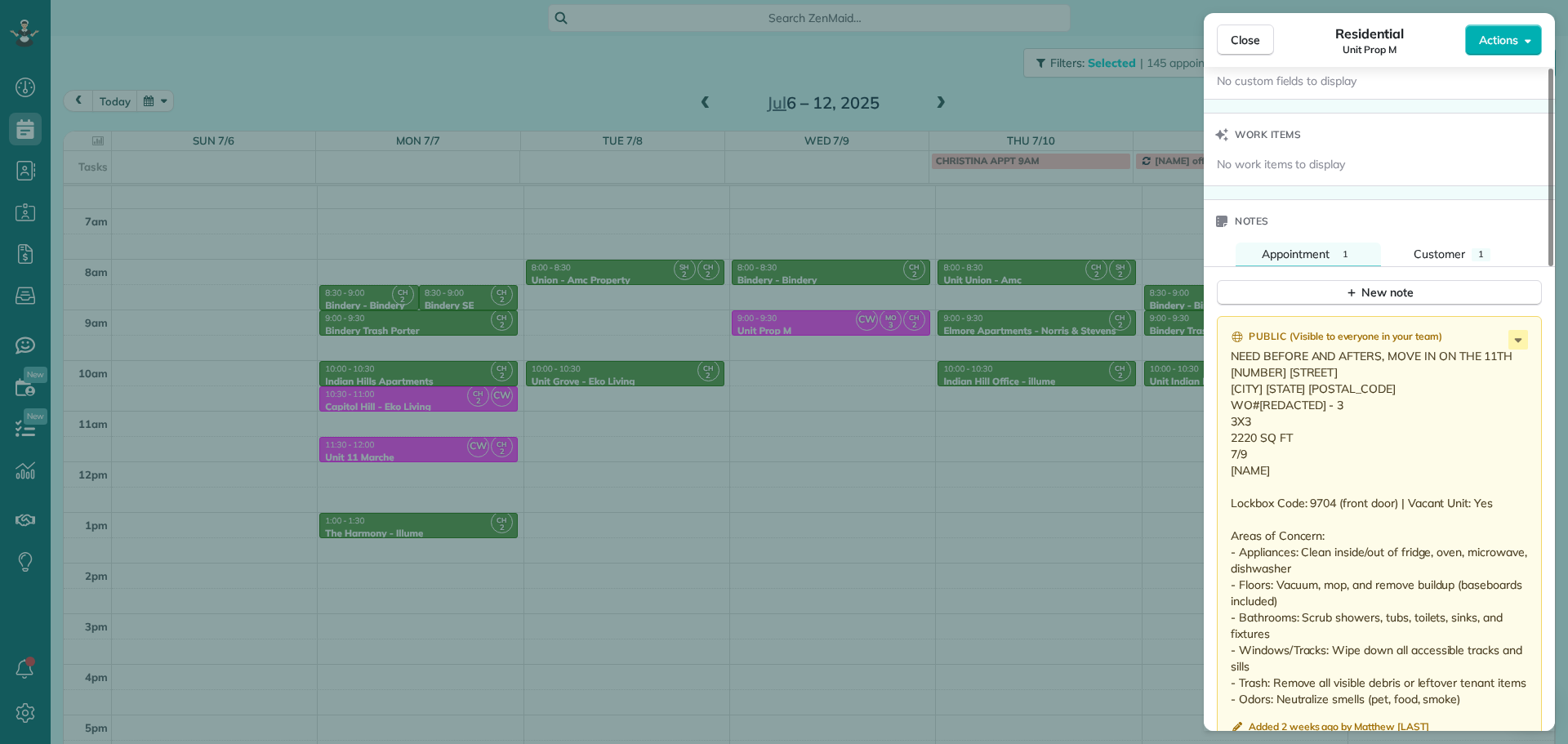 scroll, scrollTop: 1225, scrollLeft: 0, axis: vertical 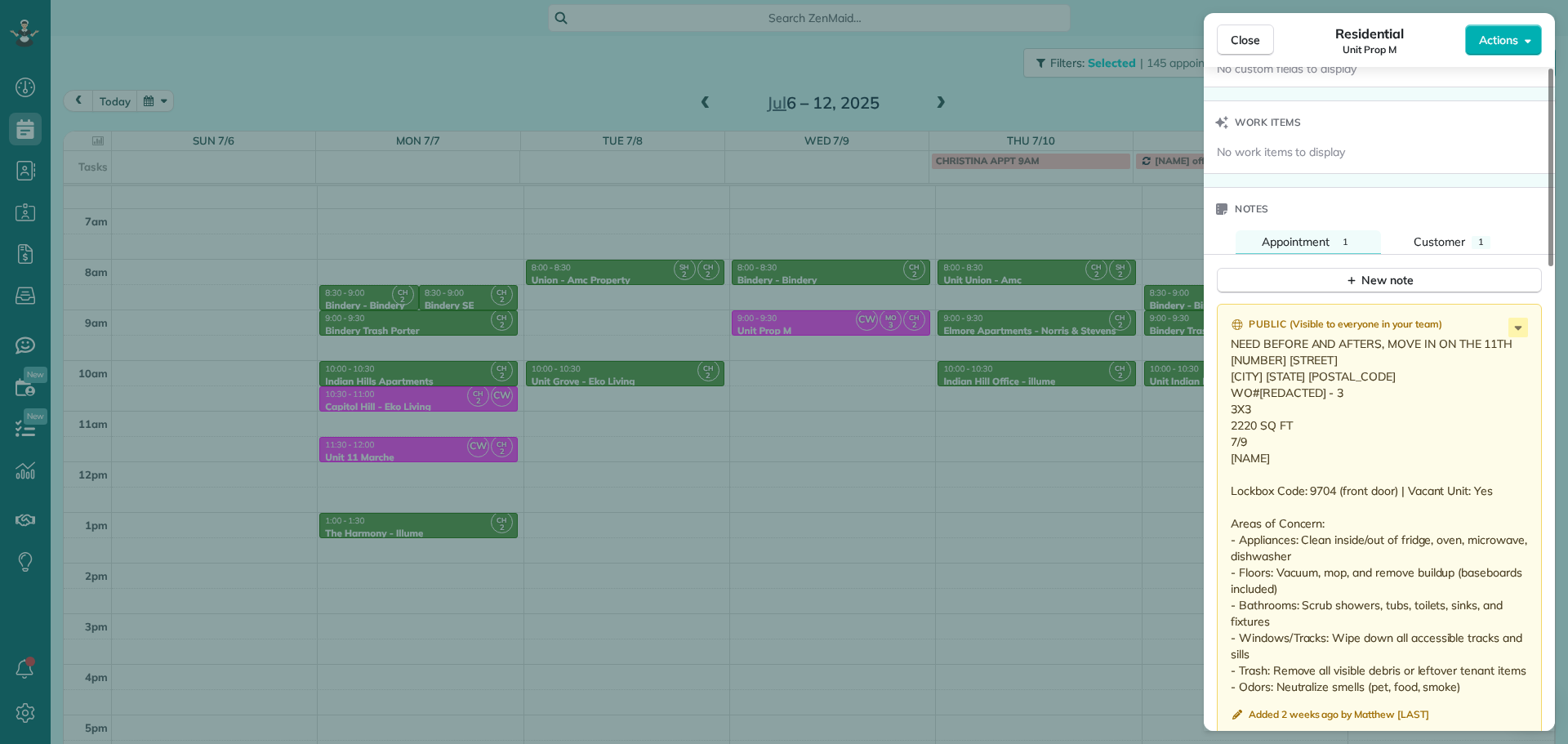 click on "Close Residential Unit Prop M Actions Status Active Unit Prop M · Open profile No phone number on record Add phone number No email on record Add email View Details Residential Wednesday, [DATE] ( 5 days ago ) 9:00 AM 9:30 AM 30 minutes One time 2574 Northwest Parnell Terrace Portland OR 97229 Service was not rated yet Setup ratings Cleaners Time in and out Assign Invite Cleaners Cyndi   Holm 9:00 AM 9:30 AM Marina   Ostertag 9:00 AM 9:30 AM Christina   [LAST] 9:00 AM 9:30 AM Checklist Try Now Keep this appointment up to your standards. Stay on top of every detail, keep your cleaners organised, and your client happy. Assign a checklist Watch a 5 min demo Billing Billing actions Price $0.00 Overcharge $0.00 Discount $0.00 Coupon discount - Primary tax - Secondary tax - Total appointment price $0.00 Tips collected New feature! $0.00 Mark as paid Total including tip $0.00 Get paid online in no-time! Send an invoice and reward your cleaners with tips Charge customer credit card Work items Notes 1 1" at bounding box center (784, 372) 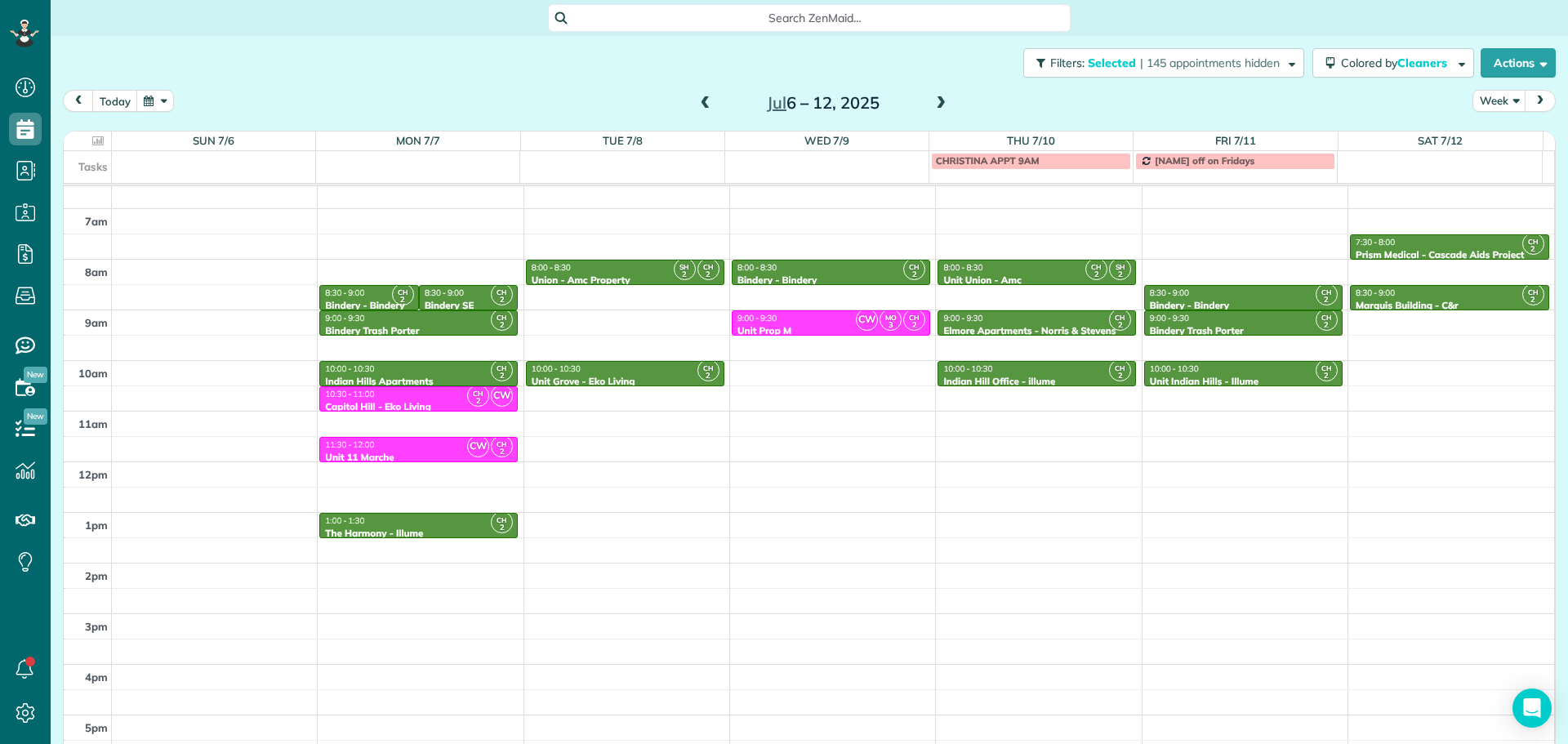 click at bounding box center (941, 104) 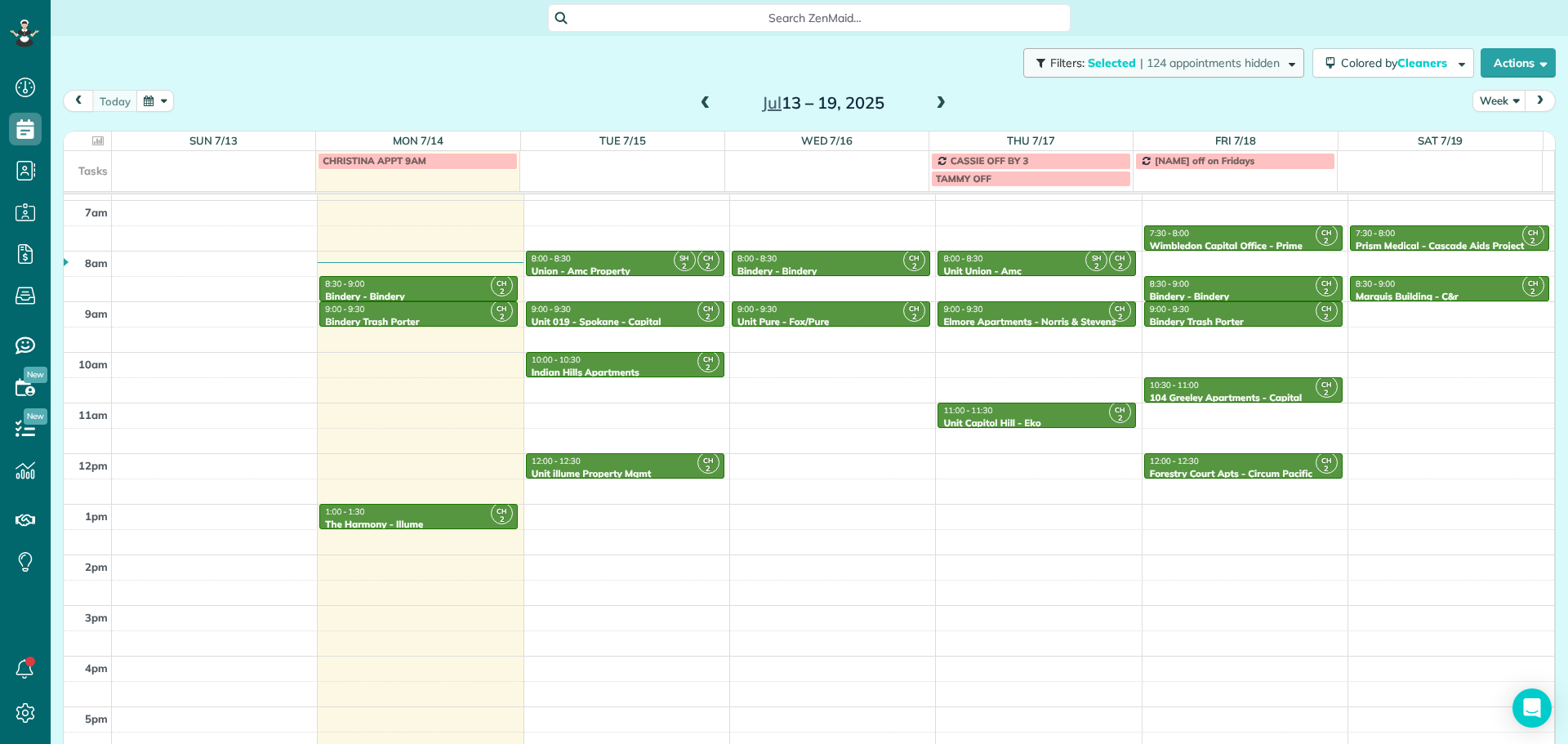 click on "Filters:   Selected
|  124 appointments hidden" at bounding box center (1164, 63) 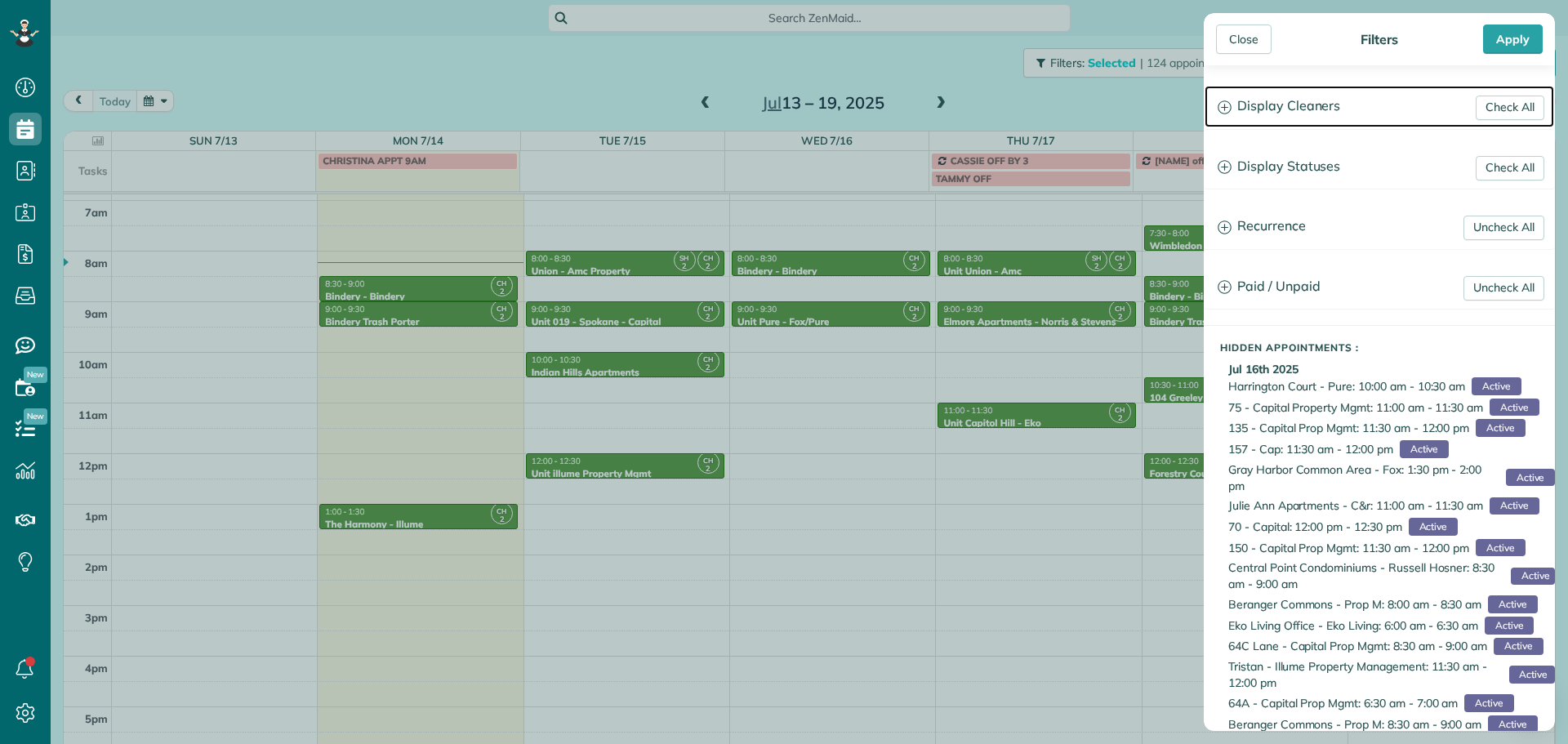 click on "Display Cleaners" at bounding box center (1379, 106) 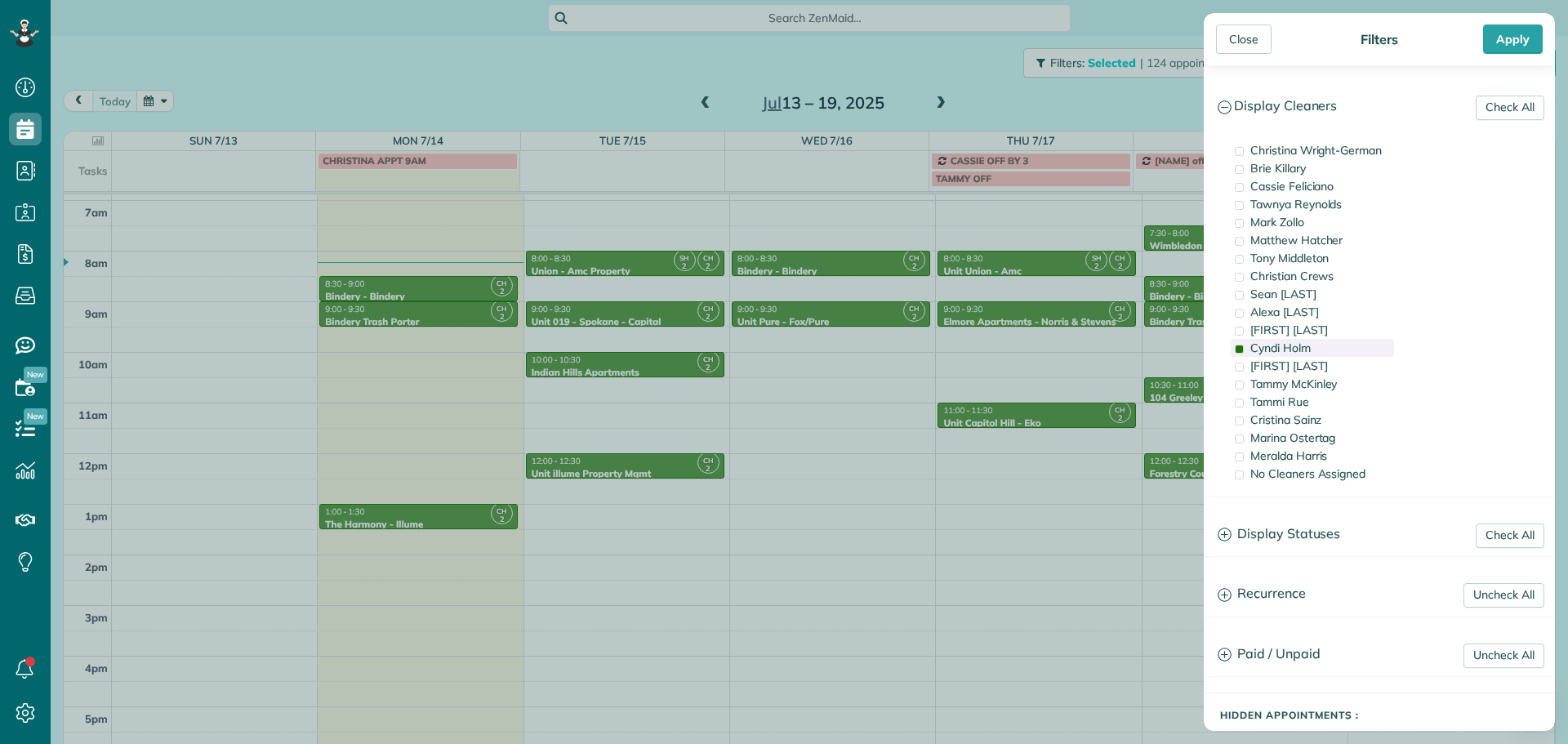 click on "Cyndi Holm" at bounding box center (1312, 348) 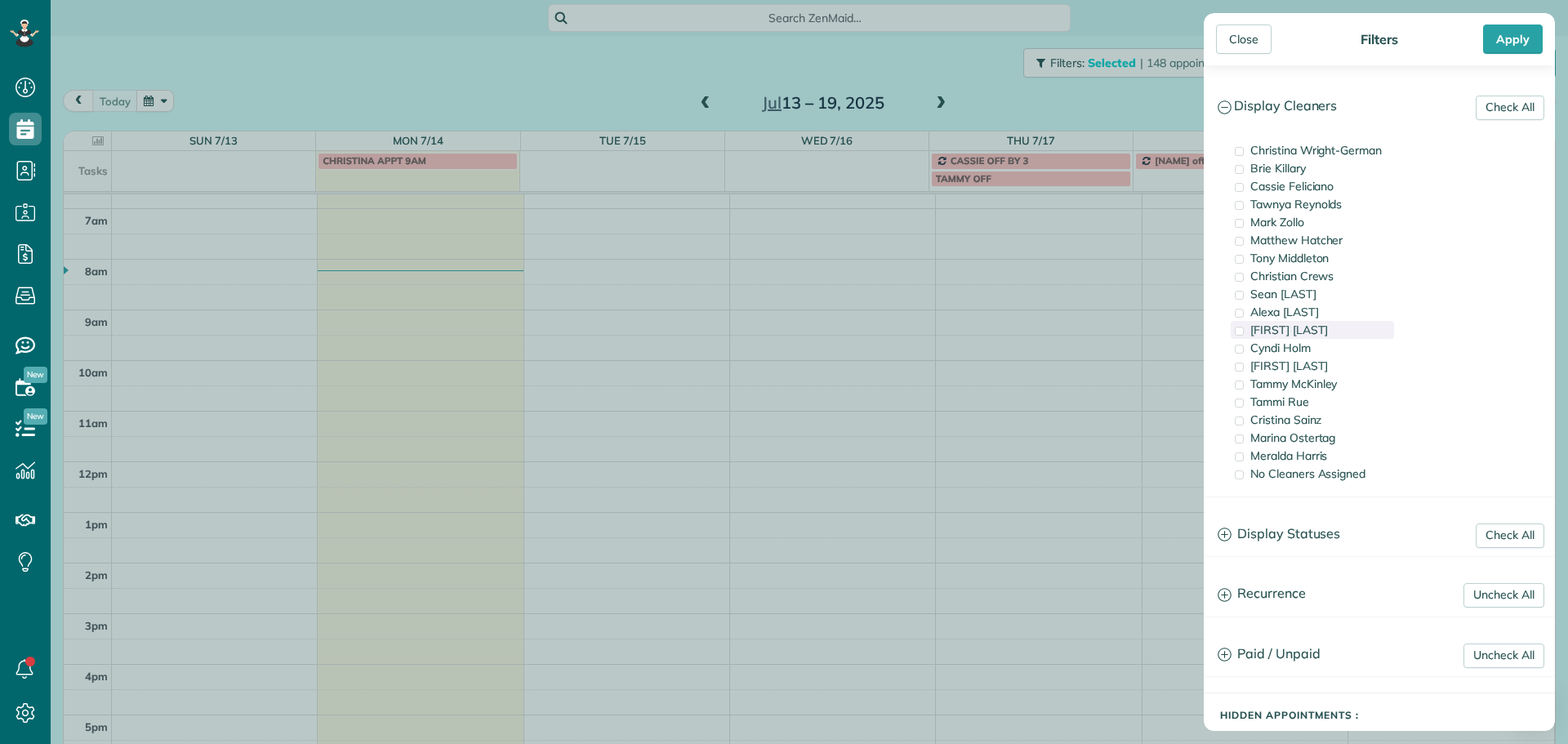 scroll, scrollTop: 129, scrollLeft: 0, axis: vertical 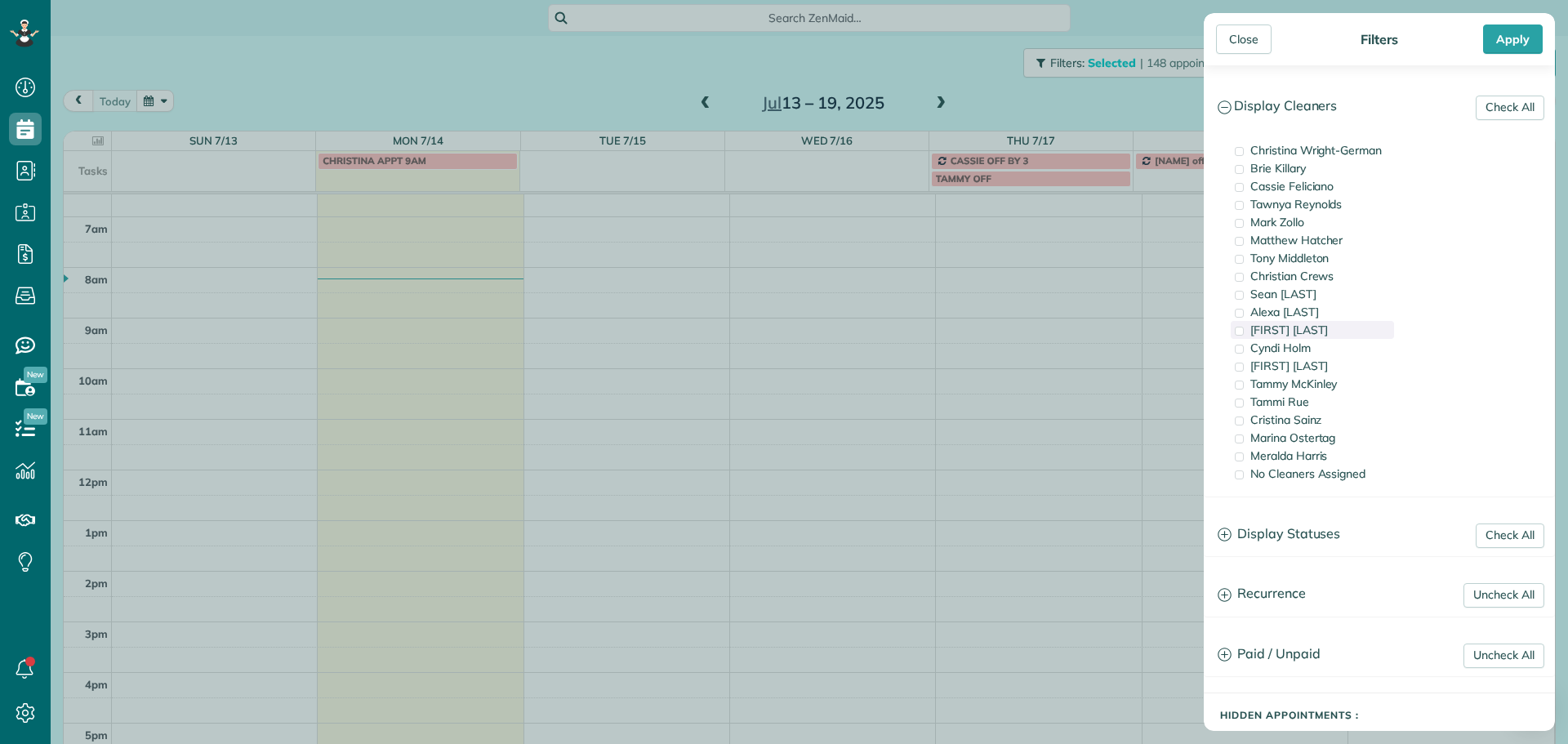 click on "[FIRST] [LAST]" at bounding box center (1312, 330) 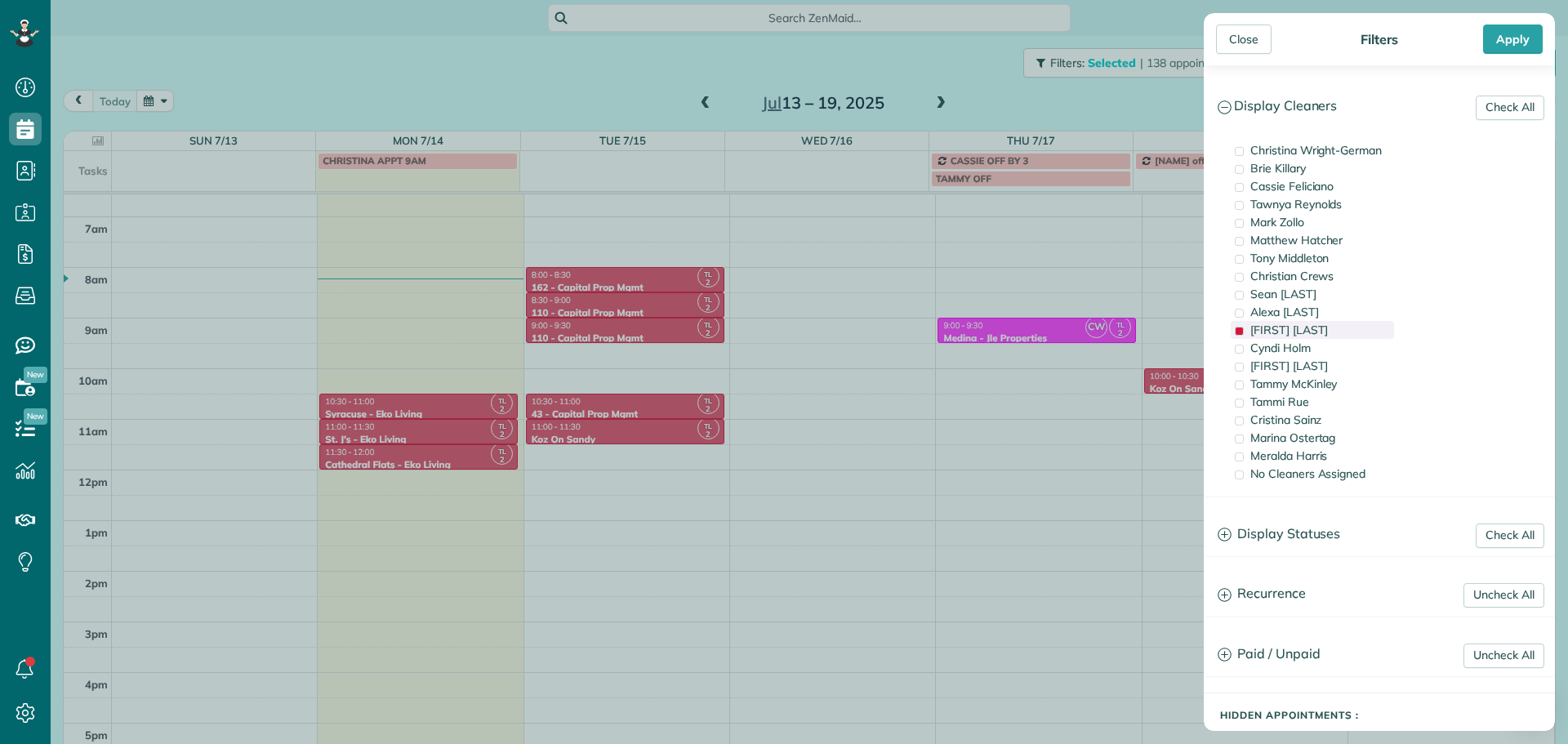 click on "[FIRST] [LAST]" at bounding box center [1312, 330] 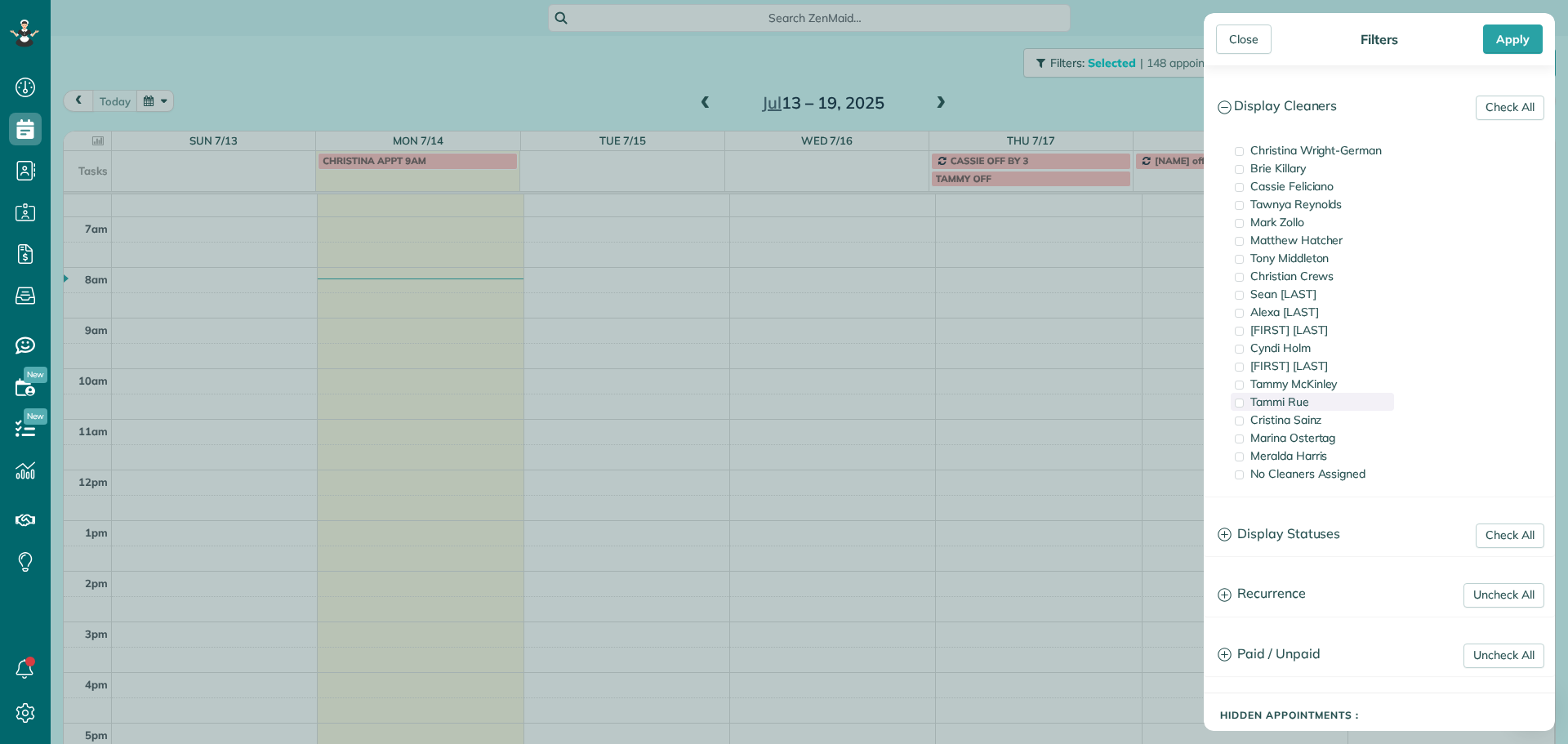 click on "Tammi Rue" at bounding box center [1312, 402] 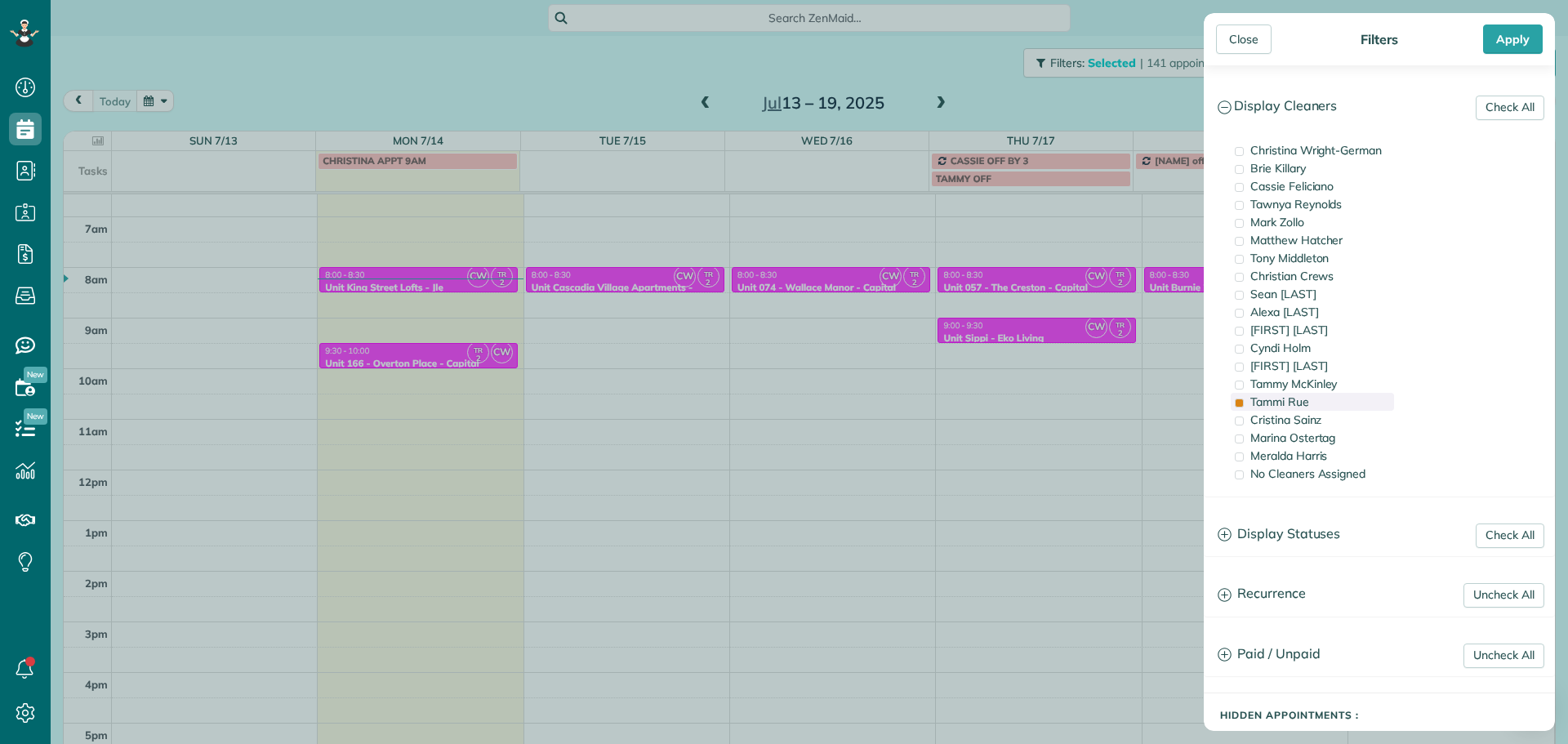 click on "Tammi Rue" at bounding box center (1312, 402) 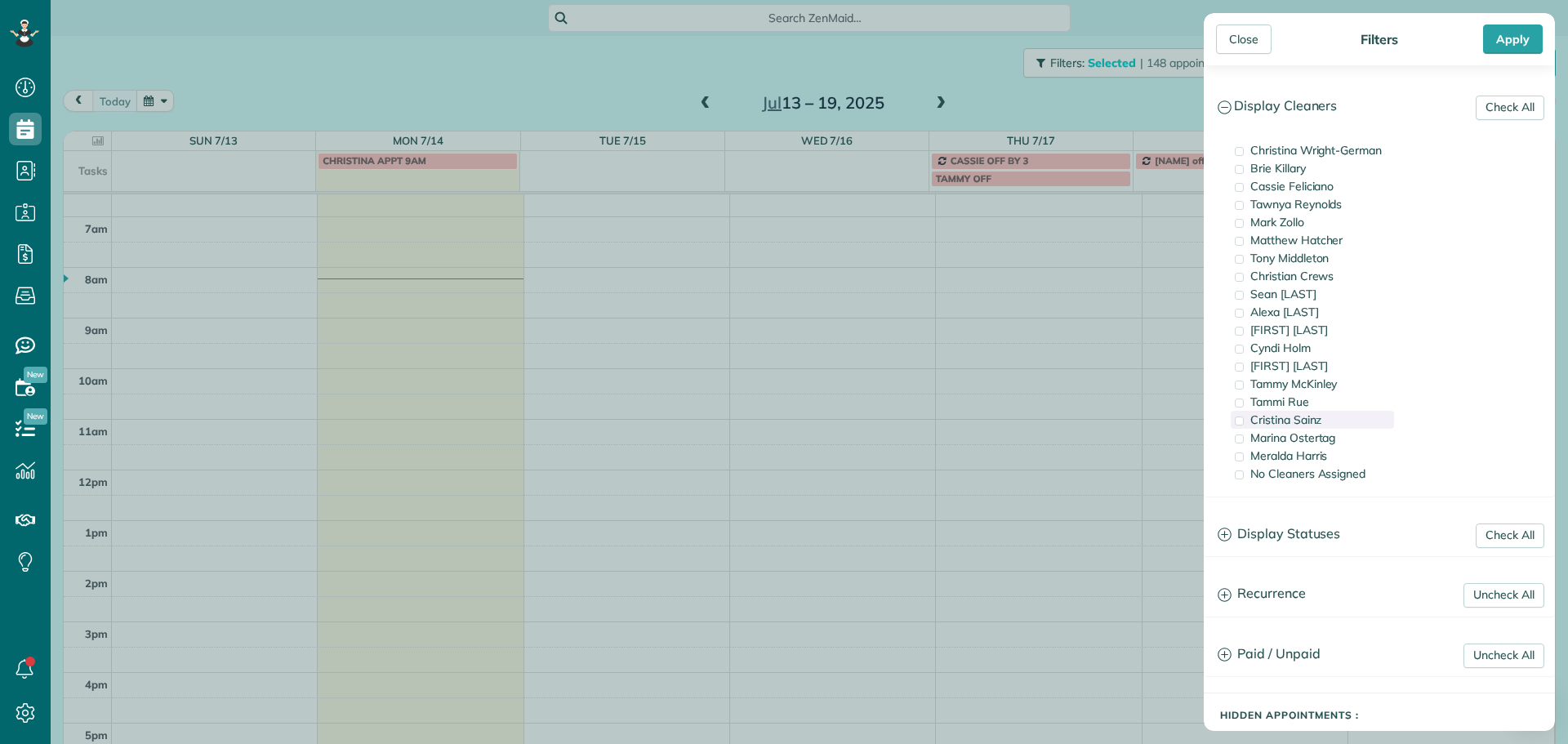 click on "Cristina Sainz" at bounding box center (1312, 420) 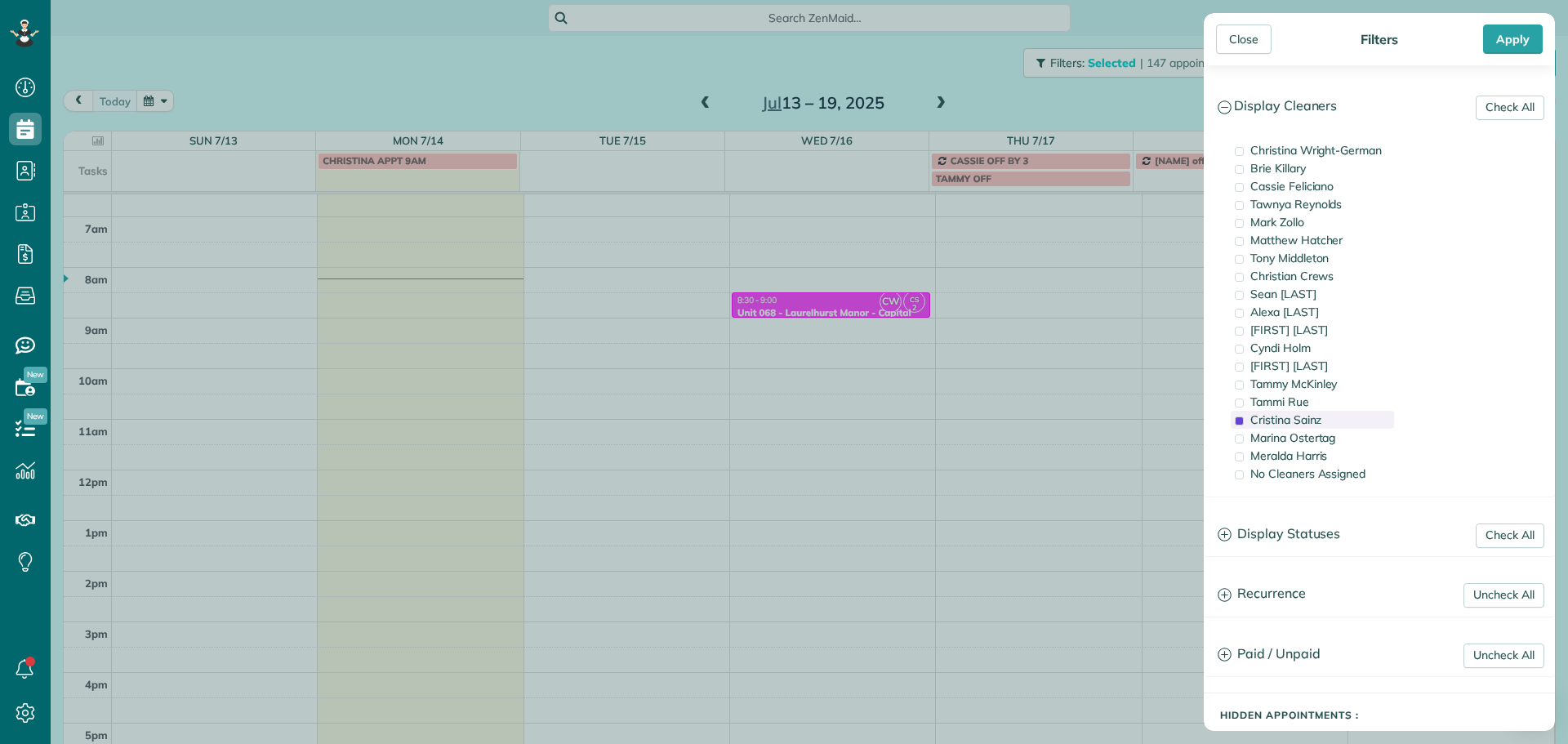 click on "Cristina Sainz" at bounding box center (1312, 420) 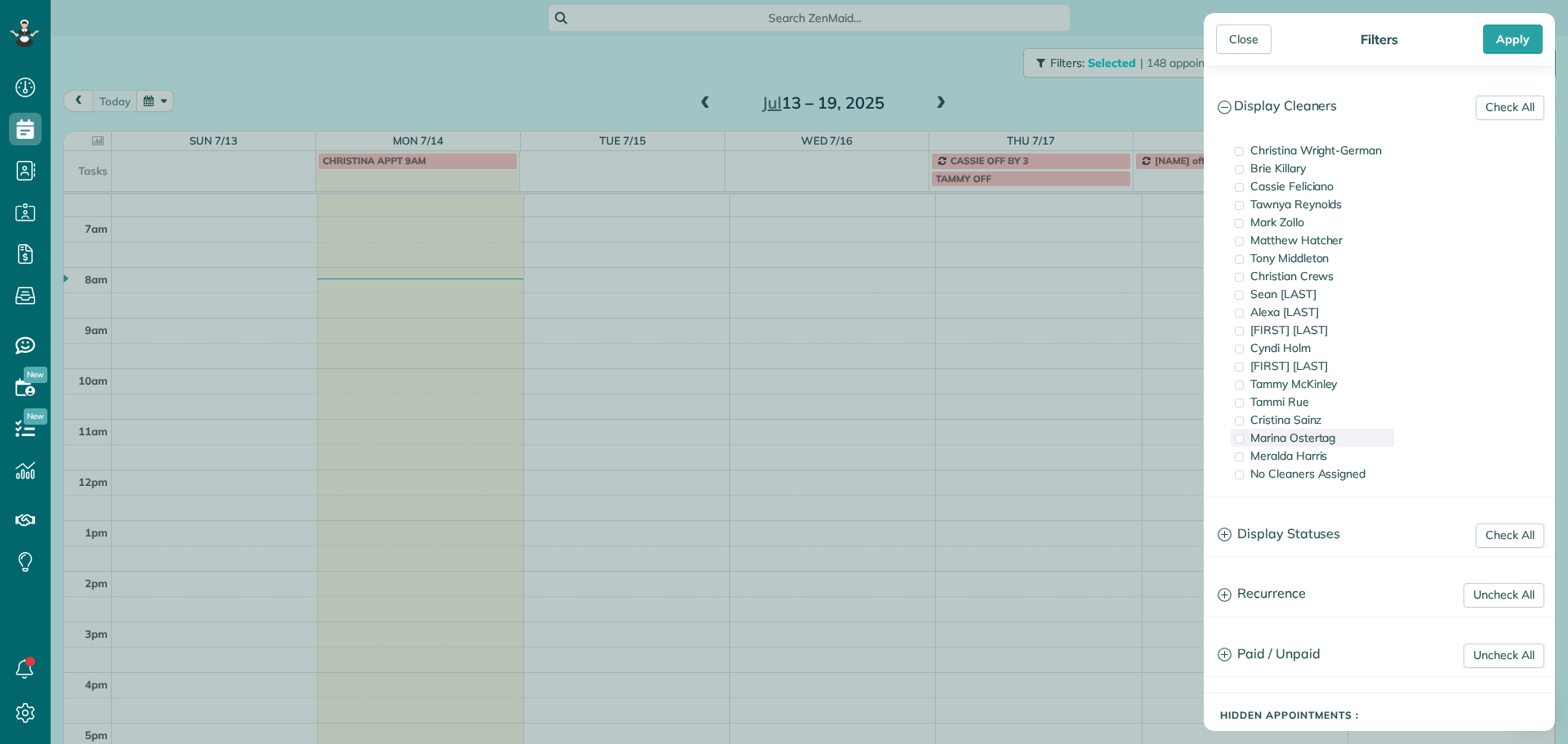 click on "Marina Ostertag" at bounding box center [1293, 438] 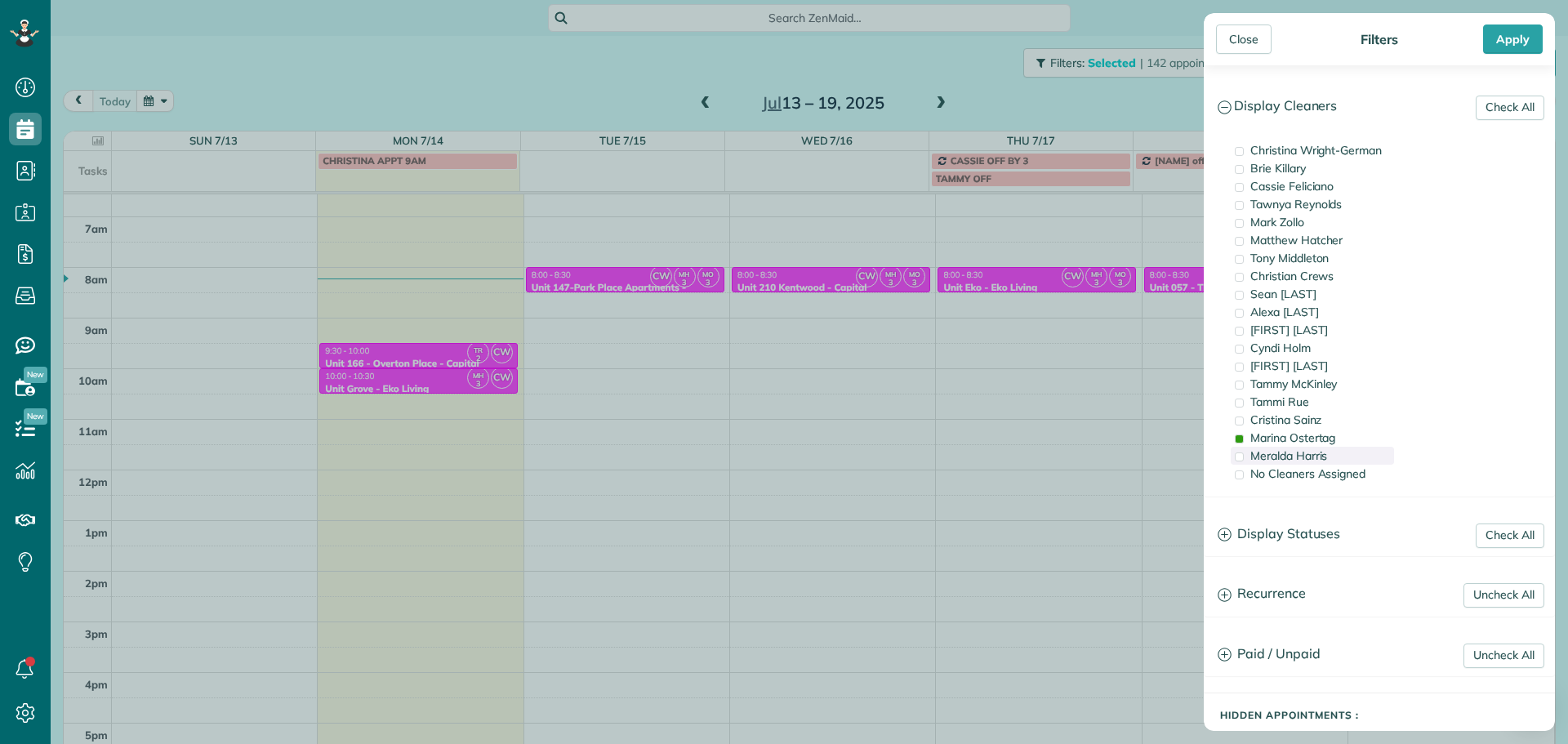 click on "Meralda Harris" at bounding box center (1312, 456) 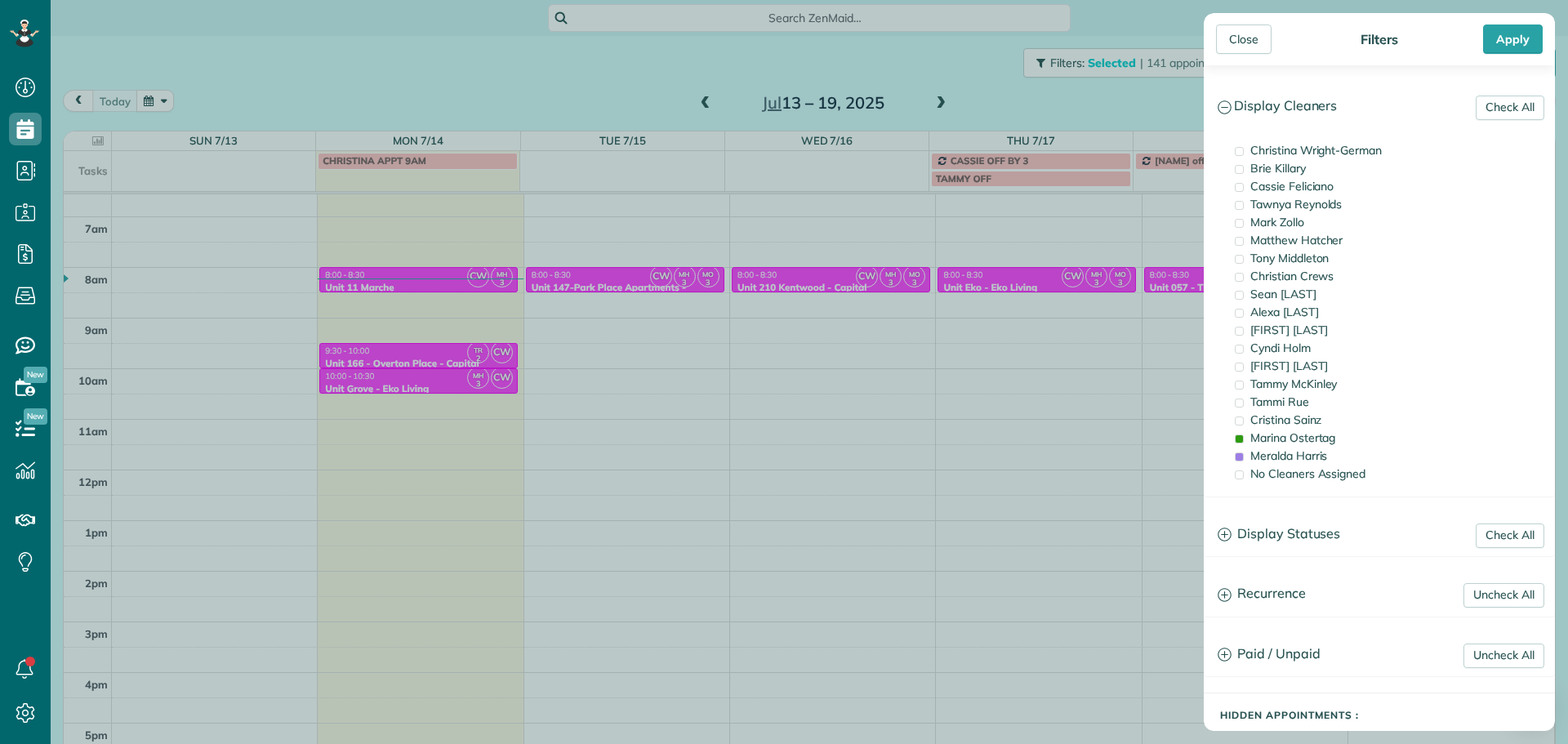 click on "Close
Filters
Apply
Check All
Display Cleaners
[FIRST] [LAST]
[FIRST] [LAST]
[FIRST] [LAST]
[FIRST] [LAST]
[FIRST] [LAST]
[FIRST] [LAST]
[FIRST] [LAST]" at bounding box center [784, 372] 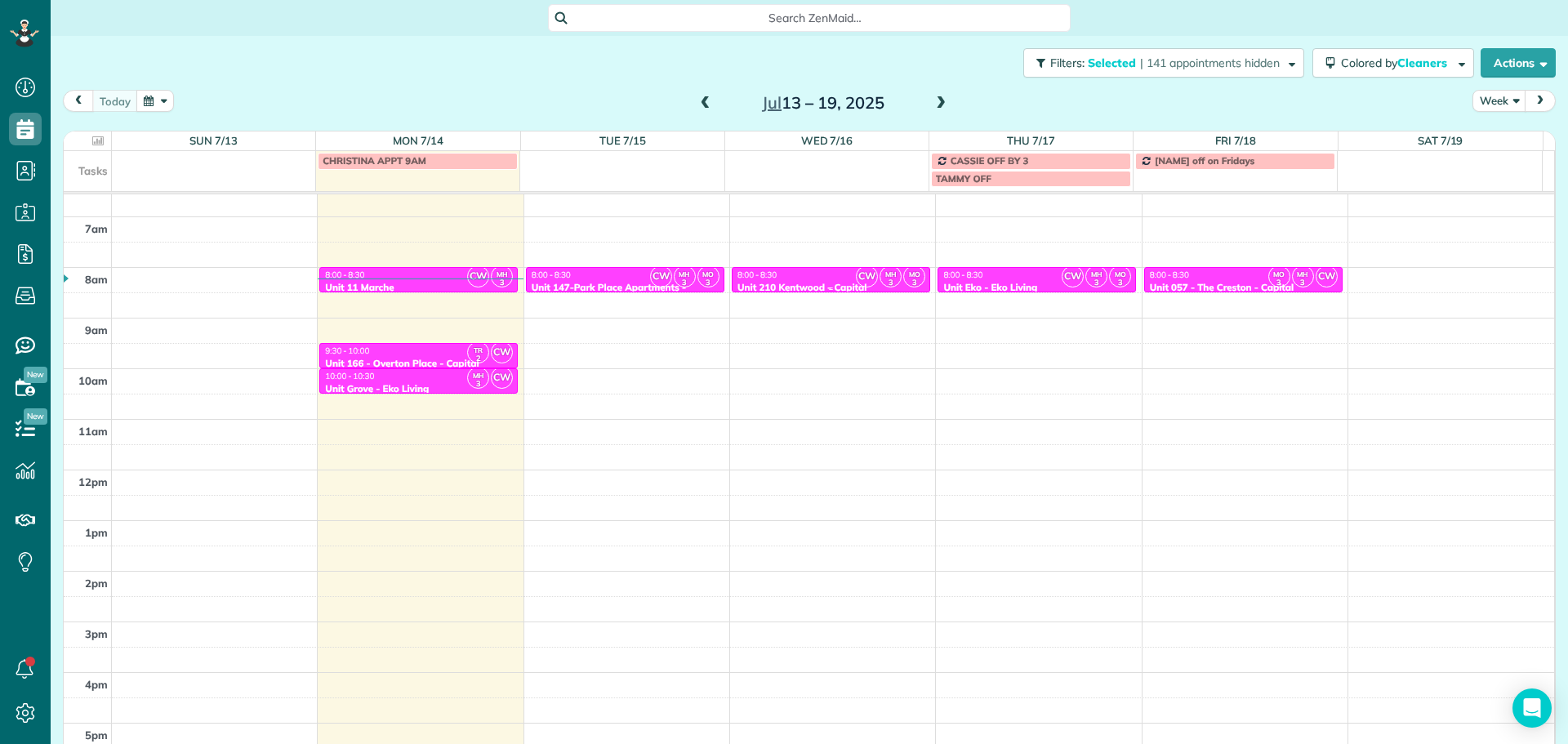 click on "CW" at bounding box center (866, 276) 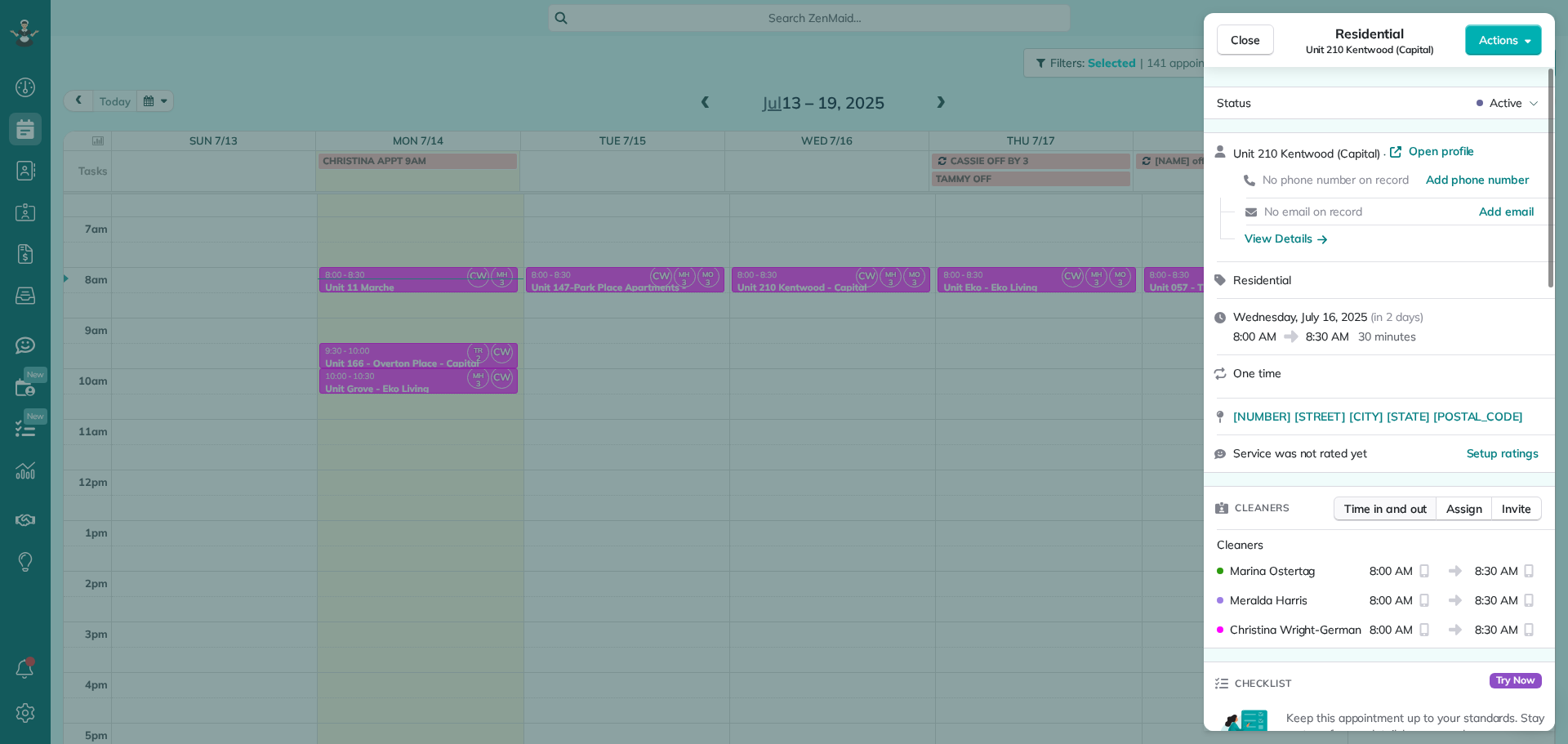 scroll, scrollTop: 163, scrollLeft: 0, axis: vertical 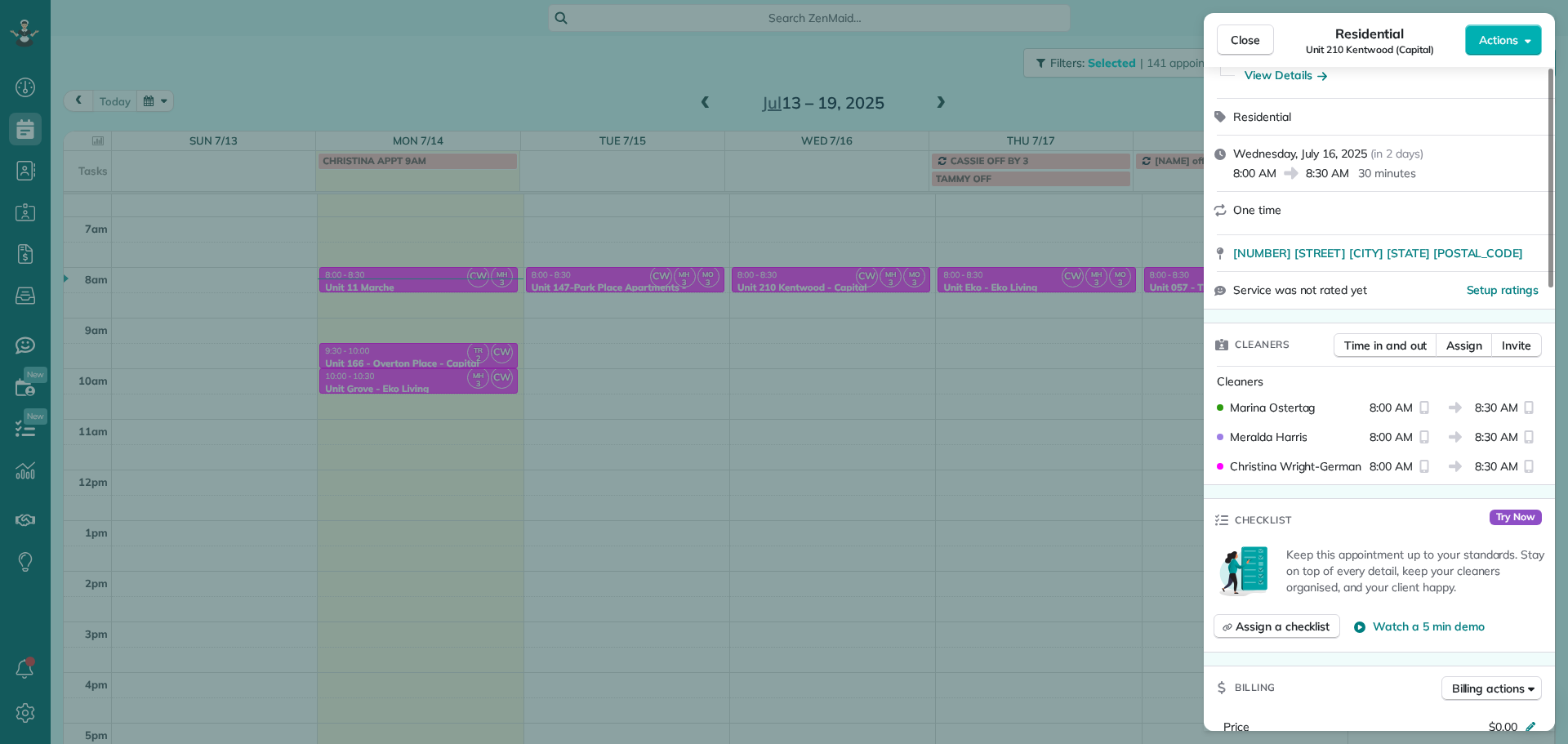 click on "Close Residential Unit 210 Kentwood (Capital) Actions Status Active Unit 210 Kentwood (Capital) · Open profile No phone number on record Add phone number No email on record Add email View Details Residential Wednesday, [DATE] ( in 2 days ) 8:00 AM 8:30 AM 30 minutes One time [NUMBER] [STREET] [CITY] [STATE] [POSTAL_CODE] Service was not rated yet Setup ratings Cleaners Time in and out Assign Invite Cleaners Marina   Ostertag 8:00 AM 8:30 AM Meralda   Harris 8:00 AM 8:30 AM Christina   Wright-German 8:00 AM 8:30 AM Checklist Try Now Keep this appointment up to your standards. Stay on top of every detail, keep your cleaners organised, and your client happy. Assign a checklist Watch a 5 min demo Billing Billing actions Price $0.00 Overcharge $0.00 Discount $0.00 Coupon discount - Primary tax - Secondary tax - Total appointment price $0.00 Tips collected New feature! $0.00 Mark as paid Total including tip $0.00 Get paid online in no-time! Send an invoice and reward your cleaners with tips Work items Notes" at bounding box center [784, 372] 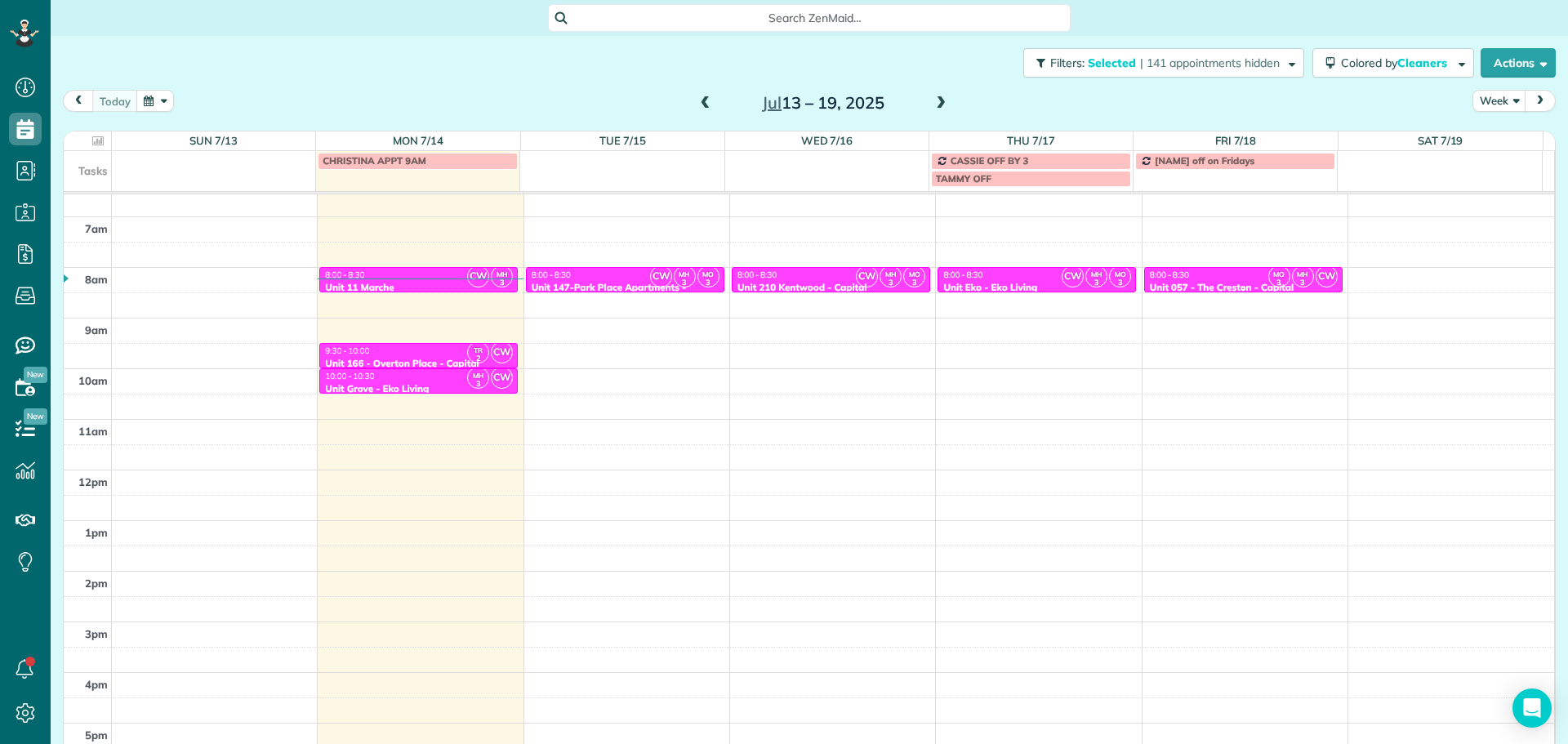 click on "8:00 - 8:30" at bounding box center (1243, 274) 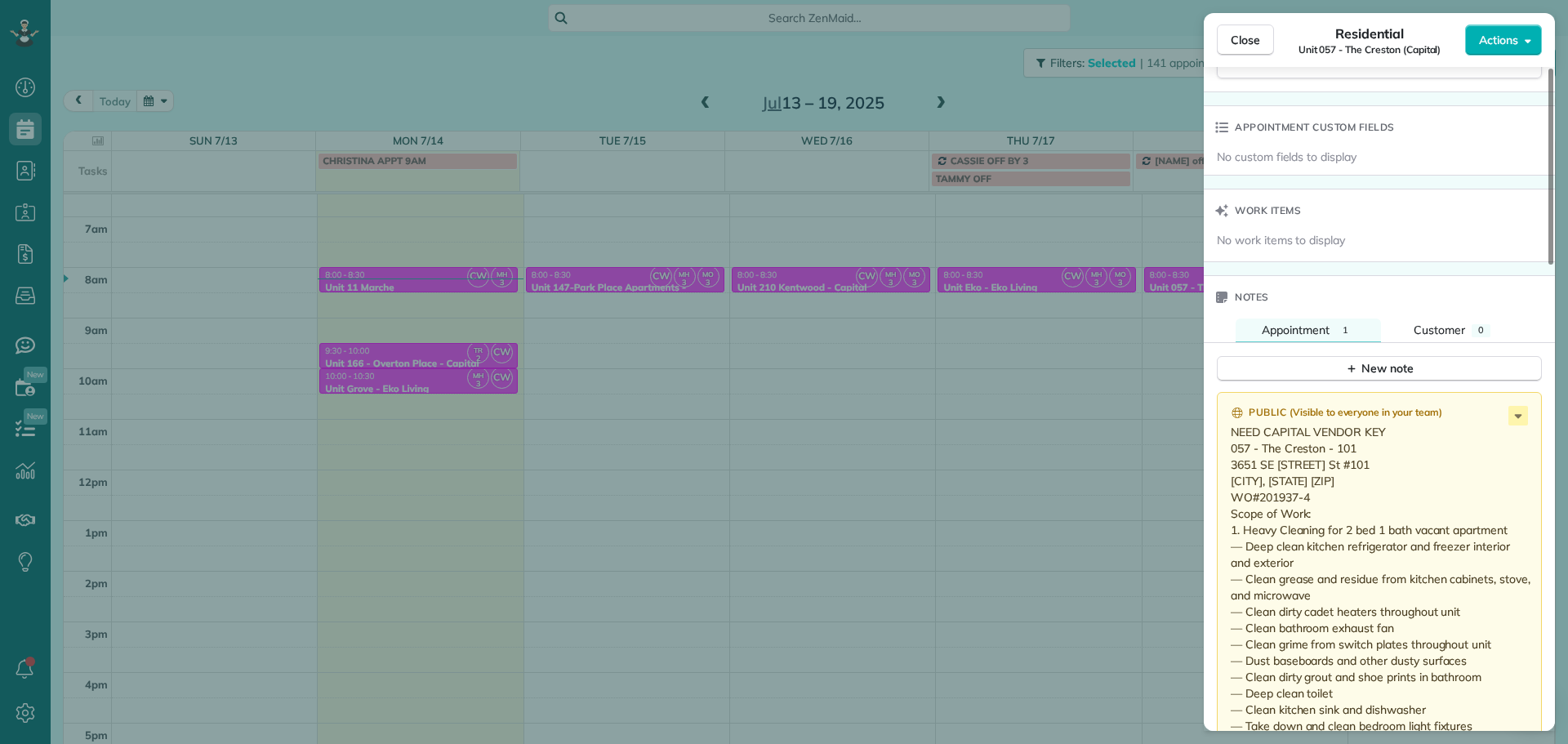 scroll, scrollTop: 1143, scrollLeft: 0, axis: vertical 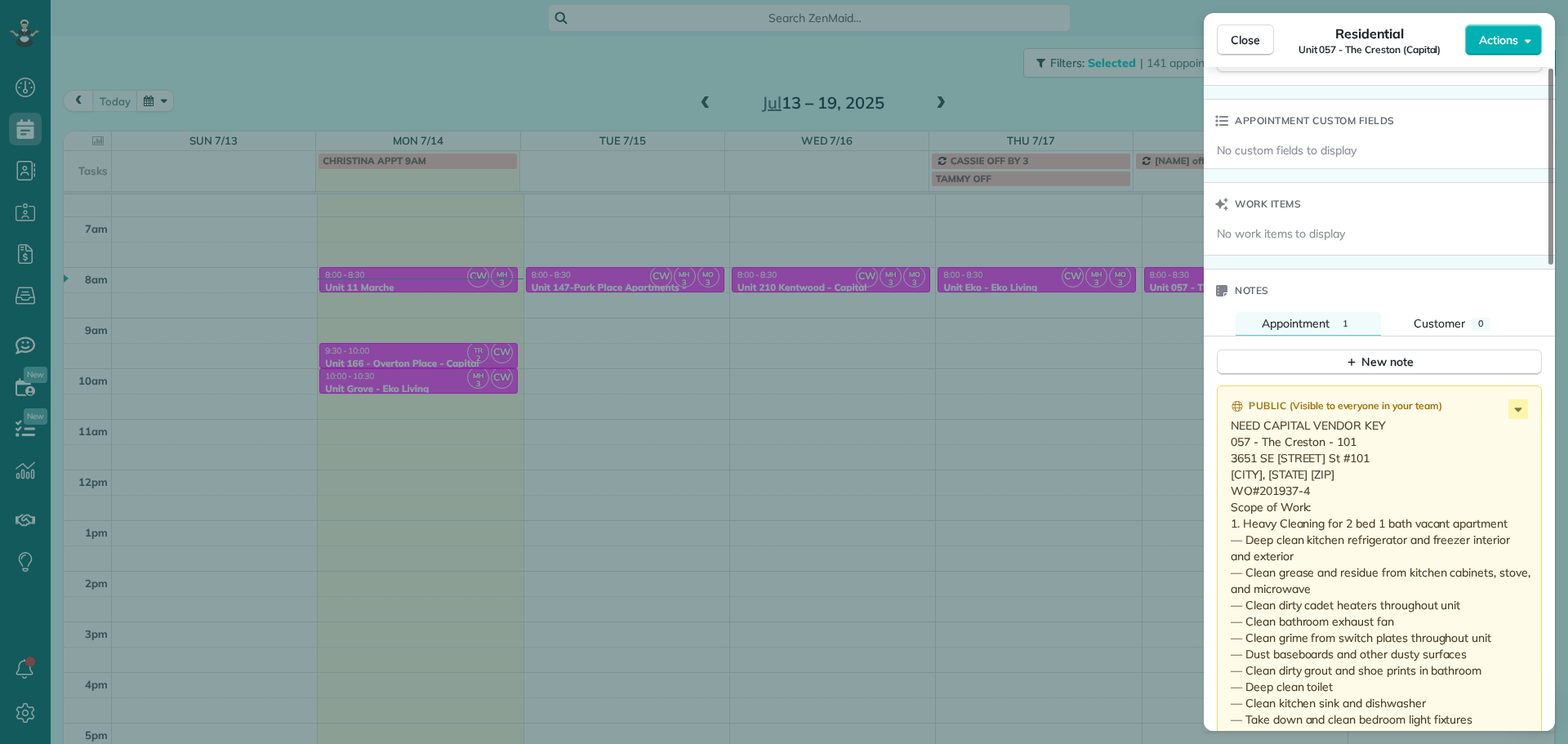 click on "Close Residential Unit 057 - The Creston (Capital) Actions Status Active Unit 057 - The Creston (Capital) · Open profile No phone number on record Add phone number No email on record Add email View Details Residential Friday, [DATE] ( in 4 days ) 8:00 AM 8:30 AM 30 minutes One time 3651 Southeast Francis Street Portland OR 97202 Service was not rated yet Setup ratings Cleaners Time in and out Assign Invite Cleaners Christina   [LAST] 8:00 AM 8:30 AM Meralda   Harris 8:00 AM 8:30 AM Marina   Ostertag 8:00 AM 8:30 AM Checklist Try Now Keep this appointment up to your standards. Stay on top of every detail, keep your cleaners organised, and your client happy. Assign a checklist Watch a 5 min demo Billing Billing actions Price $0.00 Overcharge $0.00 Discount $0.00 Coupon discount - Primary tax - Secondary tax - Total appointment price $0.00 Tips collected New feature! $0.00 Mark as paid Total including tip $0.00 Get paid online in no-time! Send an invoice and reward your cleaners with tips Notes 1" at bounding box center [784, 372] 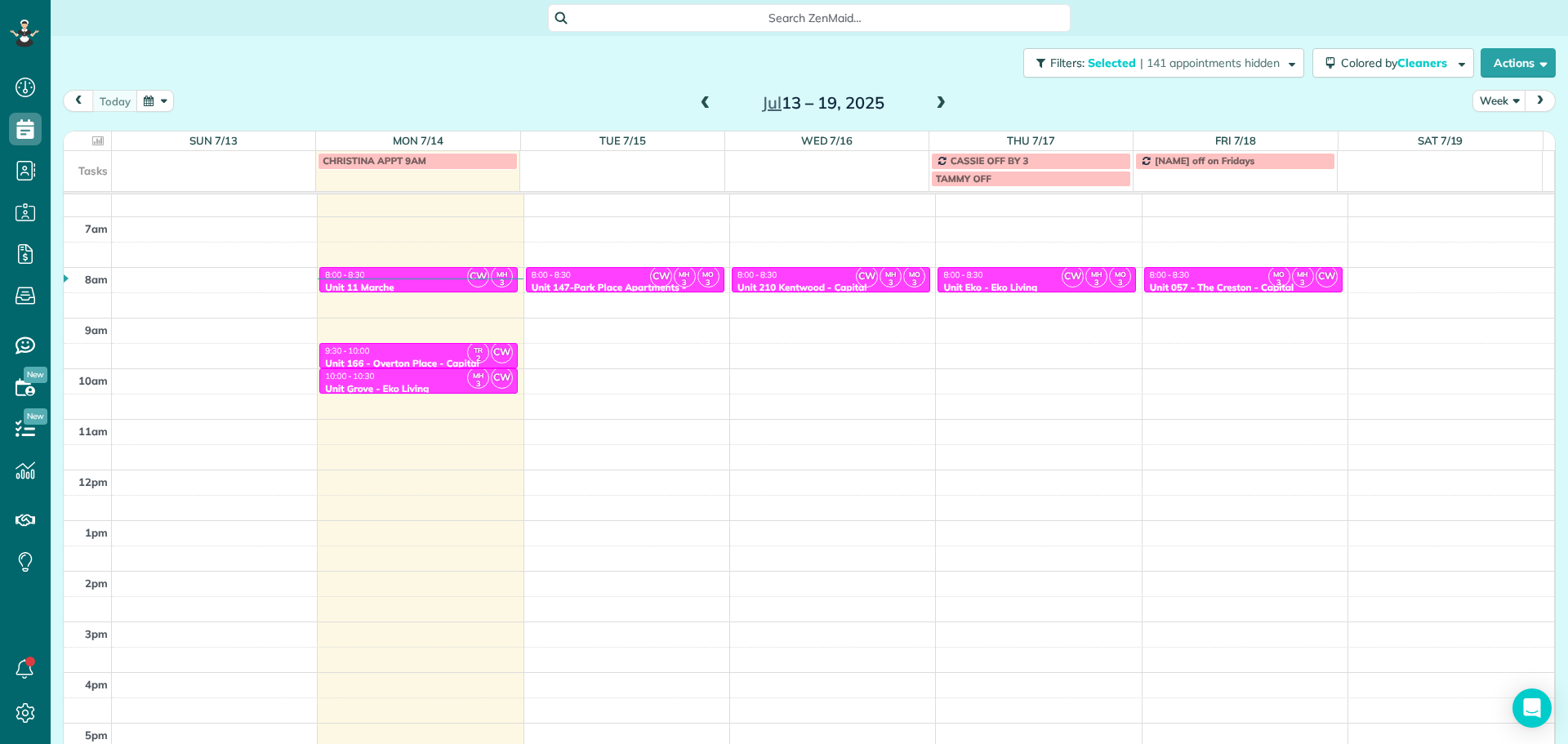 click at bounding box center [941, 104] 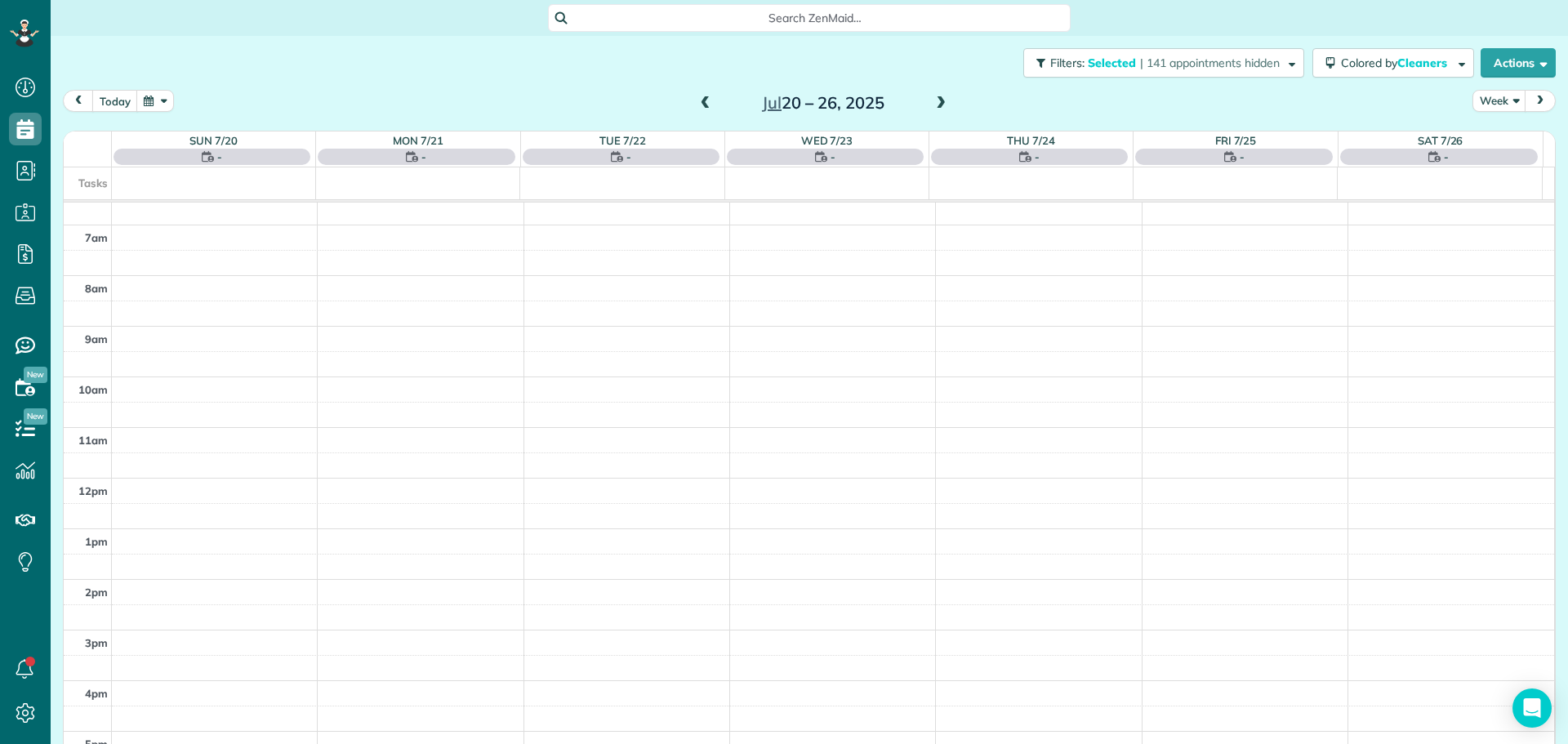 scroll, scrollTop: 145, scrollLeft: 0, axis: vertical 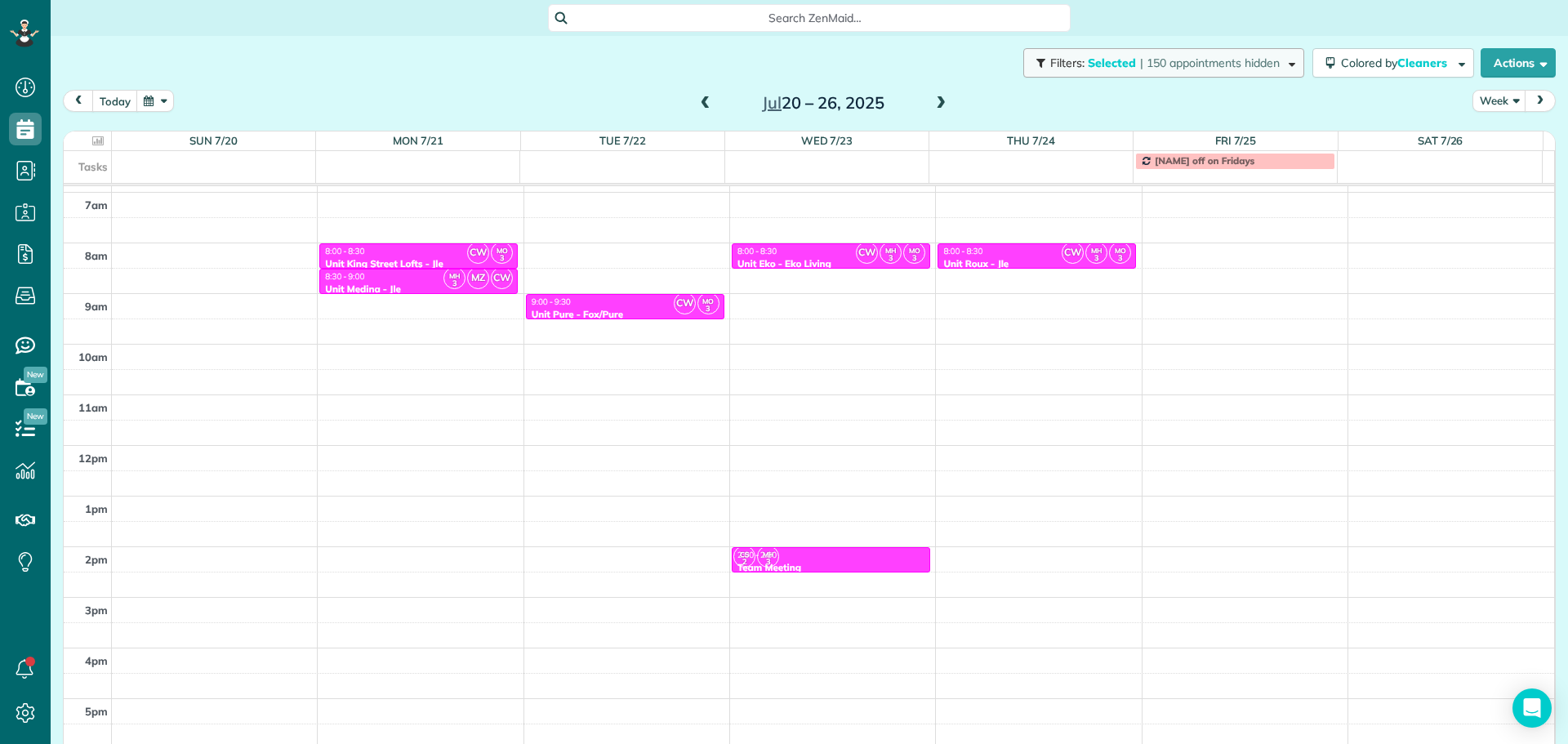 click on "|  150 appointments hidden" at bounding box center [1209, 63] 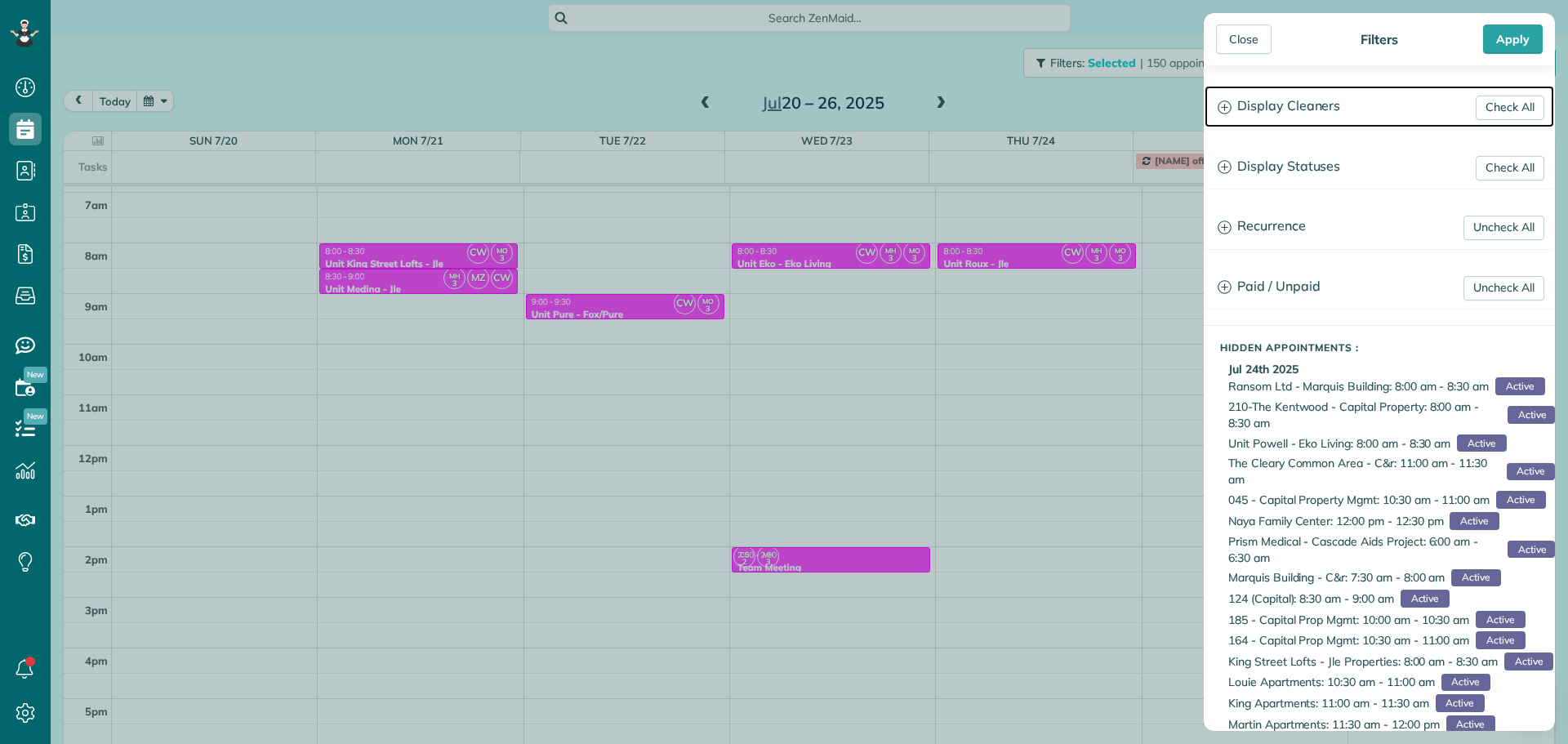click on "Display Cleaners" at bounding box center (1379, 106) 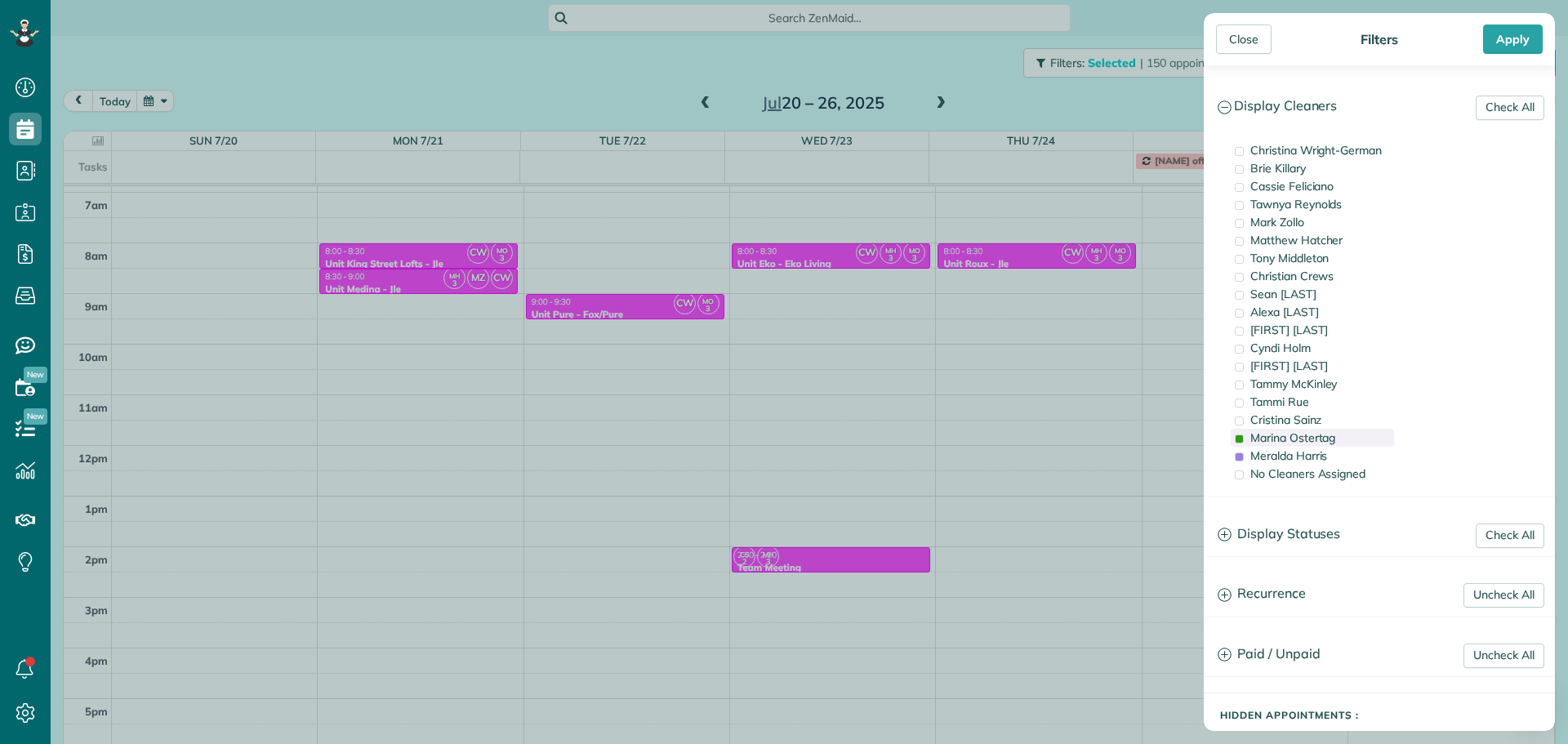 click on "Marina Ostertag" at bounding box center [1293, 438] 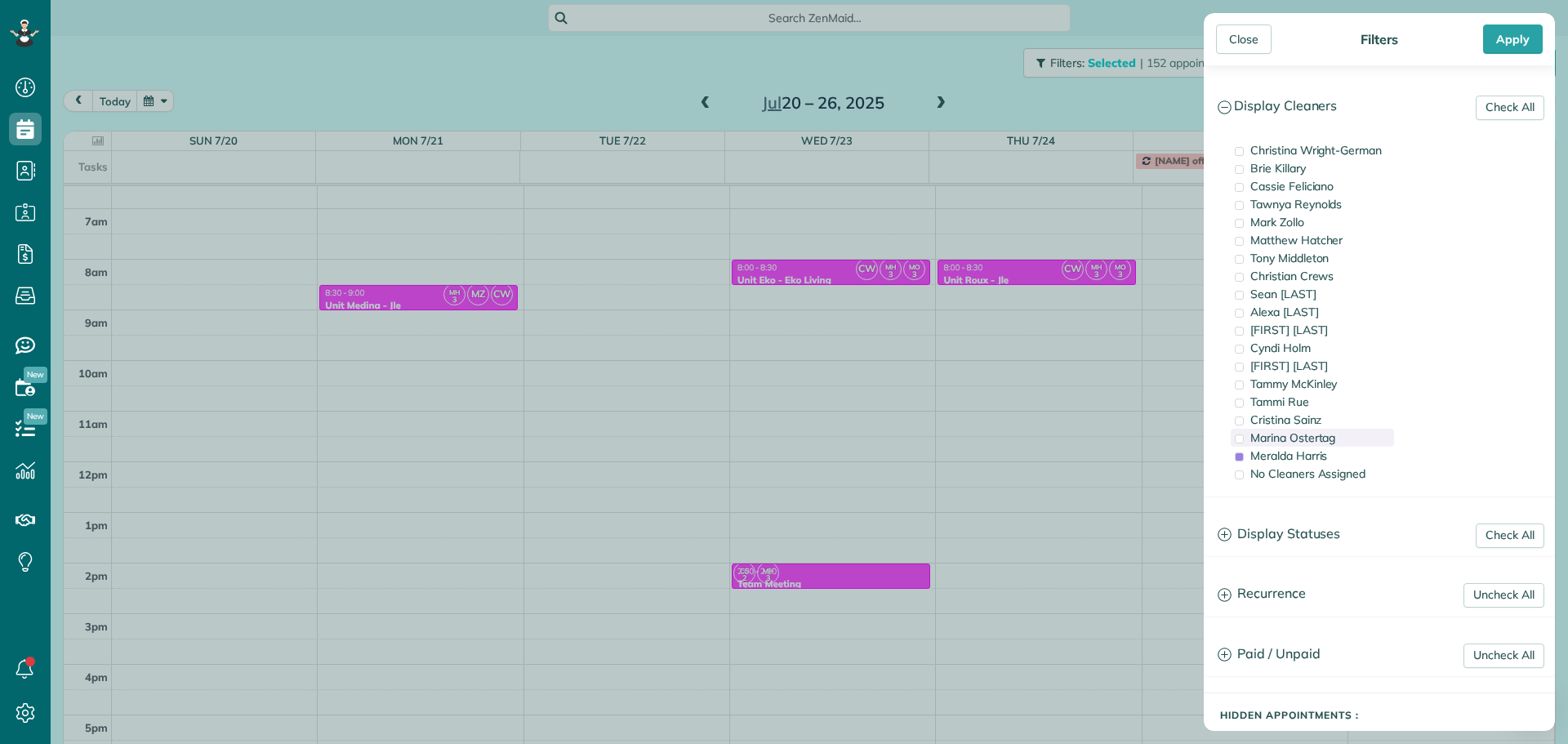 scroll, scrollTop: 129, scrollLeft: 0, axis: vertical 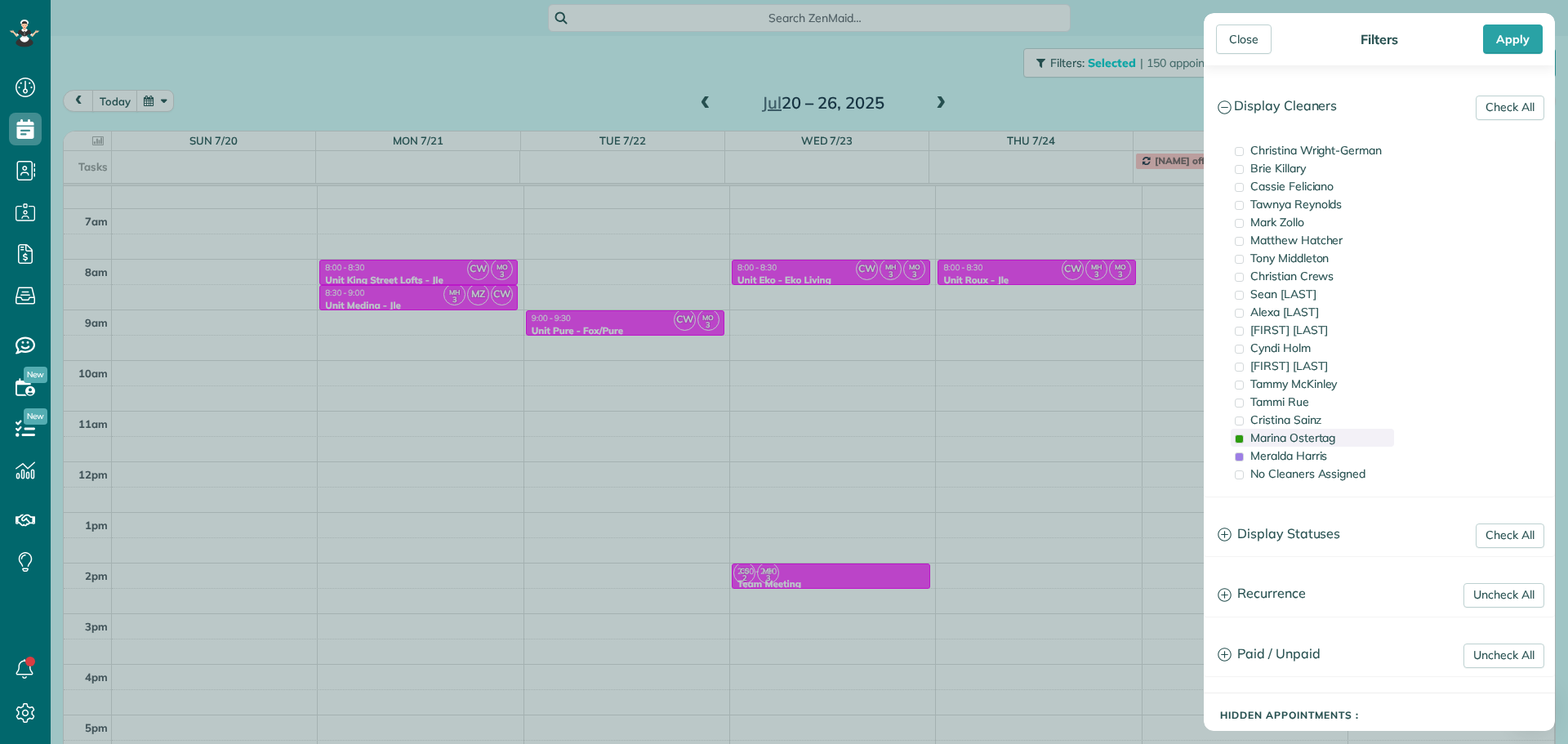 click on "Marina Ostertag" at bounding box center (1293, 438) 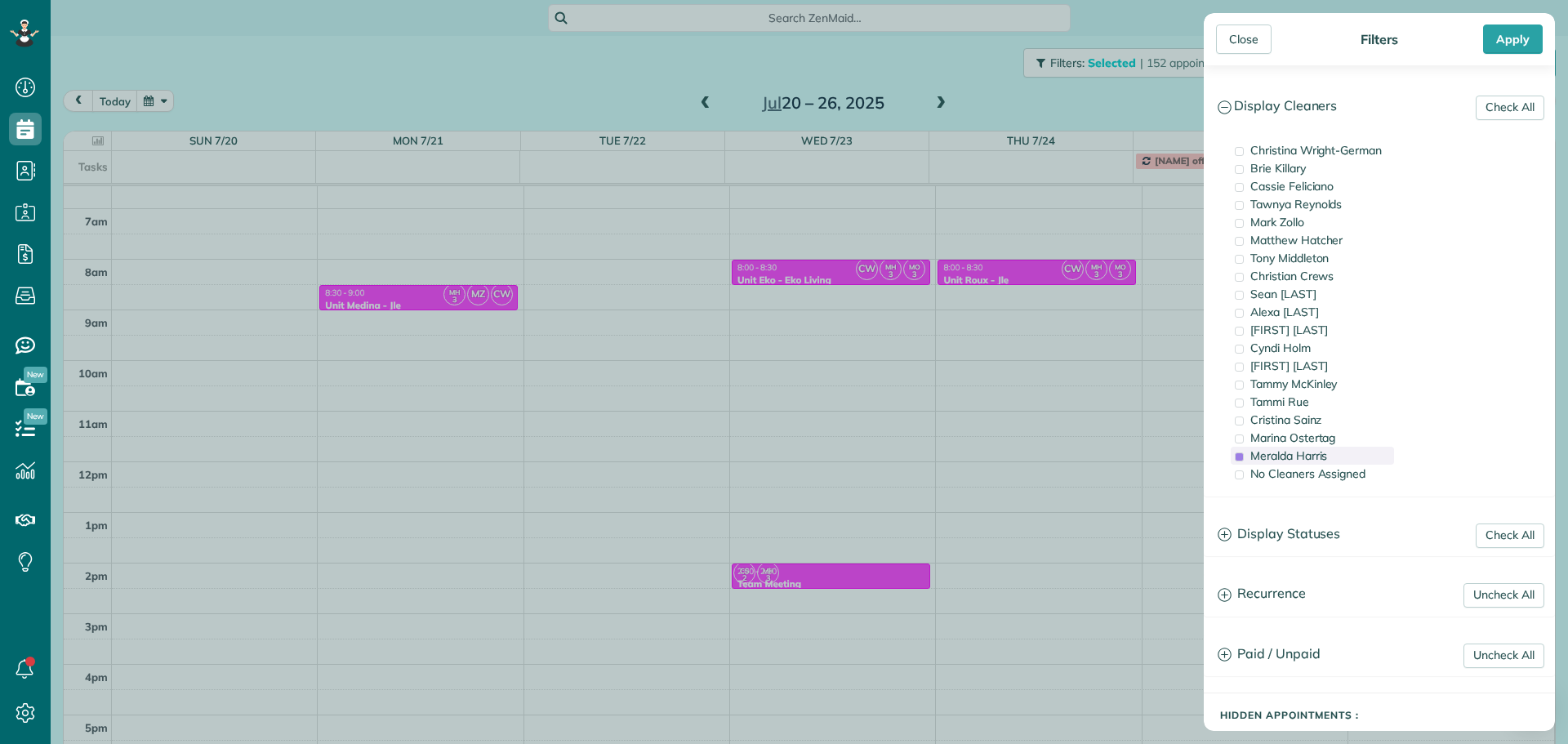 click on "Meralda Harris" at bounding box center (1289, 456) 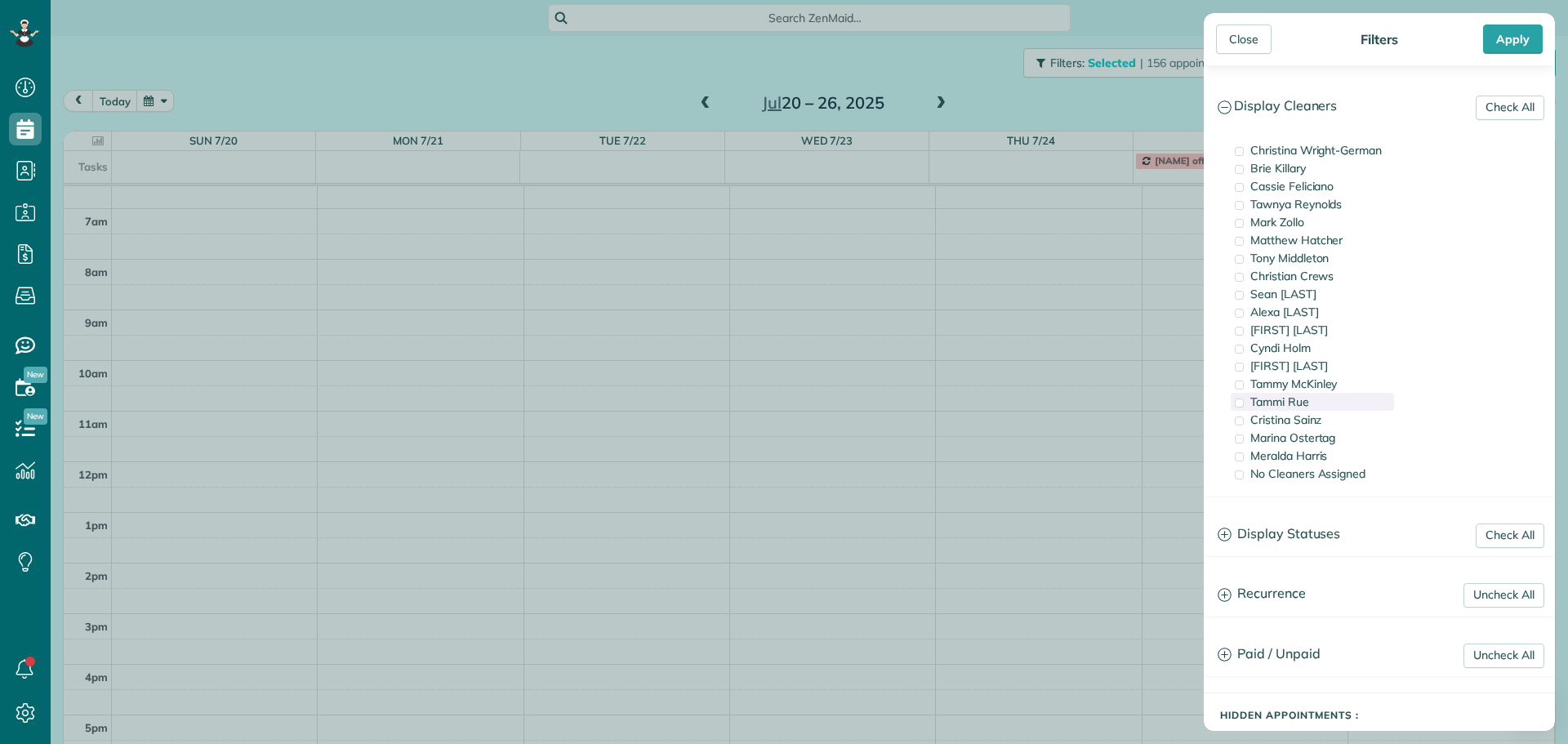 click on "Tammi Rue" at bounding box center (1280, 402) 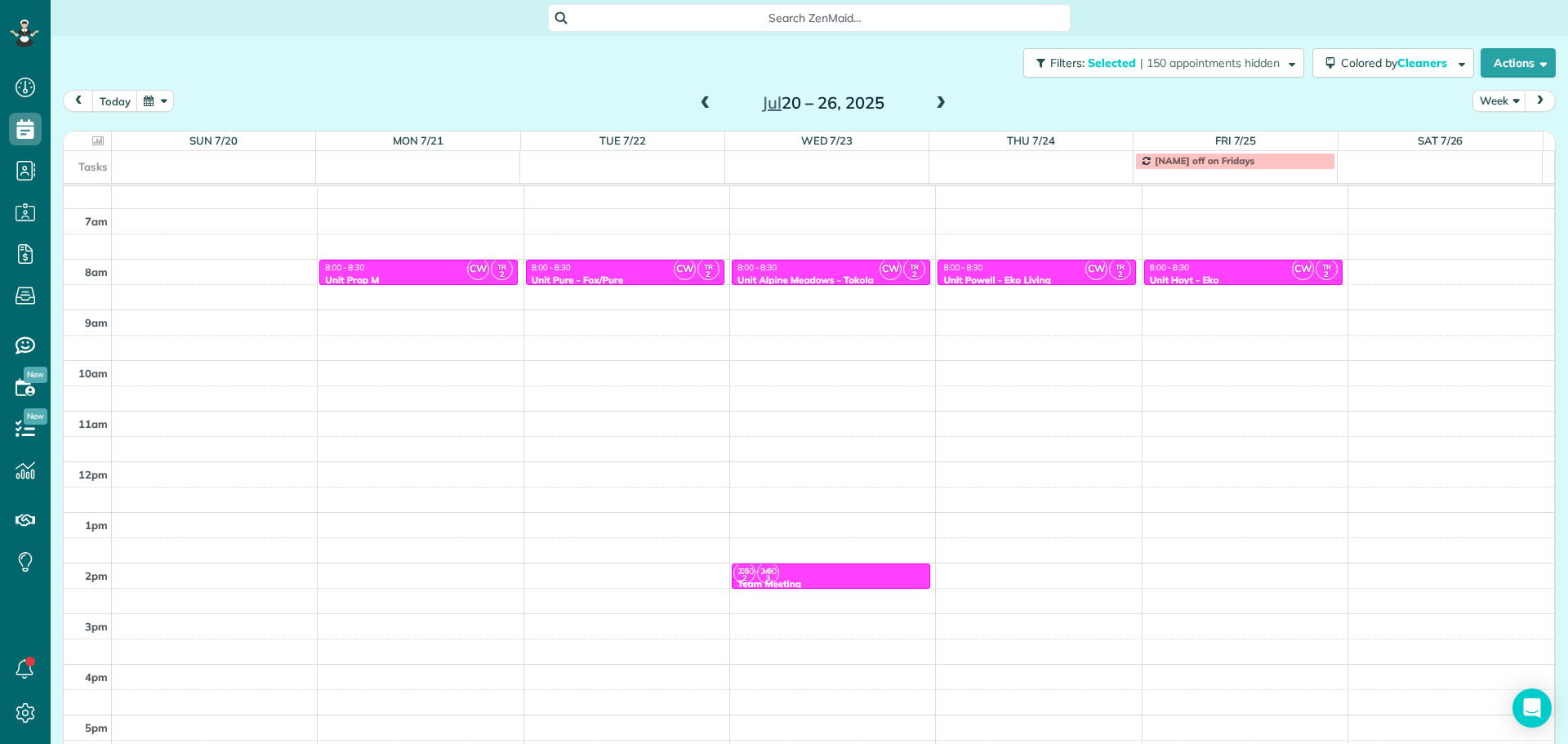 click on "Close
Filters
Apply
Check All
Display Cleaners
[FIRST] [LAST]
[FIRST] [LAST]
[FIRST] [LAST]
[FIRST] [LAST]
[FIRST] [LAST]
[FIRST] [LAST]
[FIRST] [LAST]" at bounding box center (784, 372) 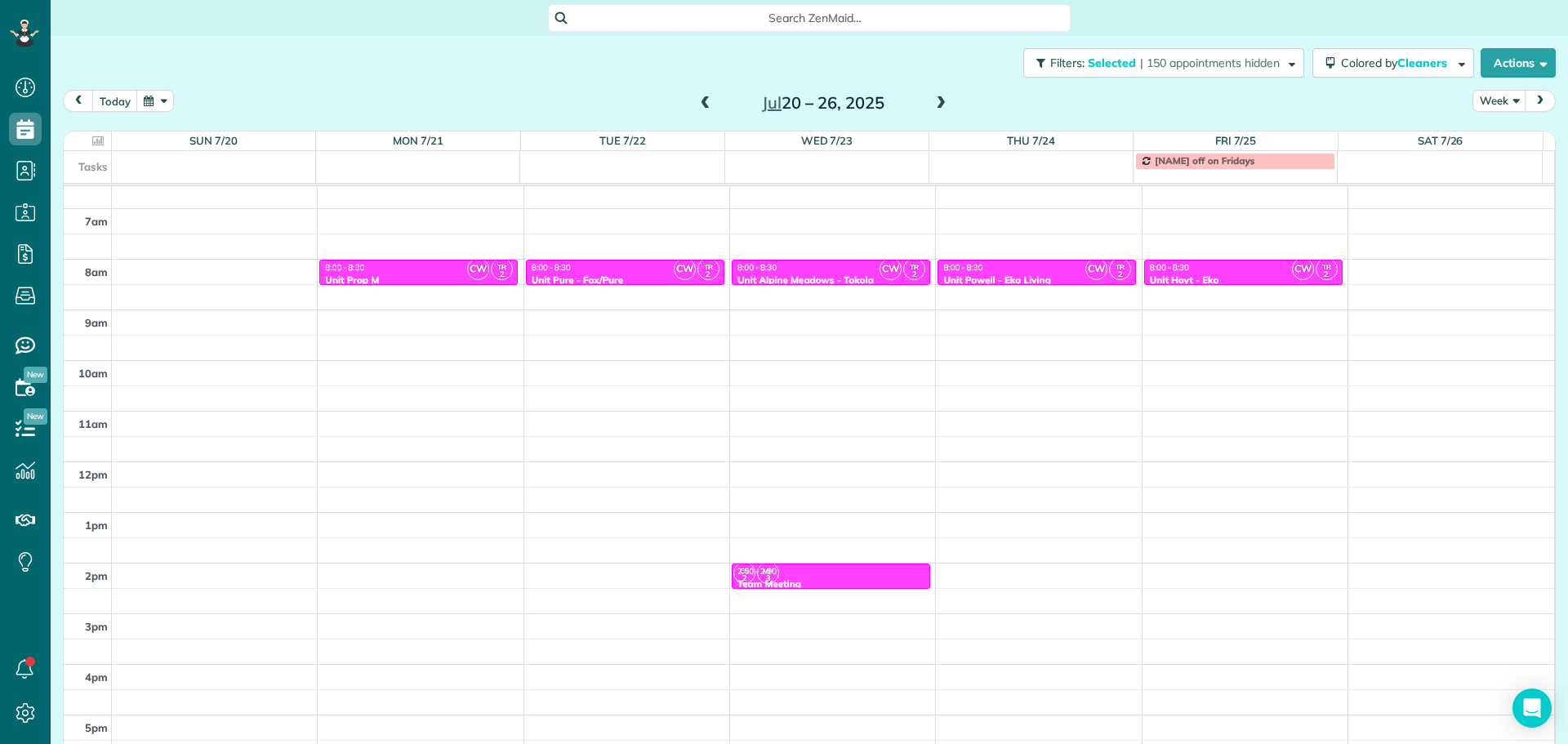 click at bounding box center (706, 104) 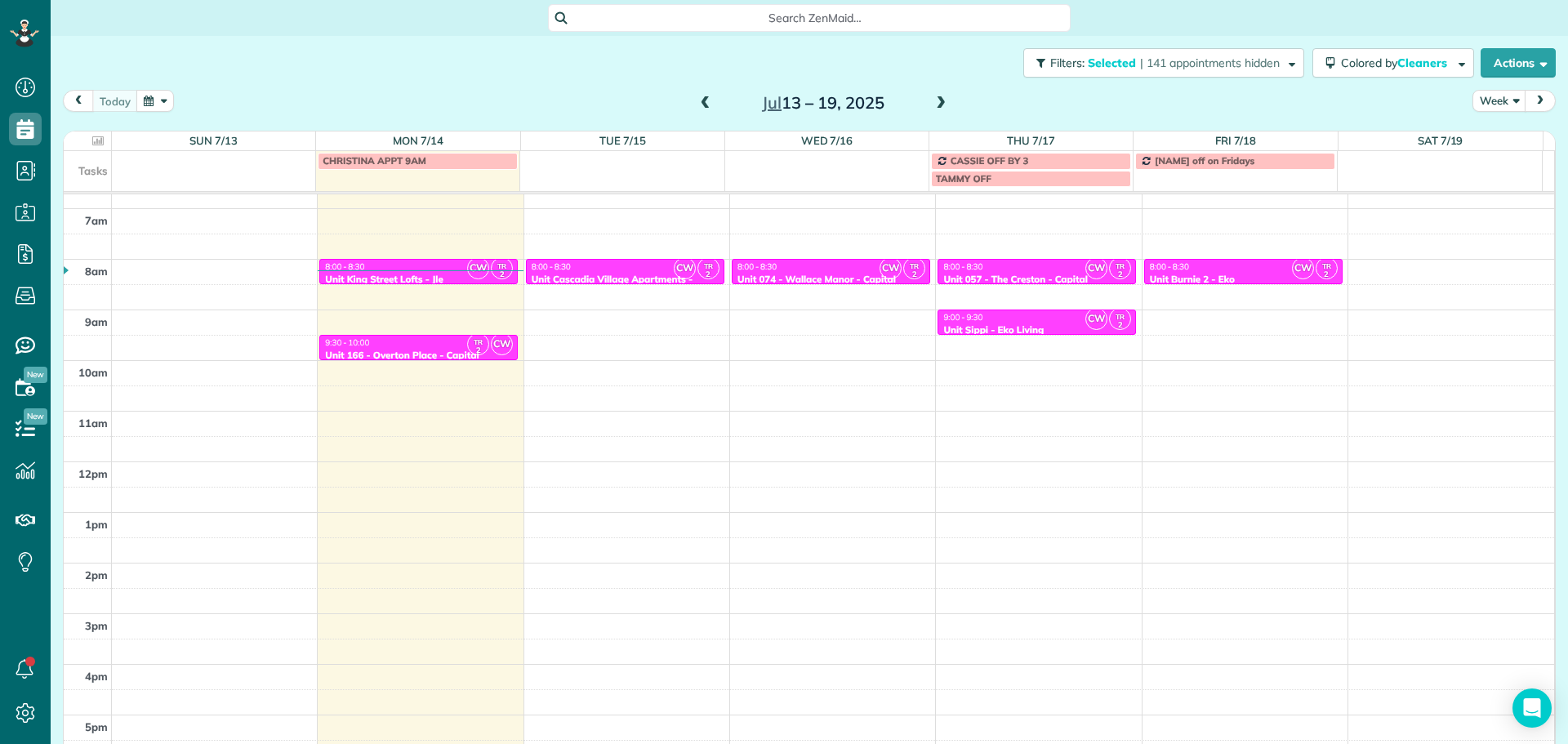 scroll, scrollTop: 137, scrollLeft: 0, axis: vertical 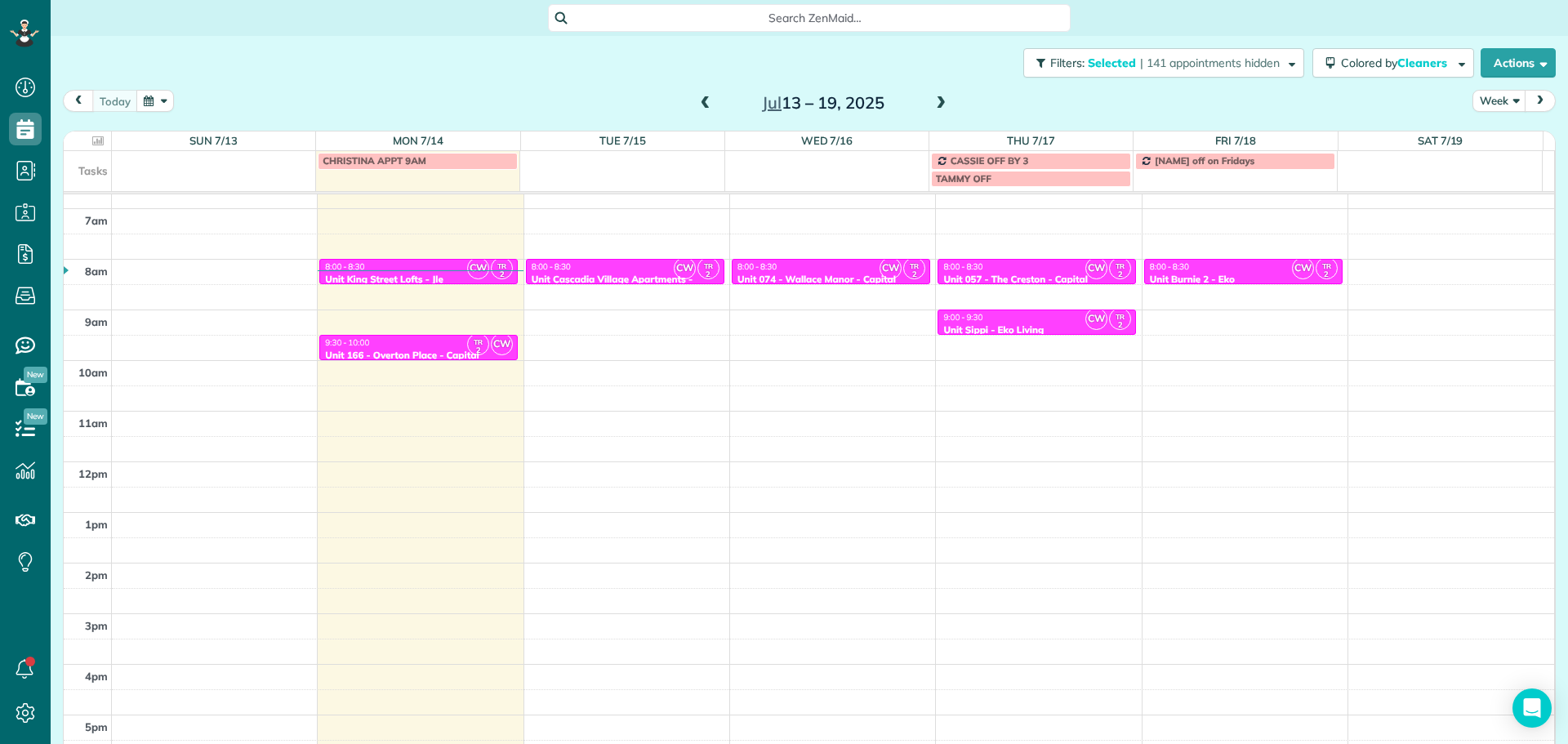 click at bounding box center [706, 104] 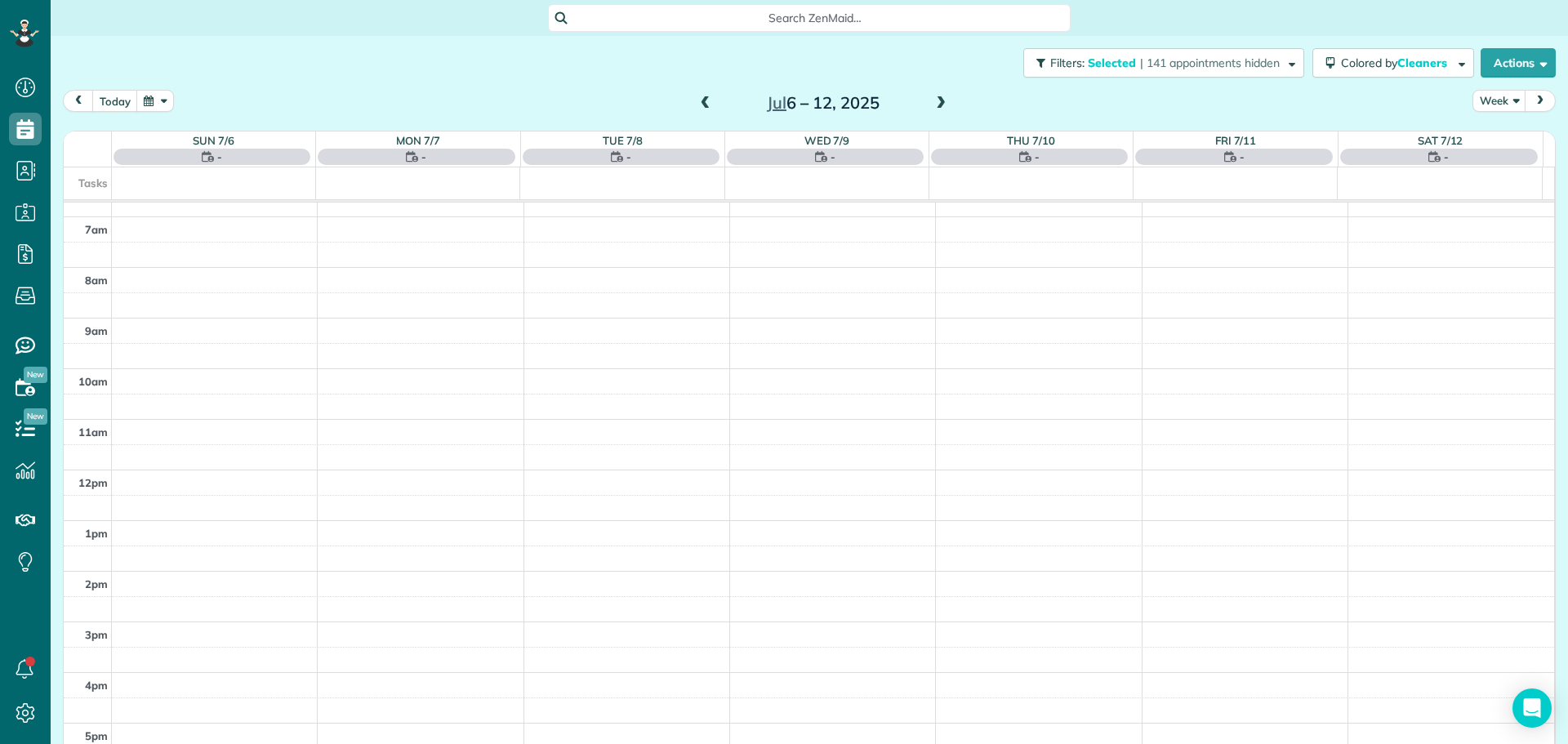 scroll, scrollTop: 145, scrollLeft: 0, axis: vertical 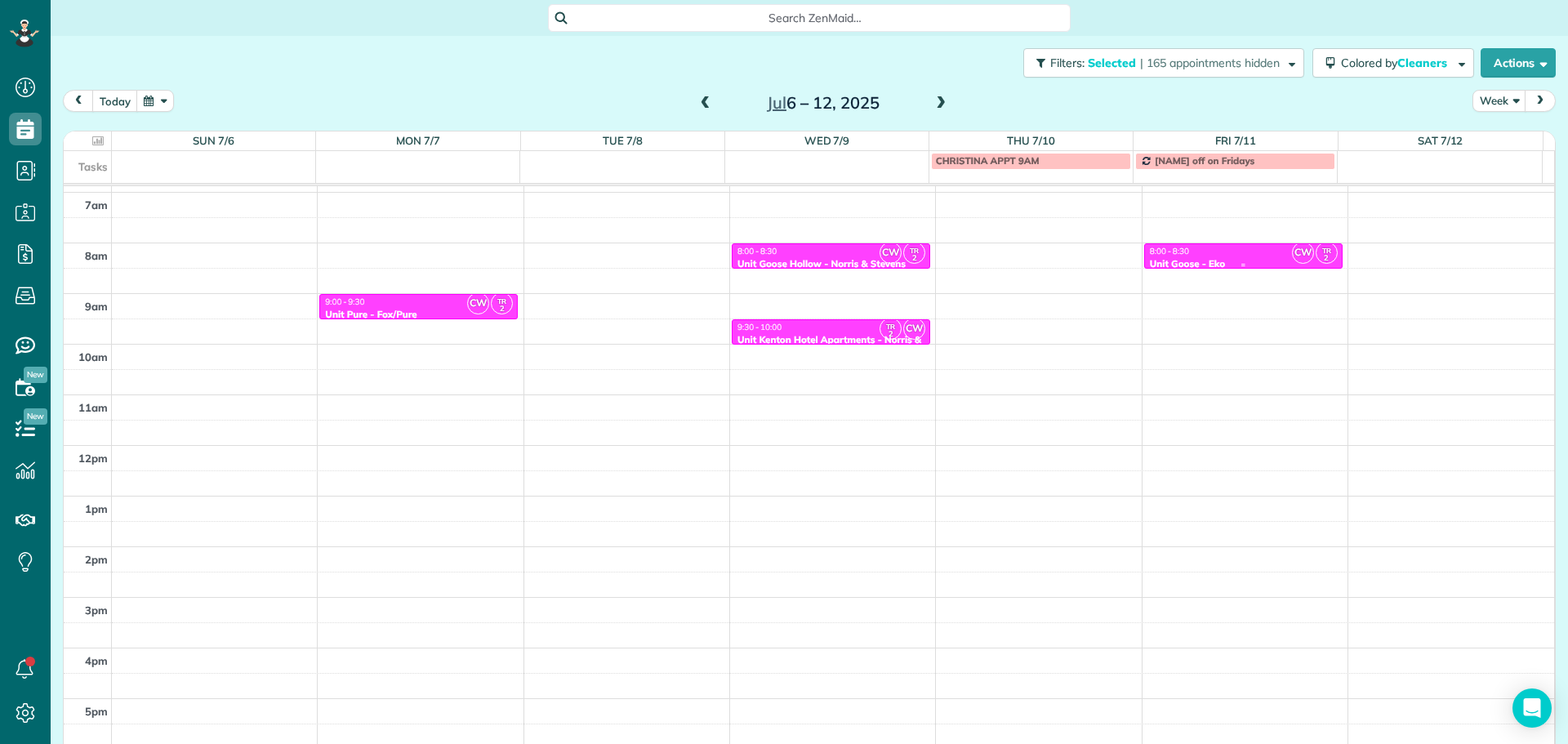 click on "Unit Goose - Eko" at bounding box center [1243, 264] 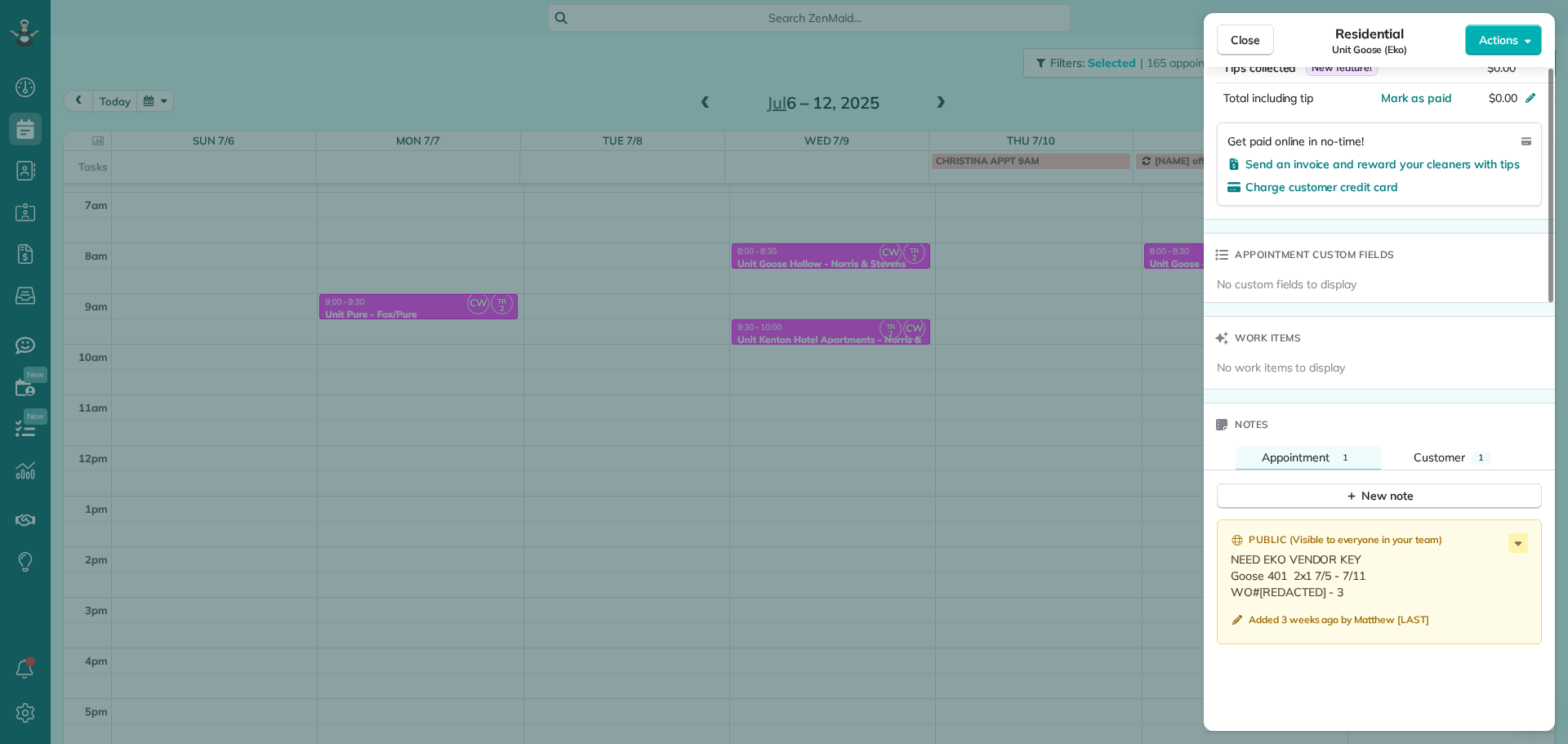 scroll, scrollTop: 1062, scrollLeft: 0, axis: vertical 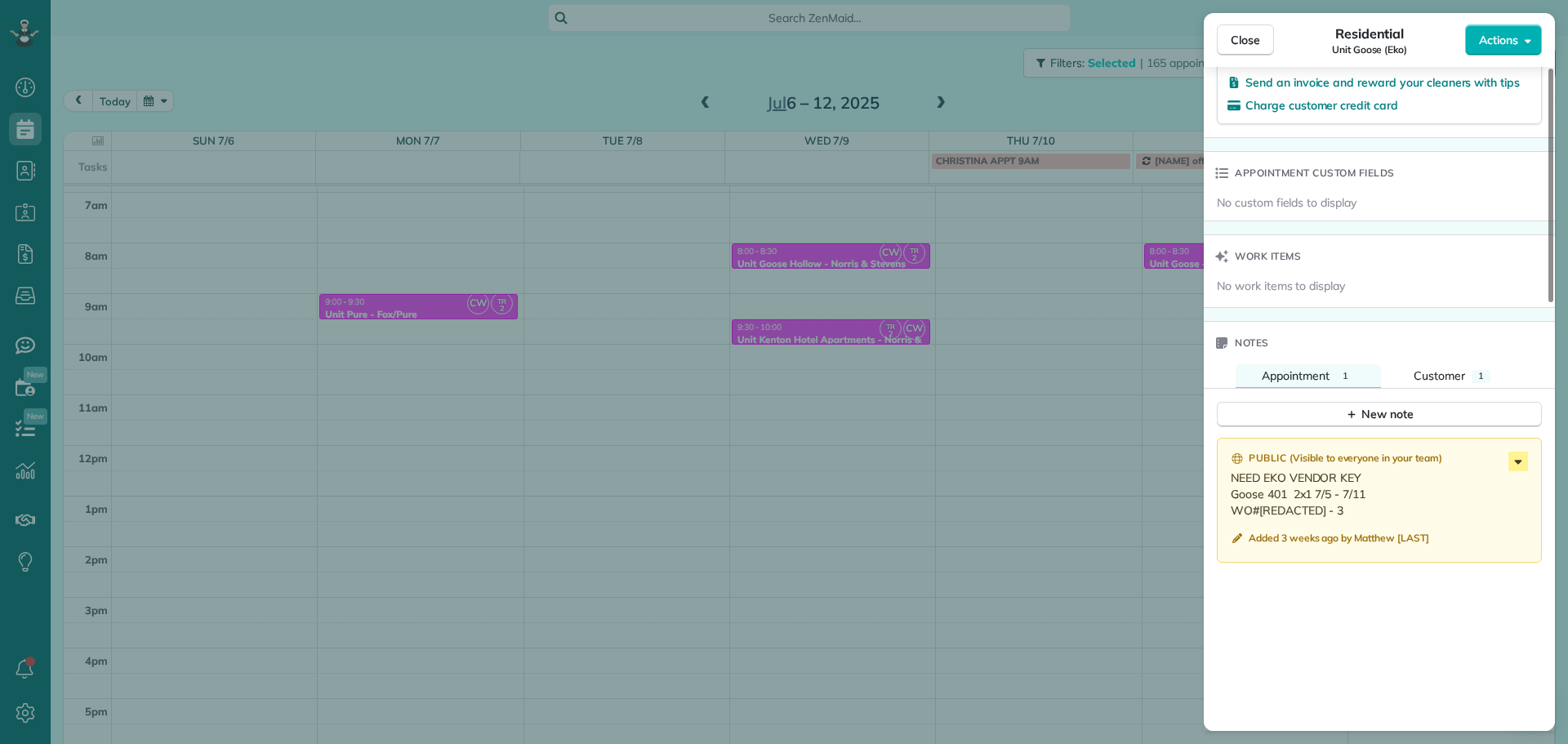 click 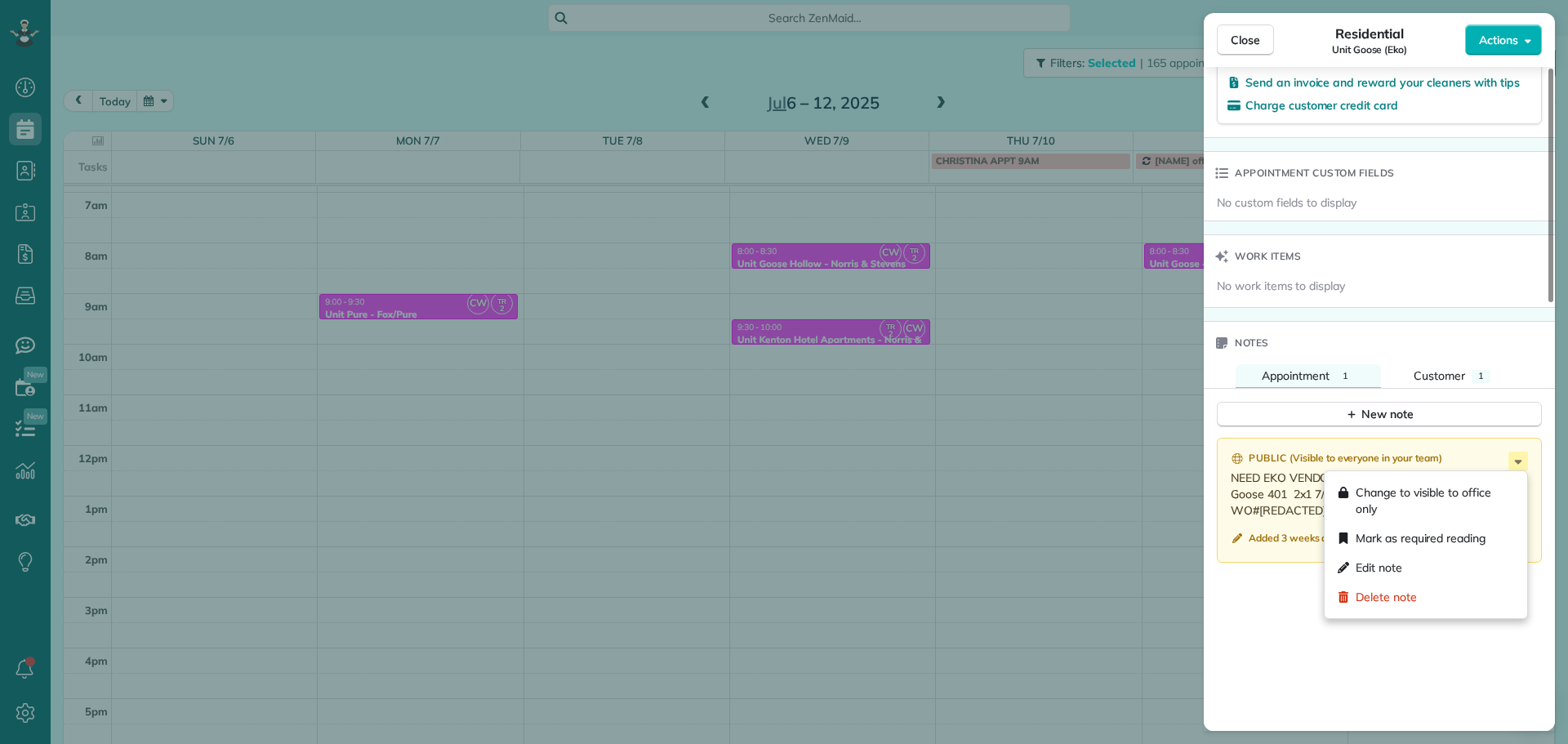 click on "NEED EKO VENDOR KEY
Goose 401  2x1 7/5 - 7/11
WO#[REDACTED] - 3" at bounding box center (1381, 494) 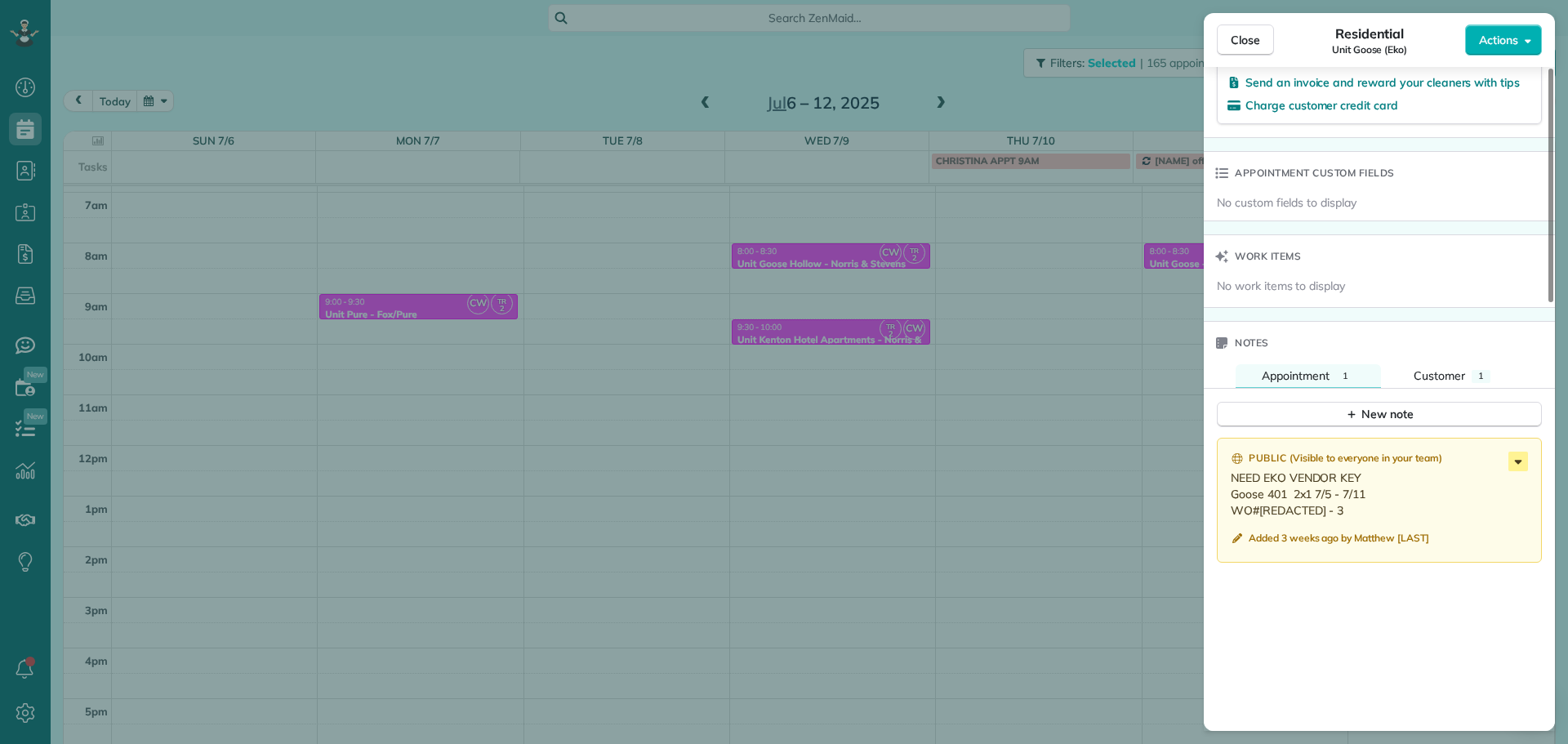 click 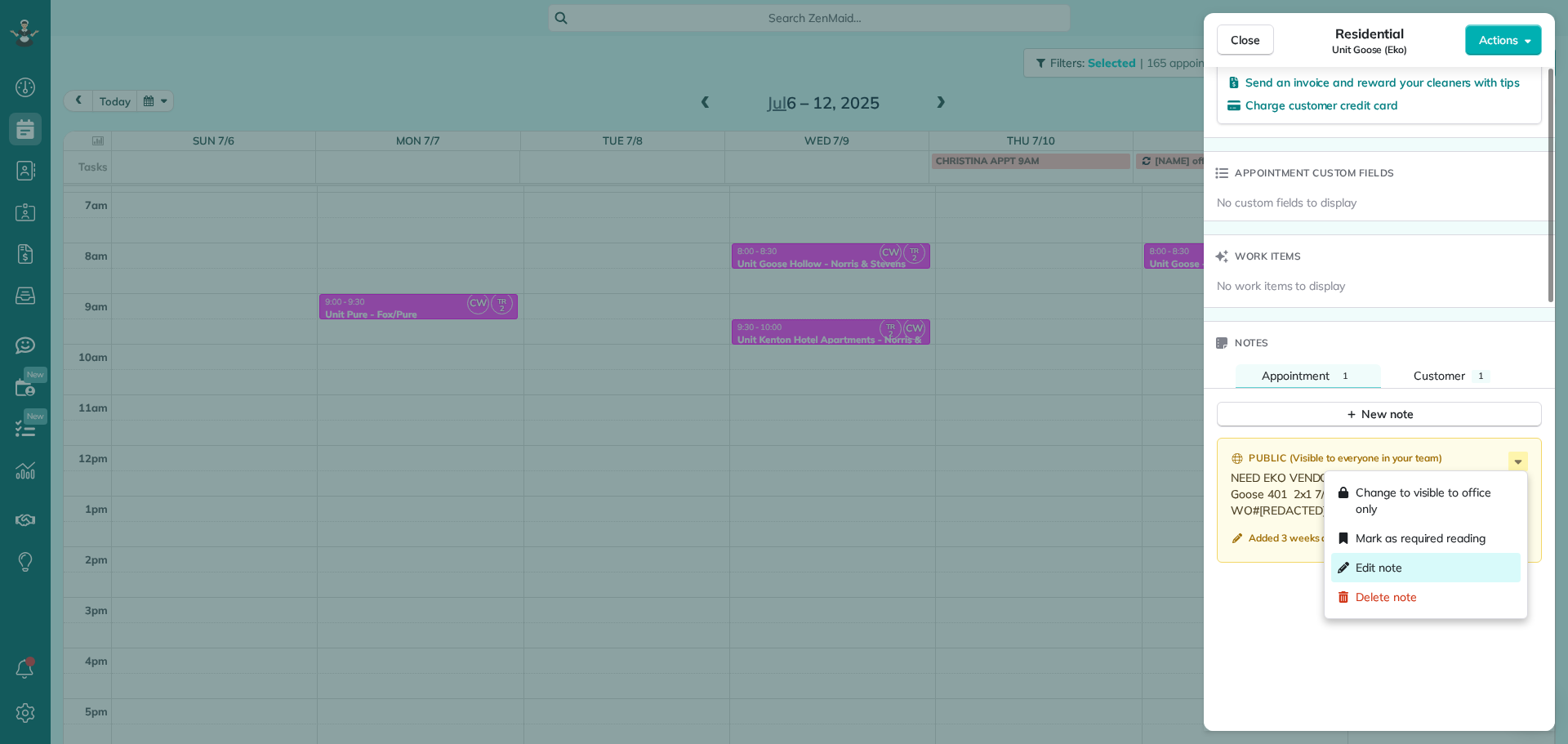 click on "Edit note" at bounding box center [1426, 568] 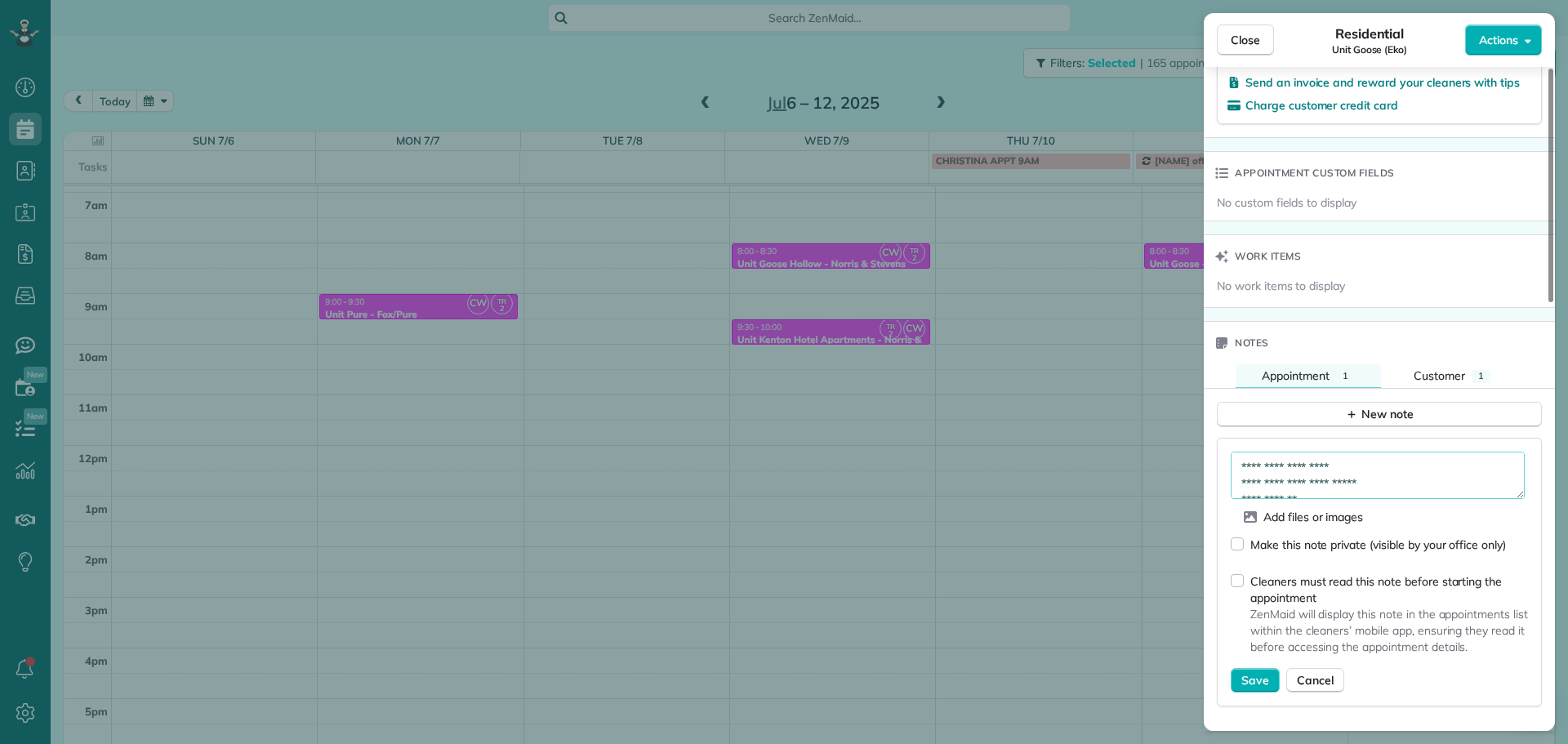 click on "**********" at bounding box center [1378, 475] 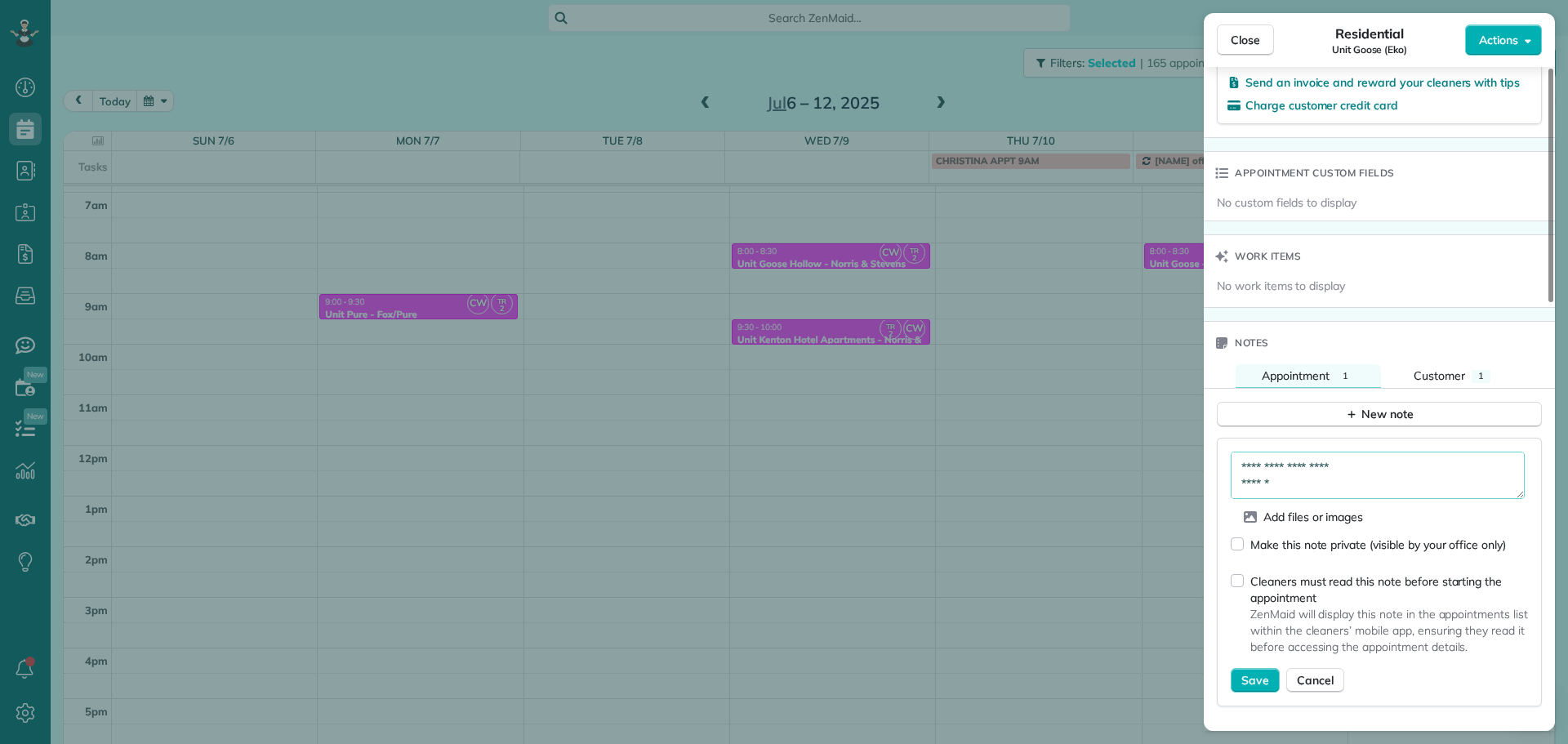 scroll, scrollTop: 9, scrollLeft: 0, axis: vertical 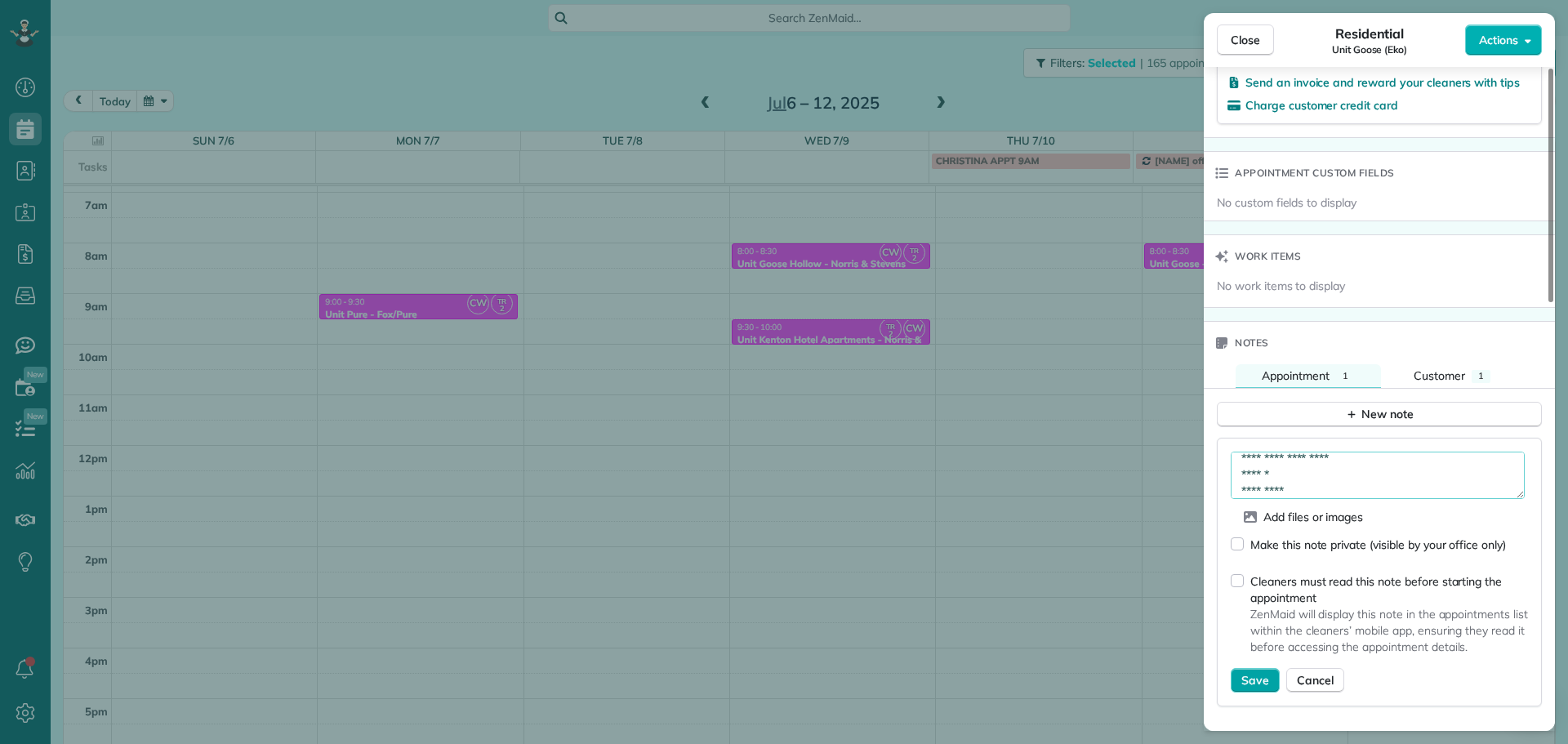 type on "**********" 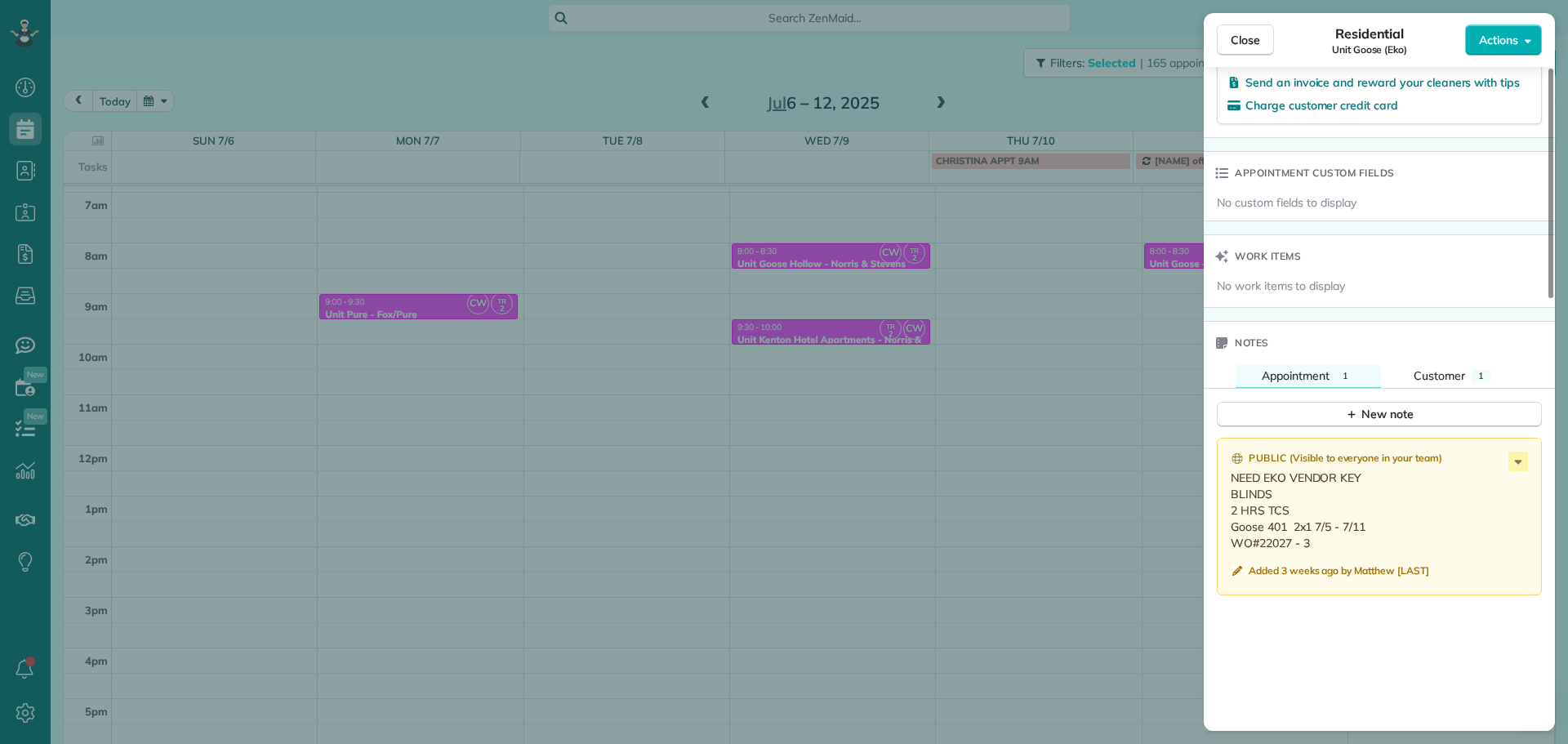 drag, startPoint x: 1316, startPoint y: 543, endPoint x: 1231, endPoint y: 532, distance: 85.70881 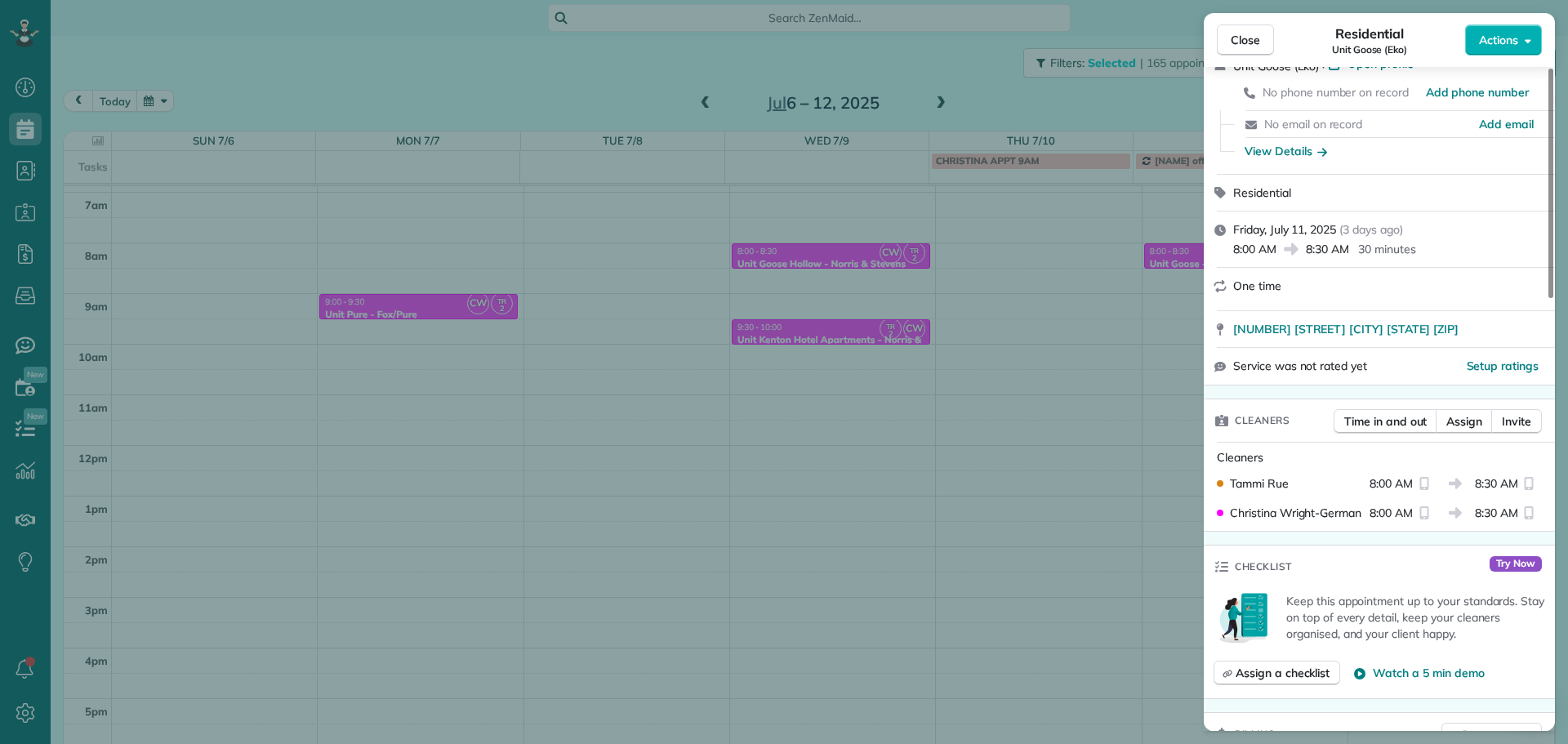 scroll, scrollTop: 0, scrollLeft: 0, axis: both 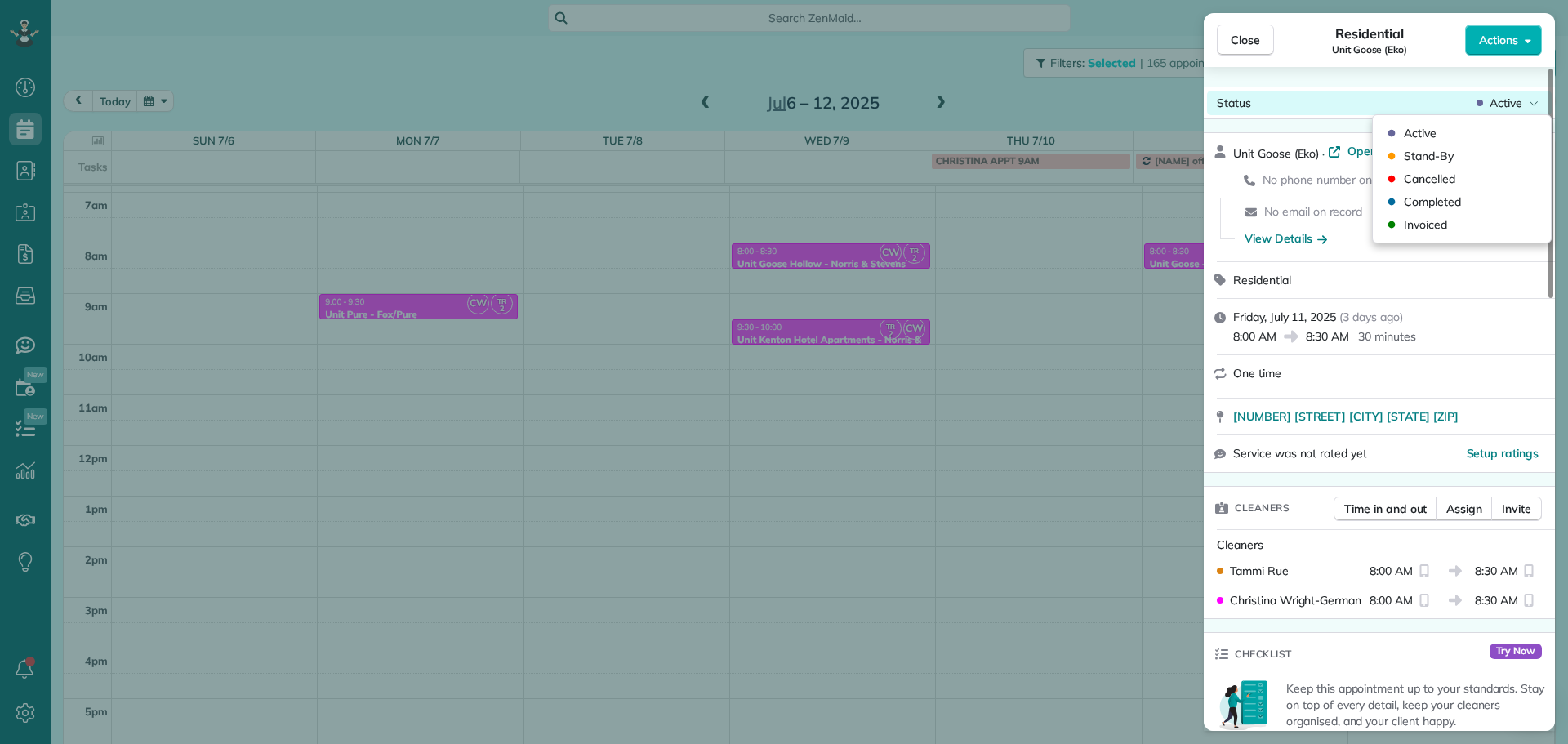 click on "Active" at bounding box center [1506, 103] 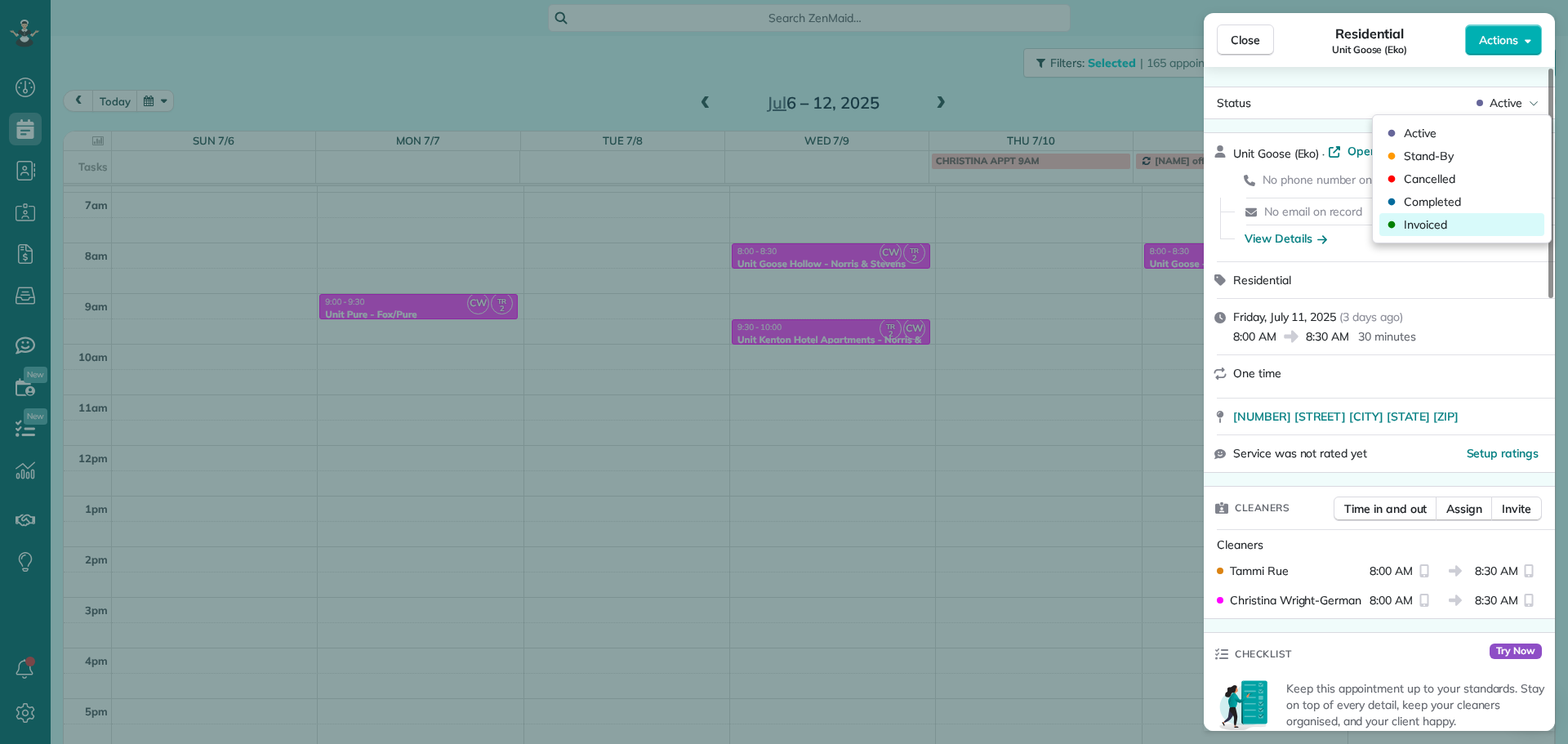 click on "Invoiced" at bounding box center (1425, 225) 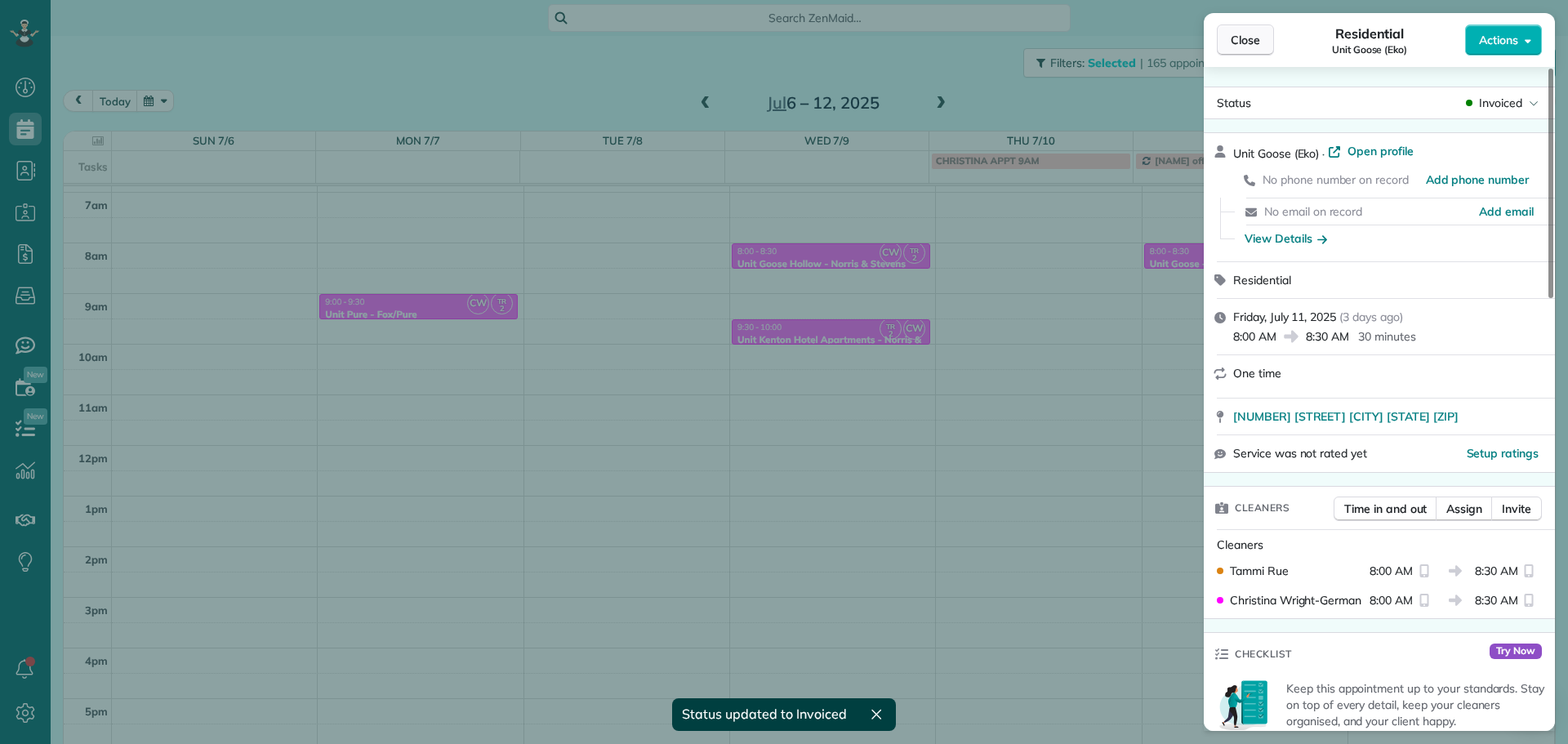 click on "Close" at bounding box center (1245, 40) 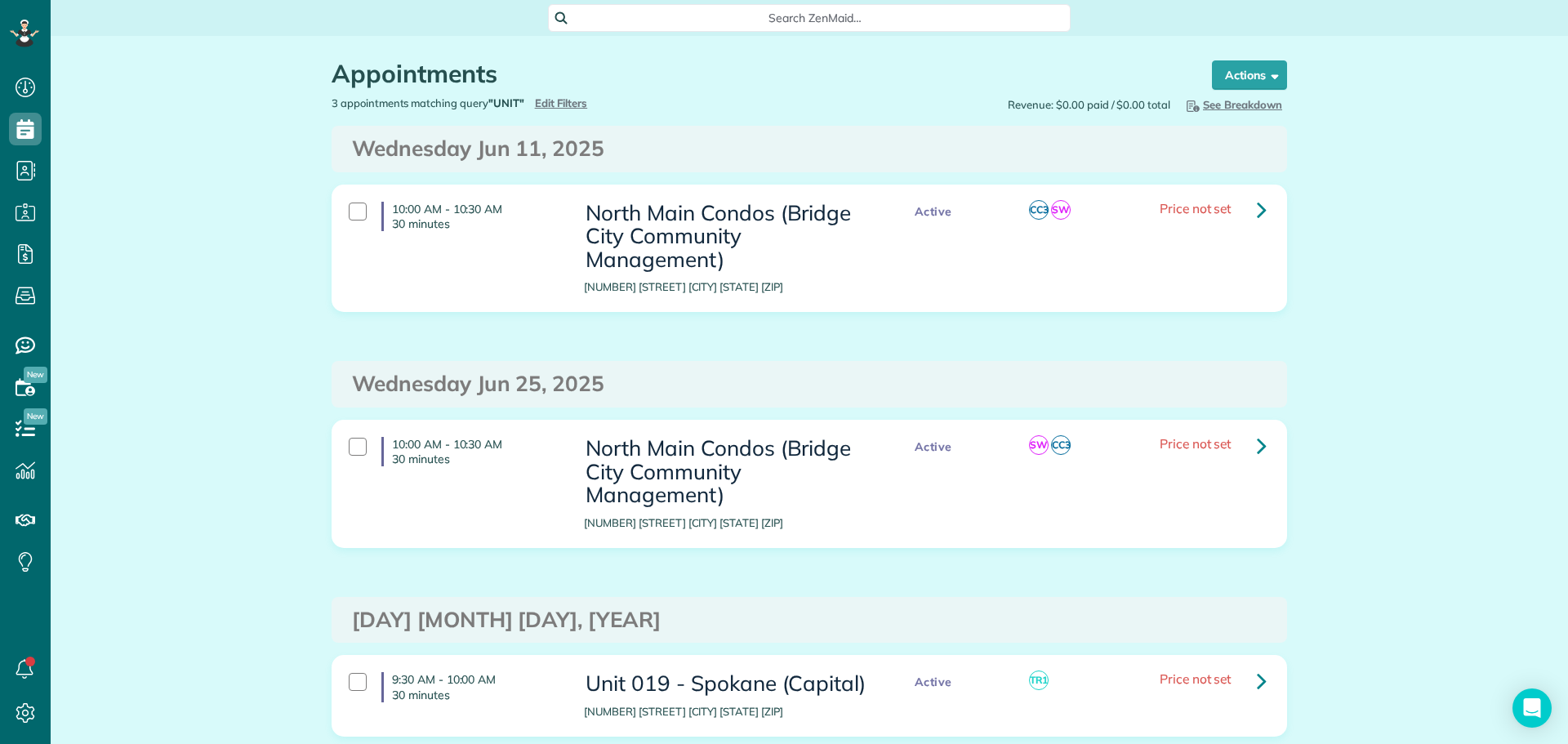 scroll, scrollTop: 0, scrollLeft: 0, axis: both 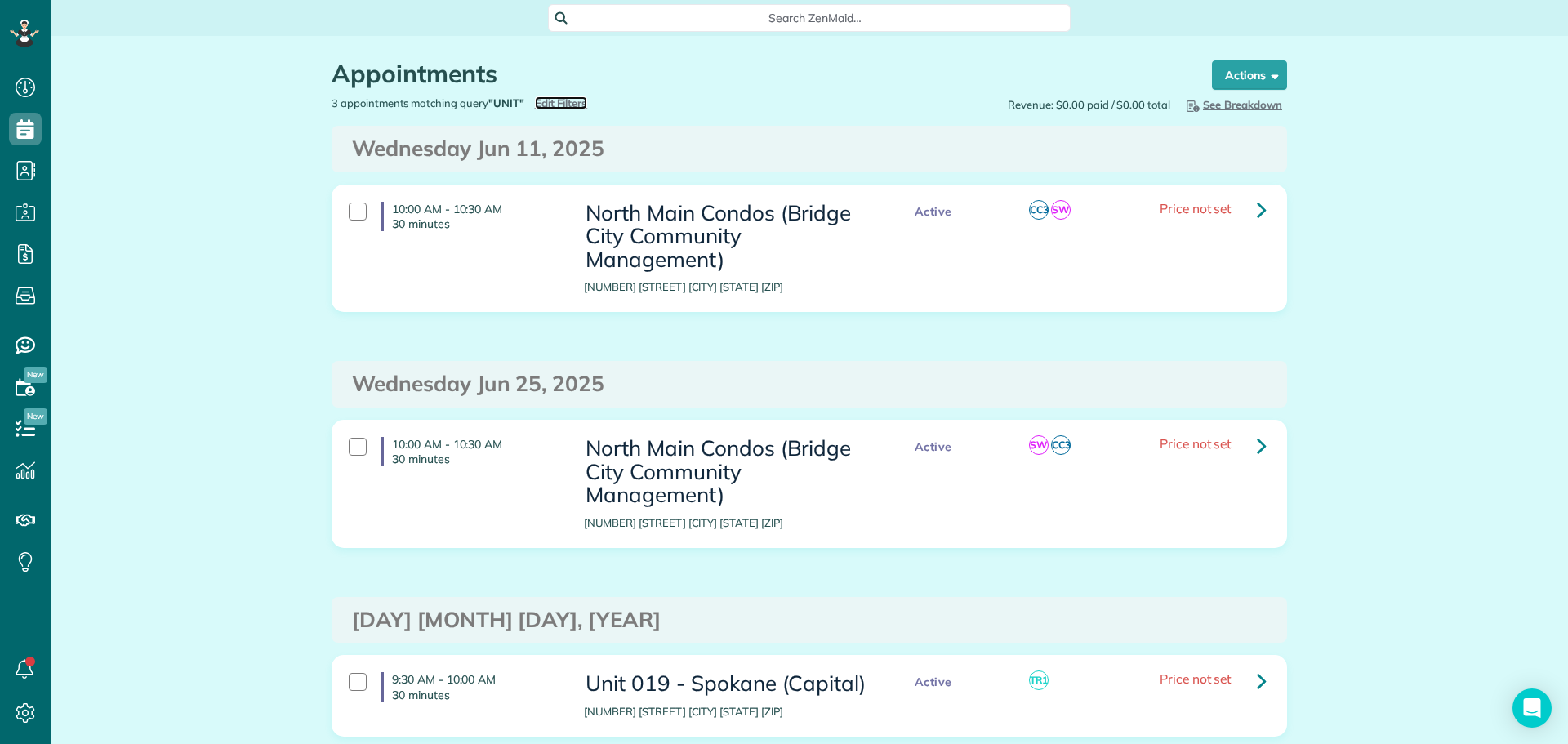 click on "Edit Filters" at bounding box center (561, 103) 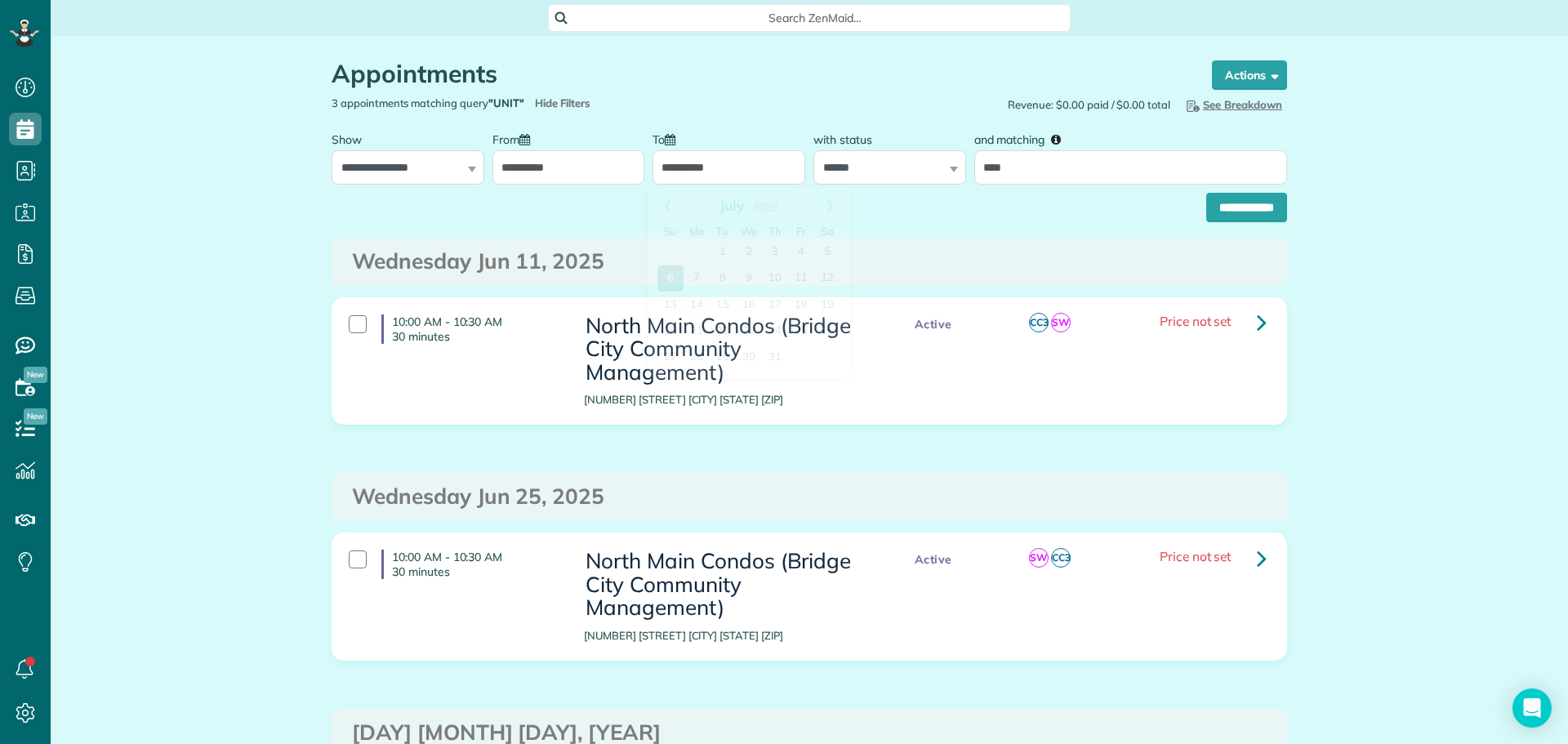click on "**********" at bounding box center (728, 167) 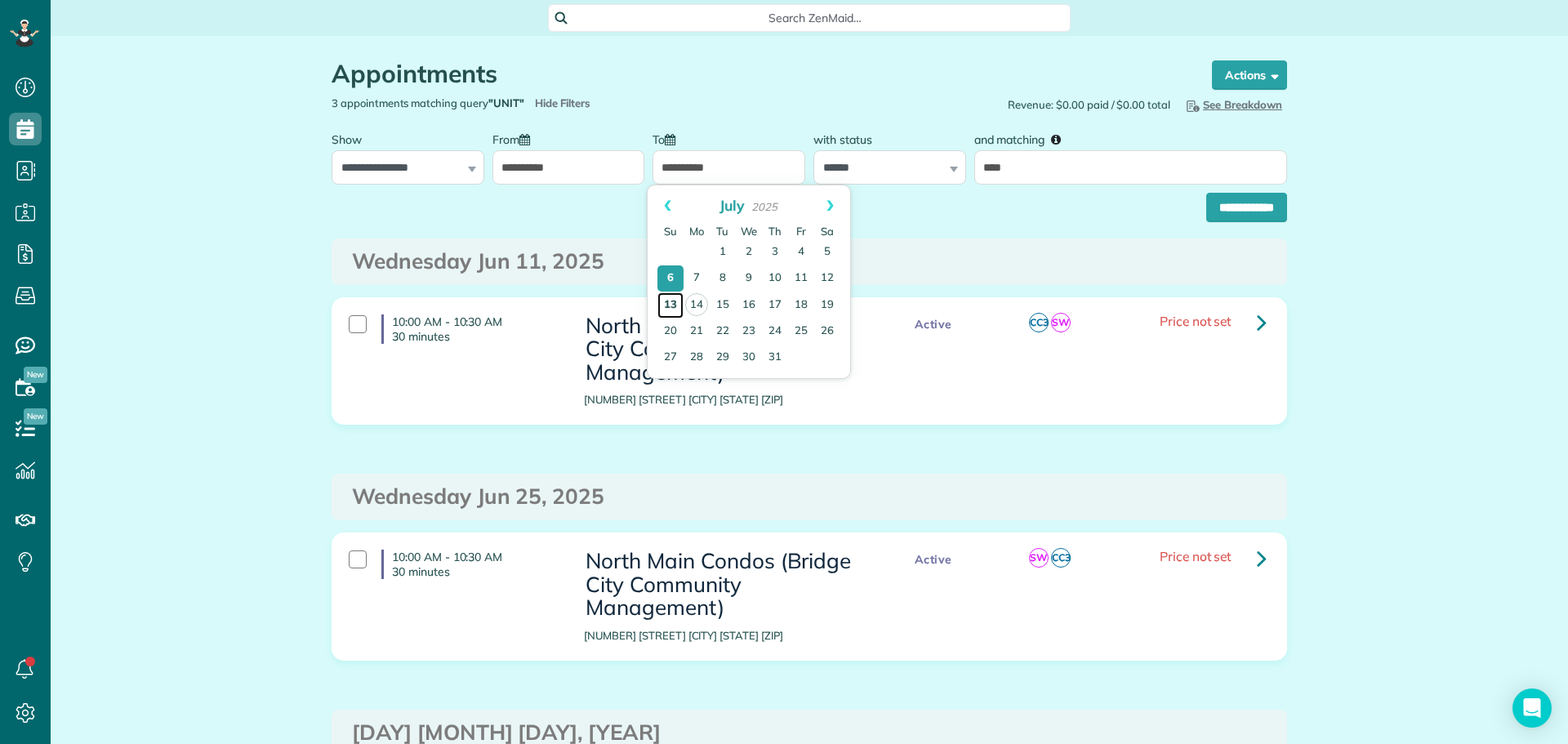 click on "13" at bounding box center [670, 305] 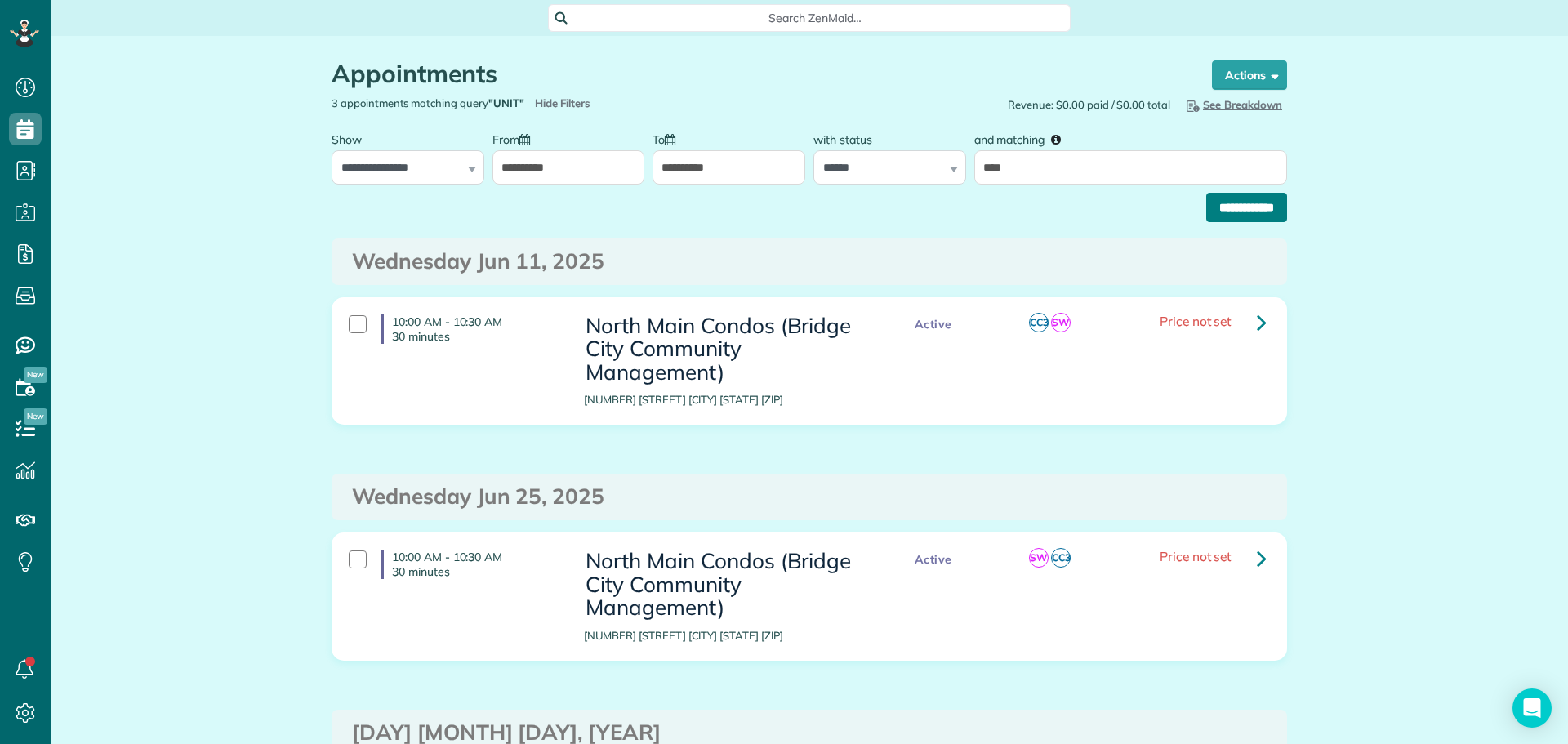 click on "**********" at bounding box center (1246, 207) 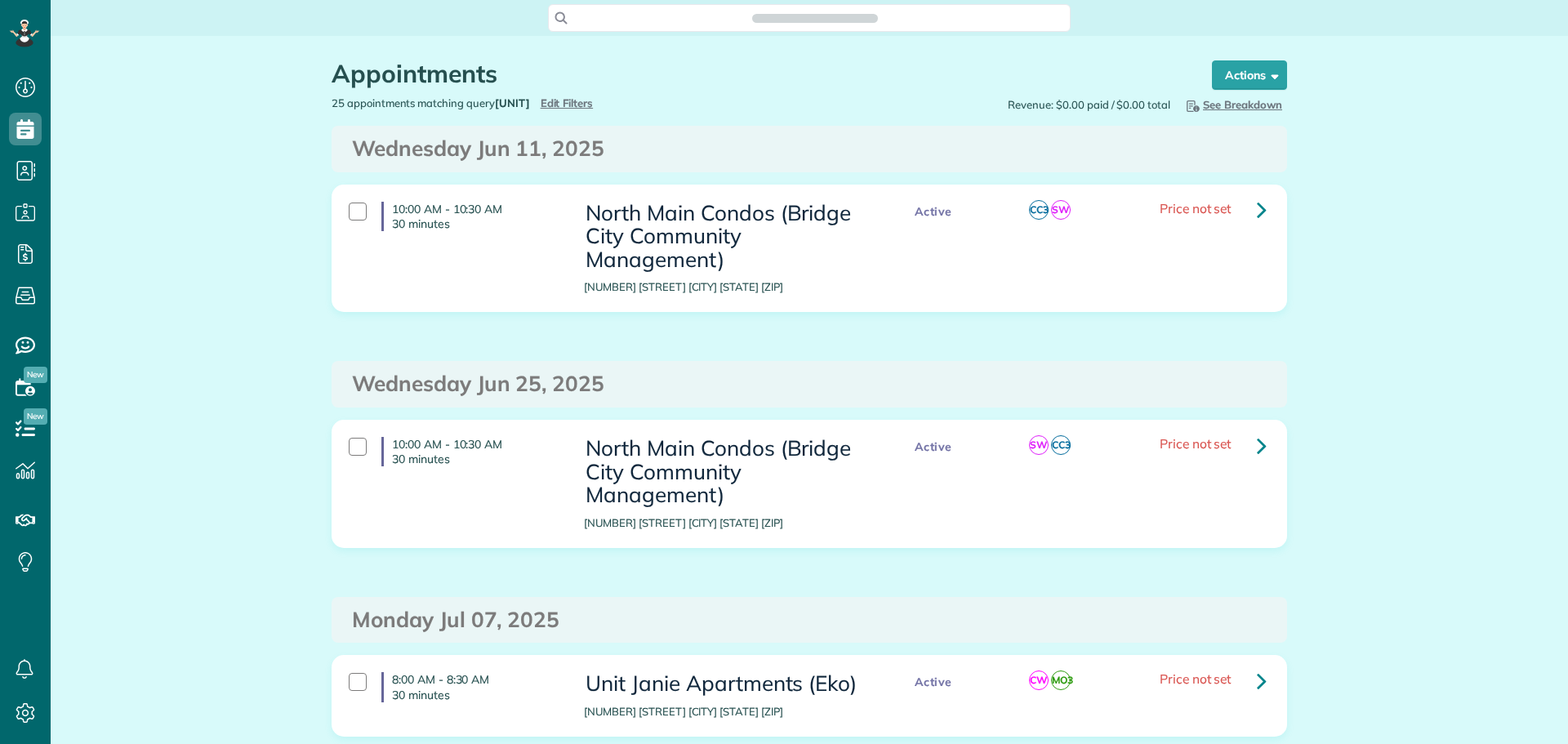 scroll, scrollTop: 0, scrollLeft: 0, axis: both 